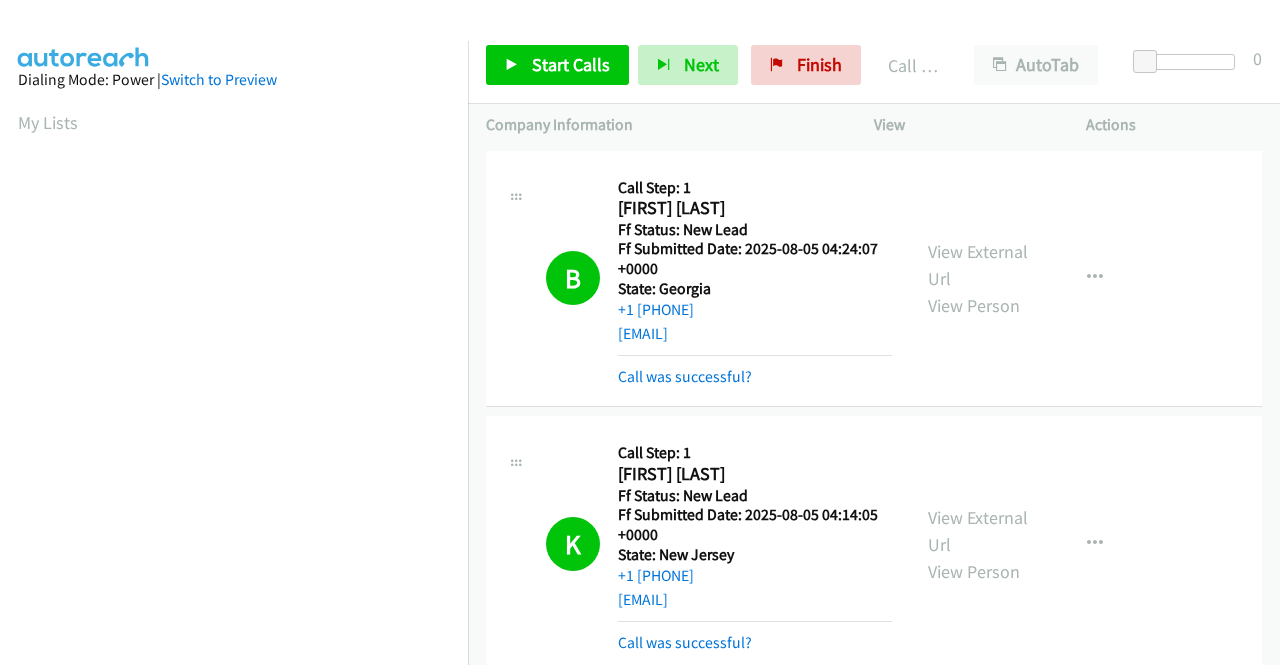 scroll, scrollTop: 0, scrollLeft: 0, axis: both 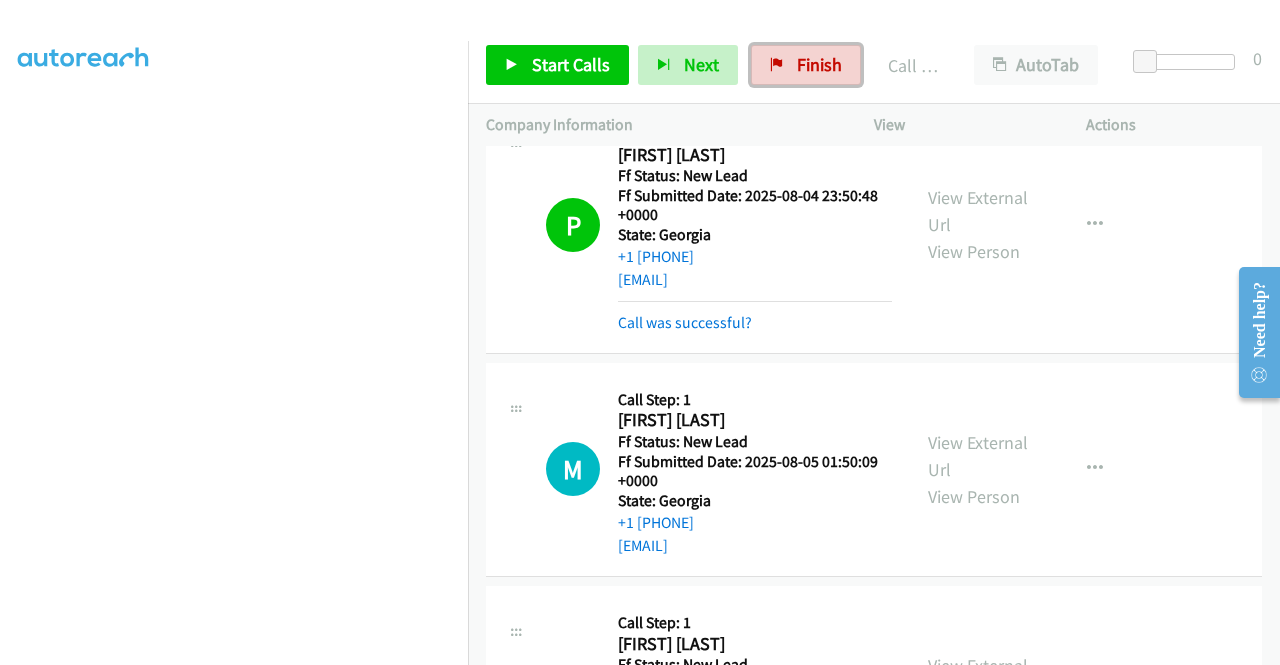 drag, startPoint x: 775, startPoint y: 68, endPoint x: 716, endPoint y: 92, distance: 63.694584 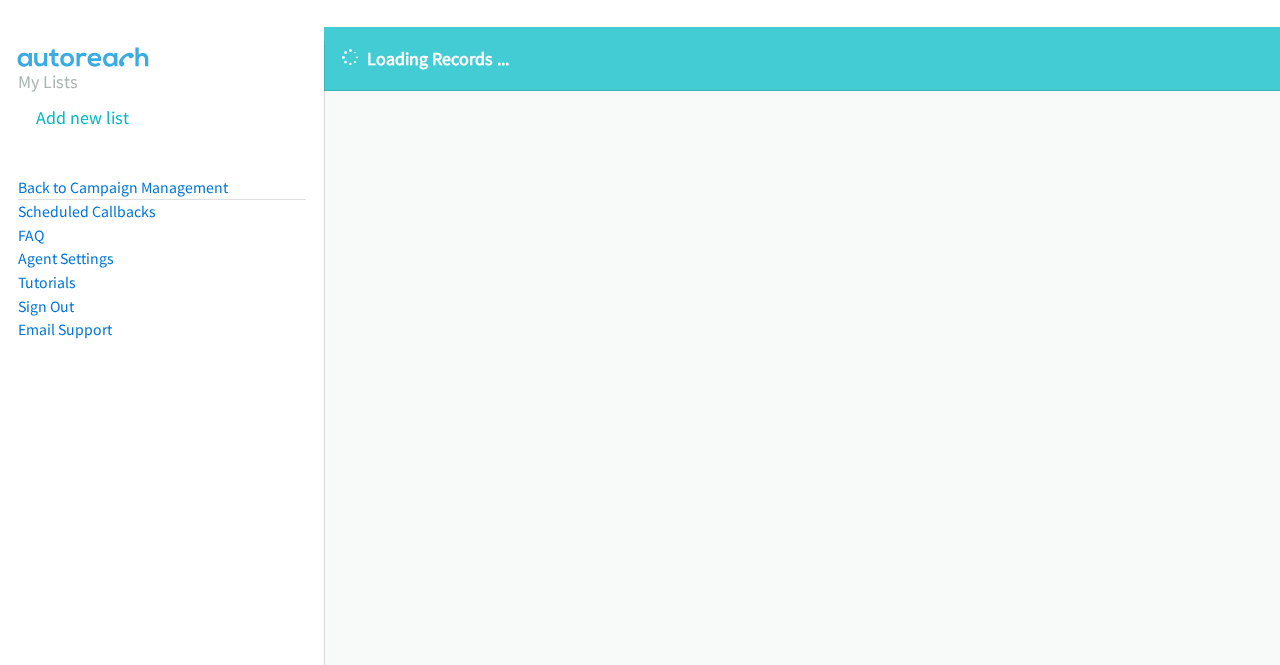 scroll, scrollTop: 0, scrollLeft: 0, axis: both 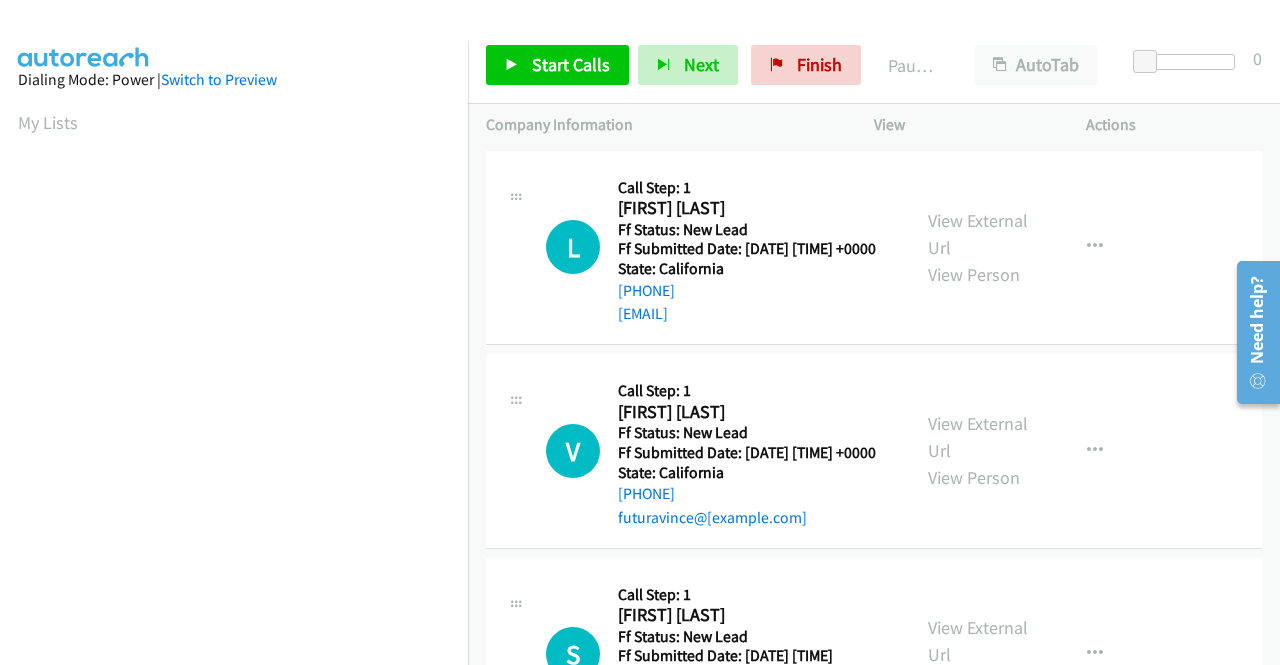 click on "V
Callback Scheduled
Call Step: 1
[FIRST] [LAST]
America/Los_Angeles
Ff Status: New Lead
Ff Submitted Date: [DATE] [TIME]
State: [STATE]
[PHONE]
[EMAIL]
Call was successful?
View External Url
View Person
View ExternalUrl
Email
Schedule/Manage Callback
Skip Call
Add to do not call list" at bounding box center (874, 452) 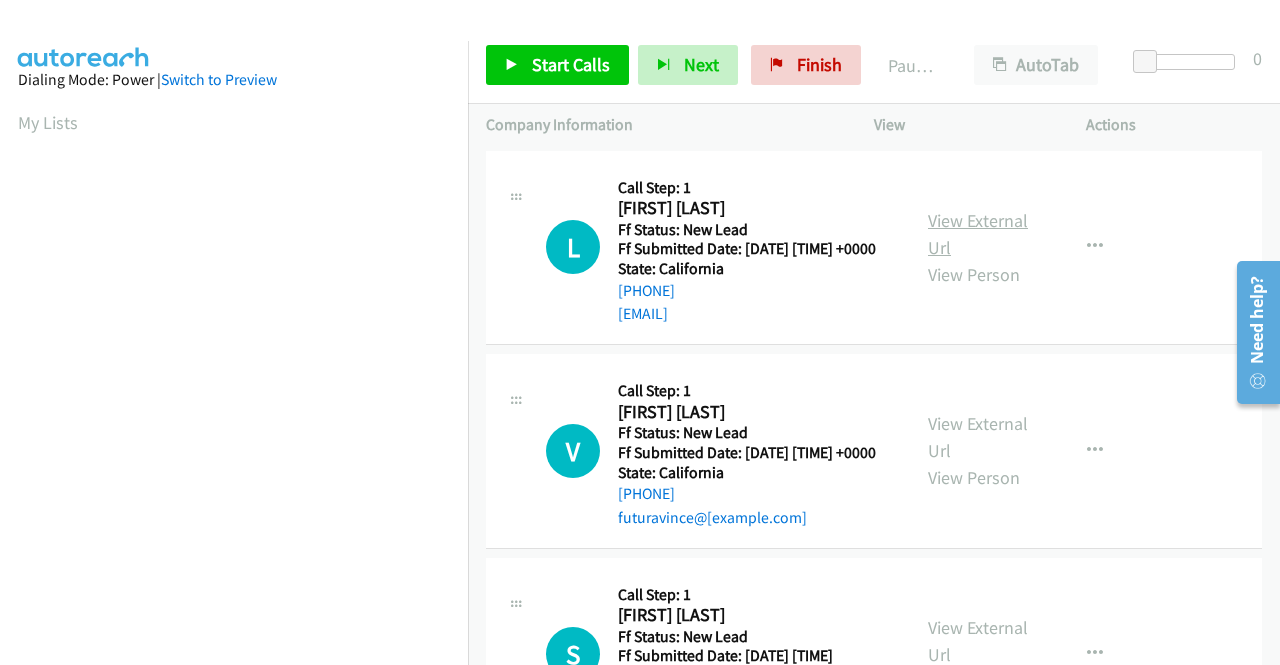 click on "View External Url" at bounding box center [978, 234] 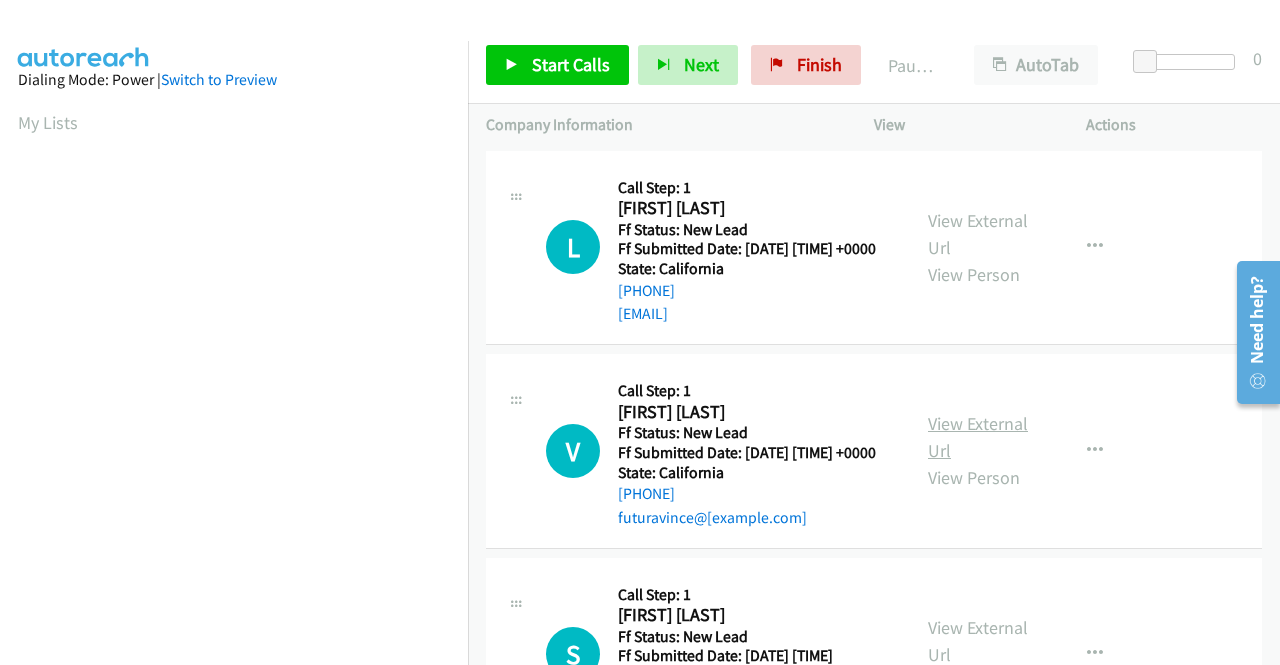 click on "View External Url" at bounding box center (978, 437) 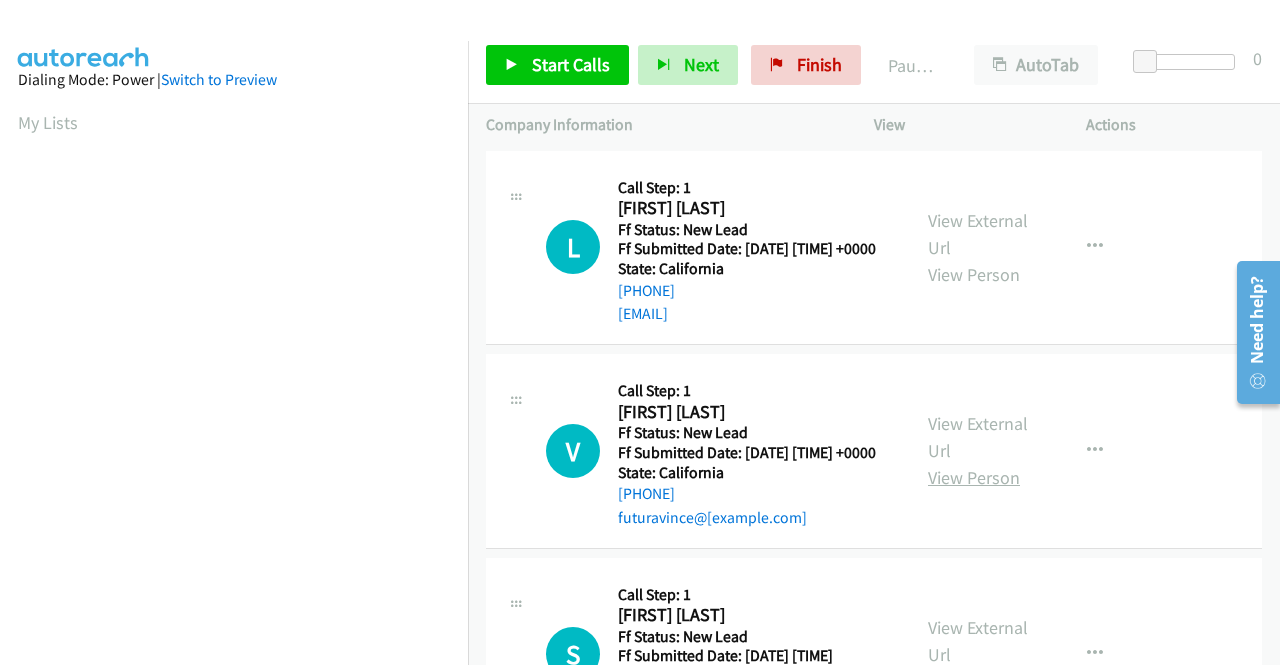 scroll, scrollTop: 200, scrollLeft: 0, axis: vertical 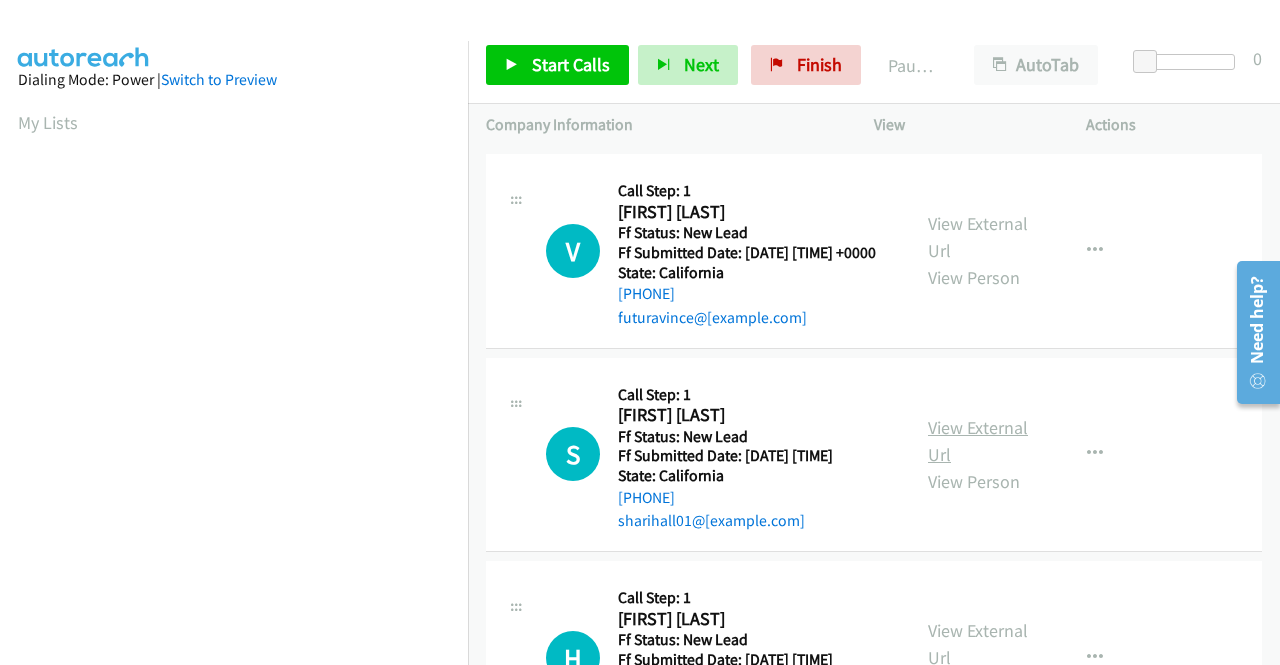click on "View External Url" at bounding box center (978, 441) 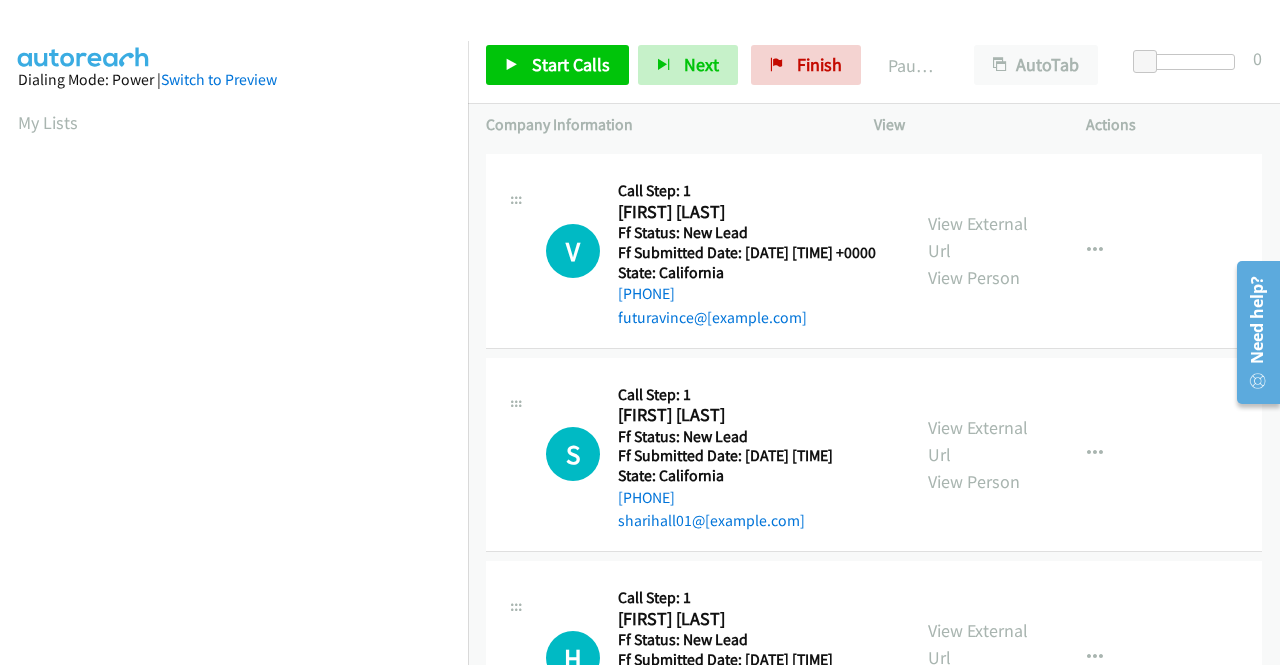 scroll, scrollTop: 0, scrollLeft: 0, axis: both 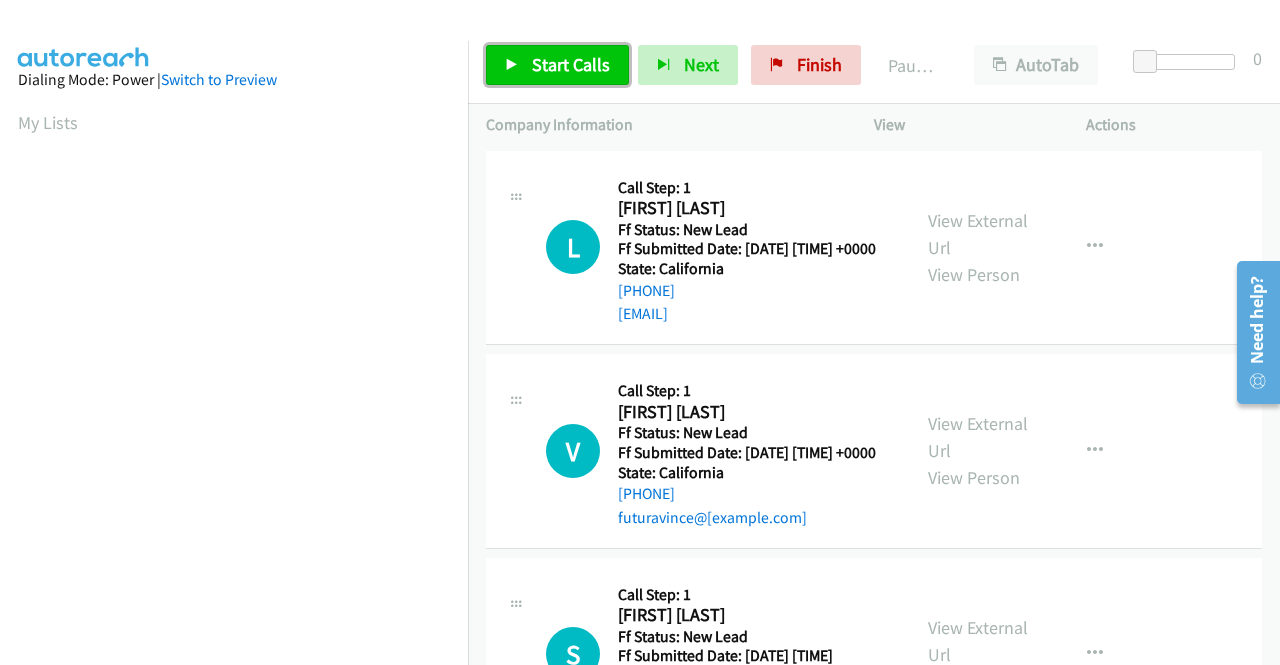 click on "Start Calls" at bounding box center [557, 65] 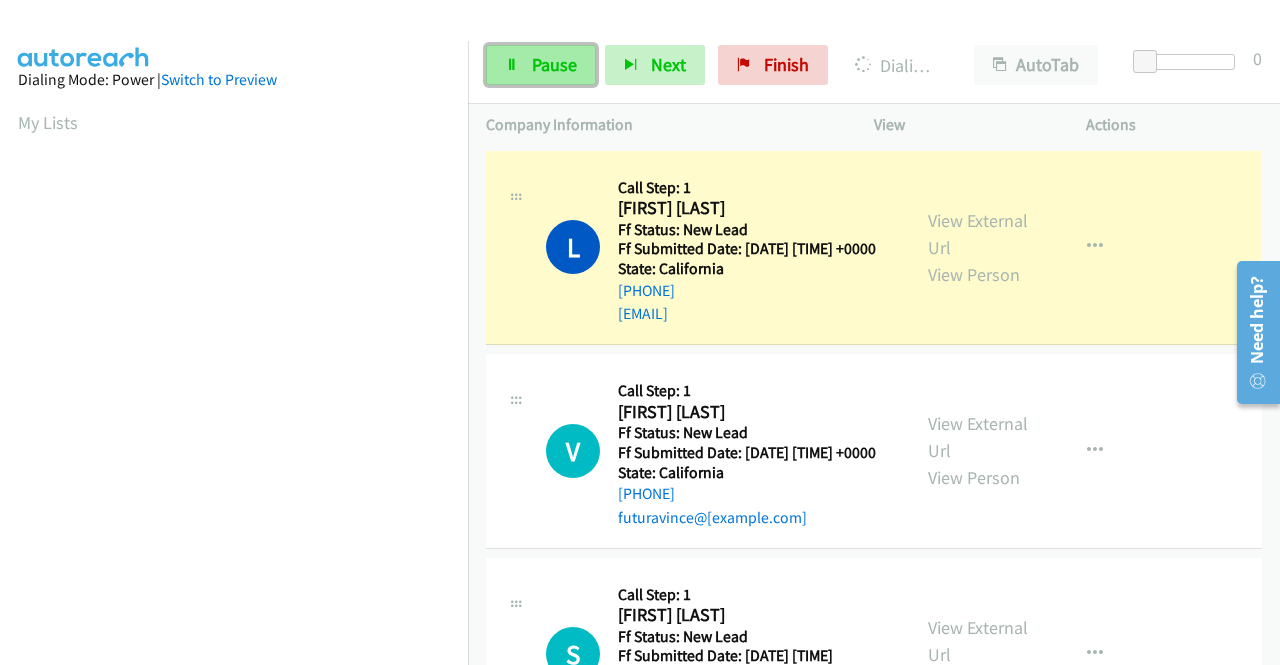 click at bounding box center (512, 66) 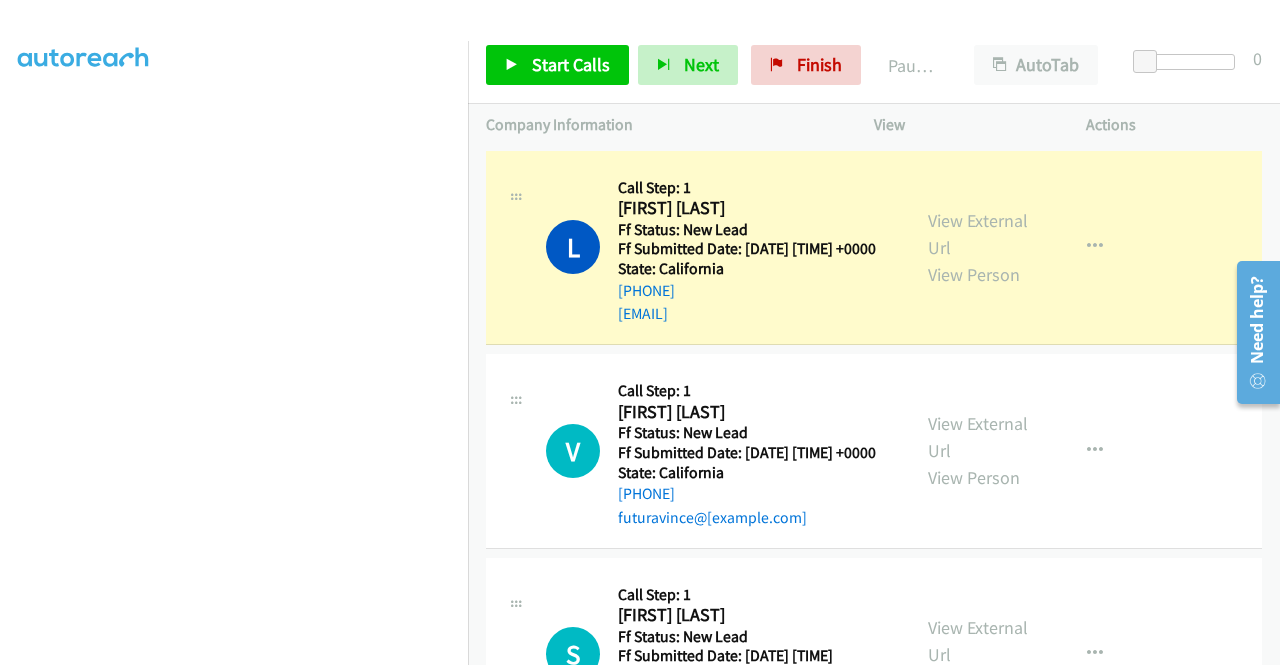 scroll, scrollTop: 456, scrollLeft: 0, axis: vertical 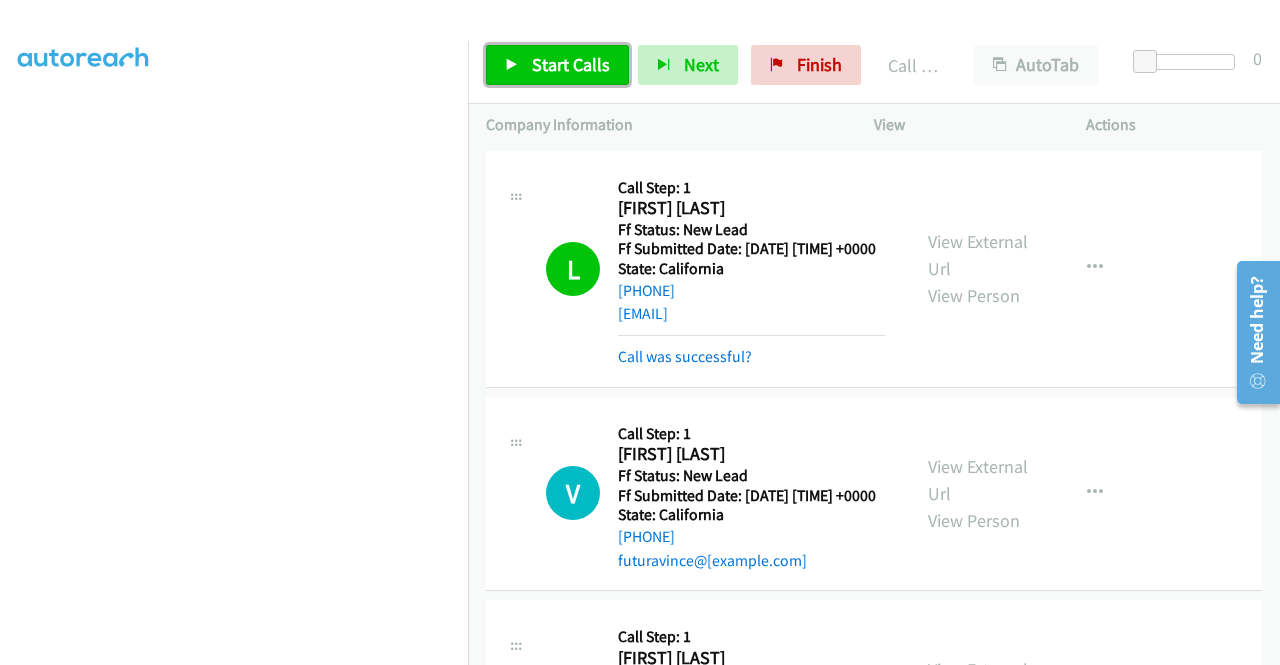 click on "Start Calls" at bounding box center (571, 64) 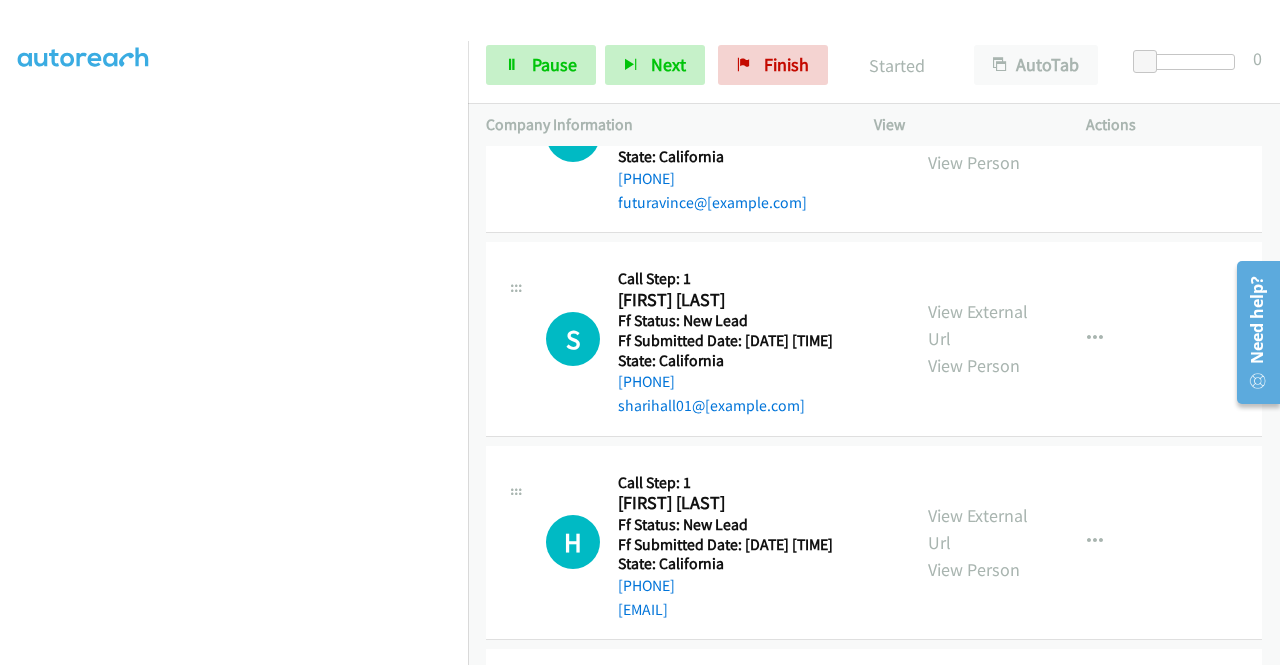 scroll, scrollTop: 400, scrollLeft: 0, axis: vertical 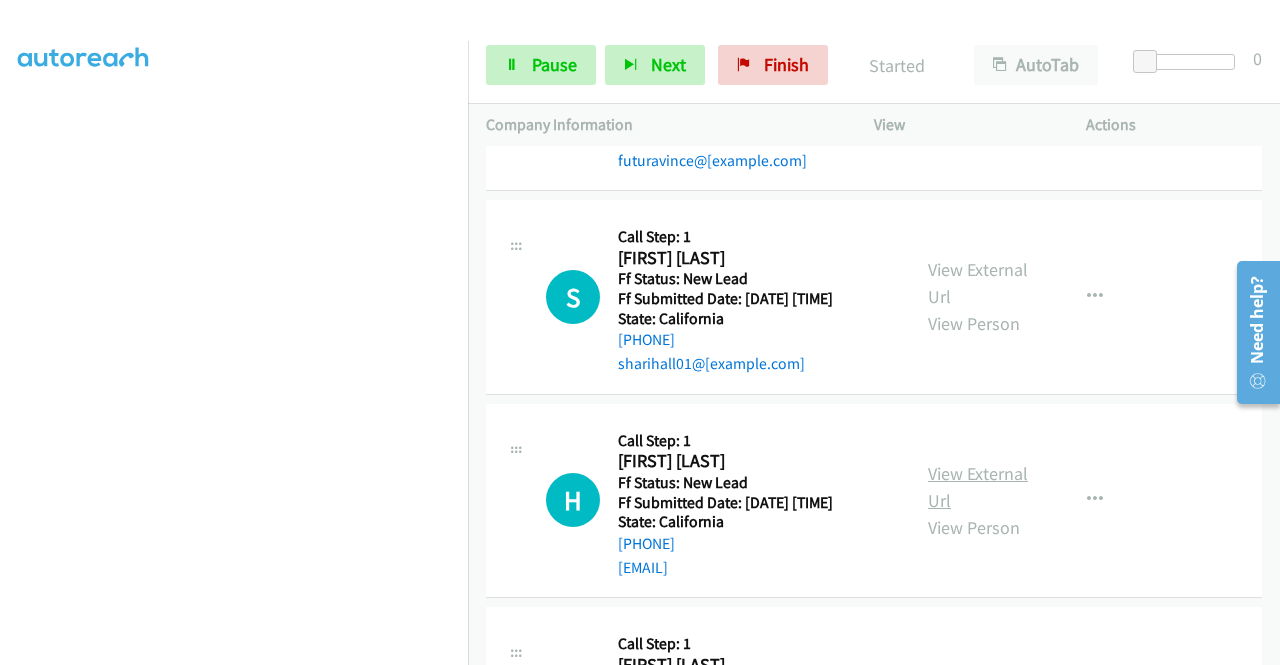 click on "View External Url" at bounding box center [978, 487] 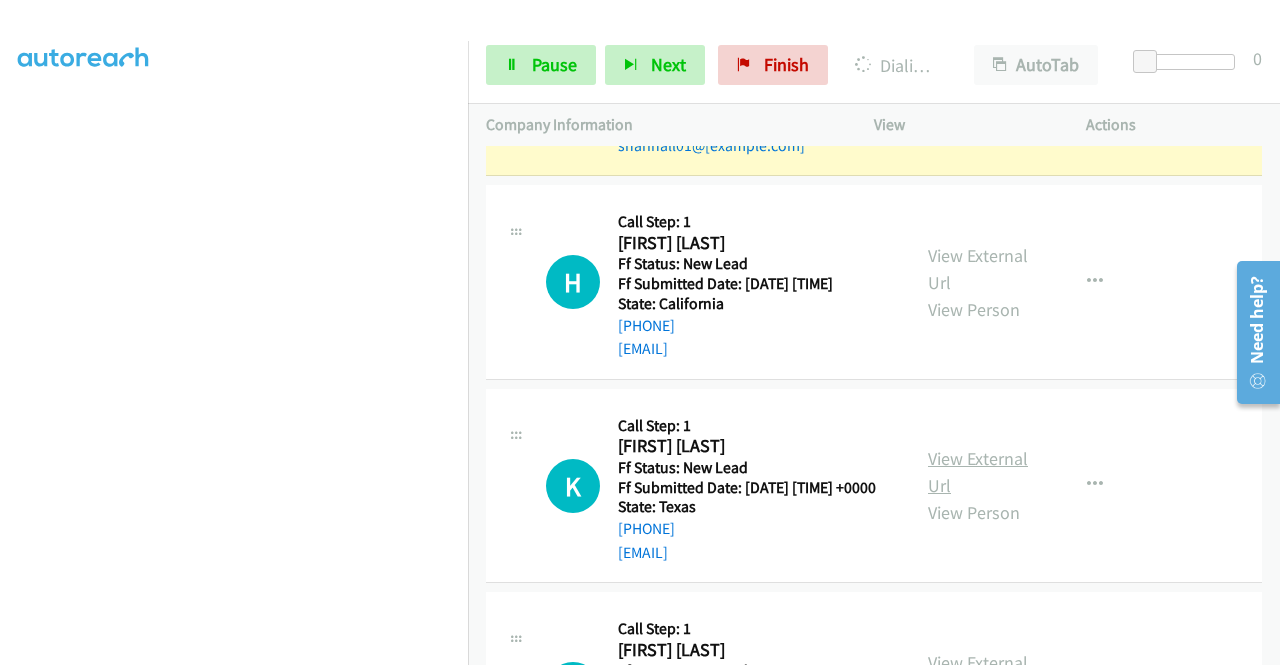 scroll, scrollTop: 721, scrollLeft: 0, axis: vertical 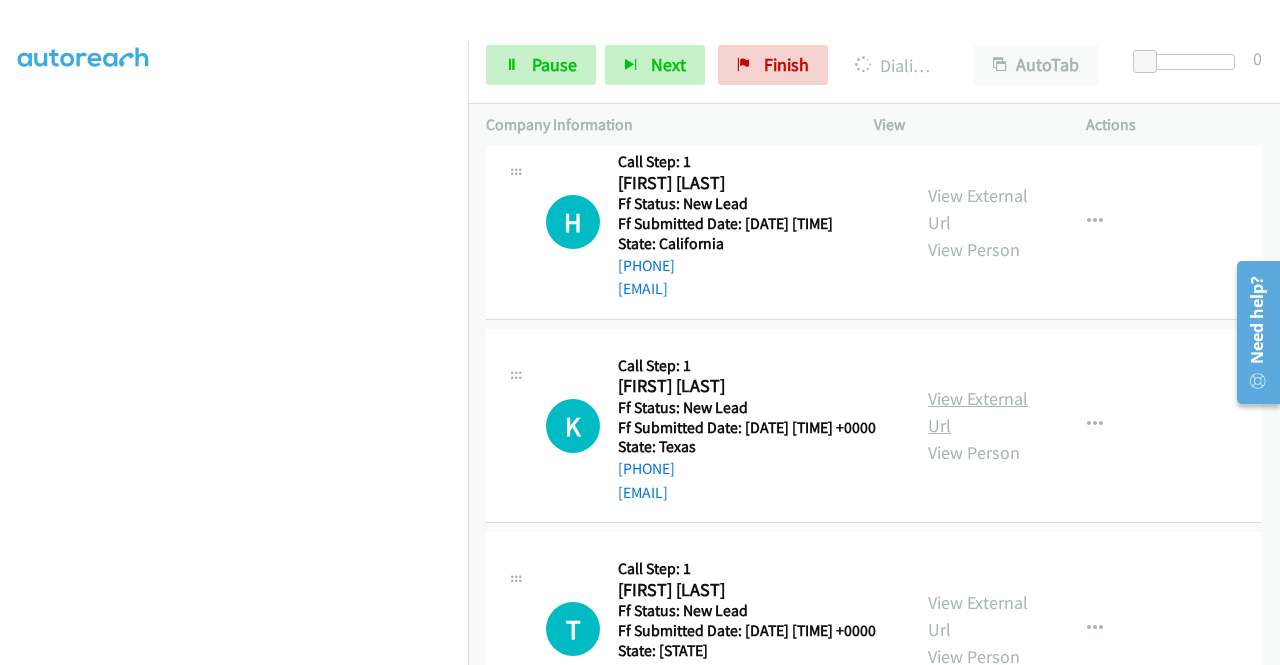 click on "View External Url" at bounding box center [978, 412] 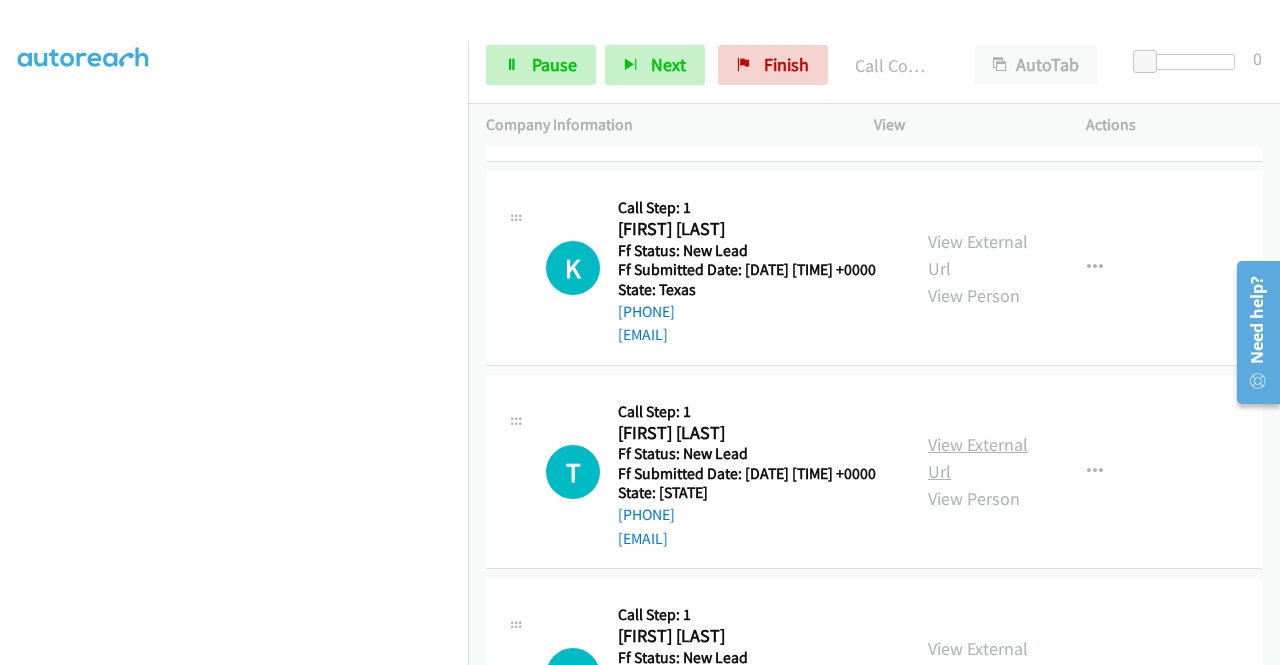 scroll, scrollTop: 964, scrollLeft: 0, axis: vertical 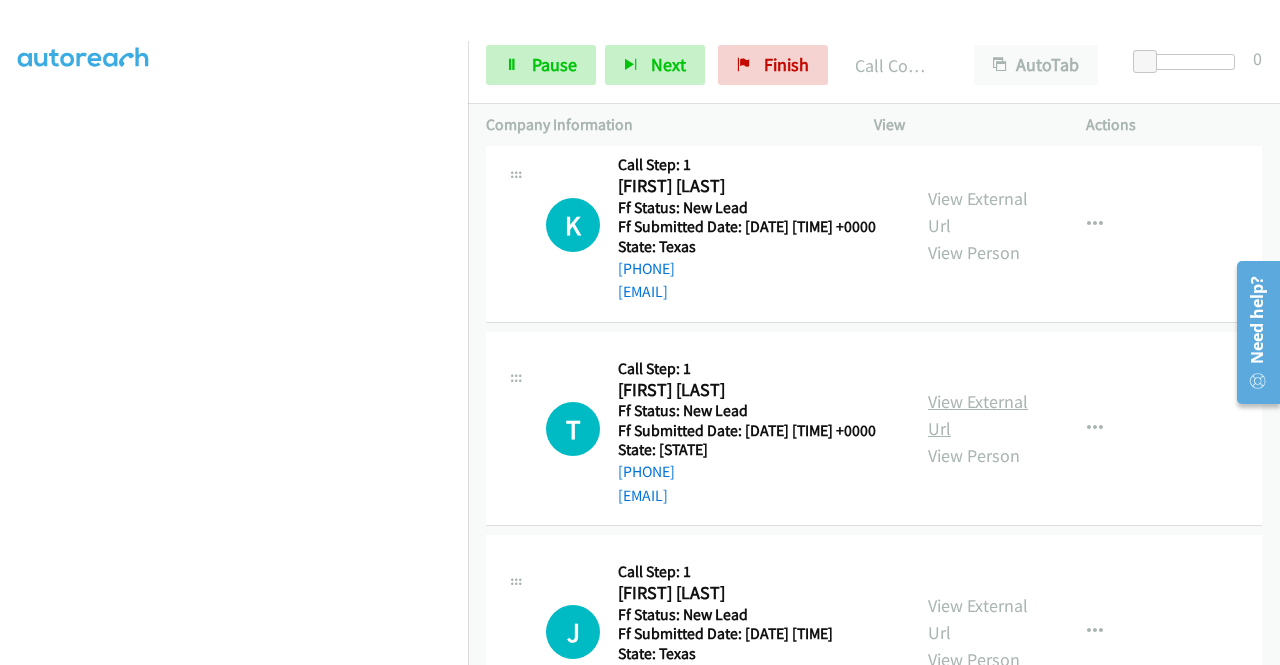click on "View External Url" at bounding box center [978, 415] 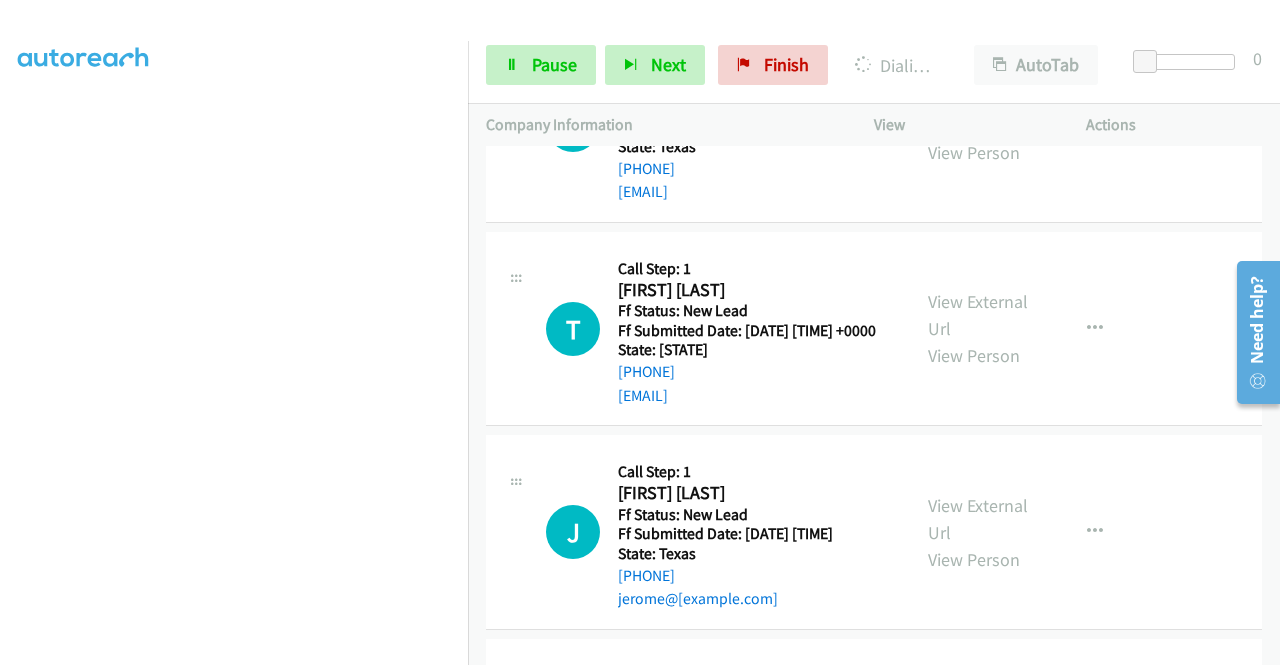 scroll, scrollTop: 1164, scrollLeft: 0, axis: vertical 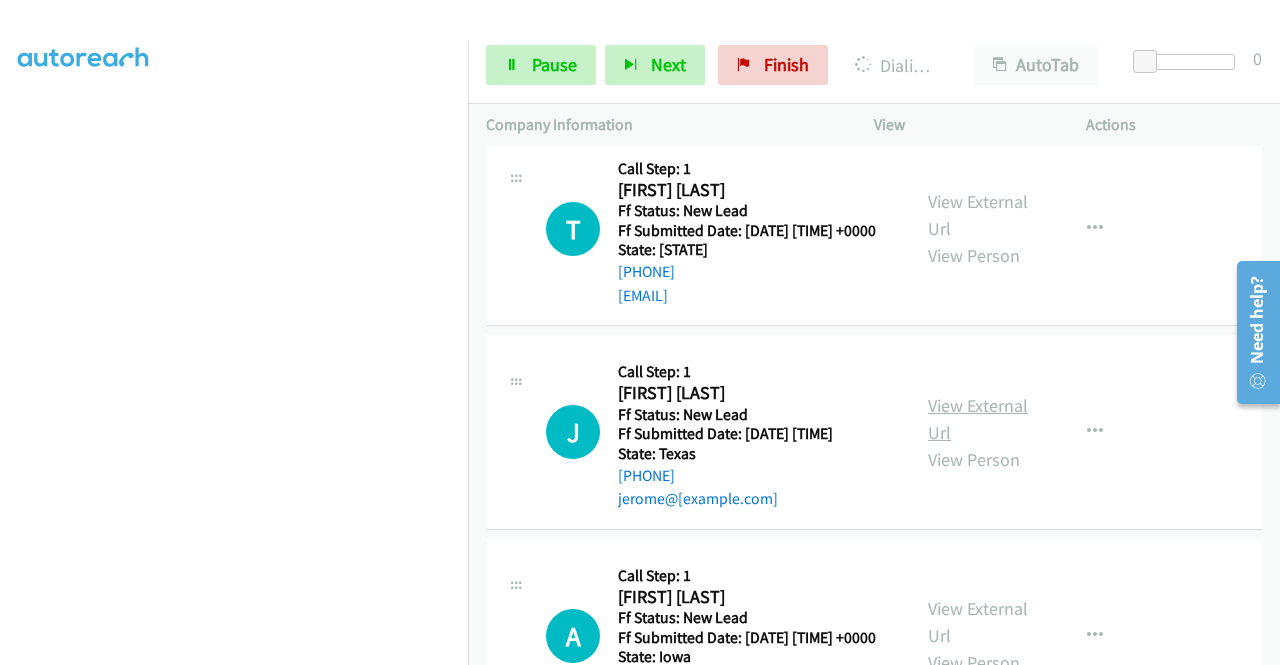 click on "View External Url" at bounding box center [978, 419] 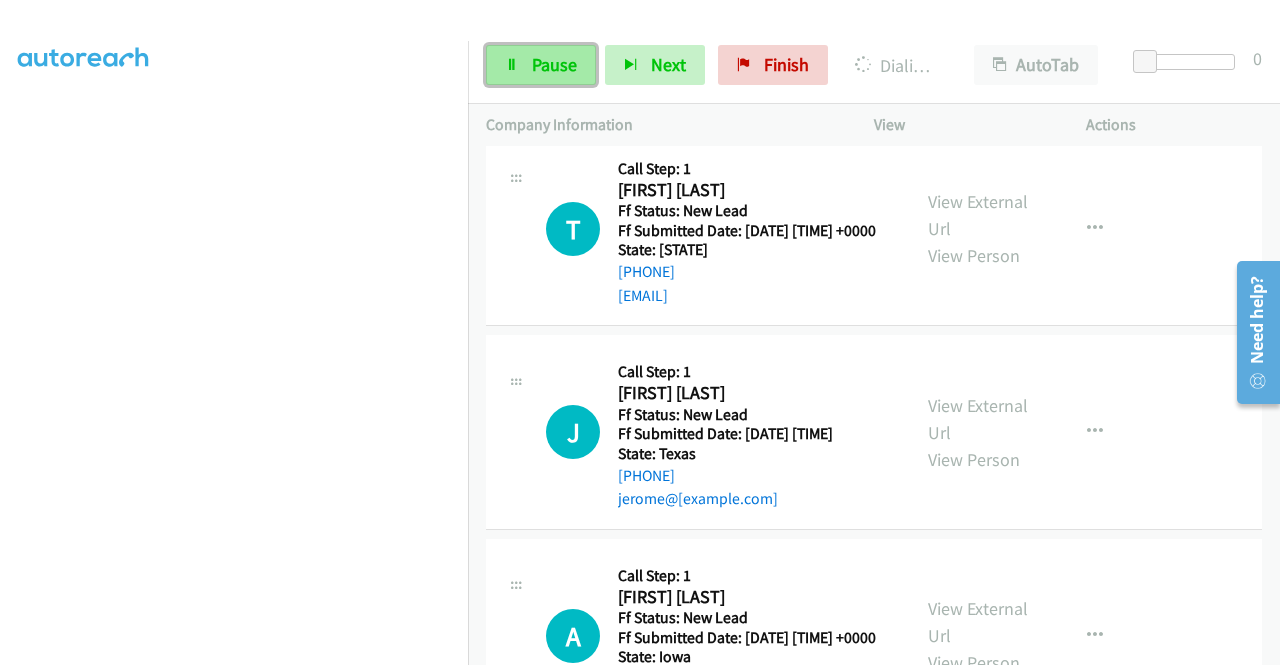 click at bounding box center [512, 66] 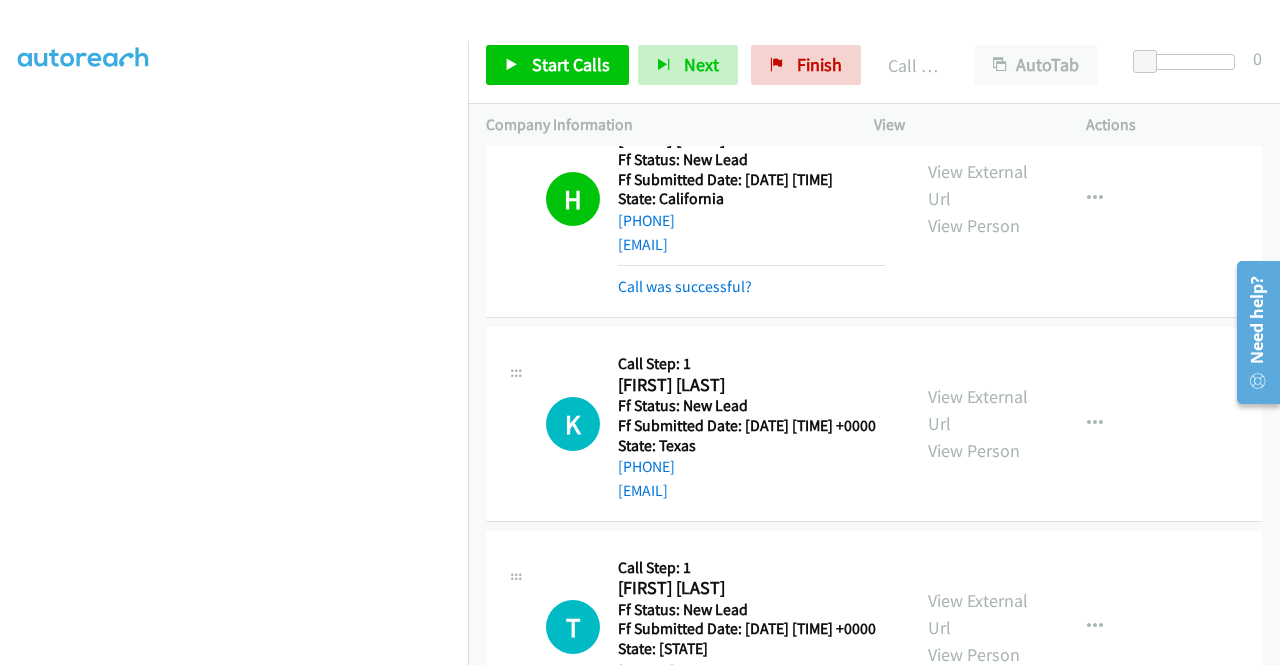 scroll, scrollTop: 806, scrollLeft: 0, axis: vertical 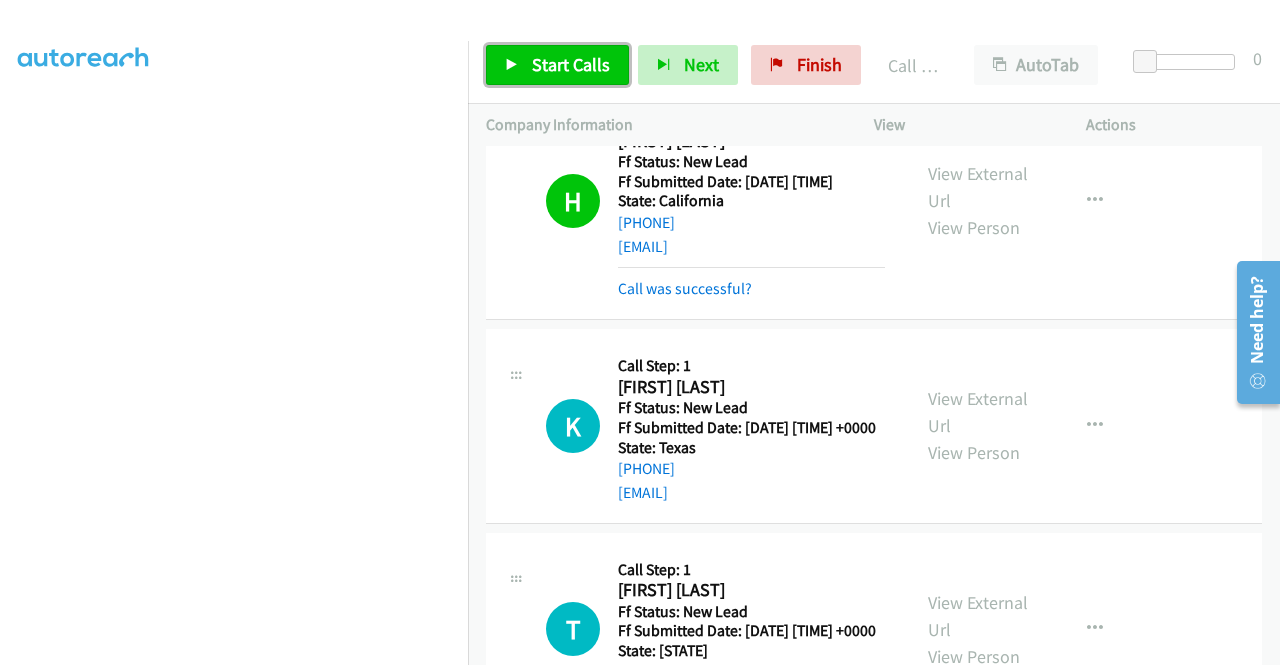 click on "Start Calls" at bounding box center [571, 64] 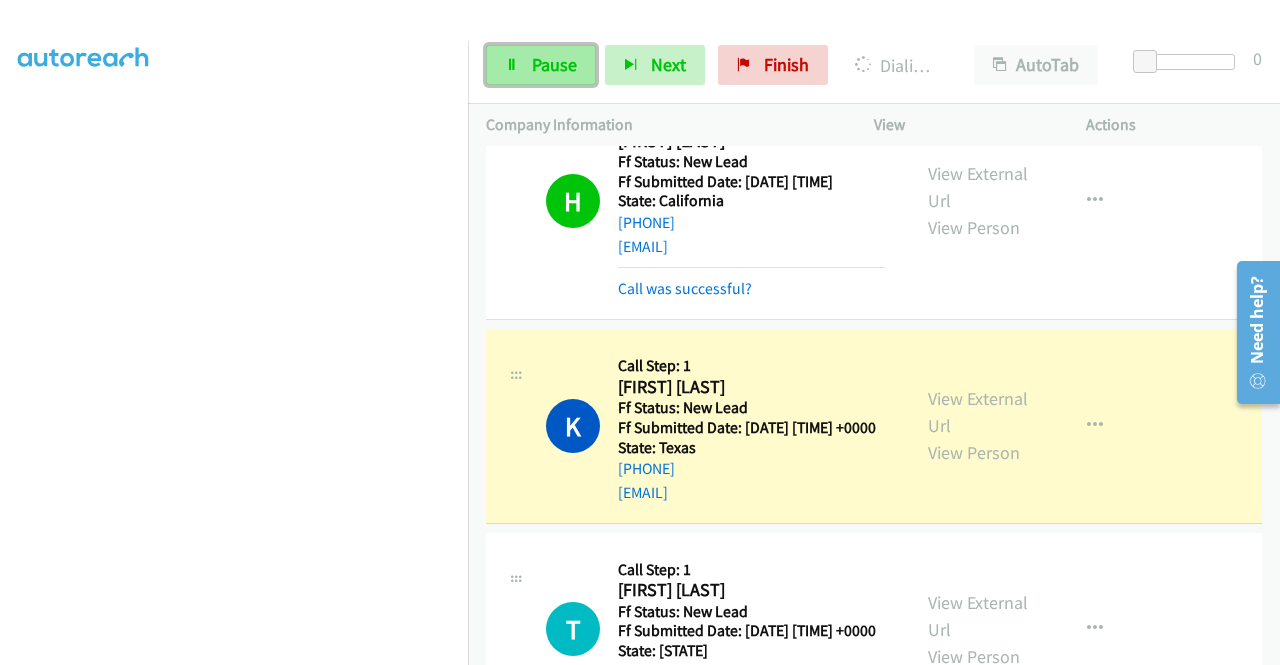 click on "Pause" at bounding box center [554, 64] 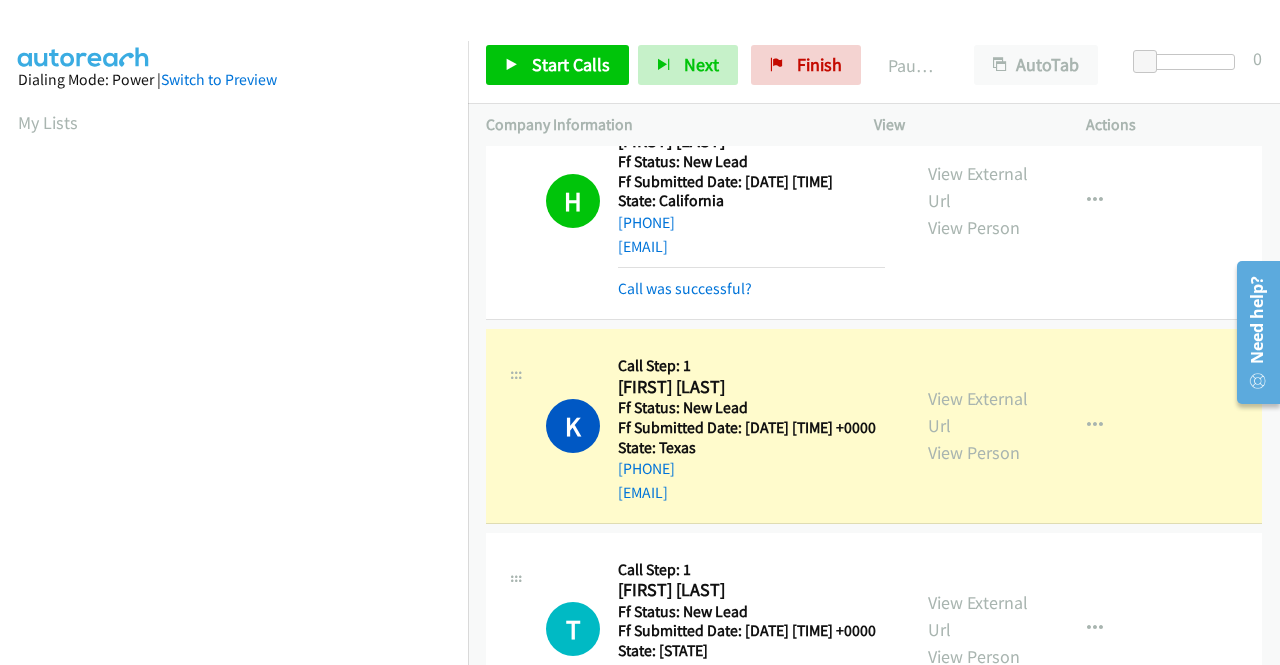 scroll, scrollTop: 456, scrollLeft: 0, axis: vertical 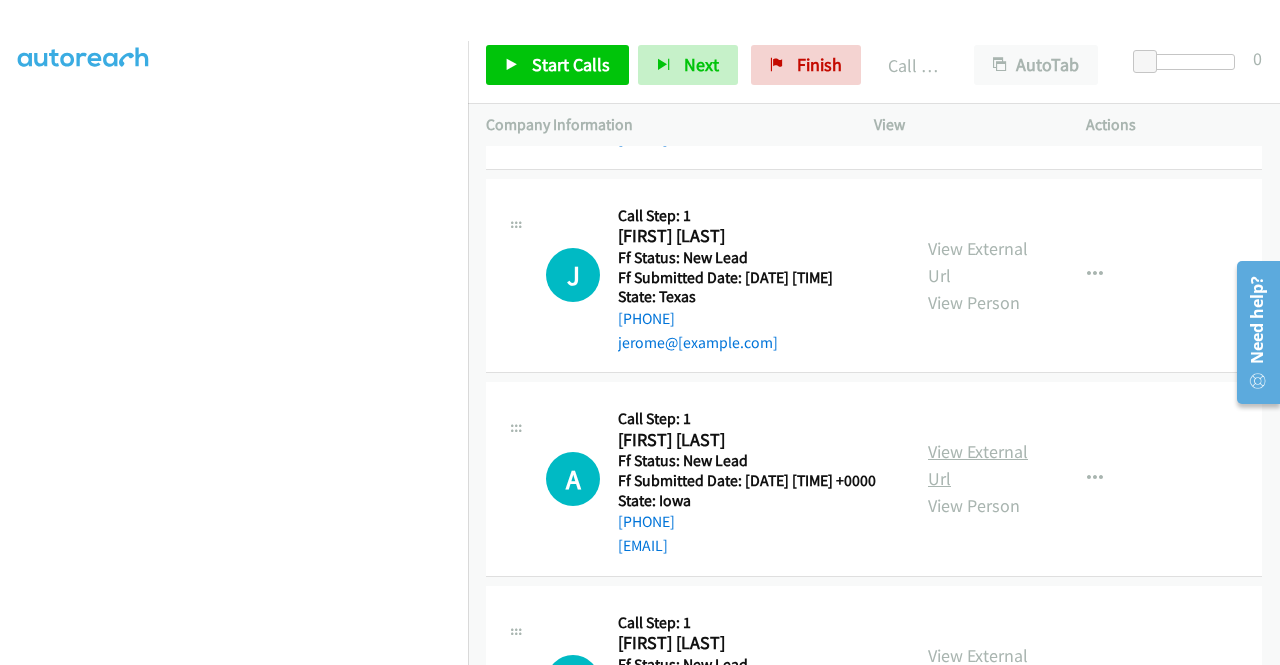 click on "View External Url" at bounding box center [978, 465] 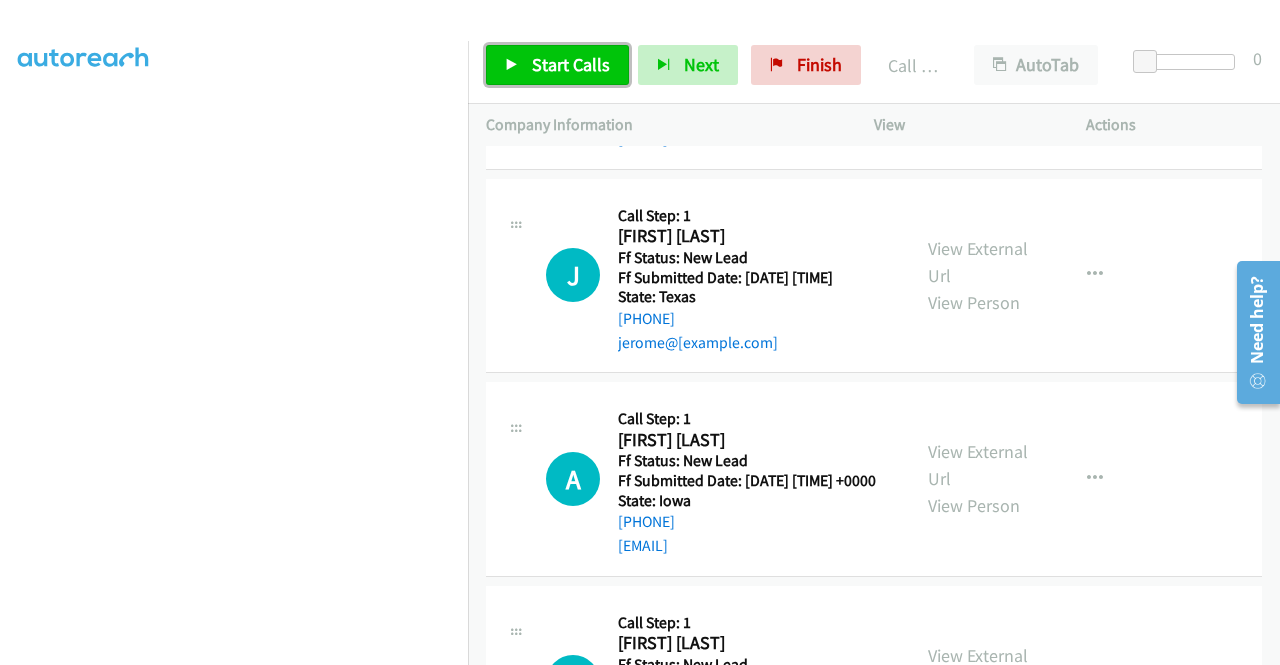 click at bounding box center (512, 66) 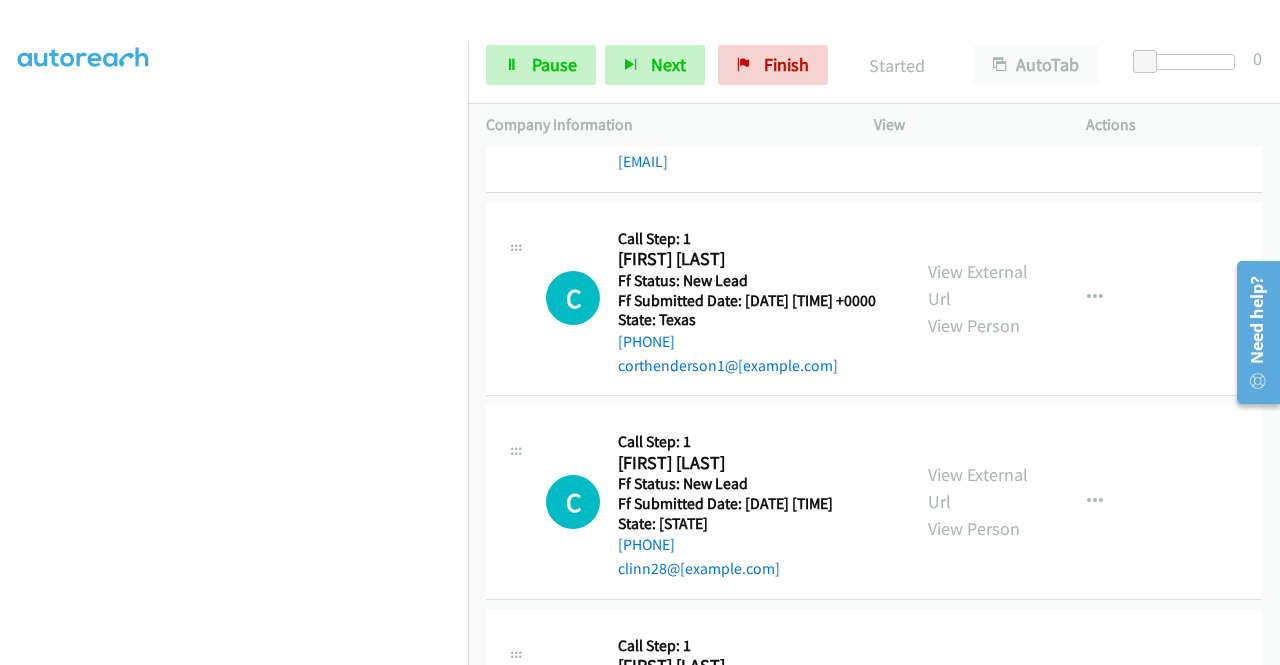 scroll, scrollTop: 1806, scrollLeft: 0, axis: vertical 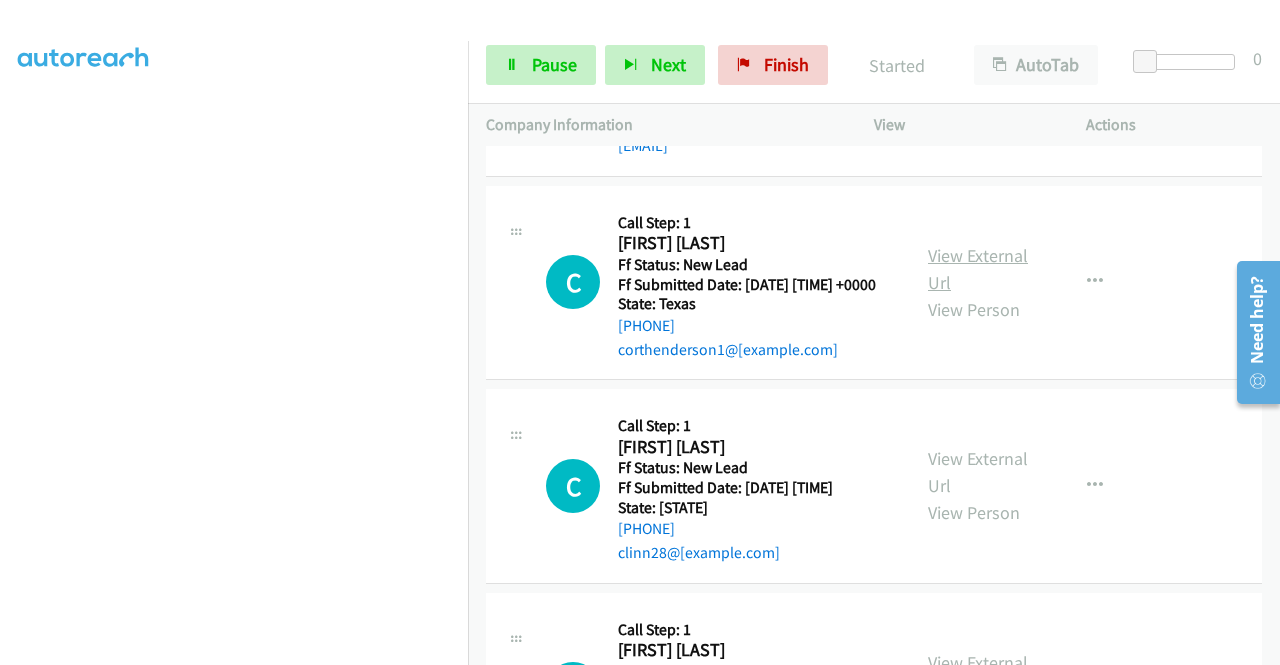 click on "View External Url" at bounding box center (978, 269) 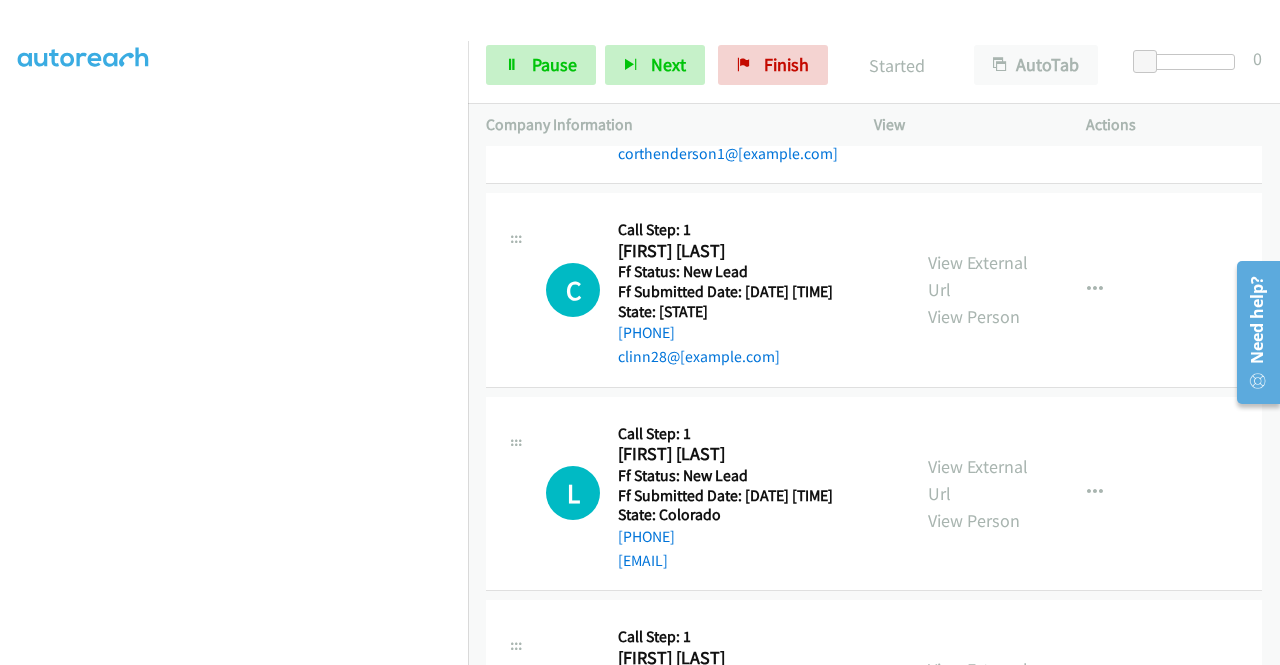 scroll, scrollTop: 2006, scrollLeft: 0, axis: vertical 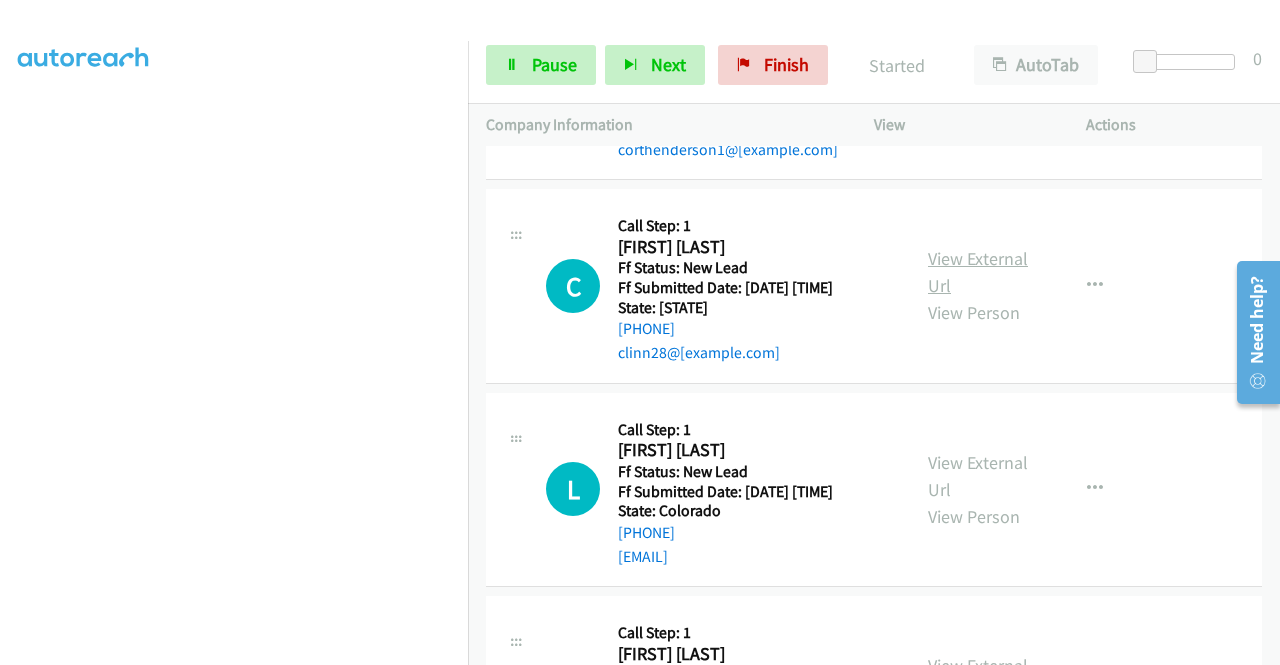 click on "View External Url" at bounding box center (978, 272) 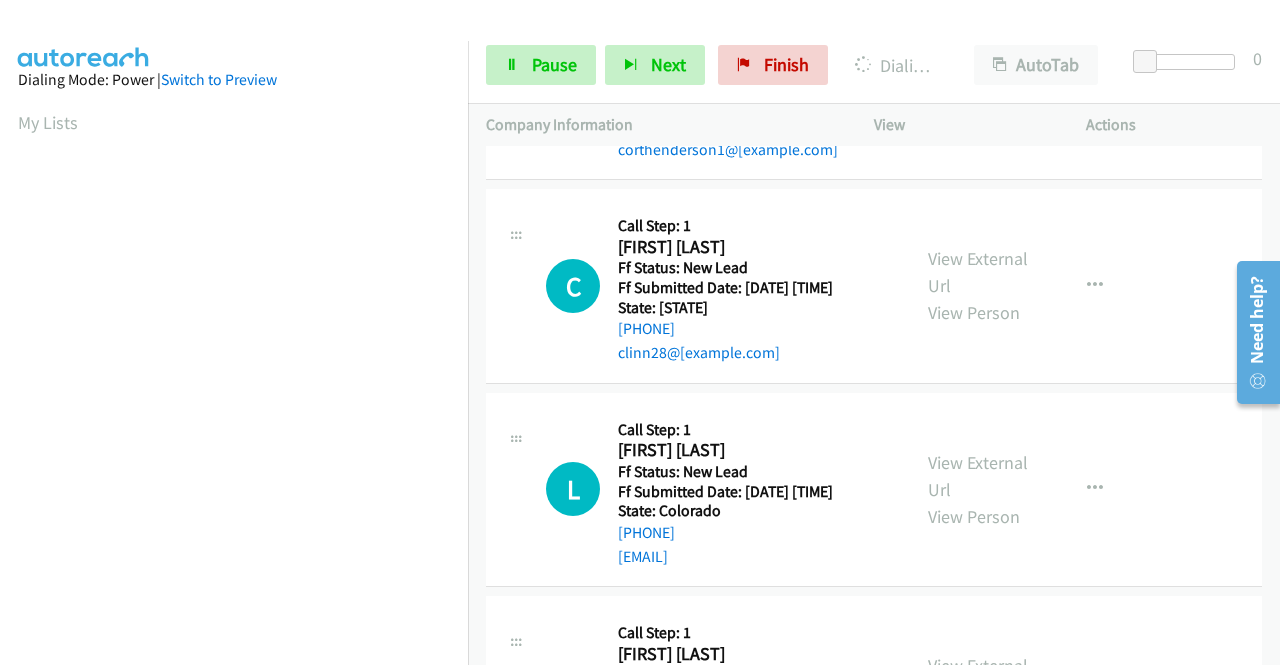 scroll, scrollTop: 400, scrollLeft: 0, axis: vertical 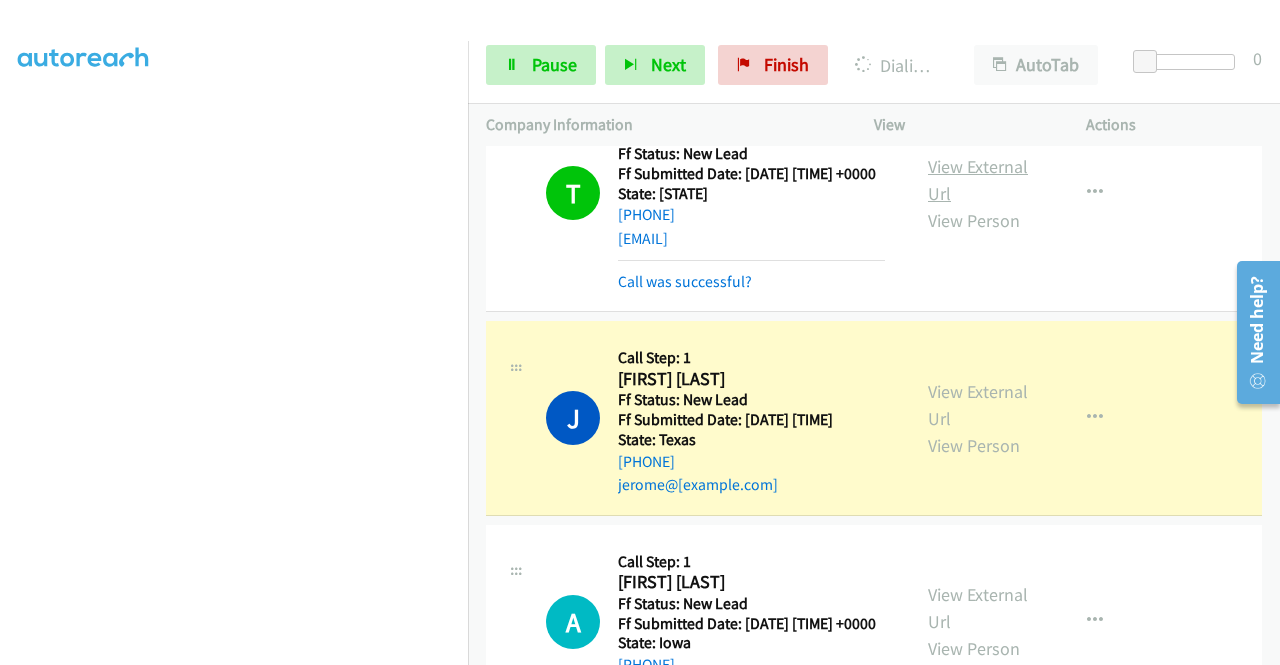 click on "View External Url" at bounding box center [978, 180] 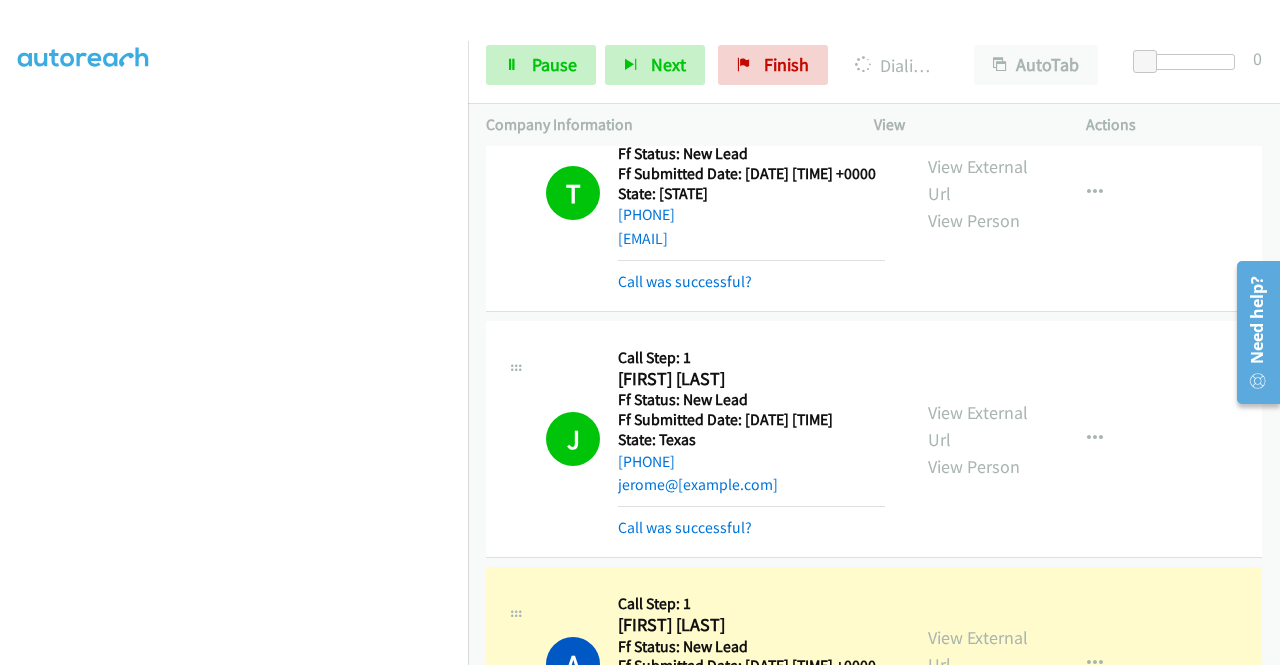 scroll, scrollTop: 456, scrollLeft: 0, axis: vertical 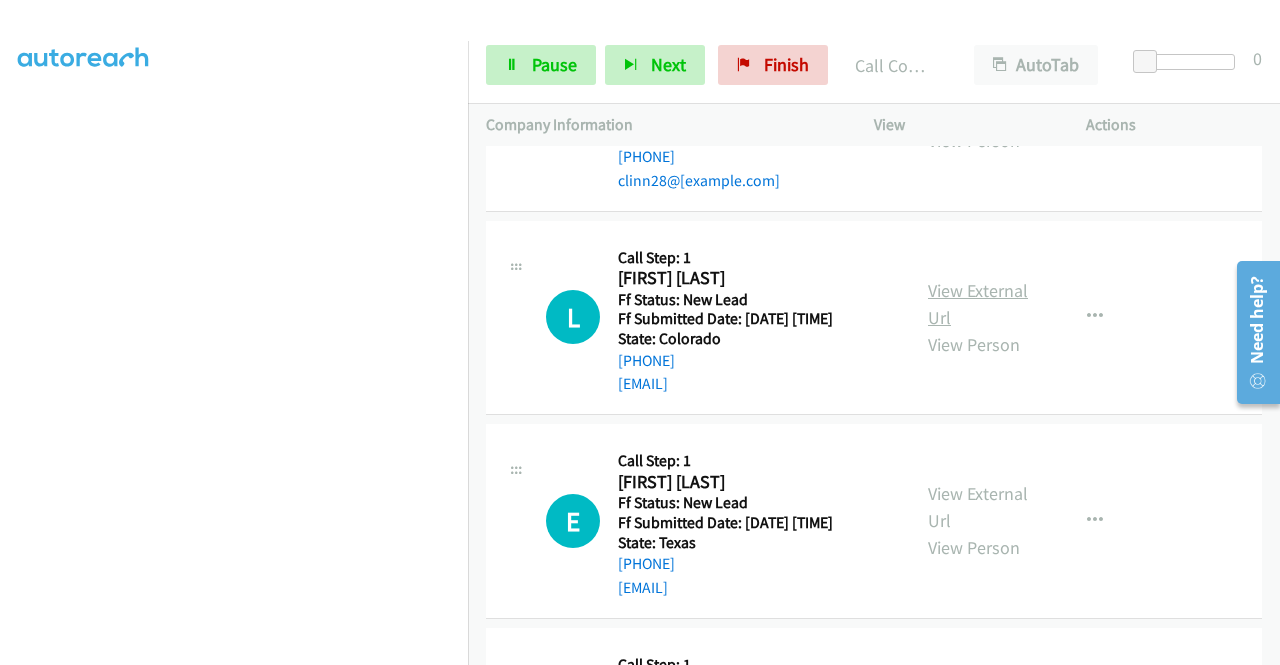 click on "View External Url" at bounding box center [978, 304] 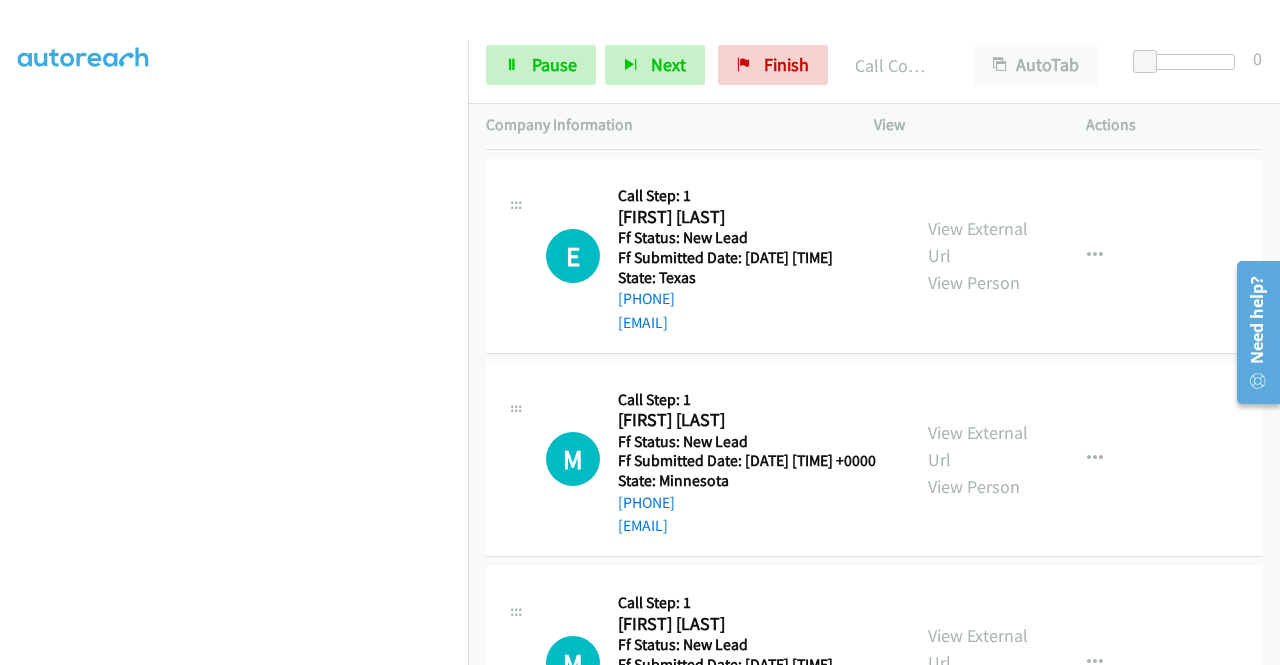 scroll, scrollTop: 2606, scrollLeft: 0, axis: vertical 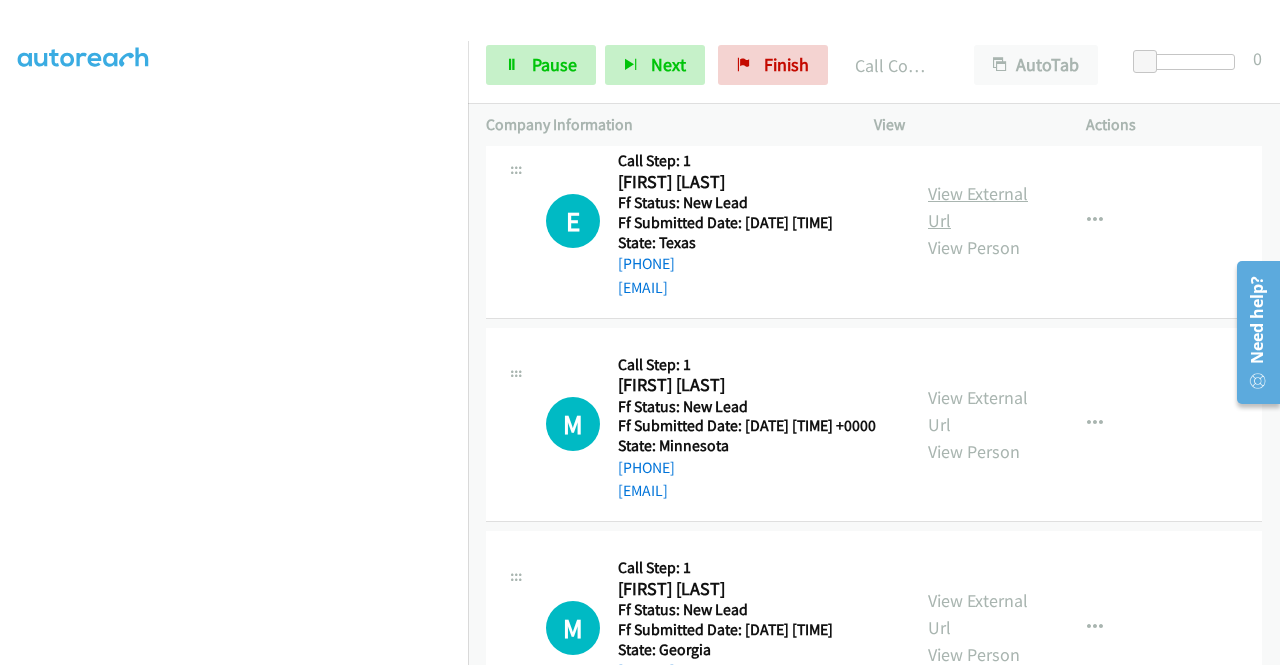 click on "View External Url" at bounding box center [978, 207] 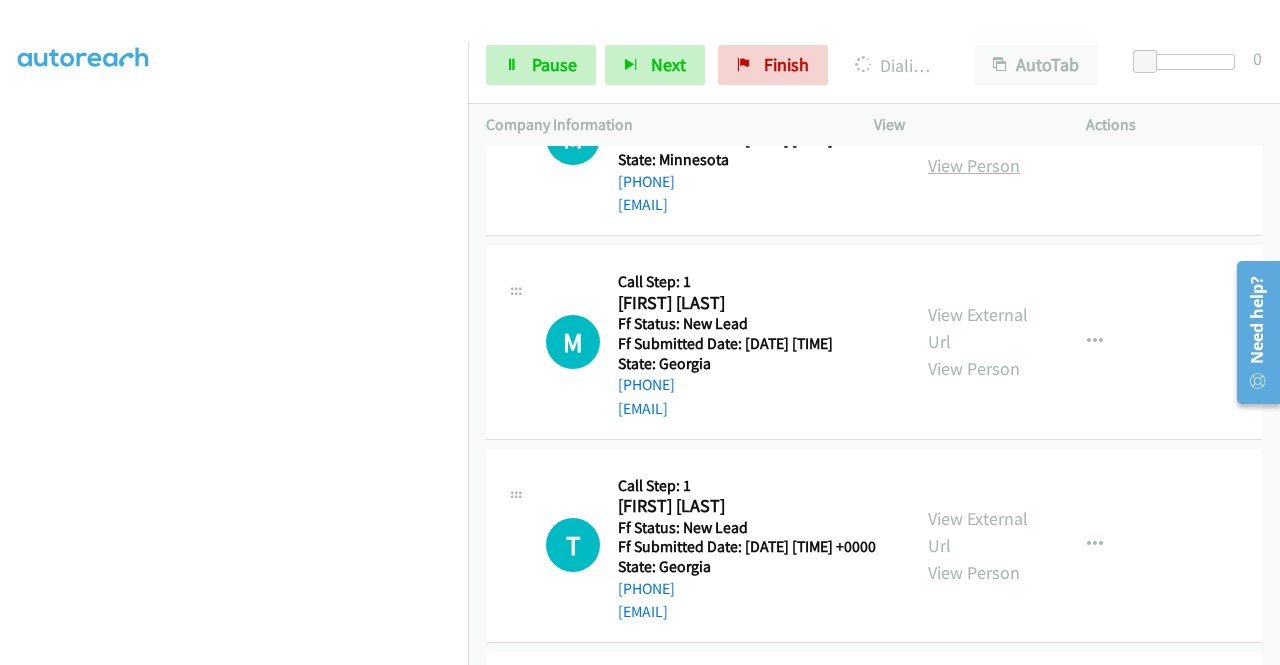 scroll, scrollTop: 2906, scrollLeft: 0, axis: vertical 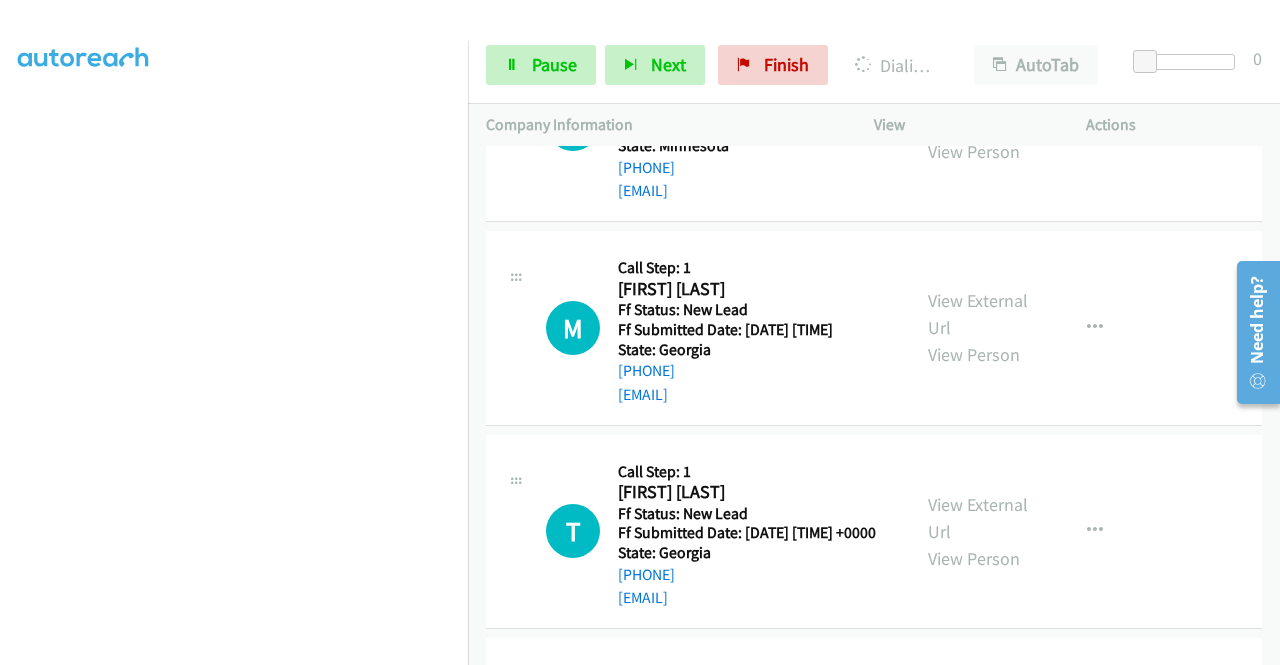 click on "View External Url" at bounding box center [978, 111] 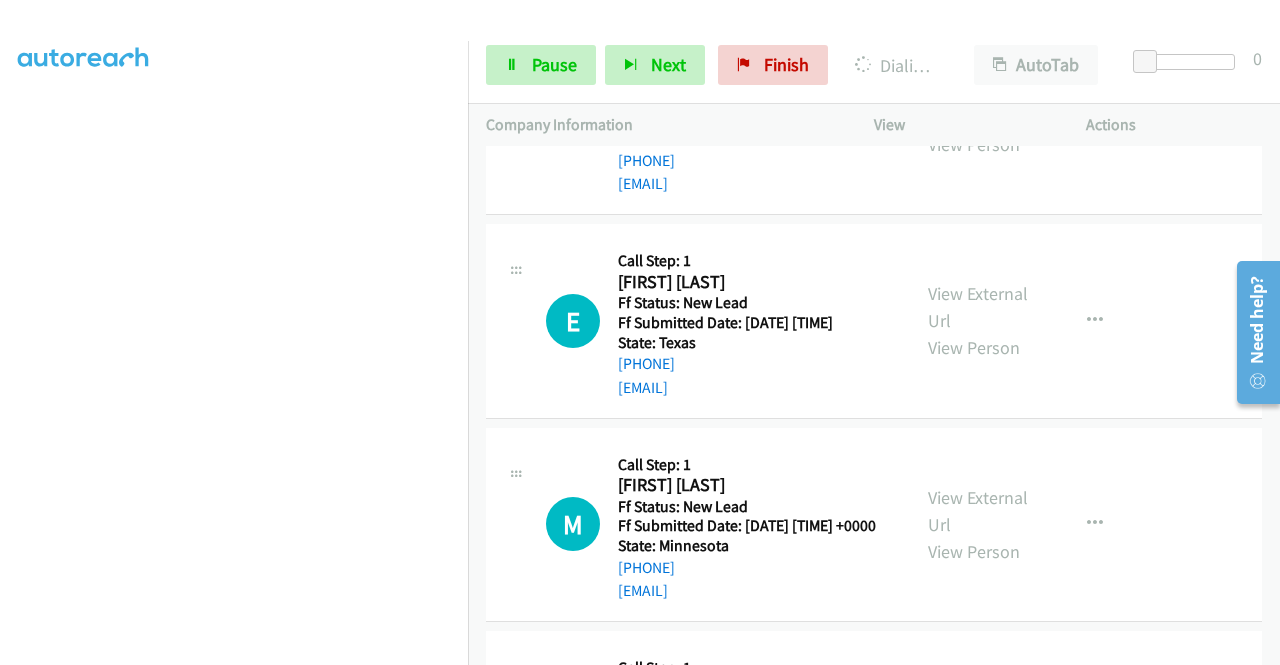 scroll, scrollTop: 2006, scrollLeft: 0, axis: vertical 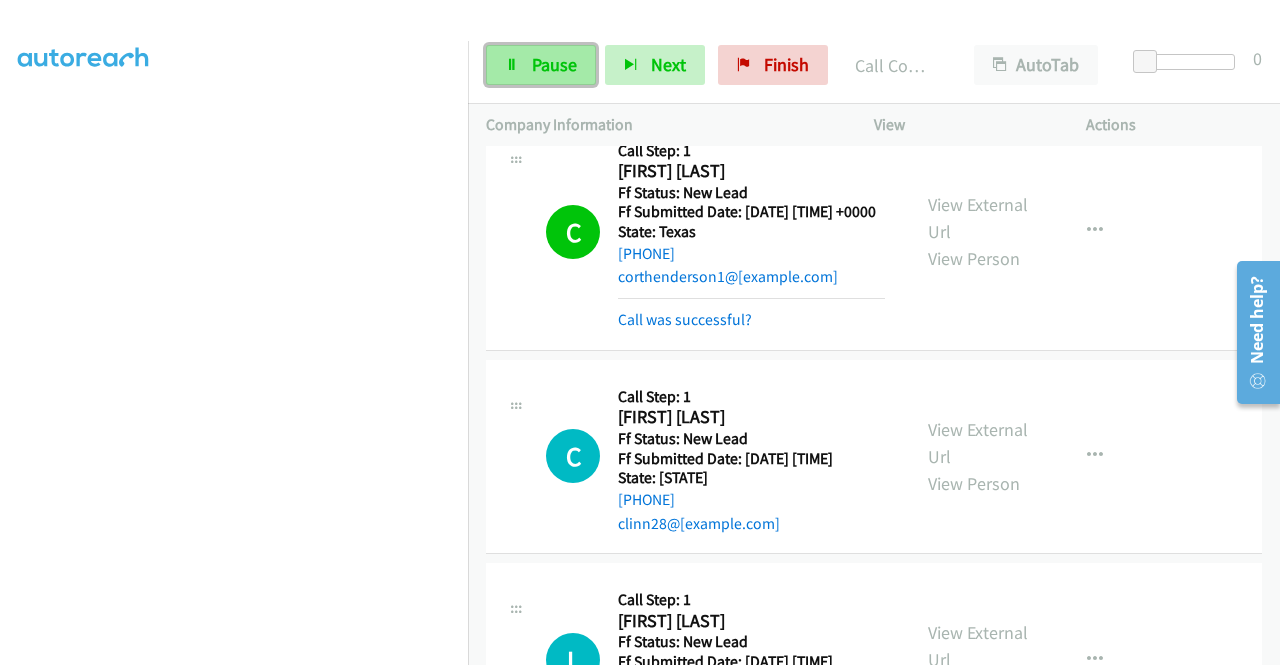 click on "Pause" at bounding box center (554, 64) 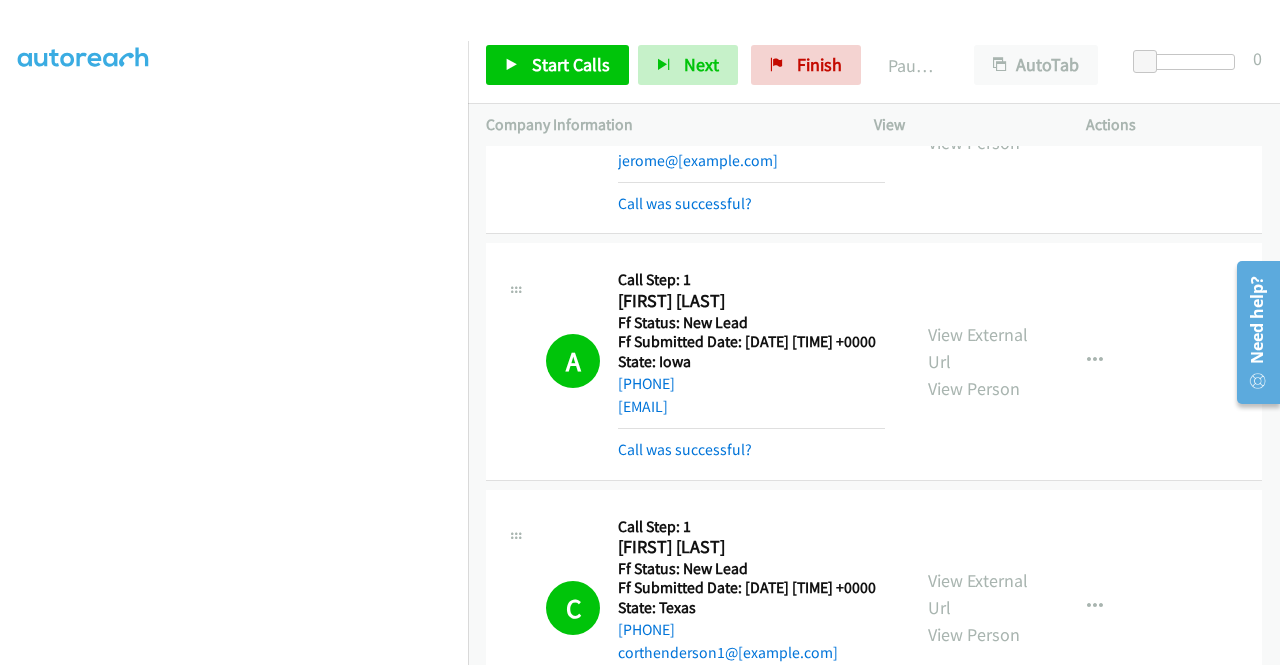 scroll, scrollTop: 1606, scrollLeft: 0, axis: vertical 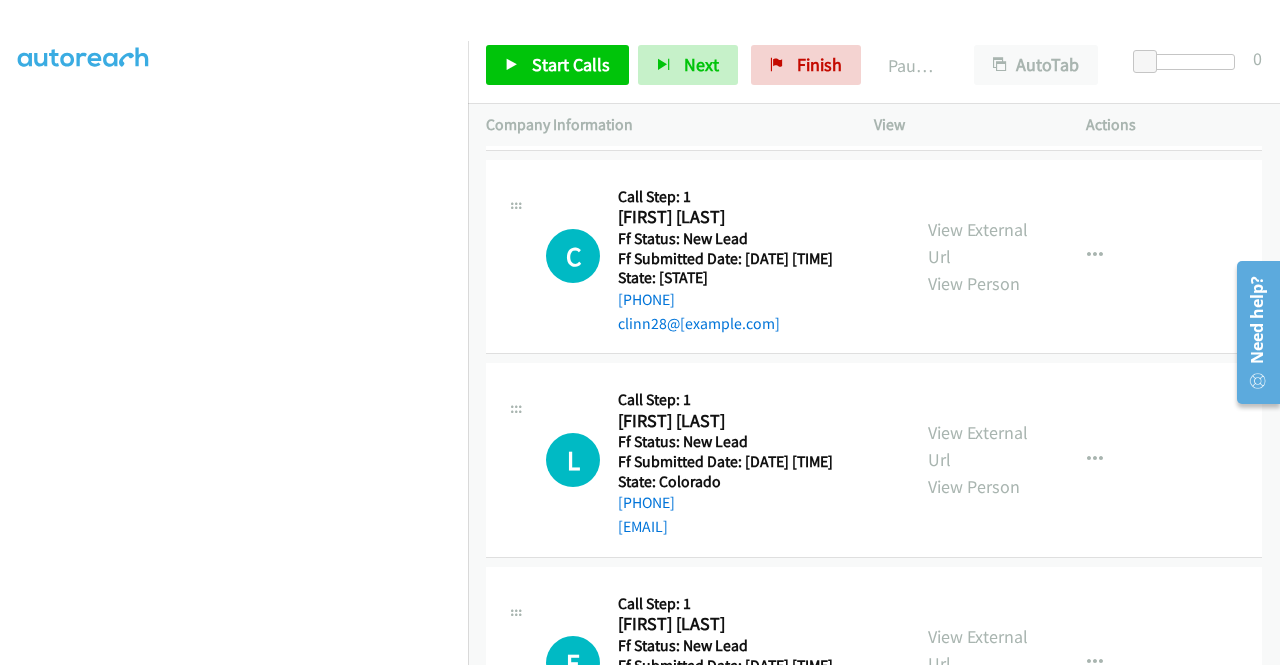 click on "Call was successful?" at bounding box center [685, 119] 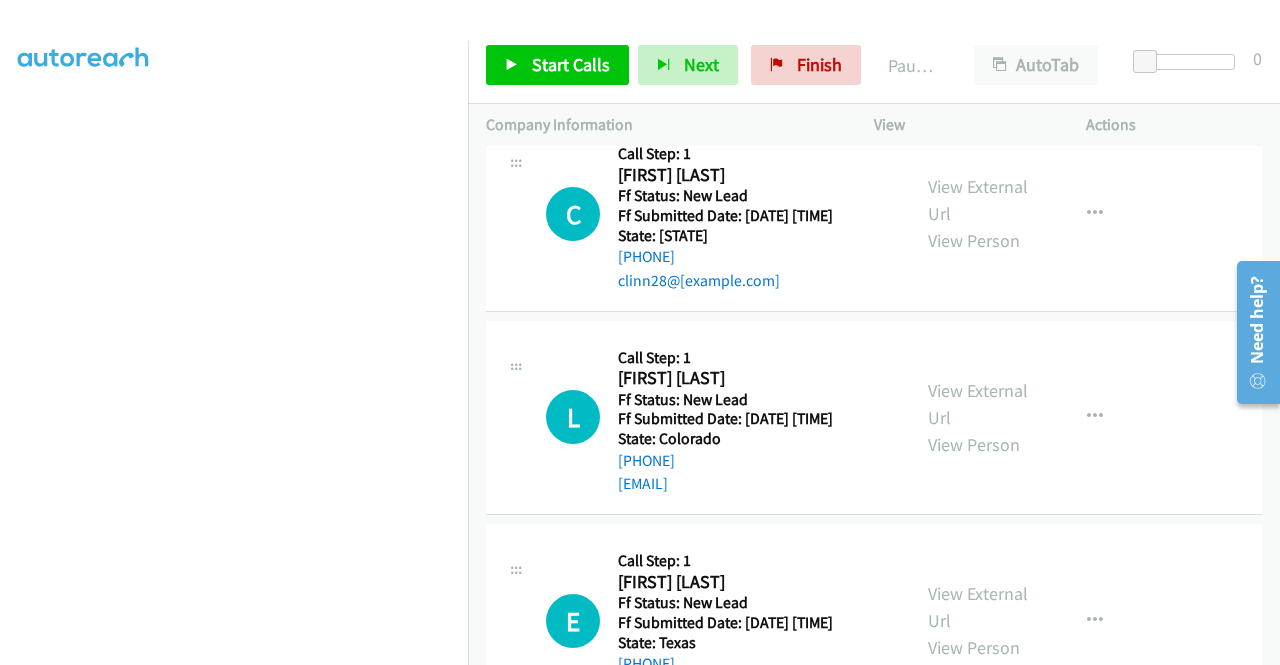 scroll, scrollTop: 2184, scrollLeft: 0, axis: vertical 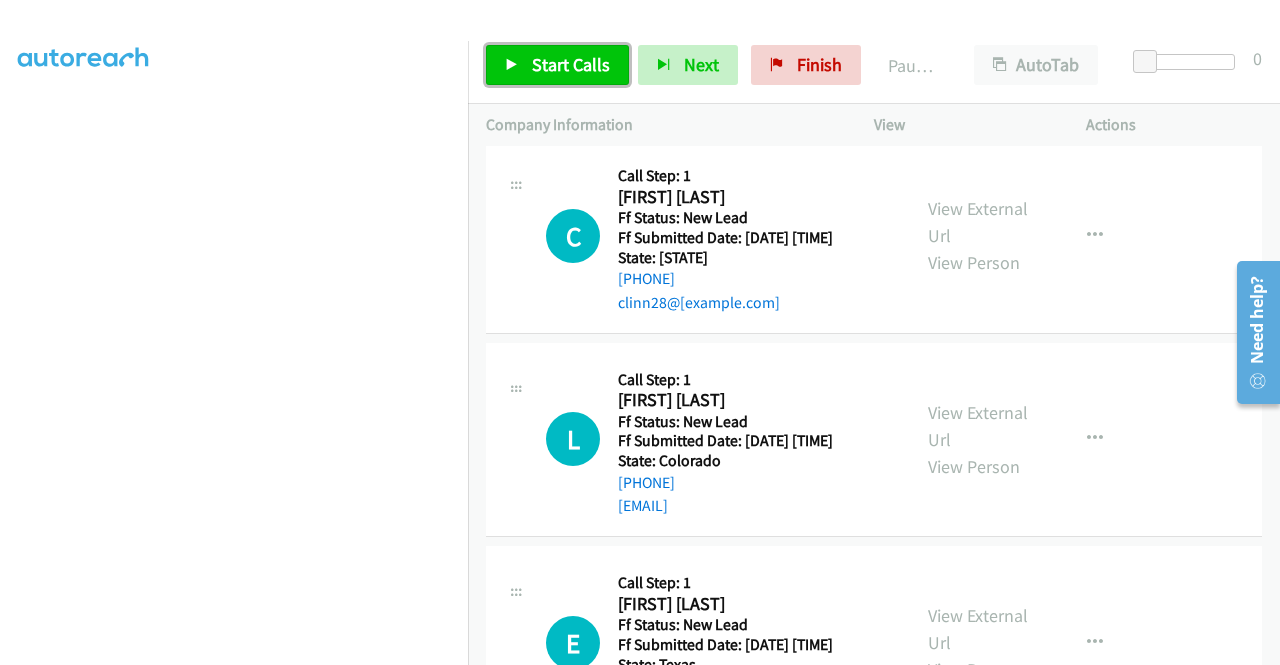 click on "Start Calls" at bounding box center (571, 64) 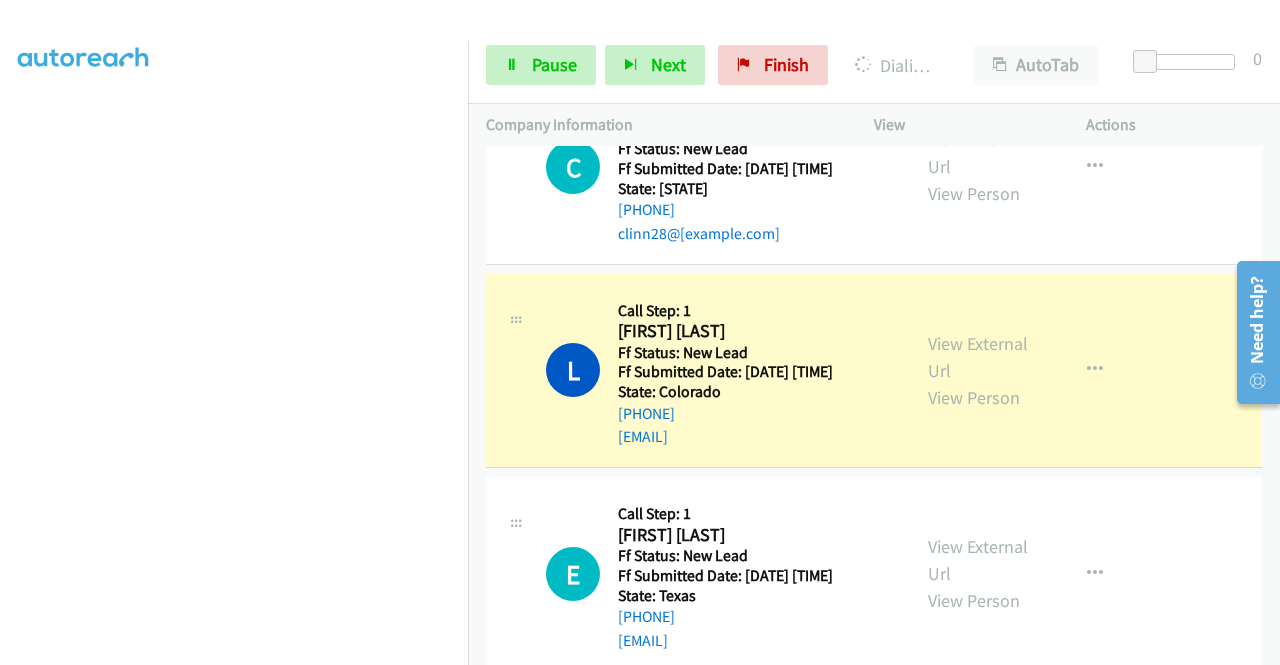 scroll, scrollTop: 2284, scrollLeft: 0, axis: vertical 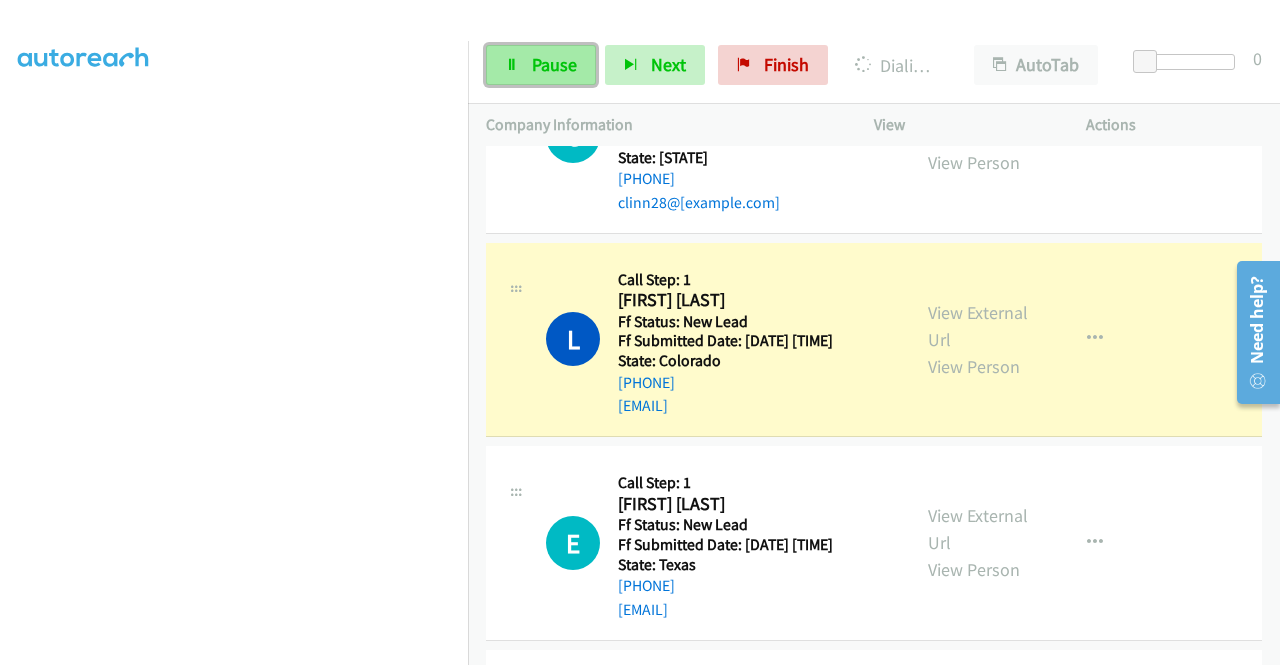 click on "Pause" at bounding box center [554, 64] 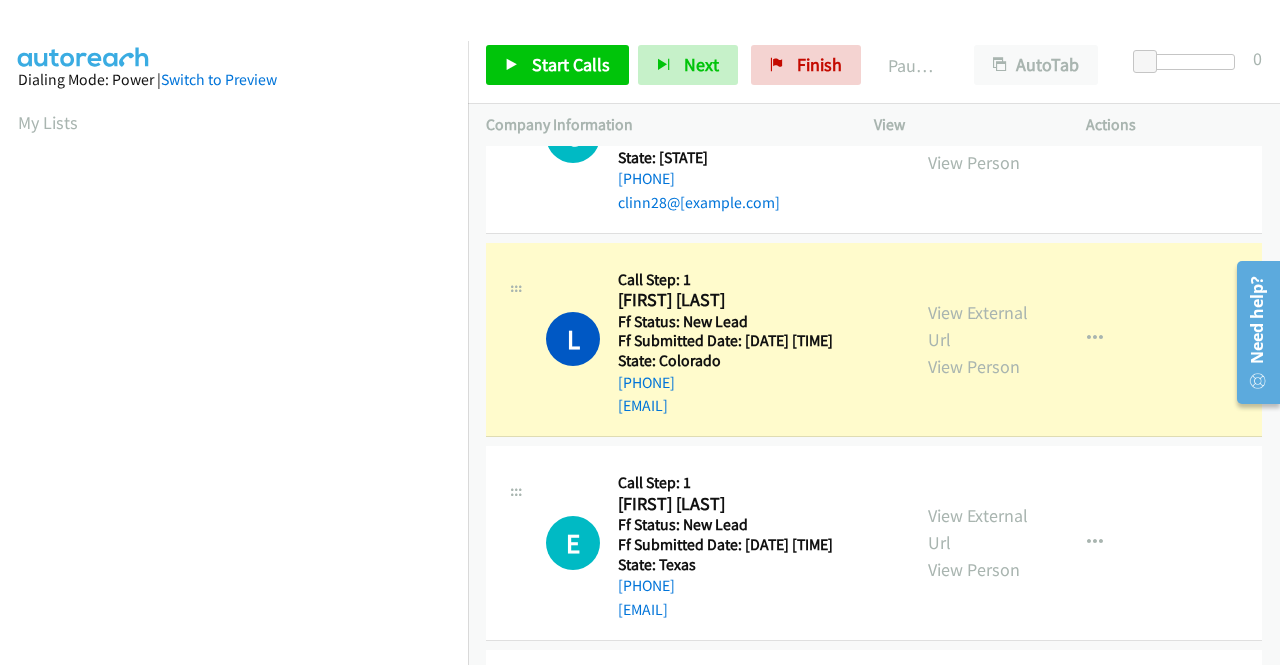 scroll, scrollTop: 456, scrollLeft: 0, axis: vertical 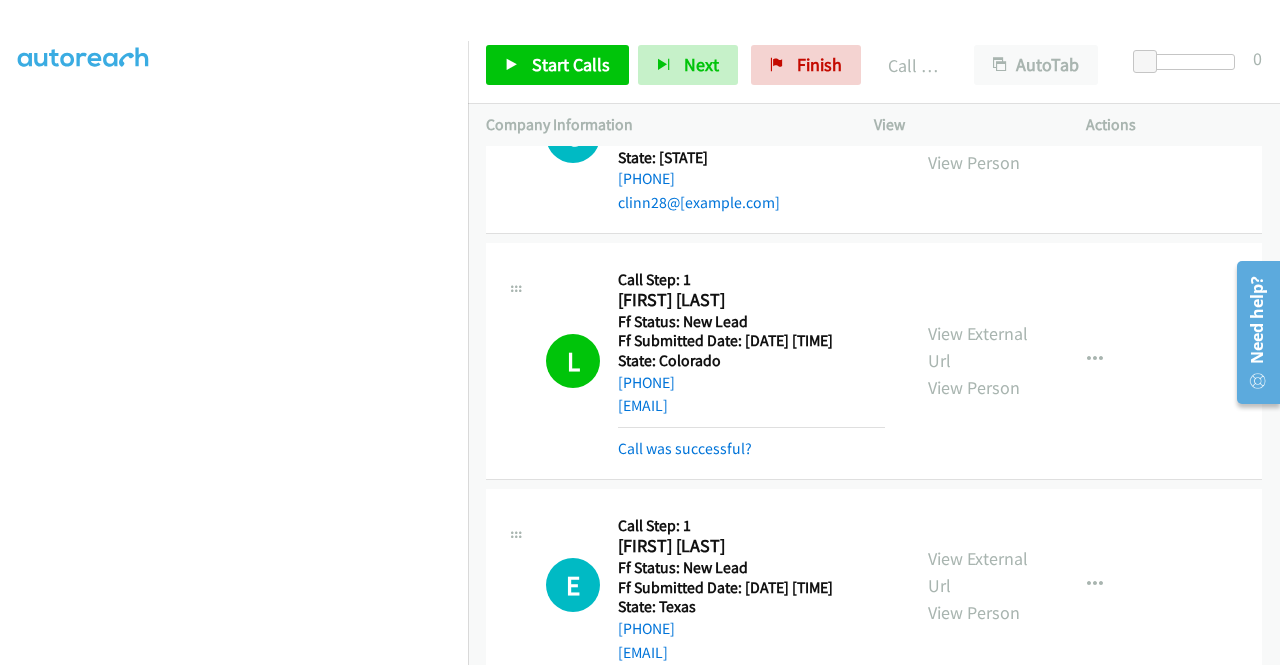 drag, startPoint x: 659, startPoint y: 379, endPoint x: 634, endPoint y: 379, distance: 25 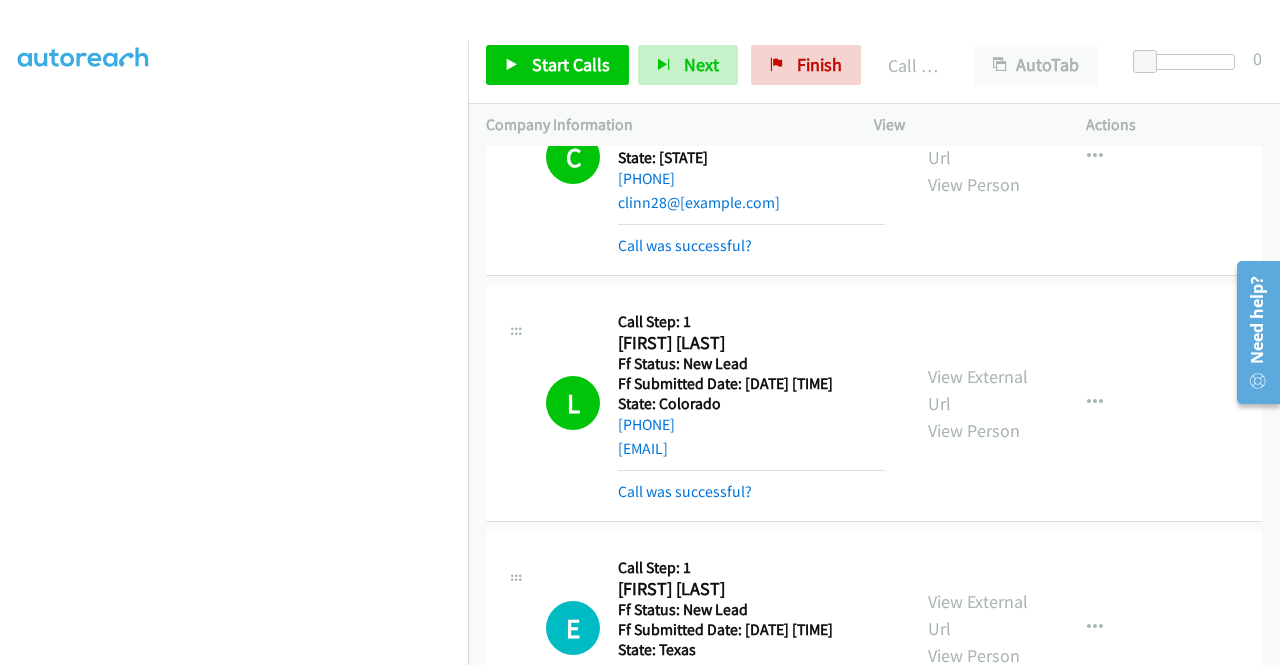 scroll, scrollTop: 256, scrollLeft: 0, axis: vertical 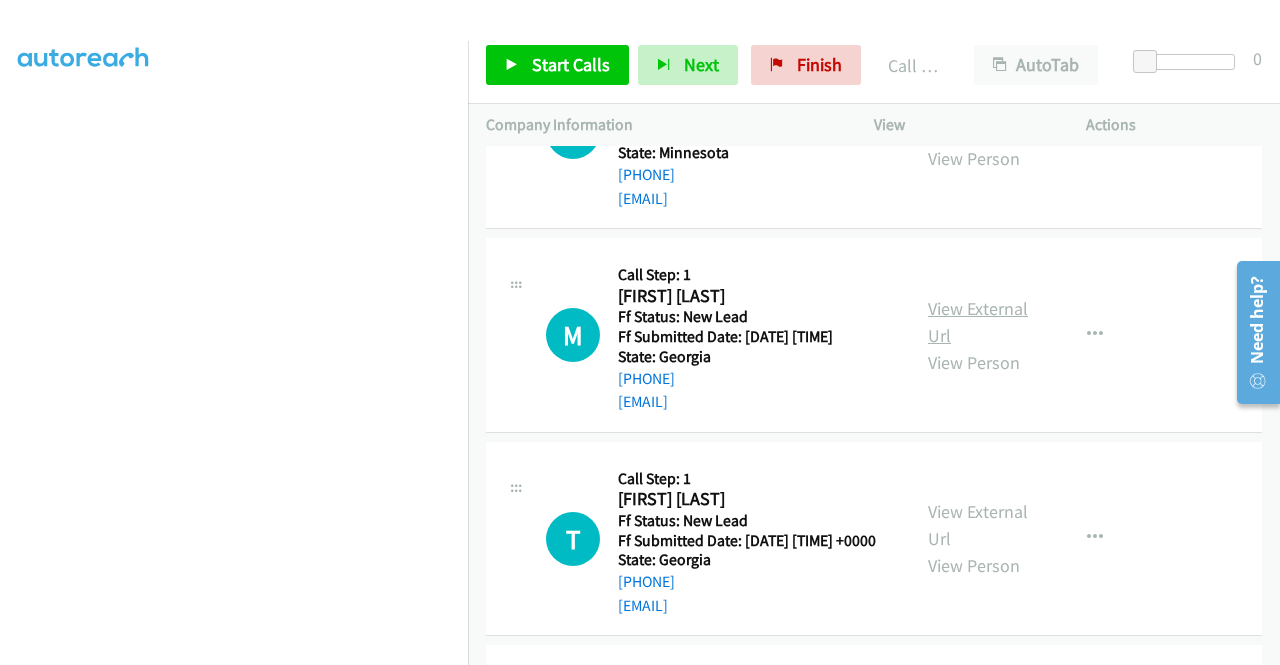 click on "View External Url" at bounding box center [978, 322] 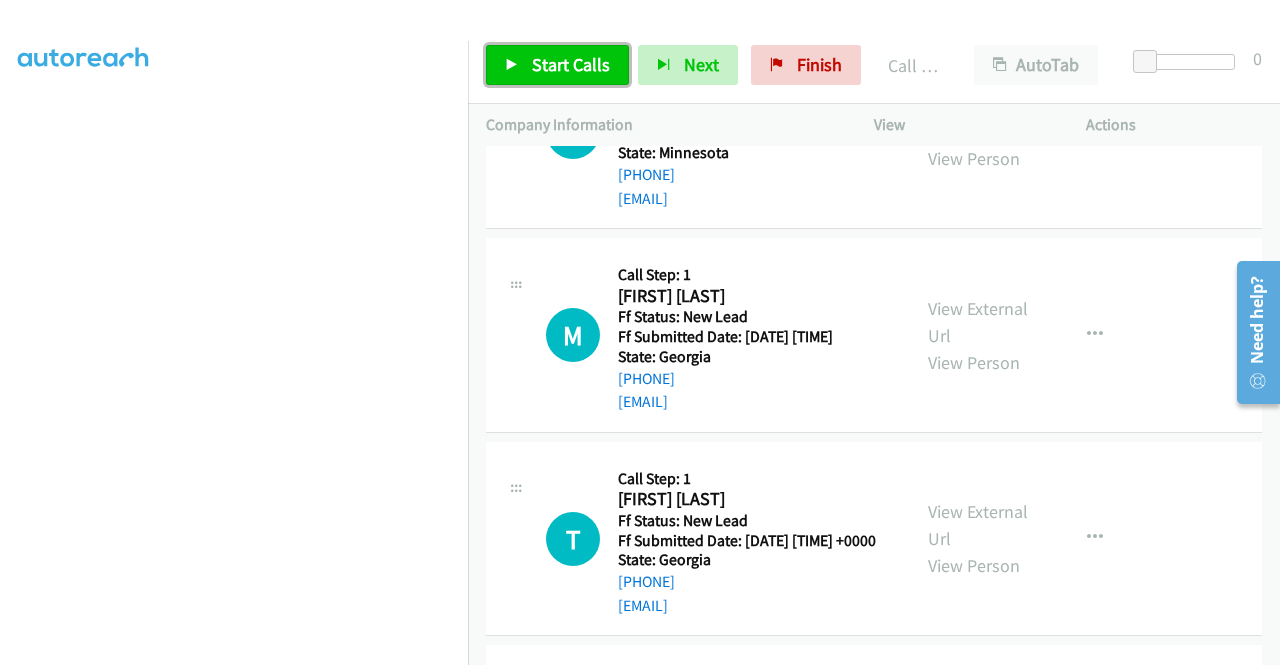 click on "Start Calls" at bounding box center (571, 64) 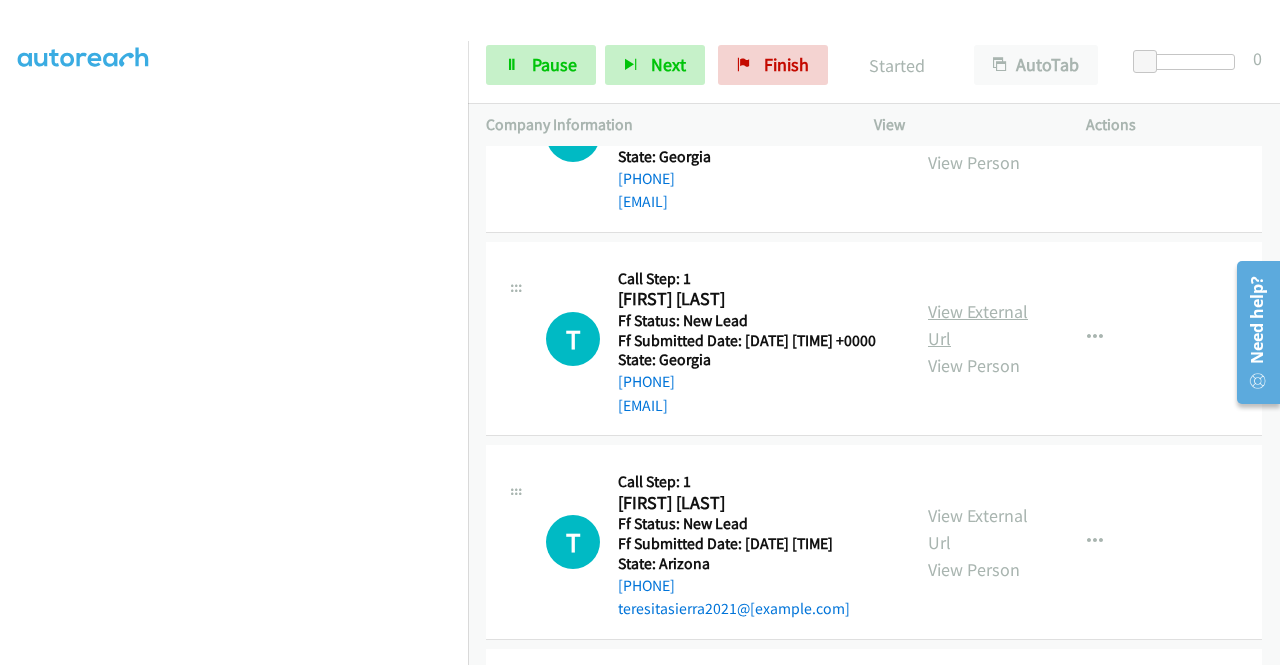 click on "View External Url" at bounding box center (978, 325) 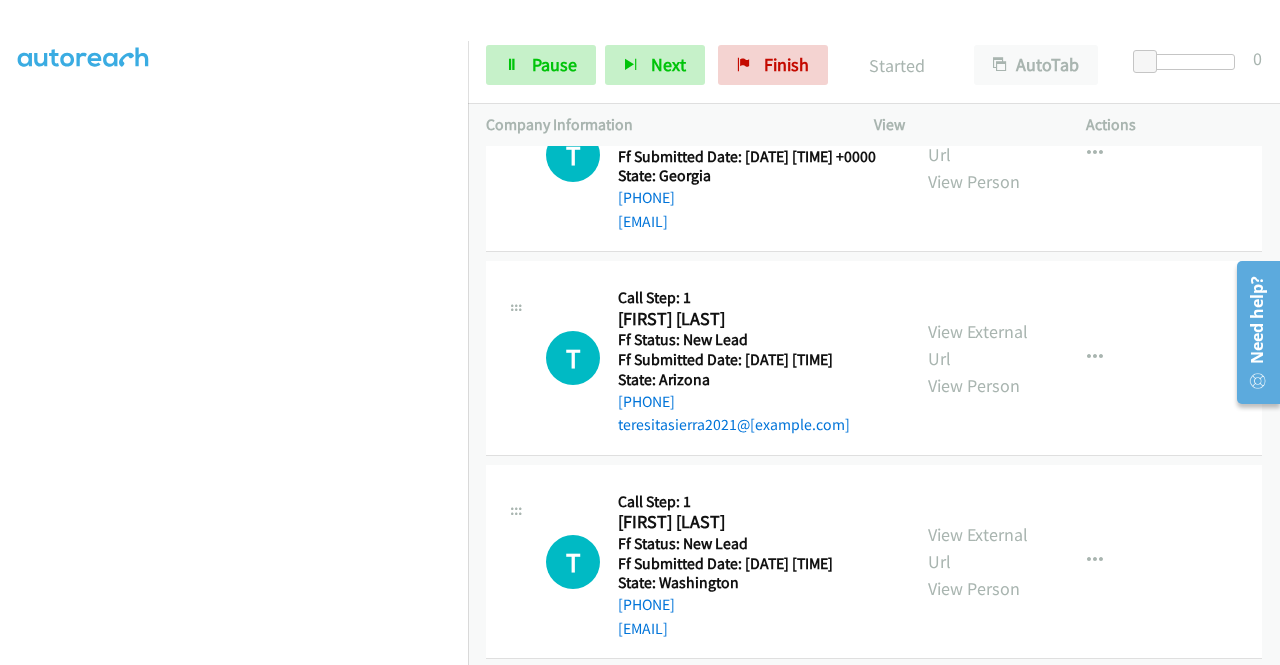 scroll, scrollTop: 3384, scrollLeft: 0, axis: vertical 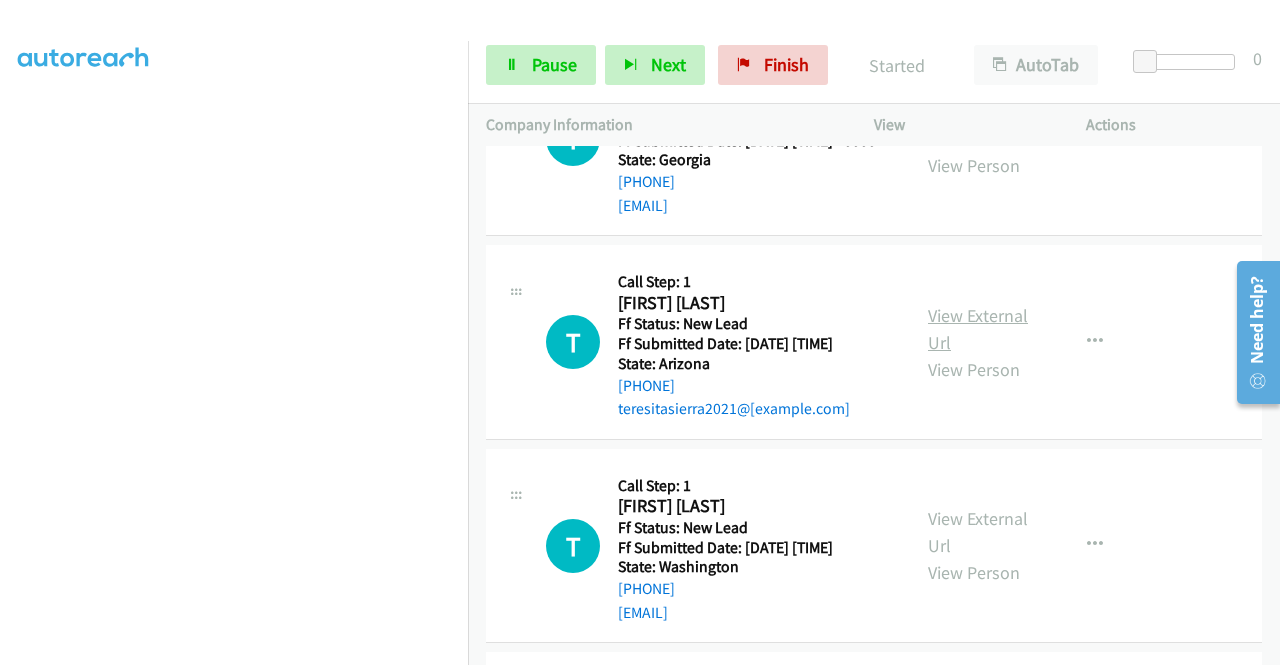 click on "View External Url" at bounding box center [978, 329] 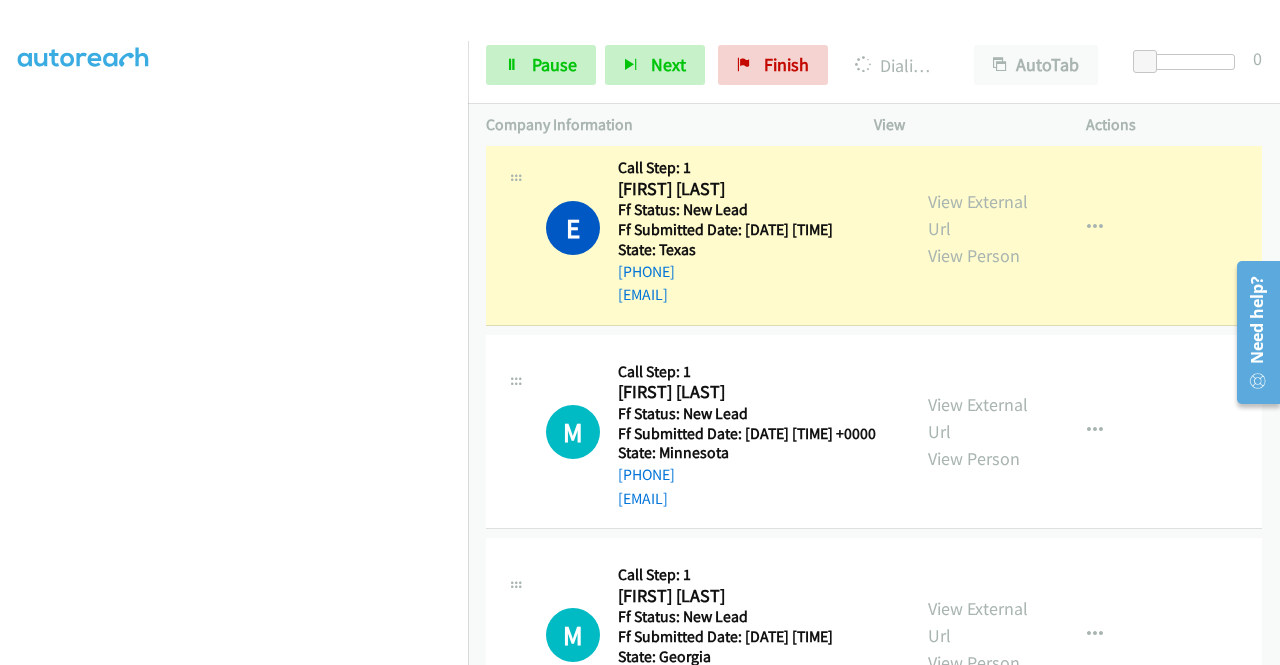 scroll, scrollTop: 2784, scrollLeft: 0, axis: vertical 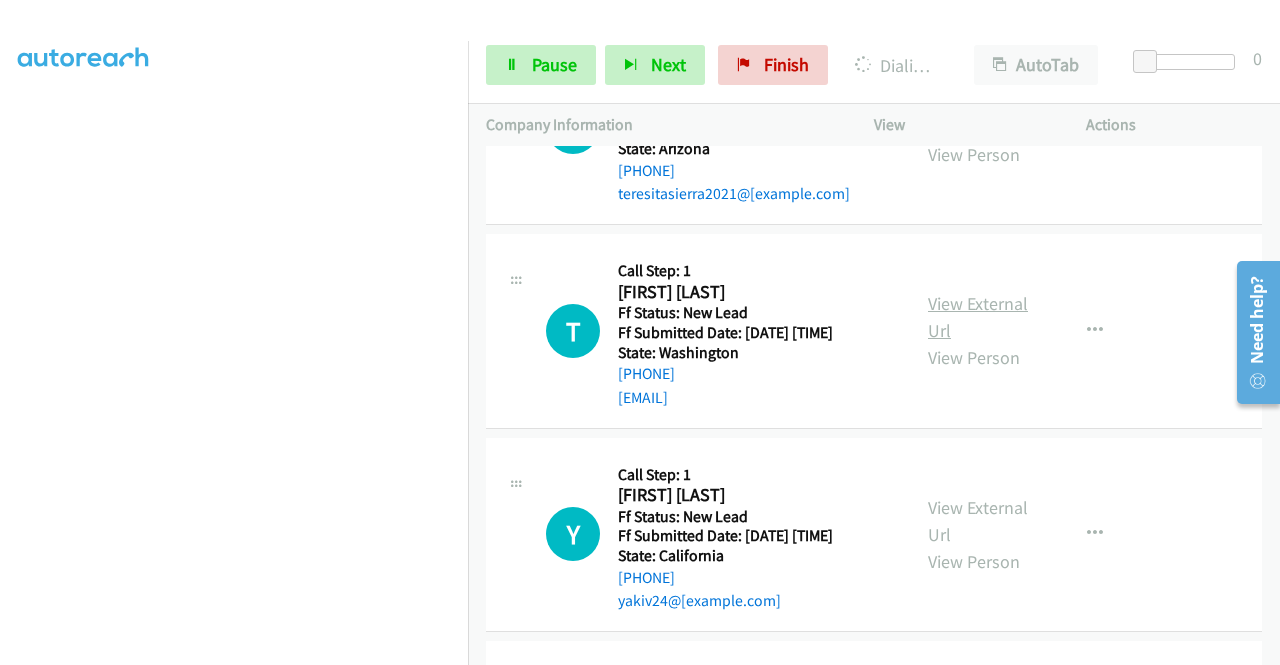 click on "View External Url" at bounding box center [978, 317] 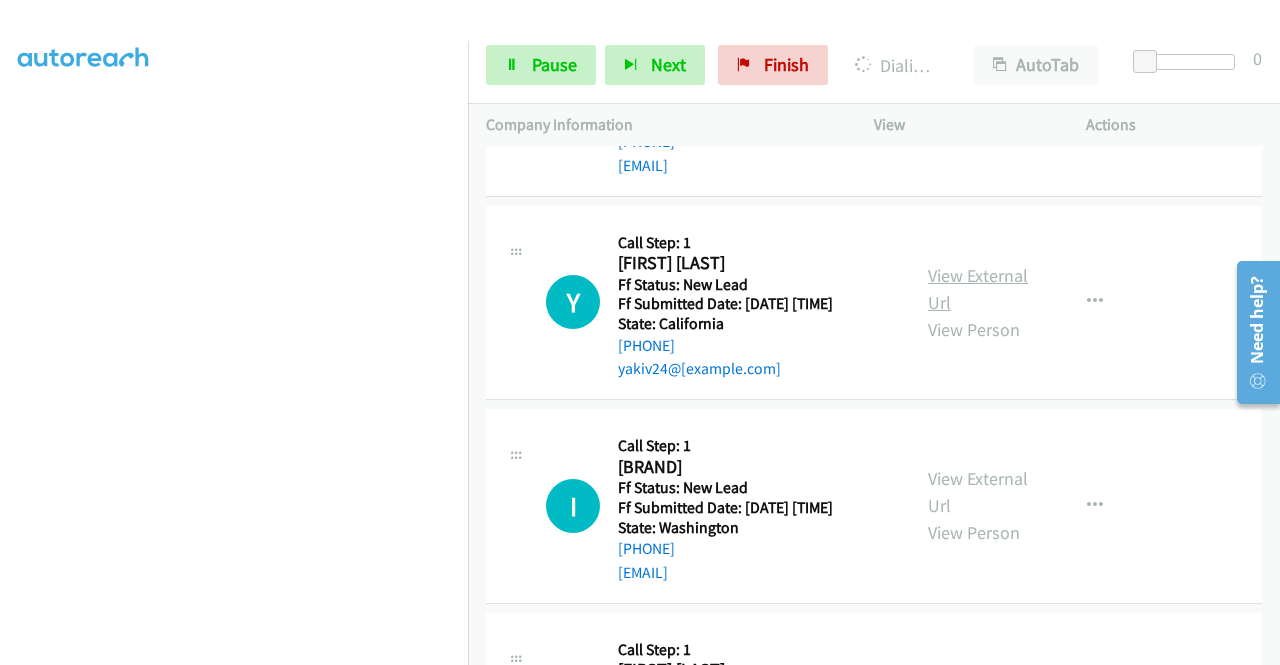 scroll, scrollTop: 3984, scrollLeft: 0, axis: vertical 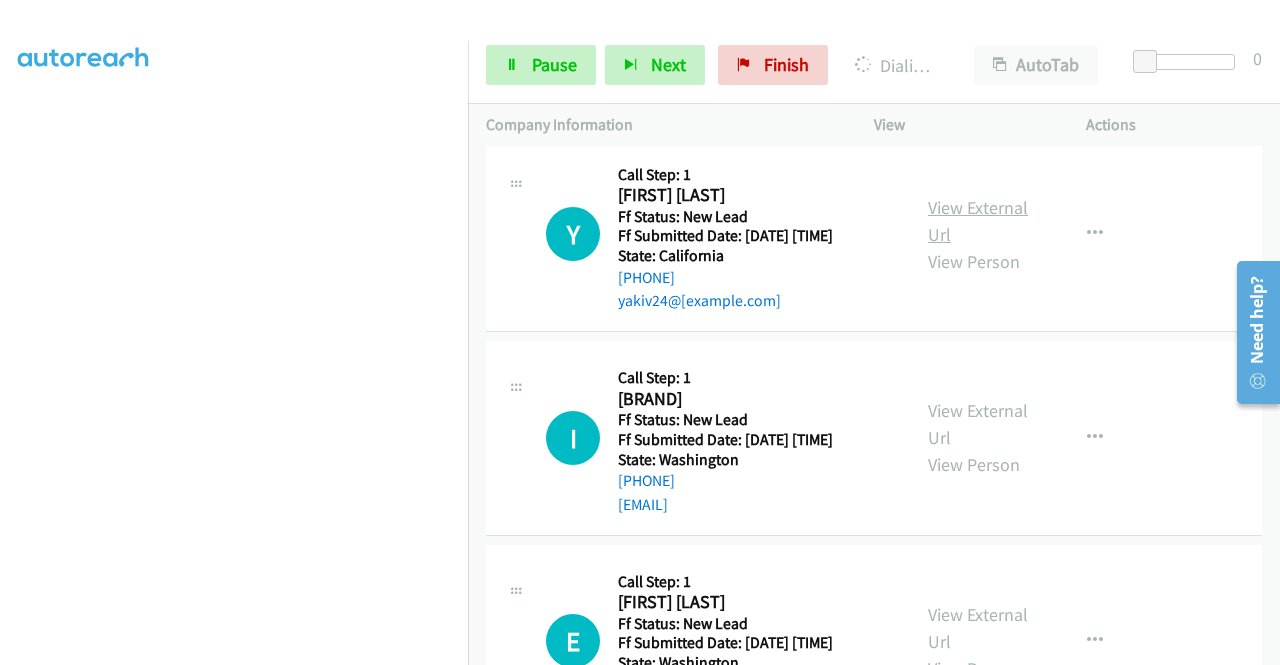 click on "View External Url" at bounding box center (978, 221) 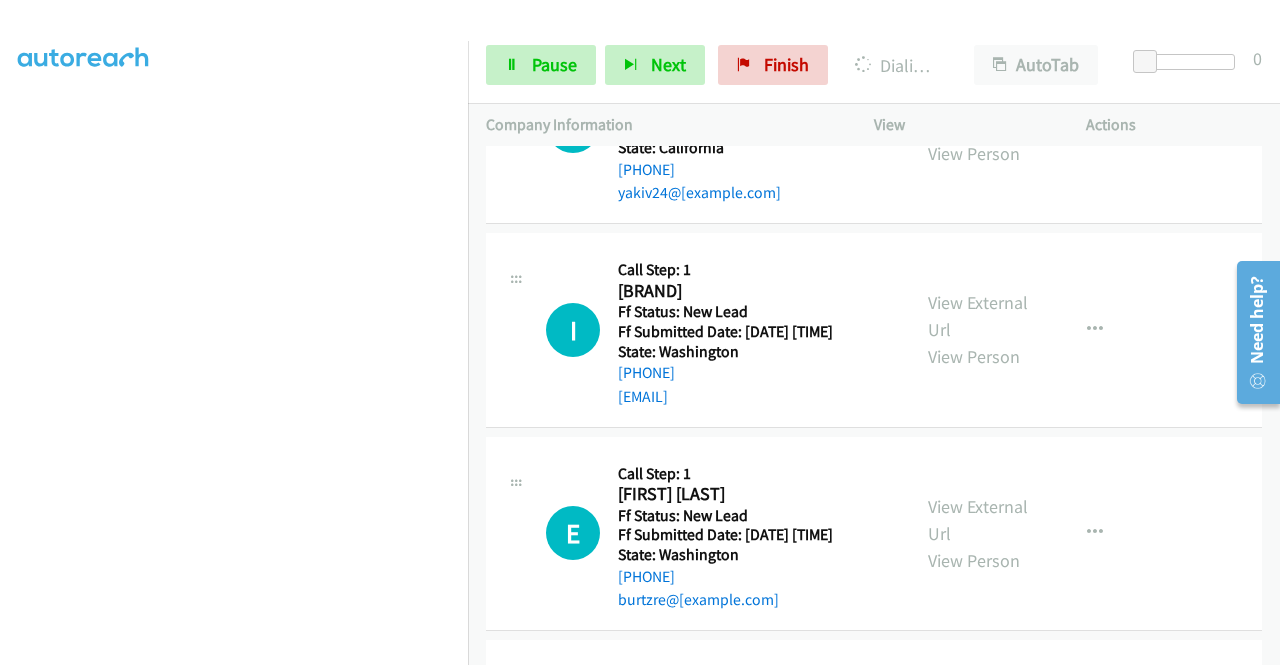 scroll, scrollTop: 4184, scrollLeft: 0, axis: vertical 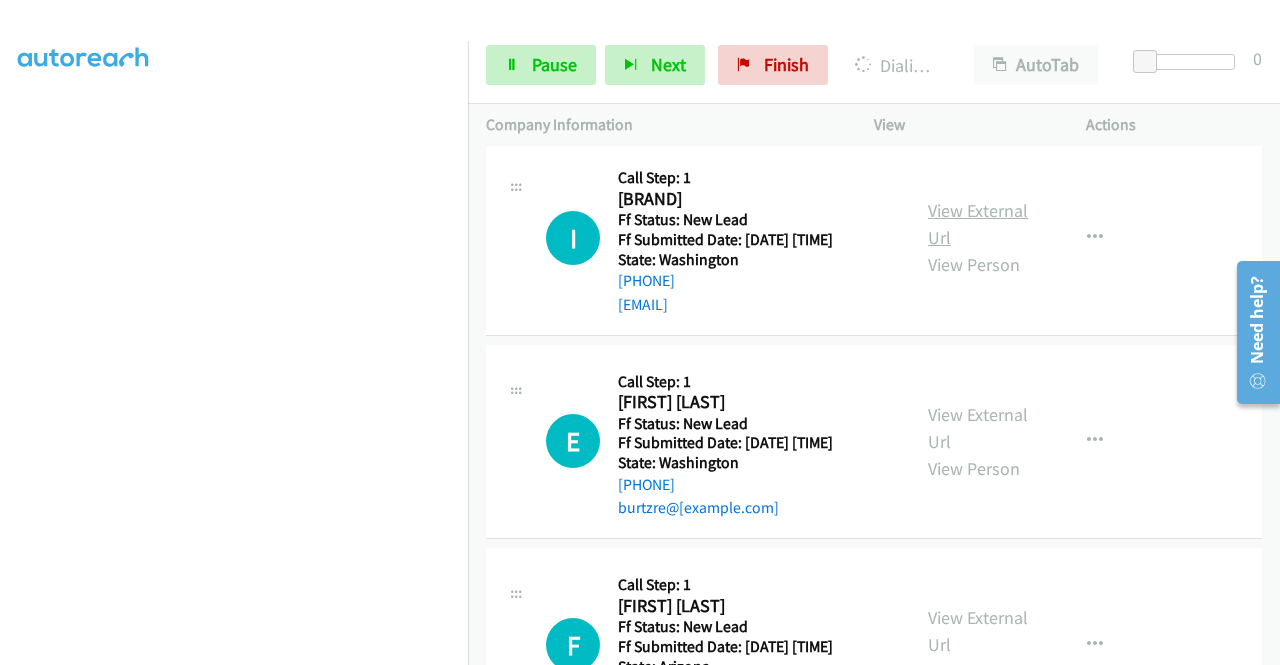 click on "View External Url" at bounding box center (978, 224) 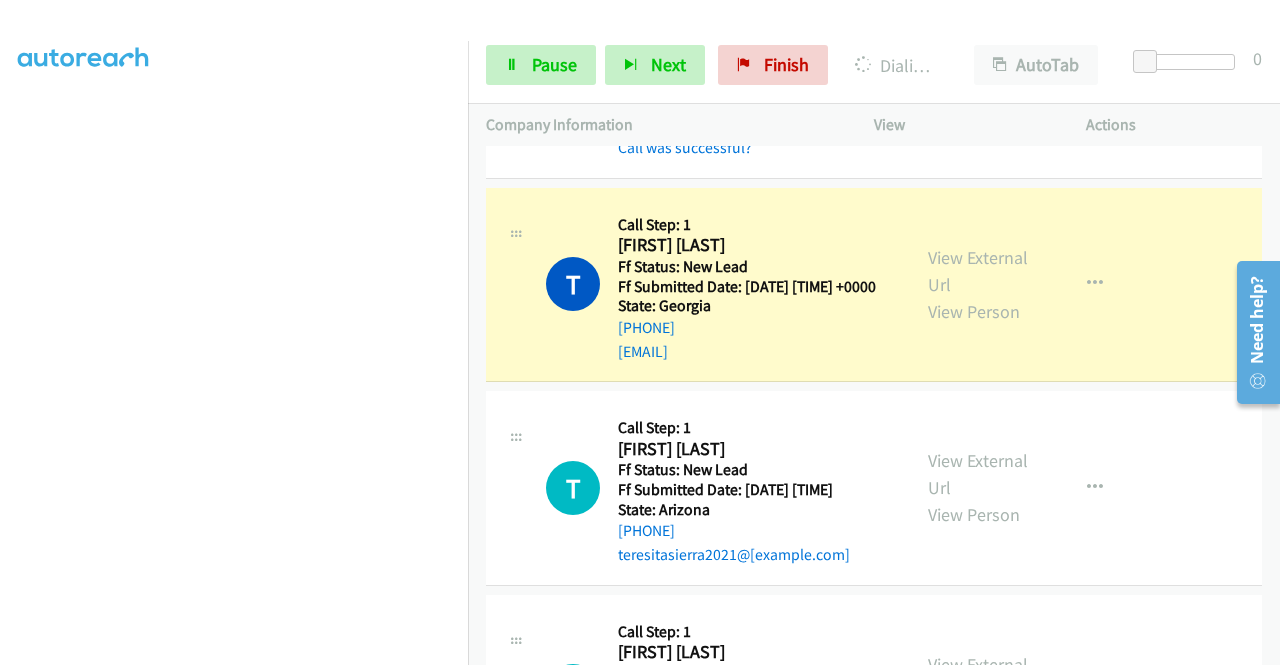 scroll, scrollTop: 3384, scrollLeft: 0, axis: vertical 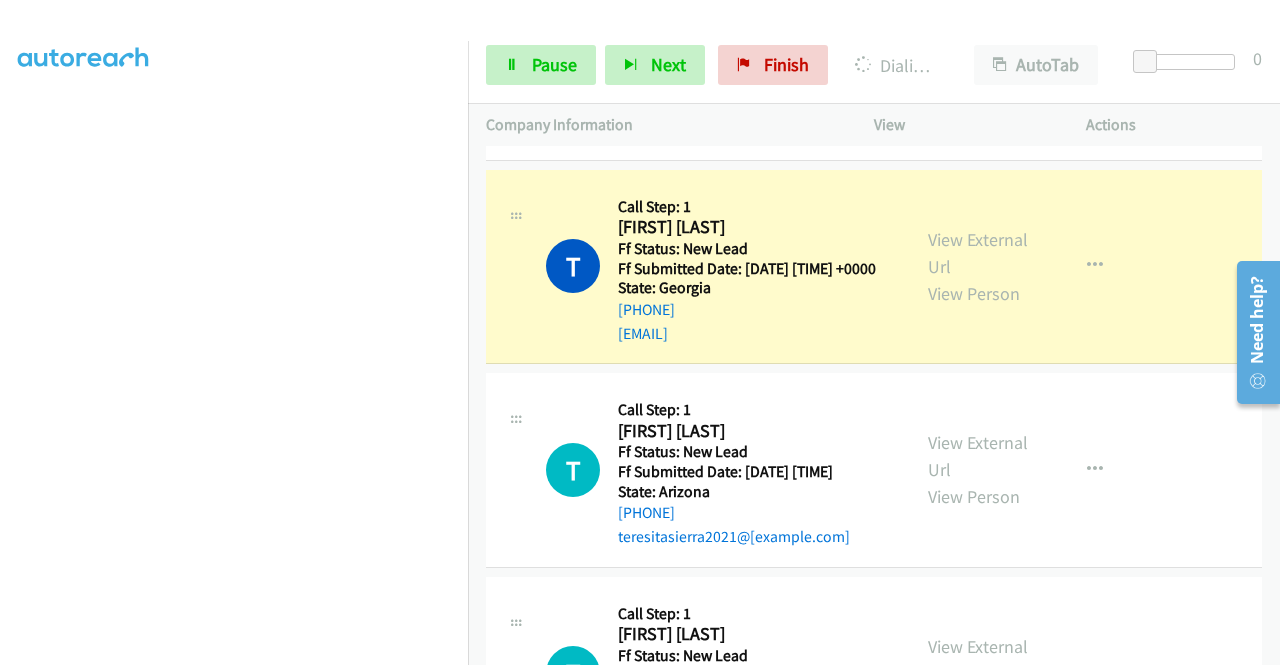 click at bounding box center (234, 190) 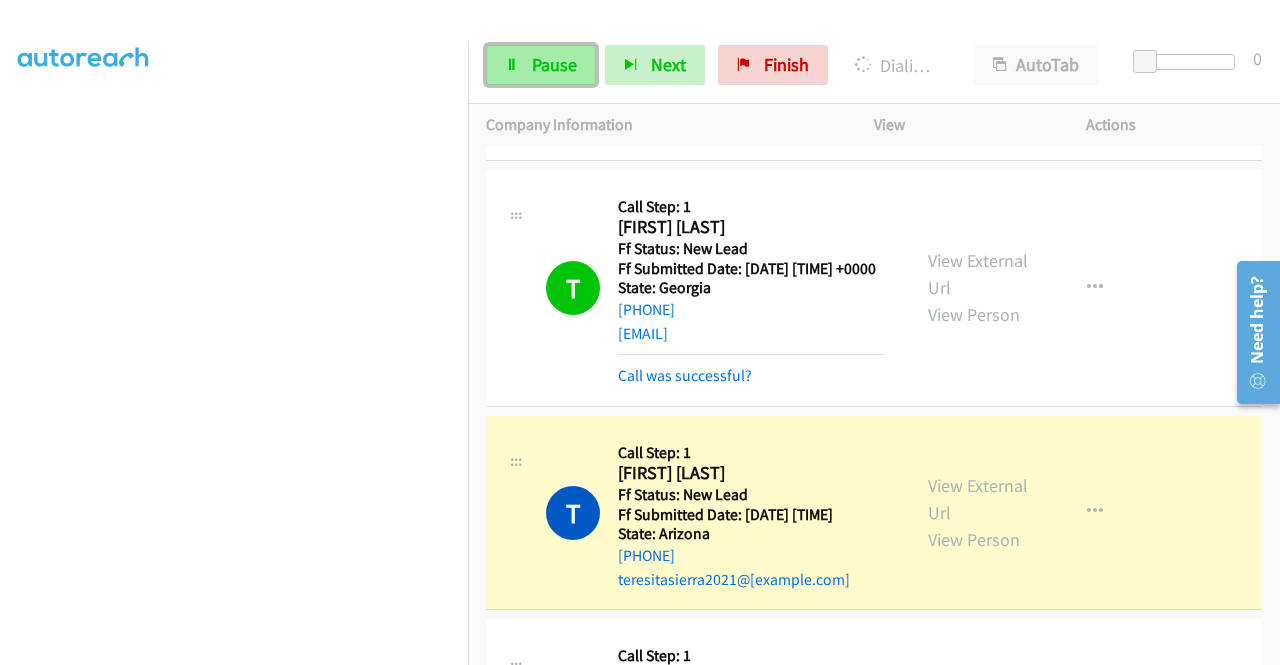 click on "Pause" at bounding box center (554, 64) 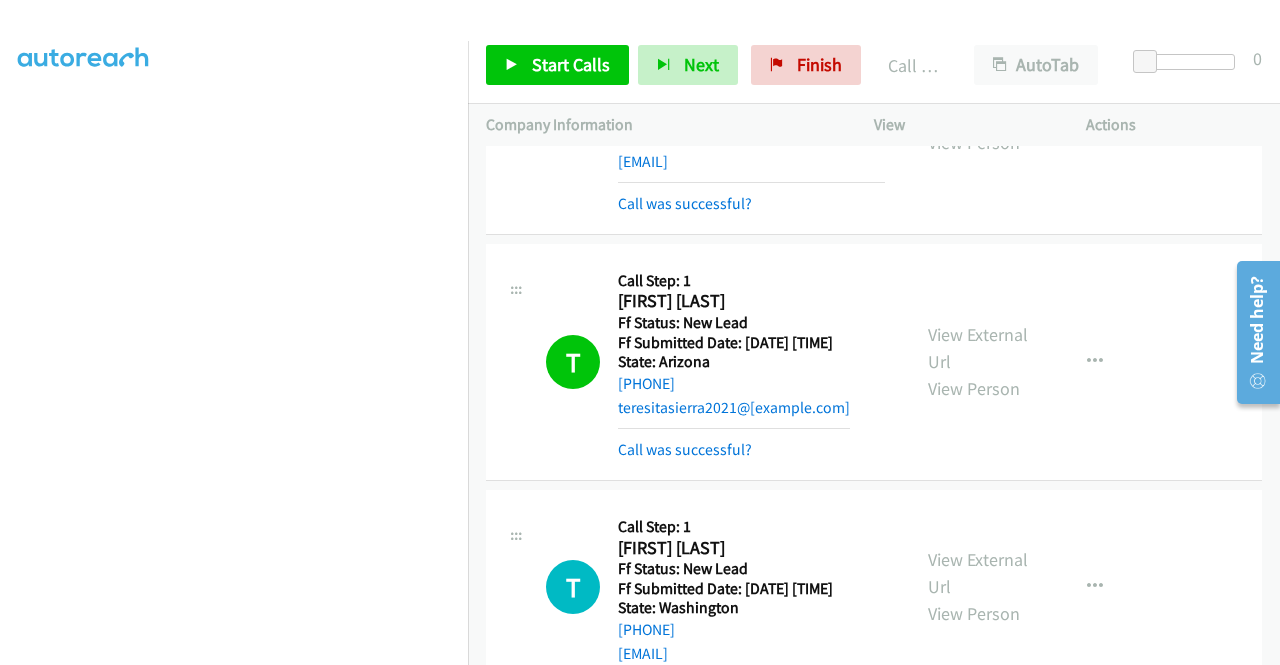 scroll, scrollTop: 3784, scrollLeft: 0, axis: vertical 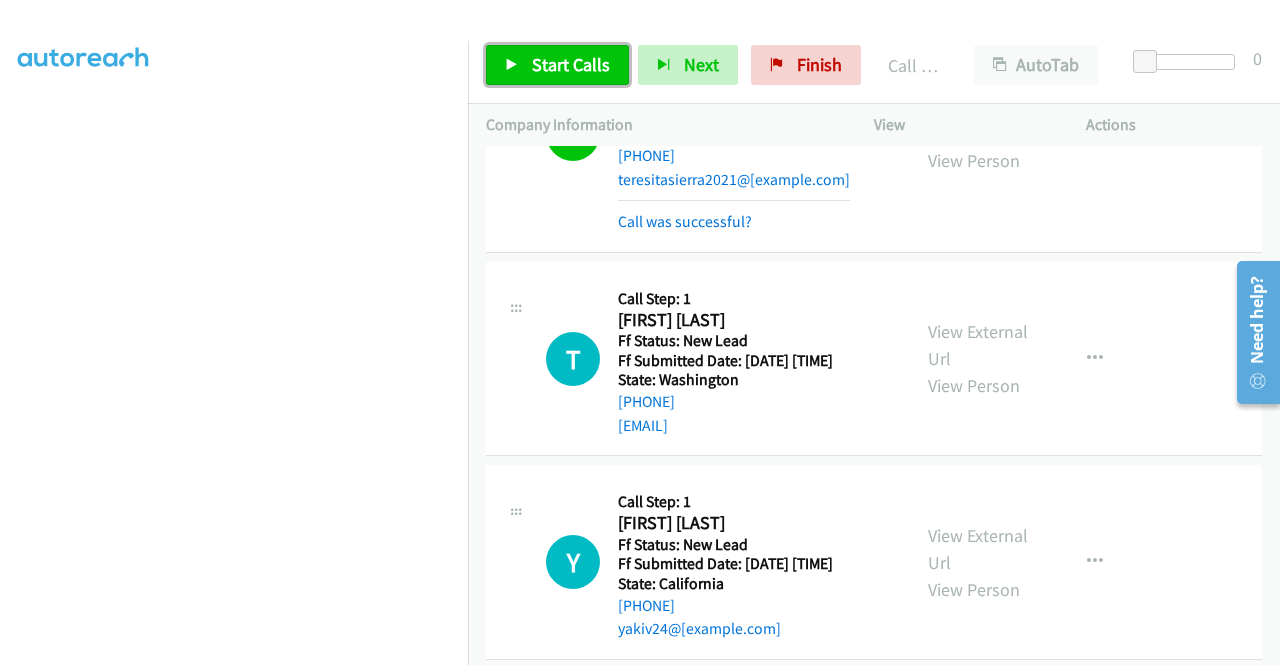 click on "Start Calls" at bounding box center (571, 64) 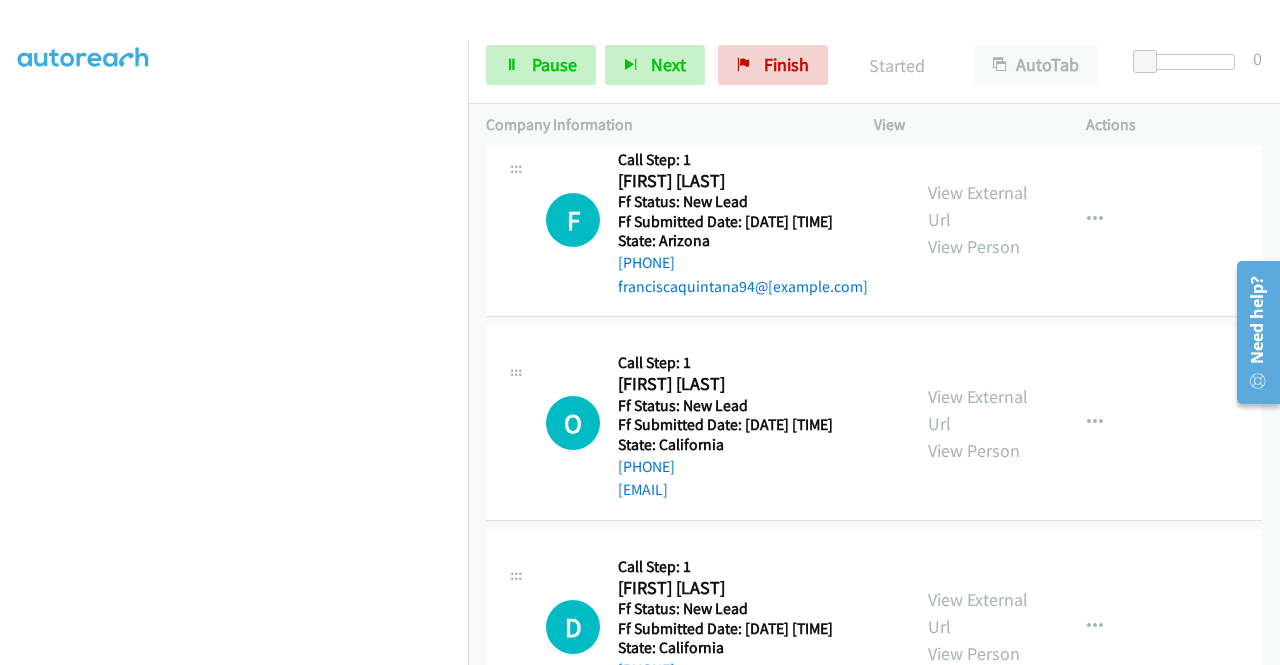 scroll, scrollTop: 4784, scrollLeft: 0, axis: vertical 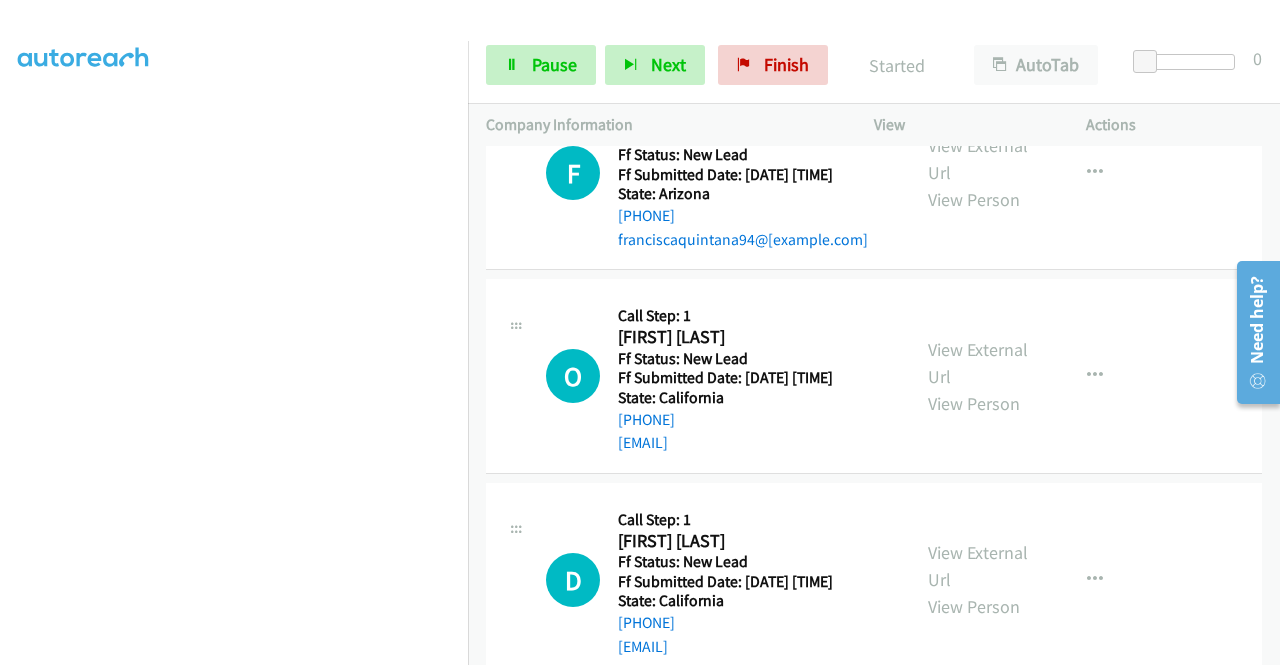 click on "View External Url" at bounding box center (978, -44) 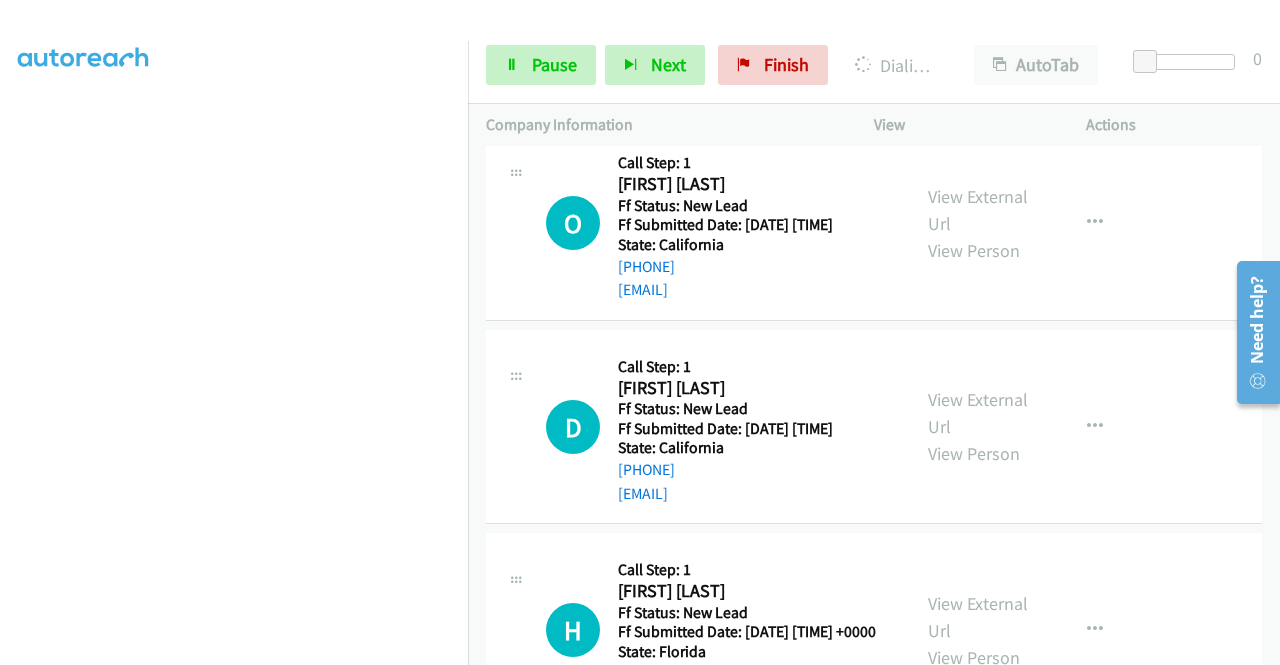 scroll, scrollTop: 4984, scrollLeft: 0, axis: vertical 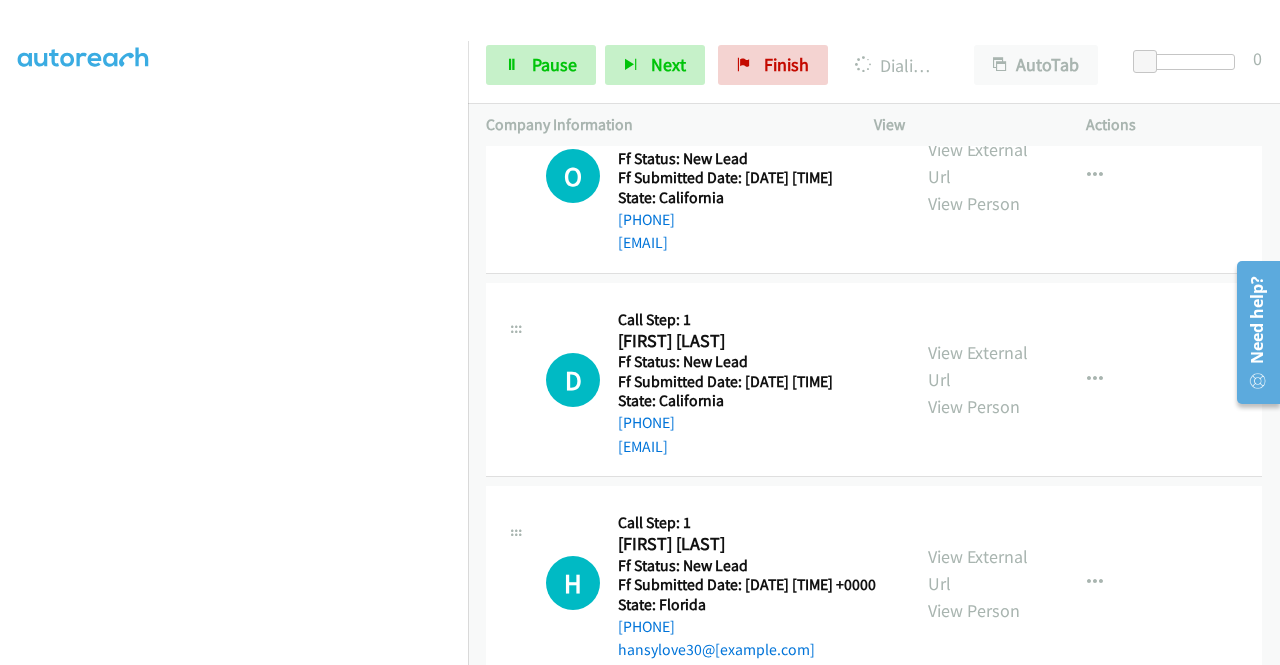 click on "View External Url" at bounding box center (978, -41) 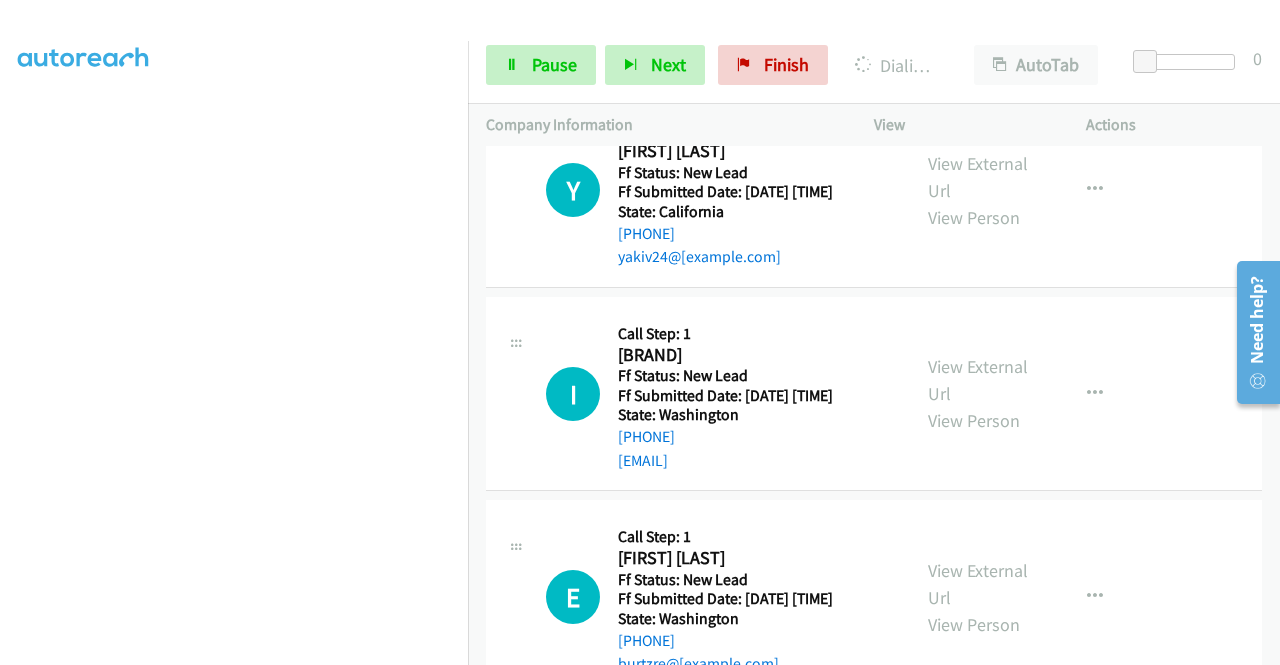 scroll, scrollTop: 4184, scrollLeft: 0, axis: vertical 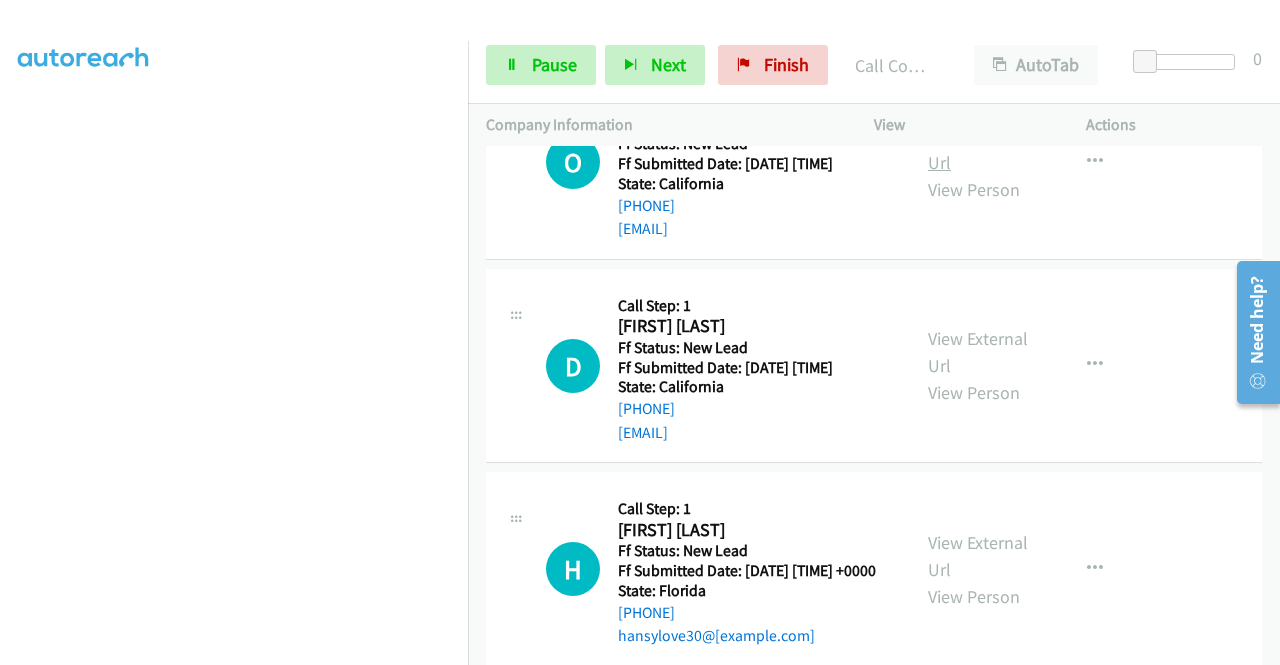 click on "View External Url" at bounding box center (978, 149) 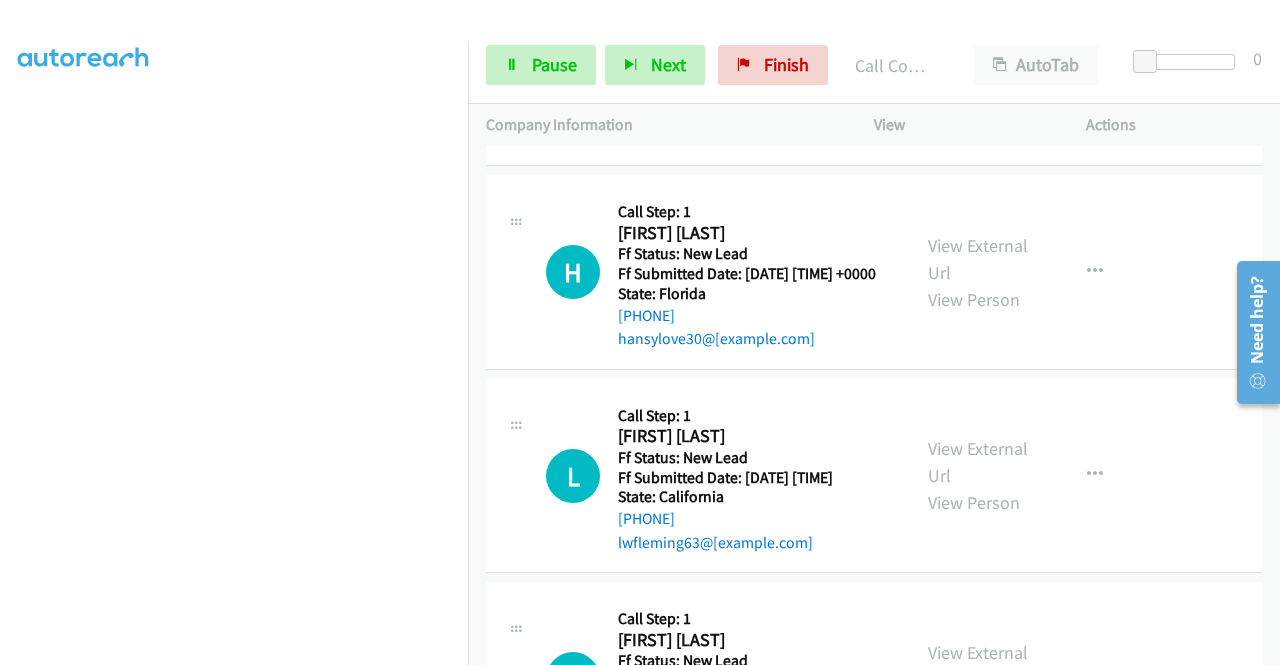 scroll, scrollTop: 5426, scrollLeft: 0, axis: vertical 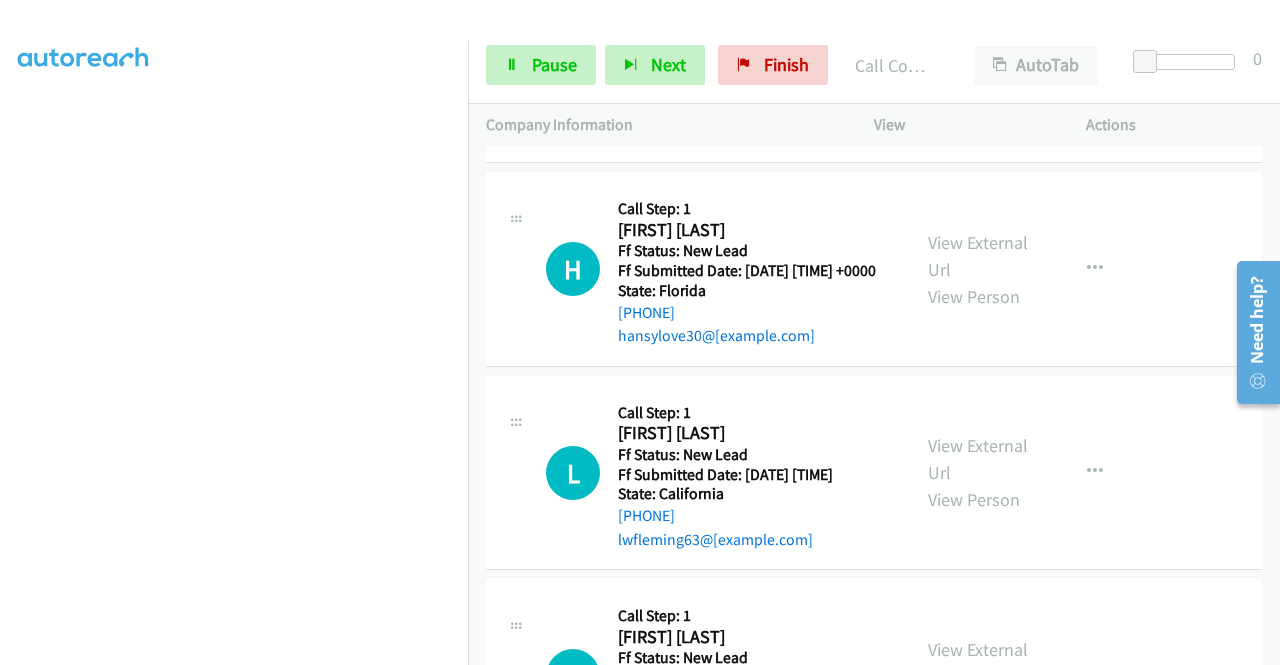 click on "View External Url" at bounding box center [978, 52] 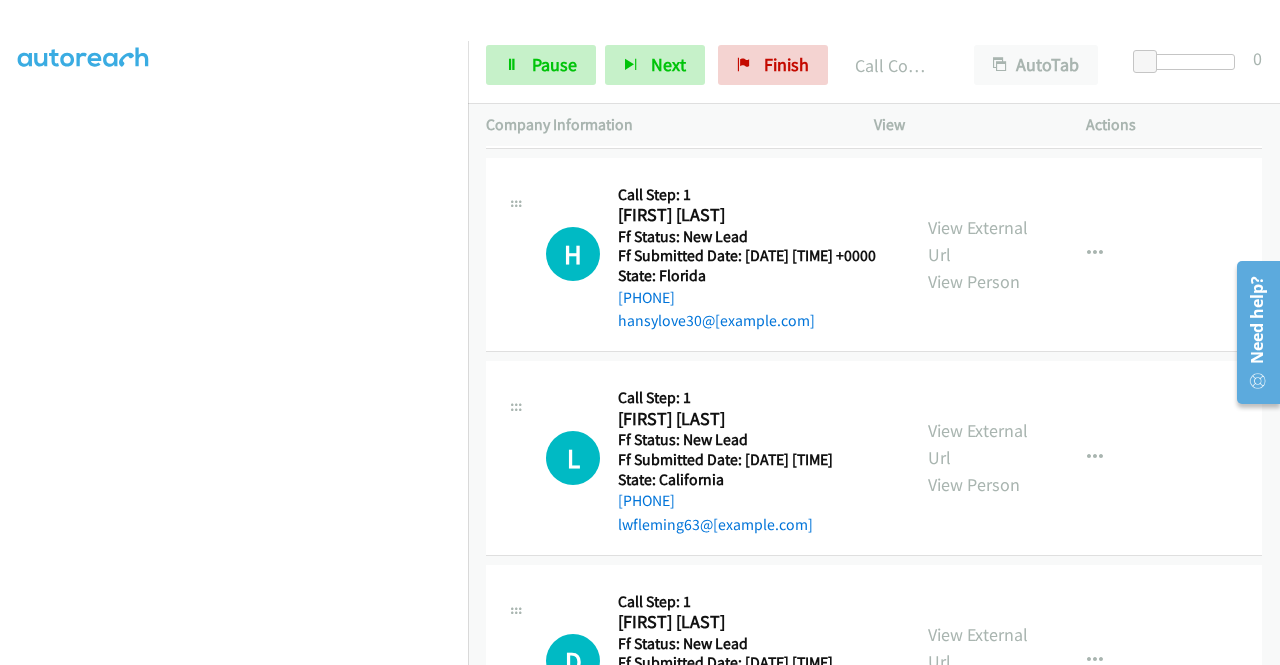 scroll, scrollTop: 5726, scrollLeft: 0, axis: vertical 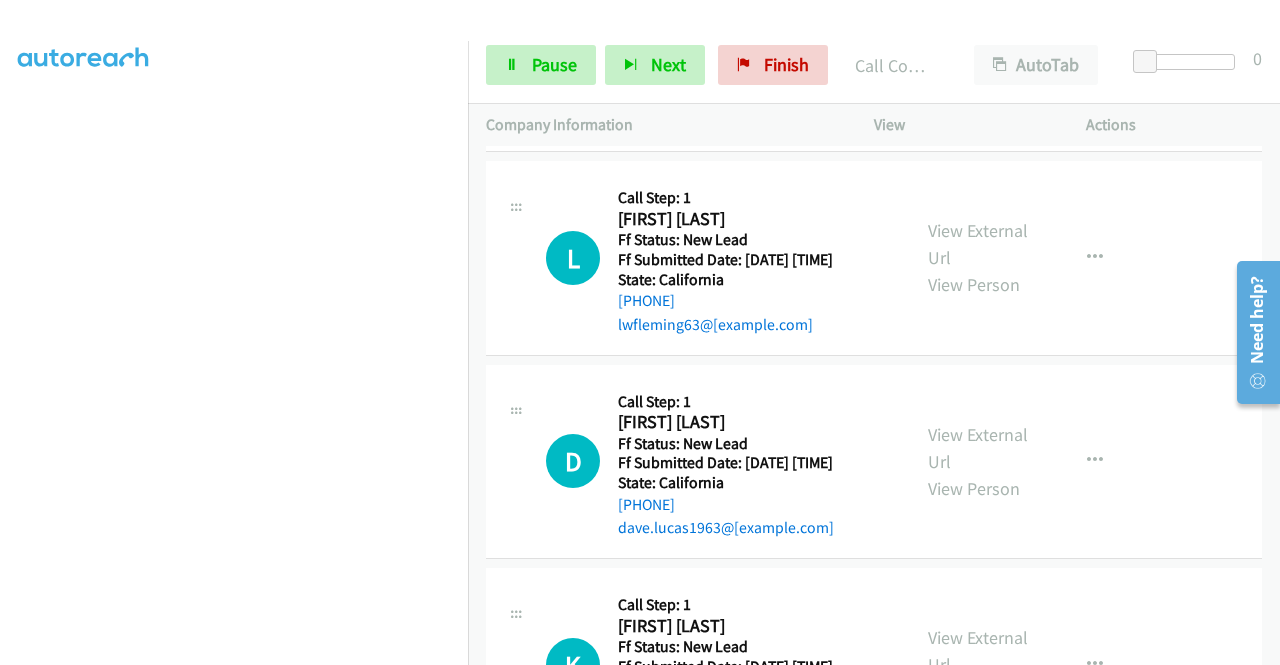 click on "View External Url" at bounding box center [978, 41] 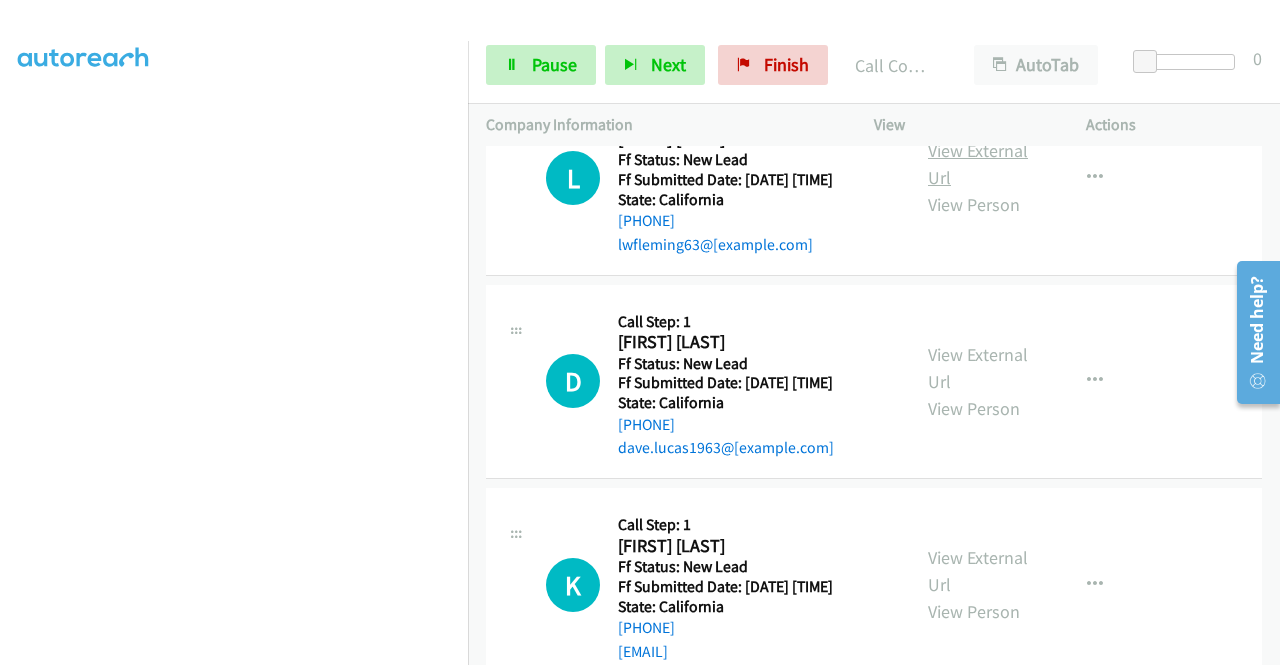 scroll, scrollTop: 5926, scrollLeft: 0, axis: vertical 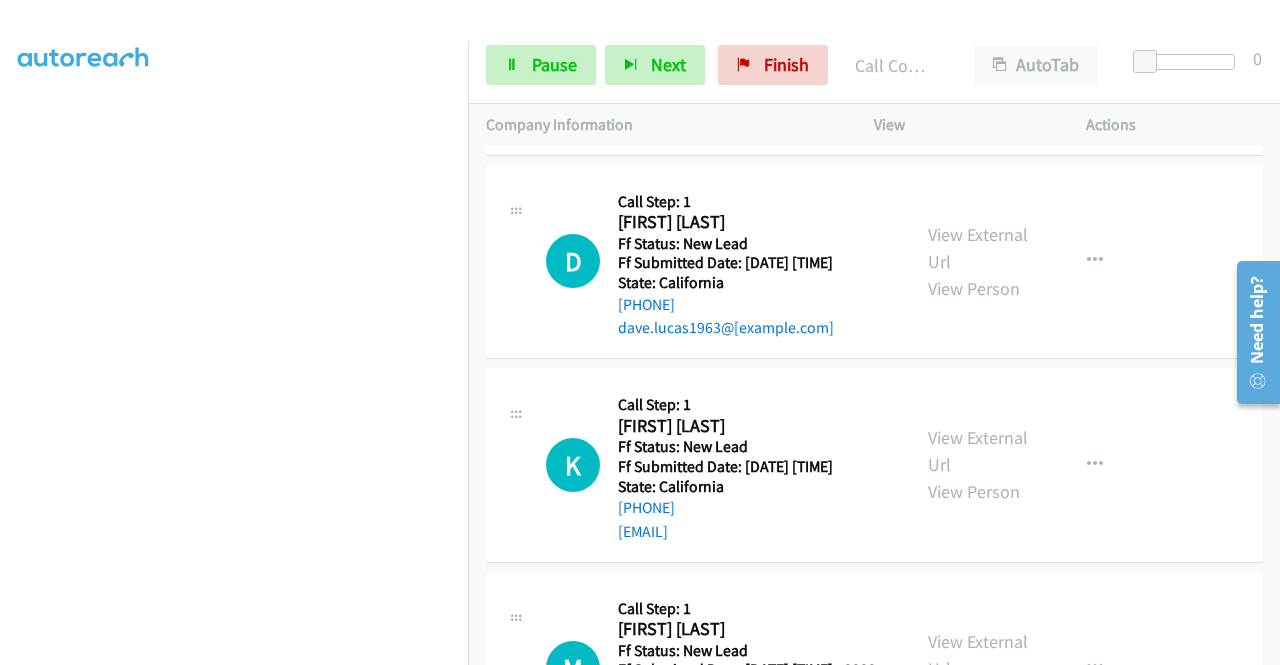 click on "View External Url" at bounding box center [978, 44] 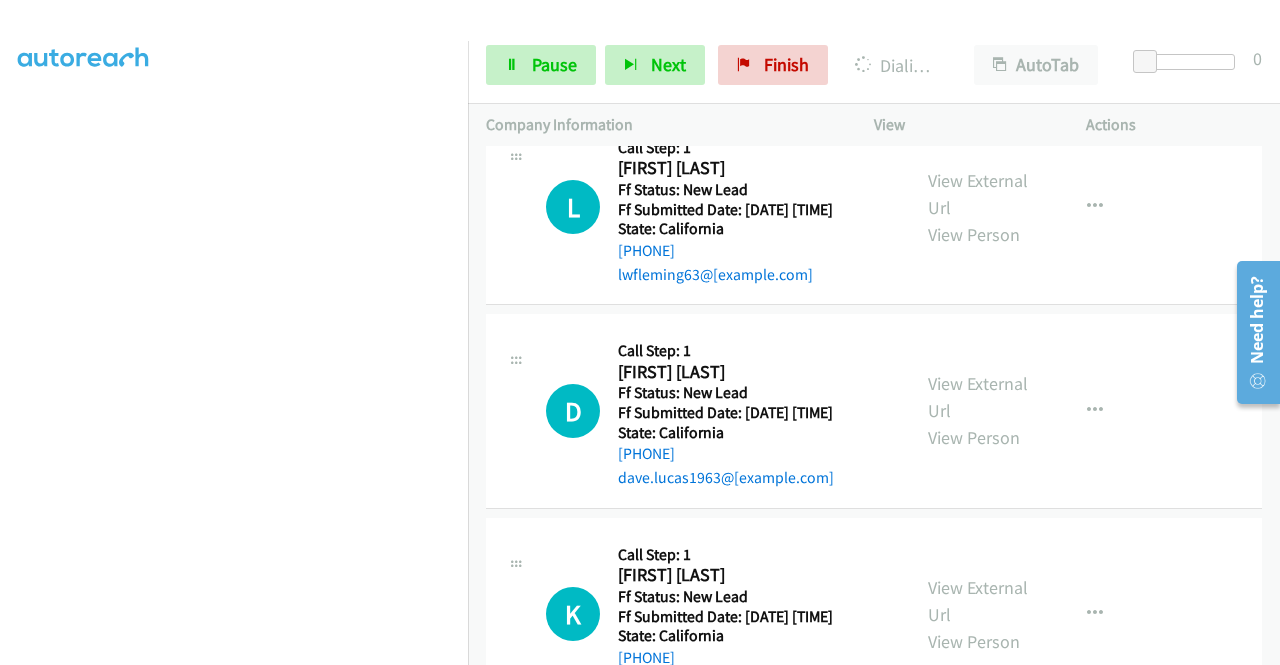 scroll, scrollTop: 5826, scrollLeft: 0, axis: vertical 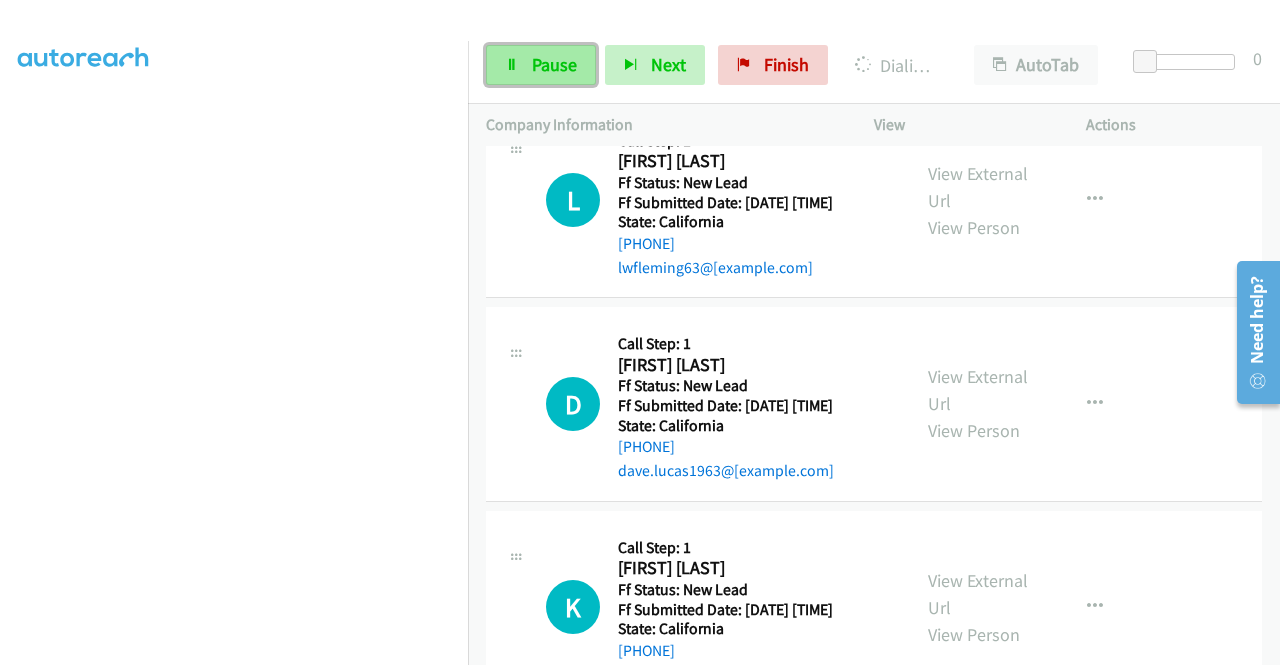 click on "Pause" at bounding box center [554, 64] 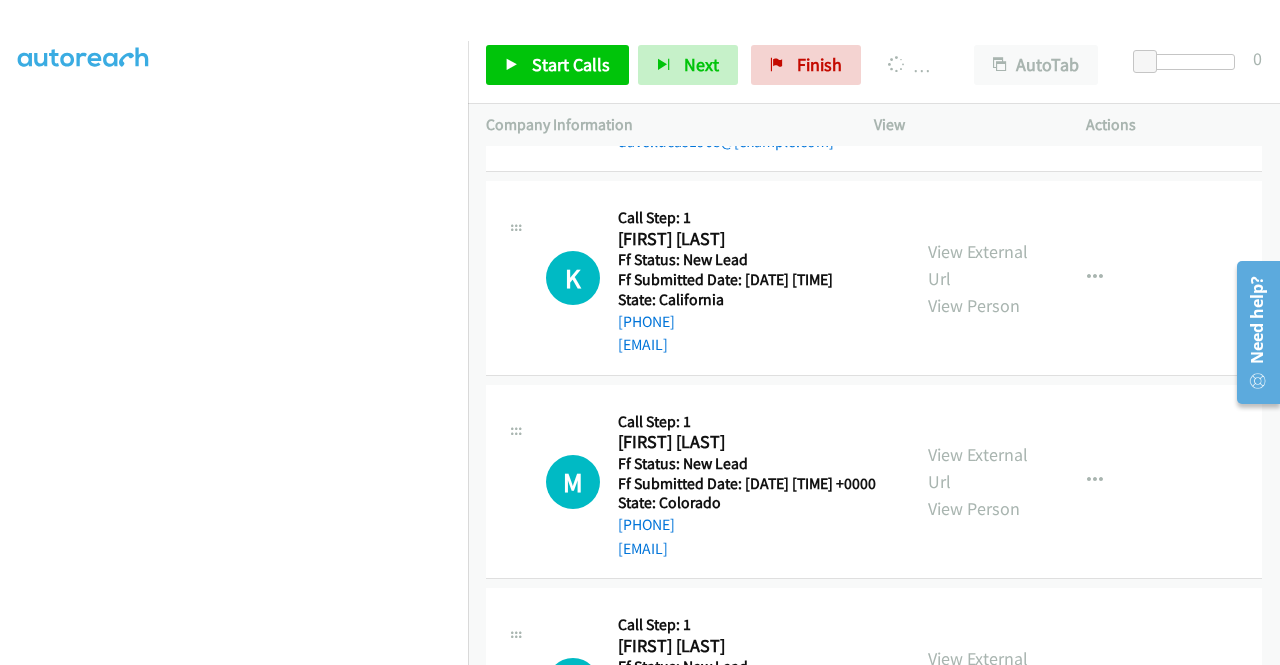 scroll, scrollTop: 6326, scrollLeft: 0, axis: vertical 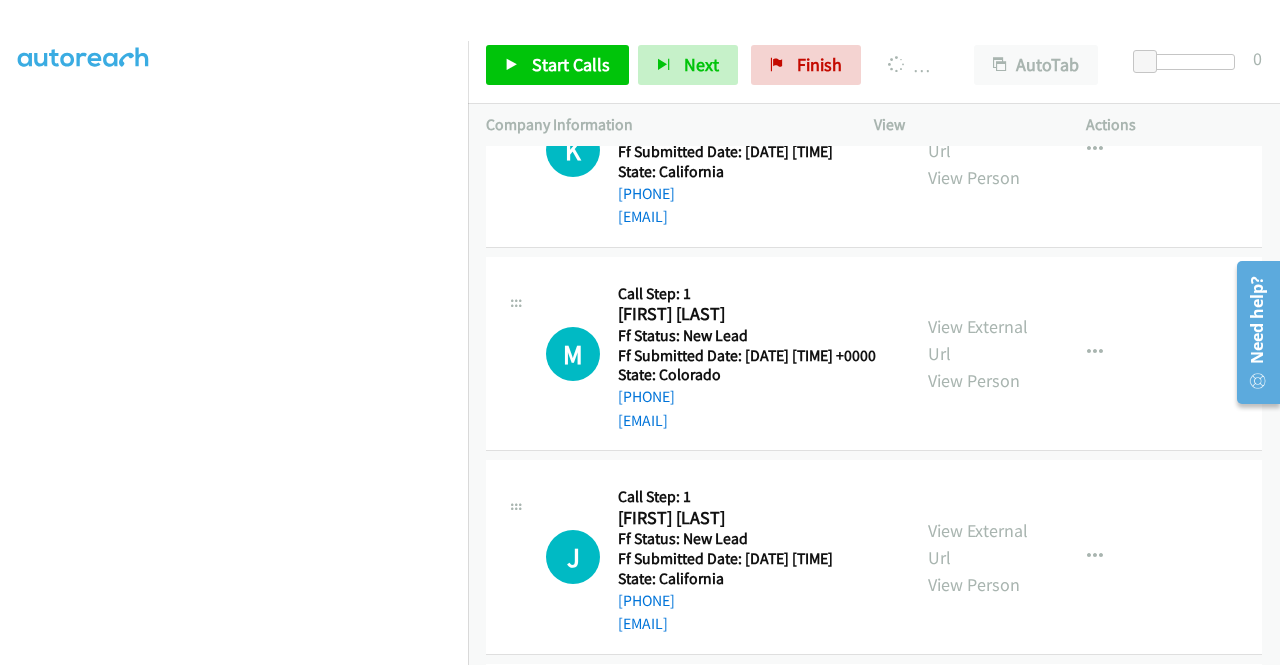 click on "View External Url" at bounding box center (978, -67) 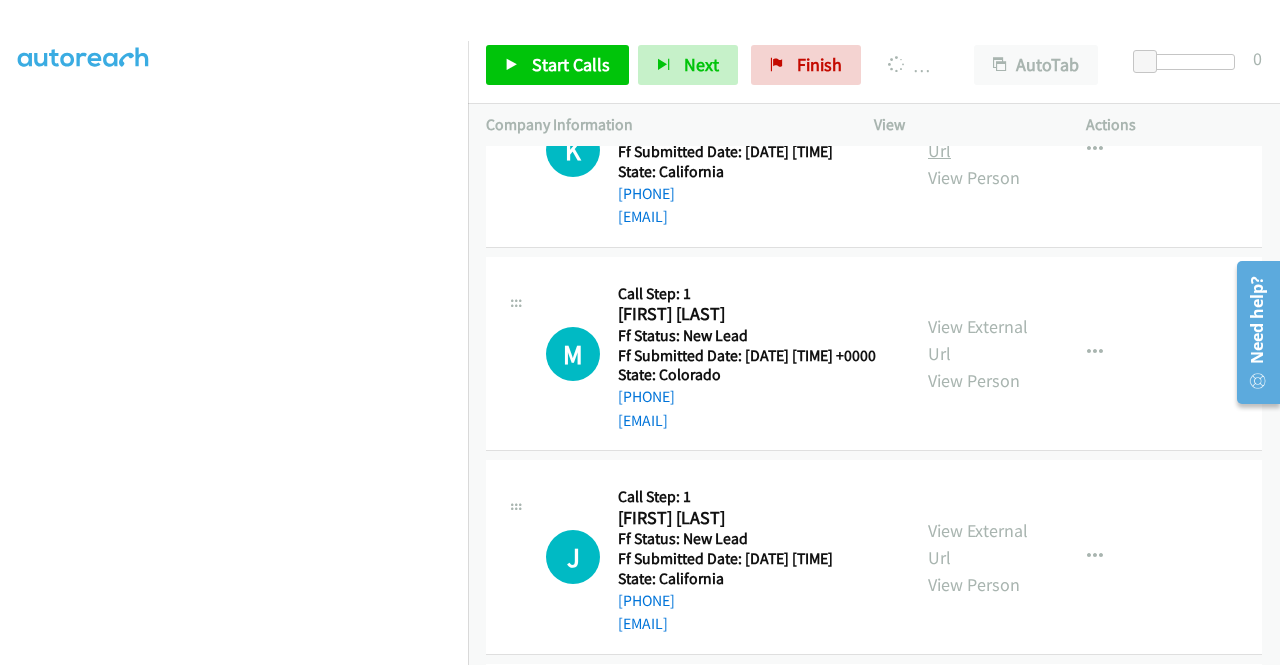click on "View External Url" at bounding box center (978, 137) 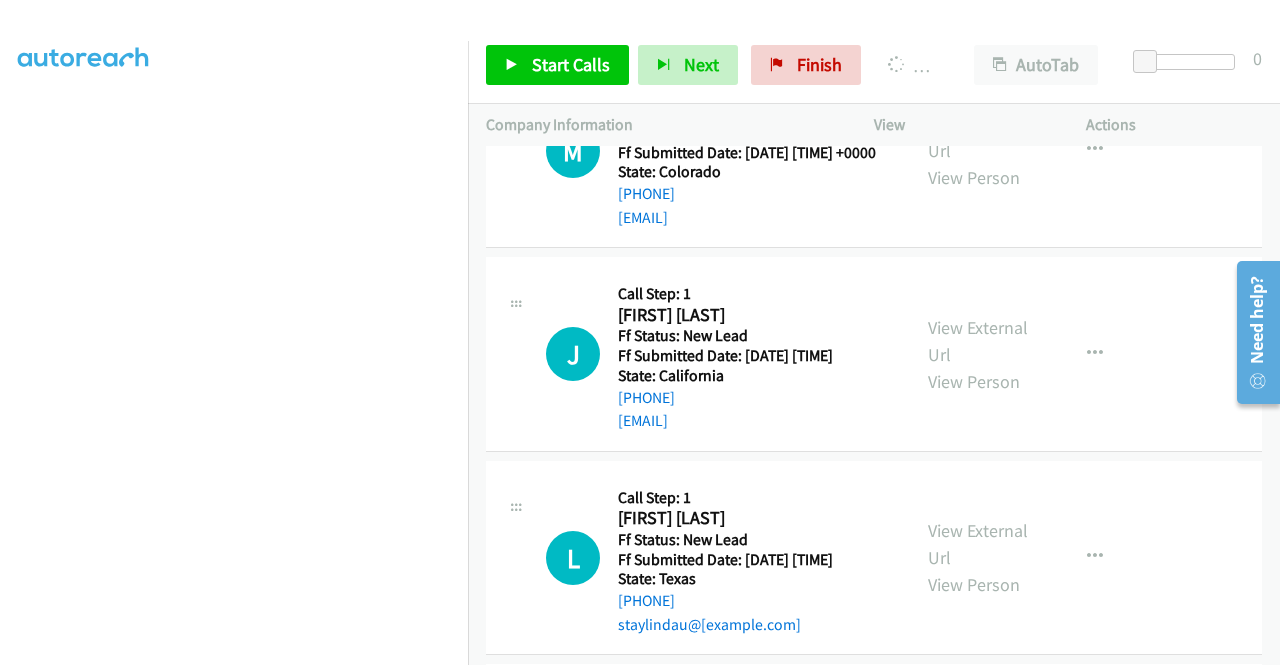 scroll, scrollTop: 6626, scrollLeft: 0, axis: vertical 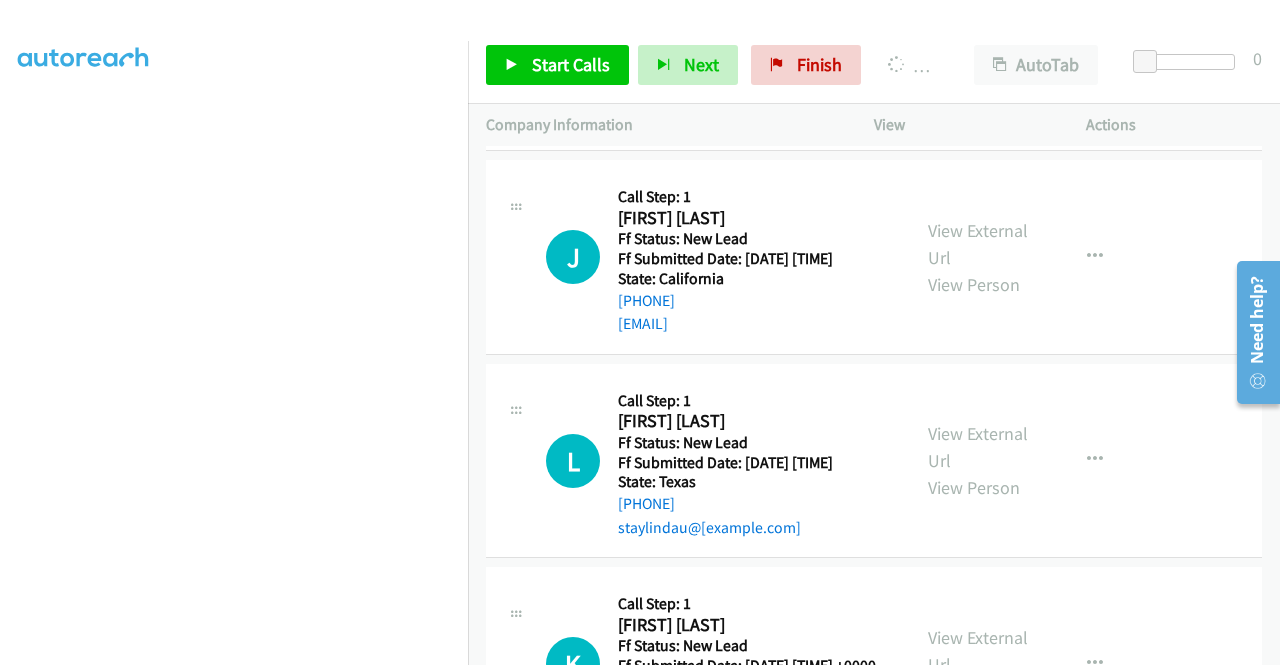 click on "View External Url" at bounding box center [978, 40] 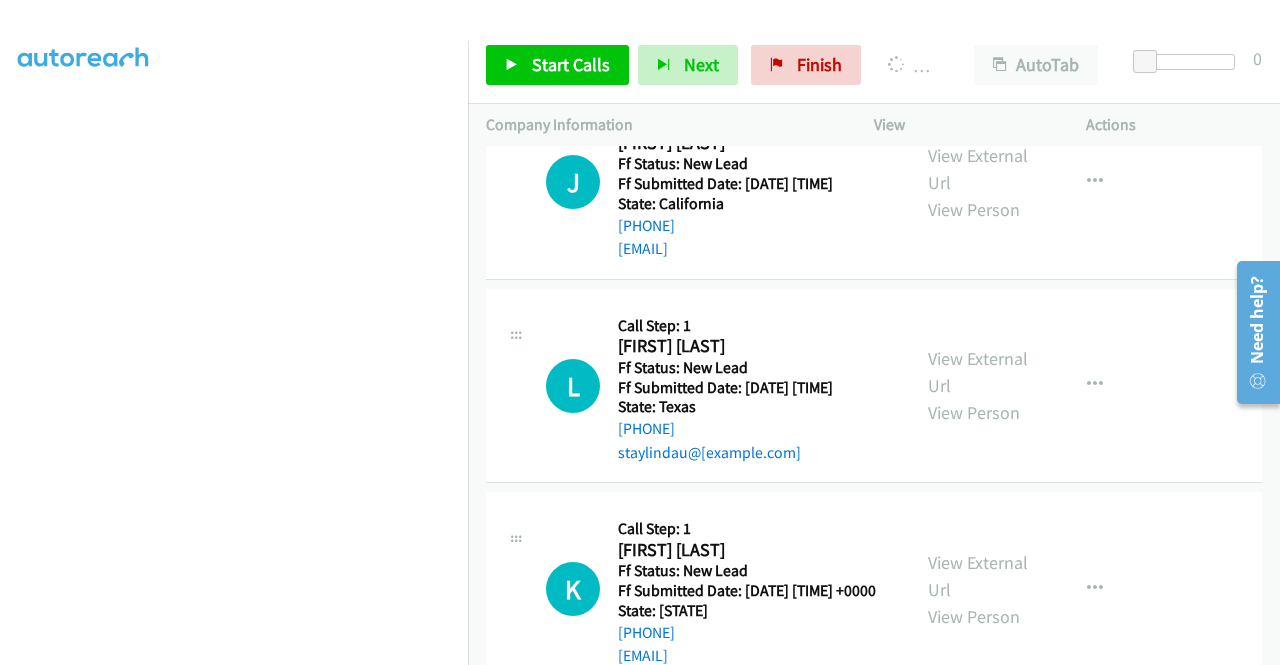 scroll, scrollTop: 6926, scrollLeft: 0, axis: vertical 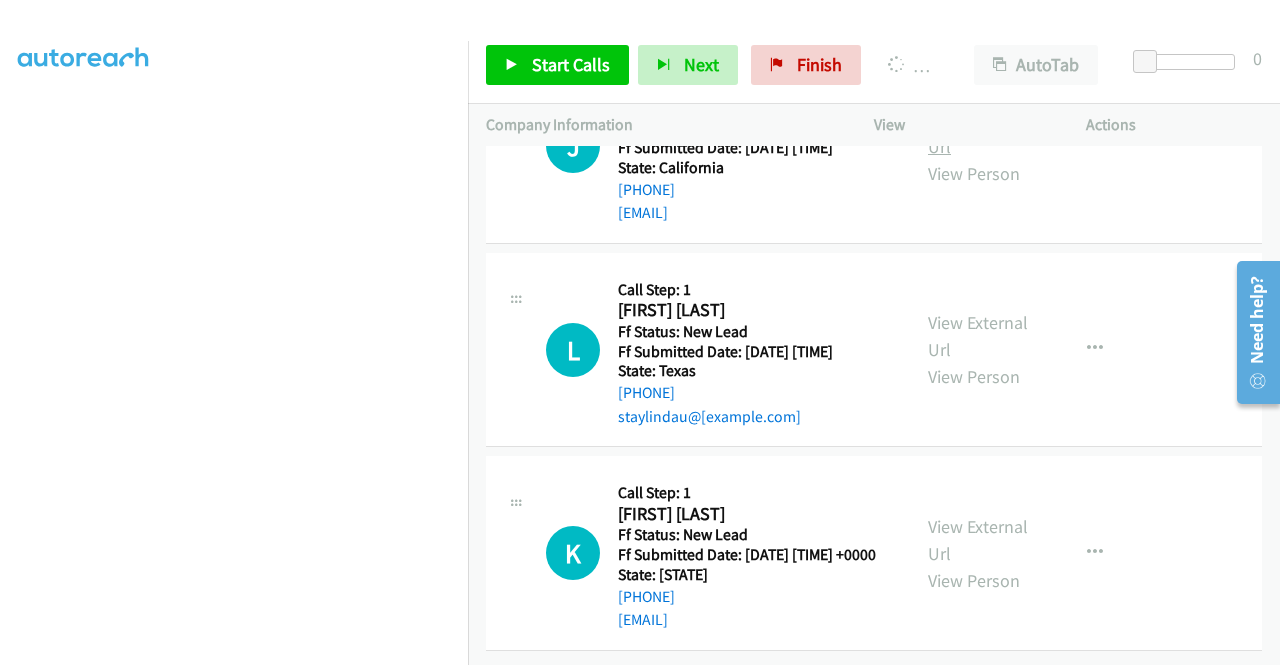 click on "View External Url" at bounding box center (978, 133) 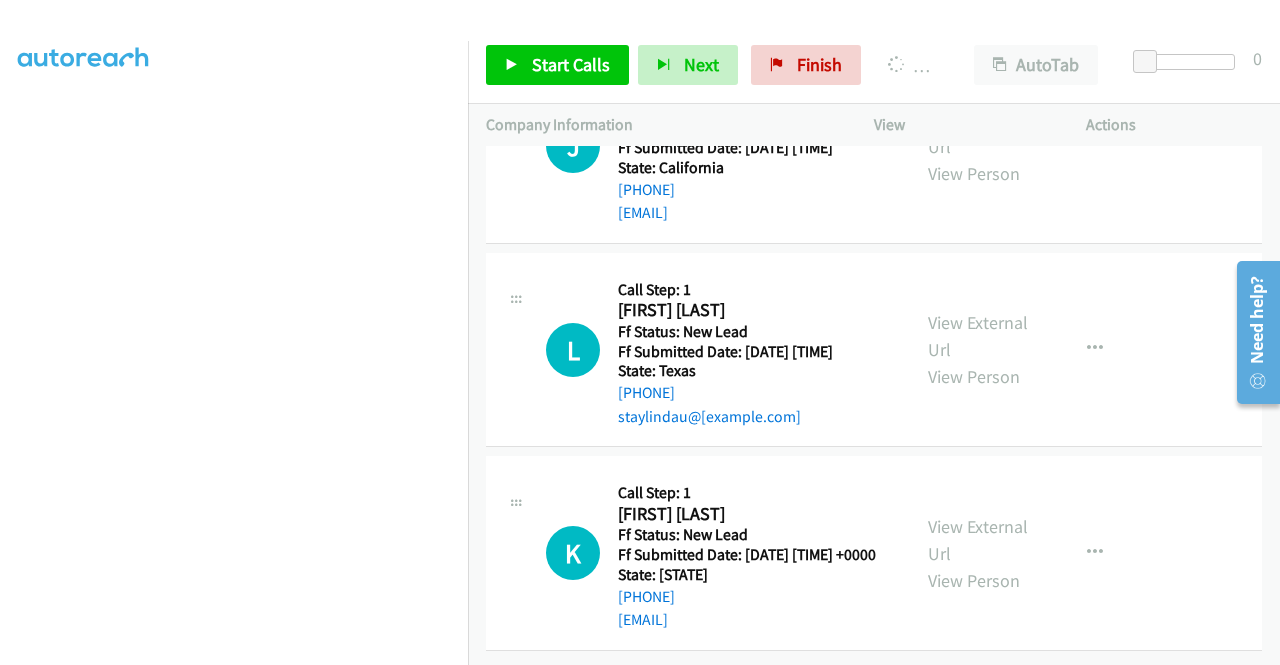 scroll, scrollTop: 7126, scrollLeft: 0, axis: vertical 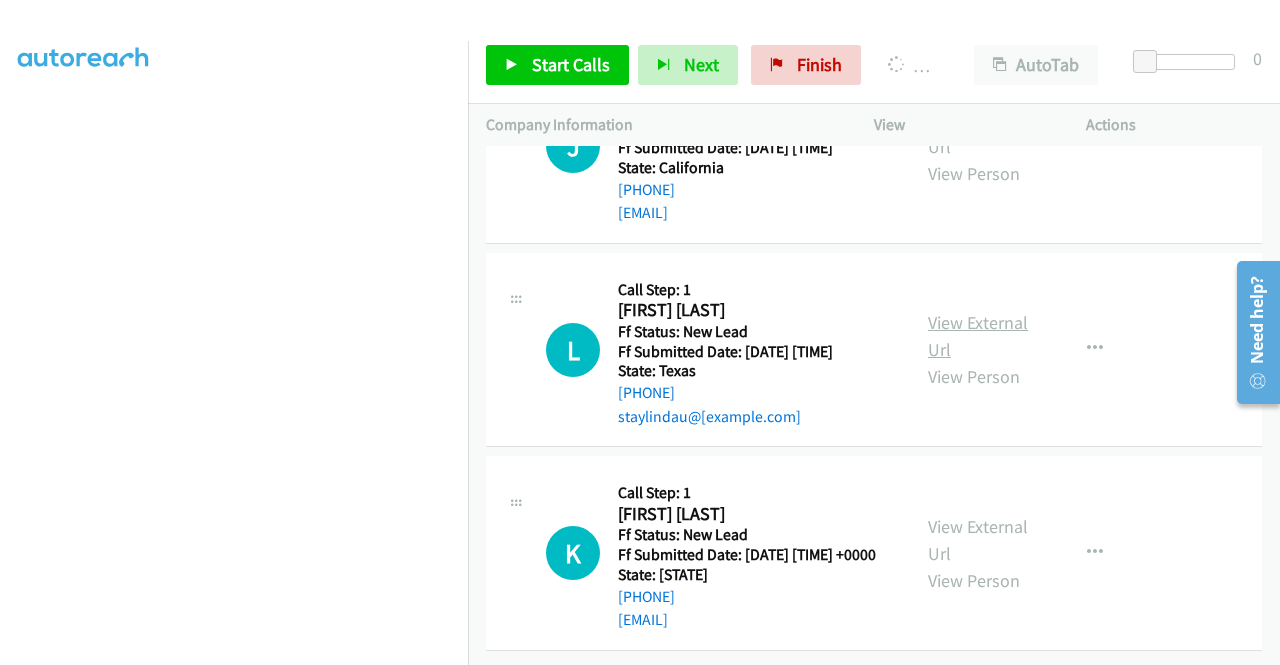 click on "View External Url" at bounding box center (978, 336) 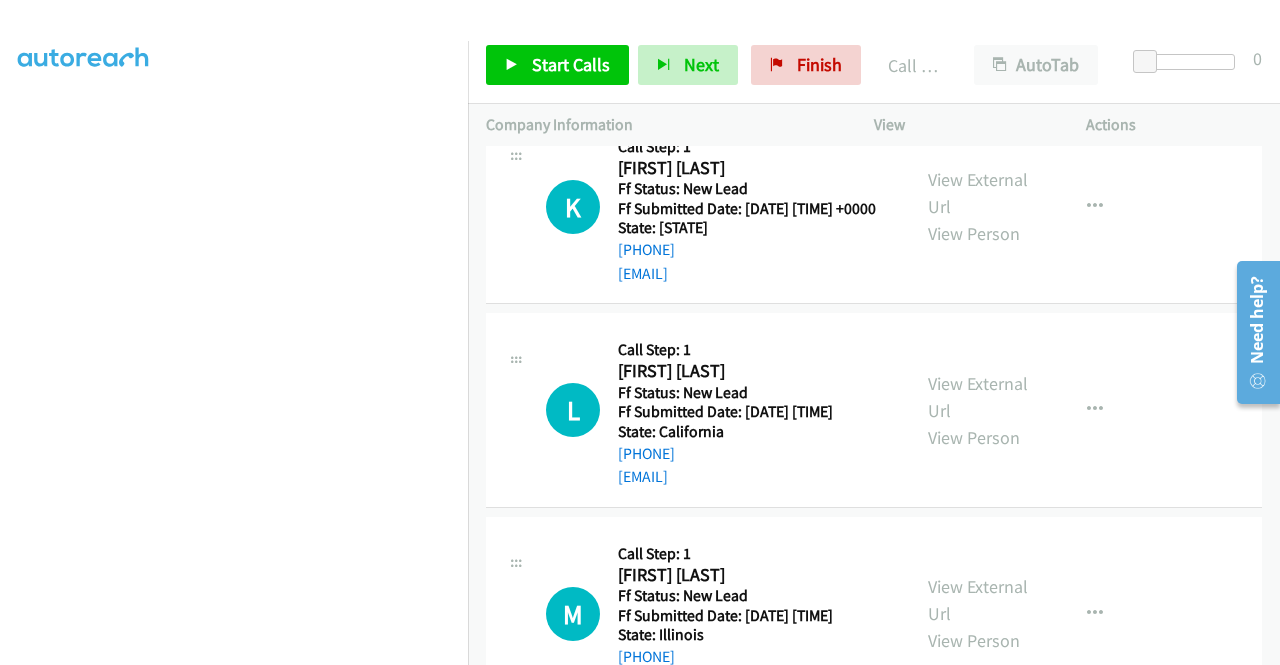scroll, scrollTop: 7169, scrollLeft: 0, axis: vertical 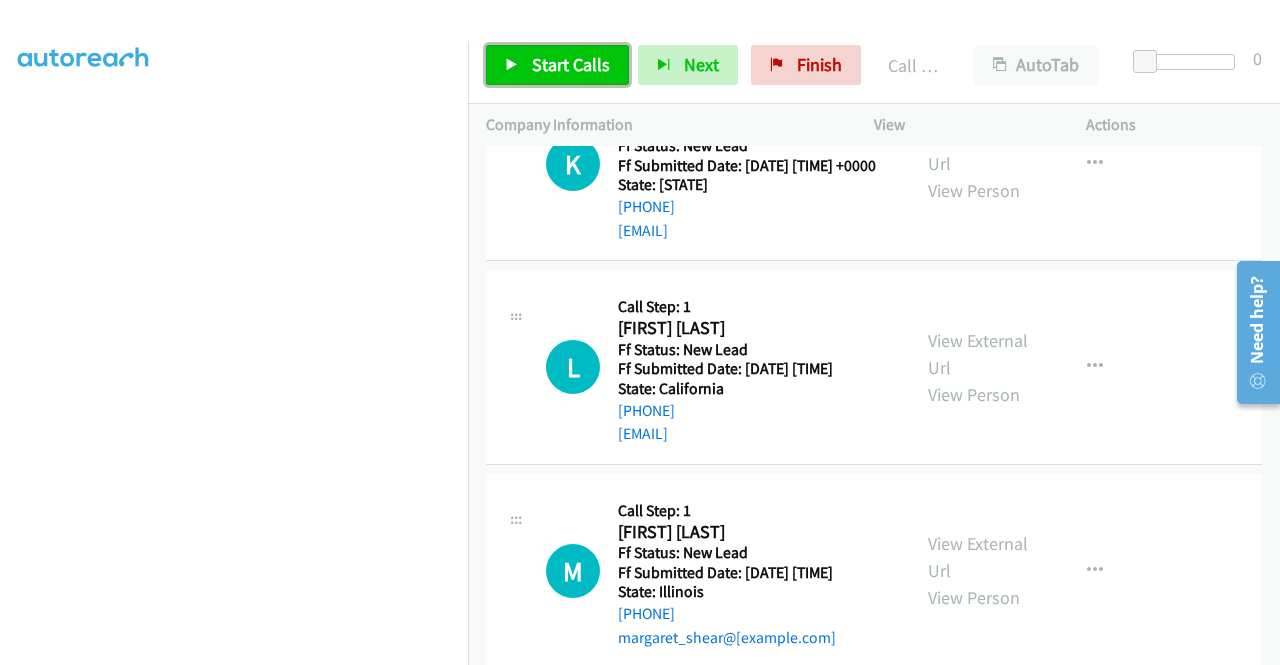 click on "Start Calls" at bounding box center (571, 64) 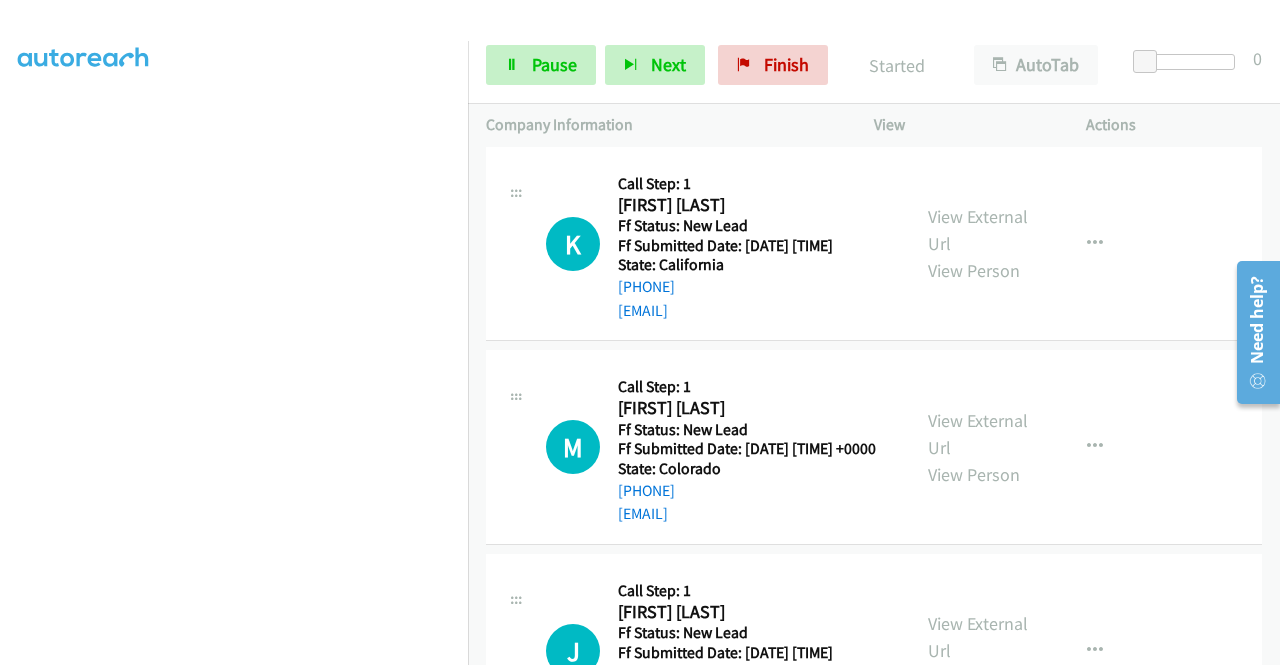 scroll, scrollTop: 6169, scrollLeft: 0, axis: vertical 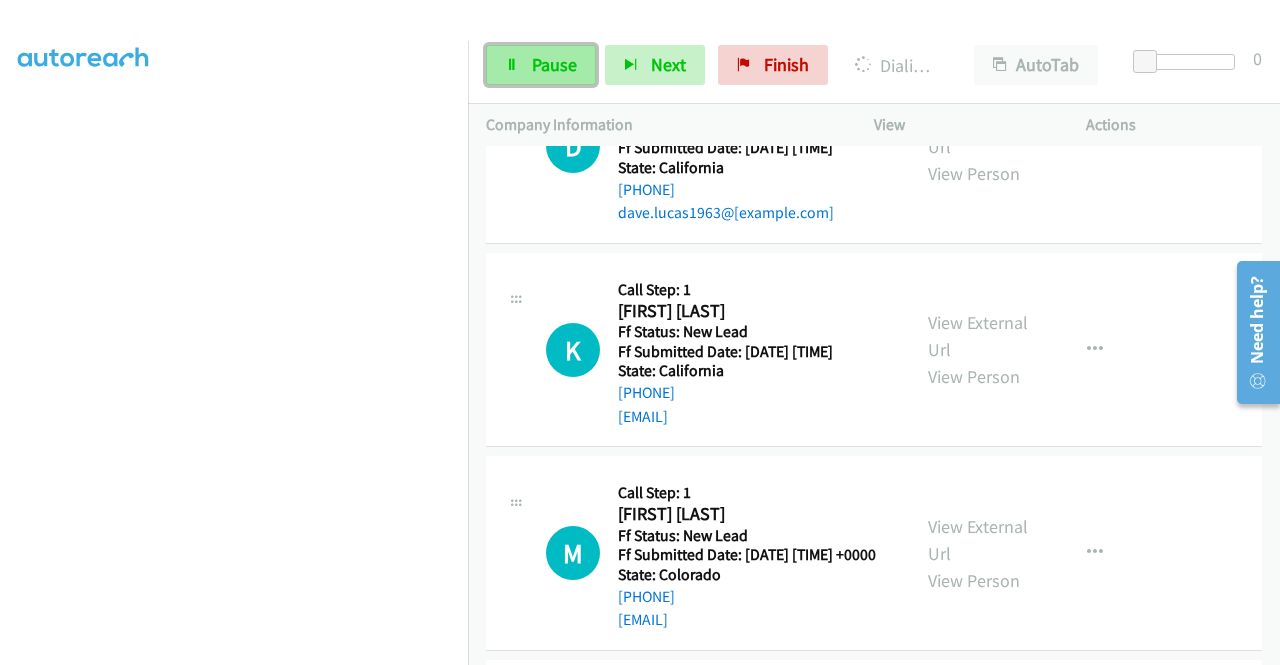 click on "Pause" at bounding box center [541, 65] 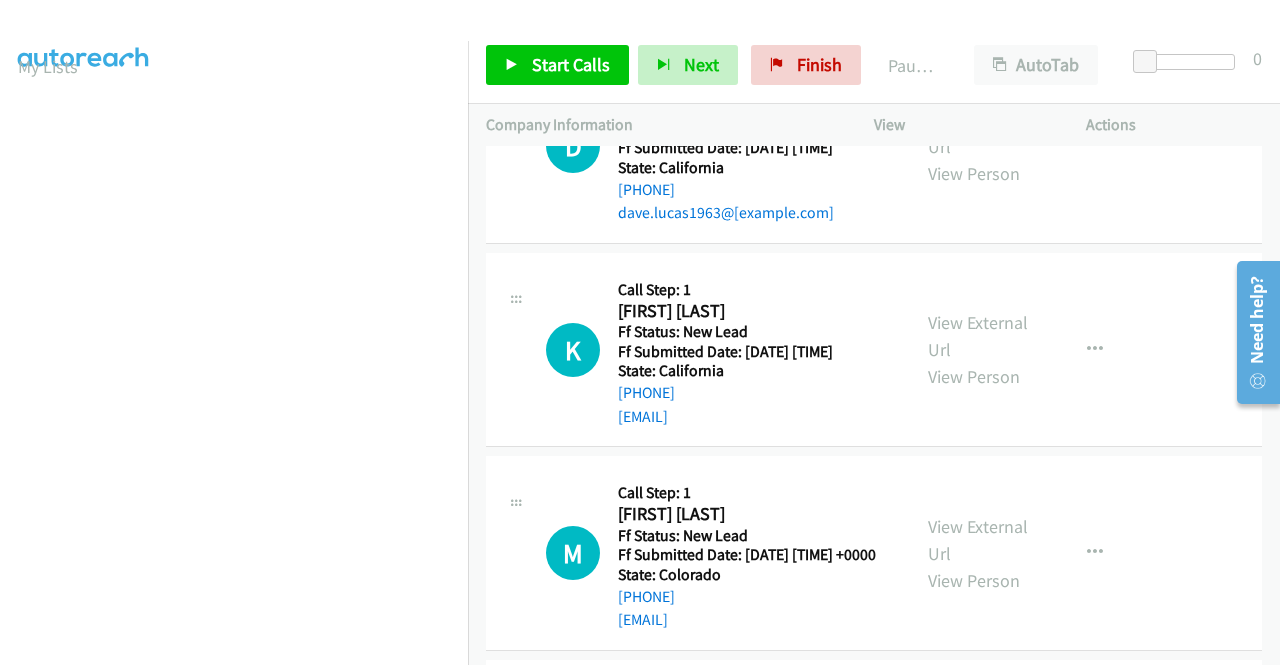 scroll, scrollTop: 456, scrollLeft: 0, axis: vertical 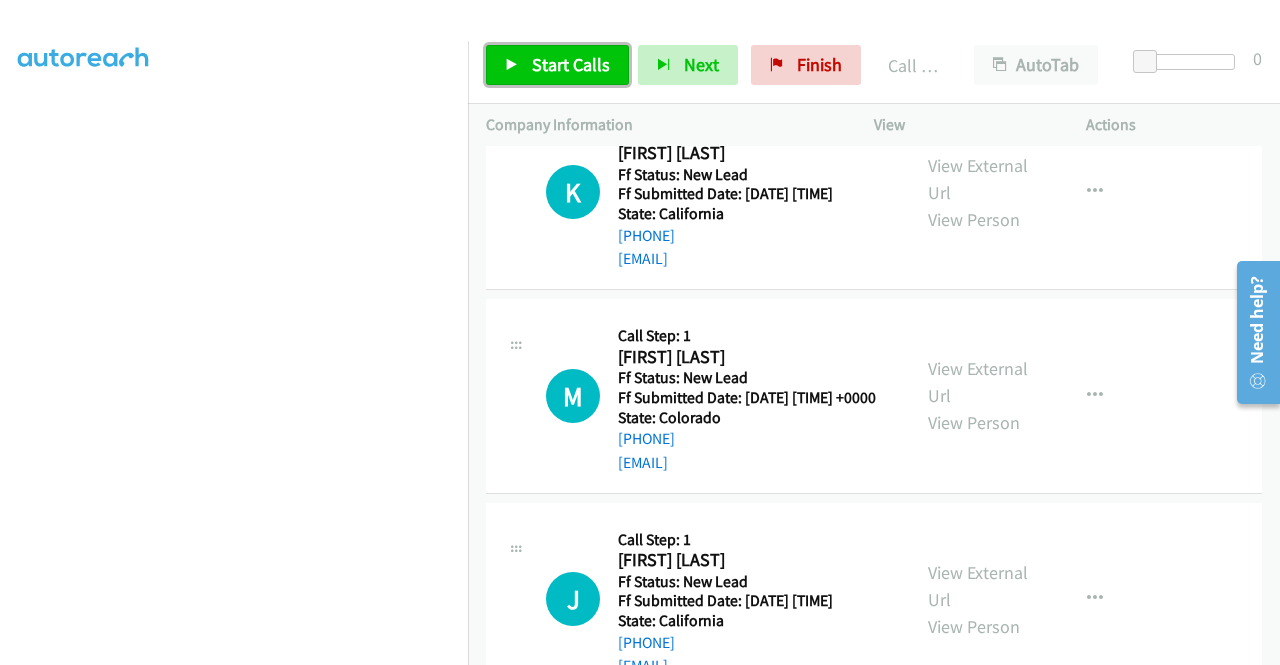 click on "Start Calls" at bounding box center (571, 64) 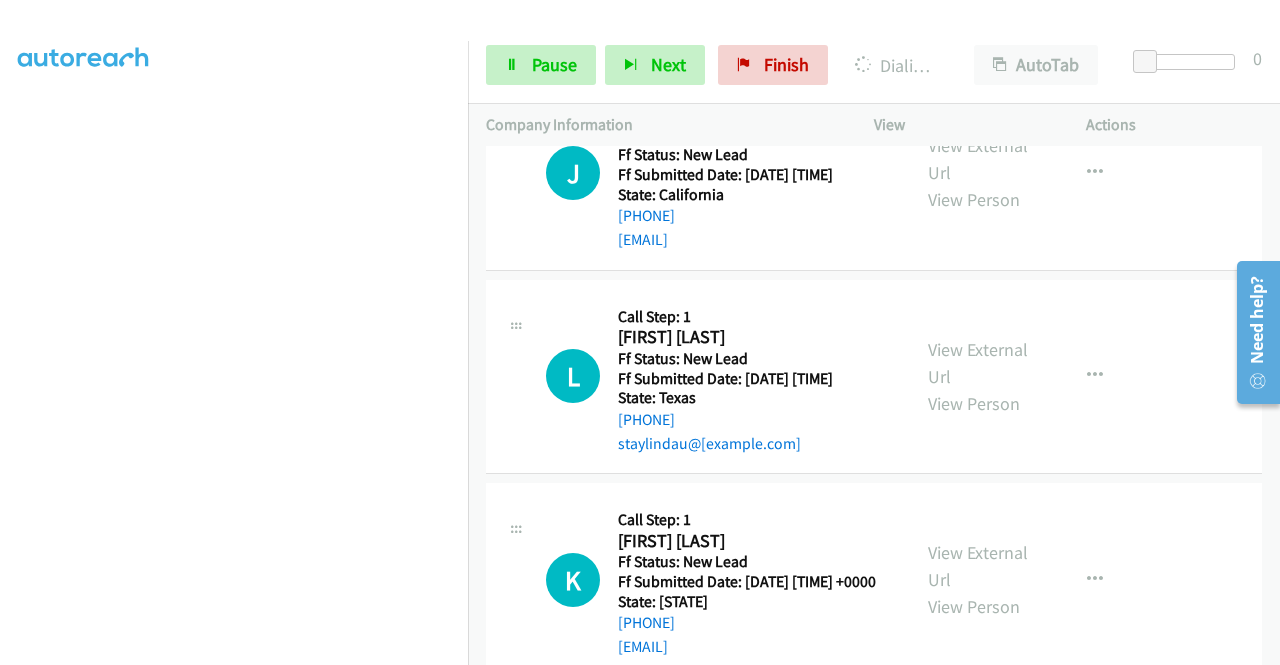 scroll, scrollTop: 6869, scrollLeft: 0, axis: vertical 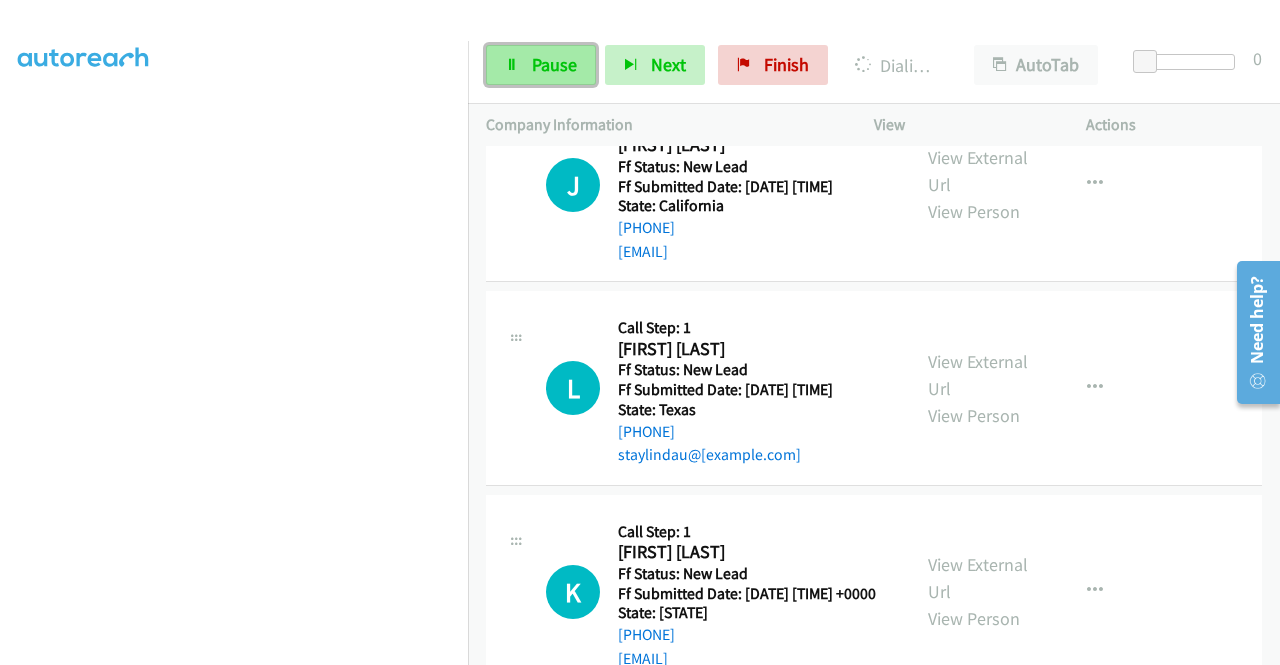 click on "Pause" at bounding box center [554, 64] 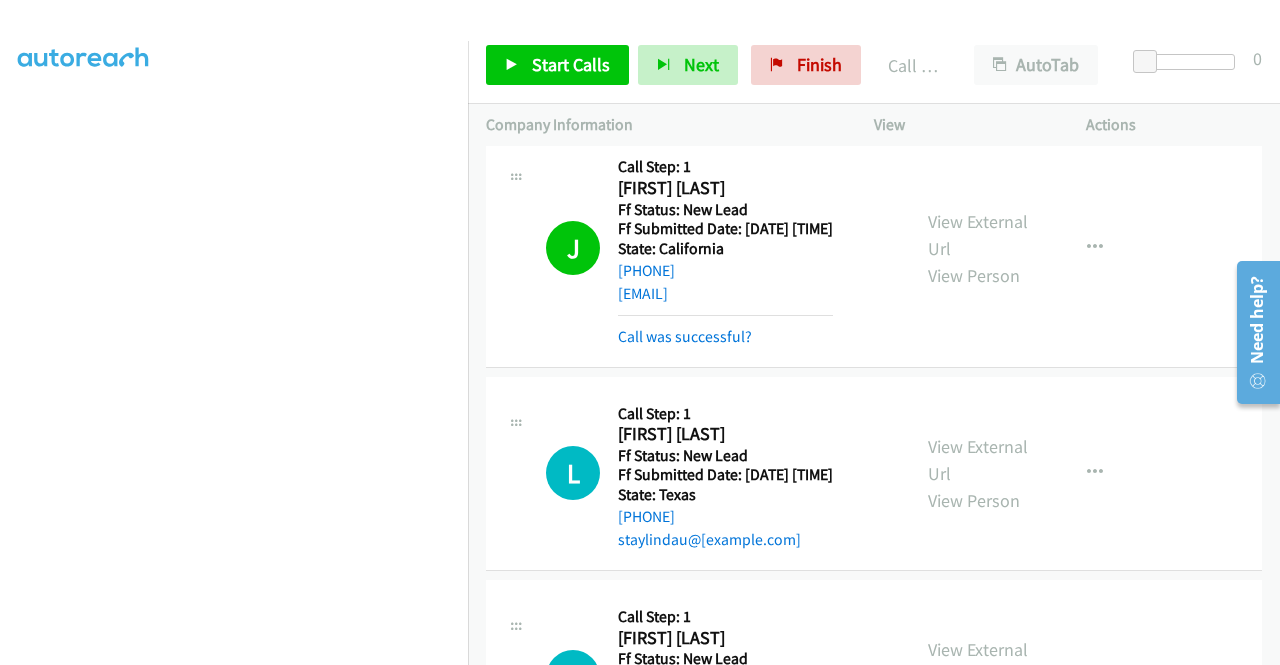 scroll, scrollTop: 456, scrollLeft: 0, axis: vertical 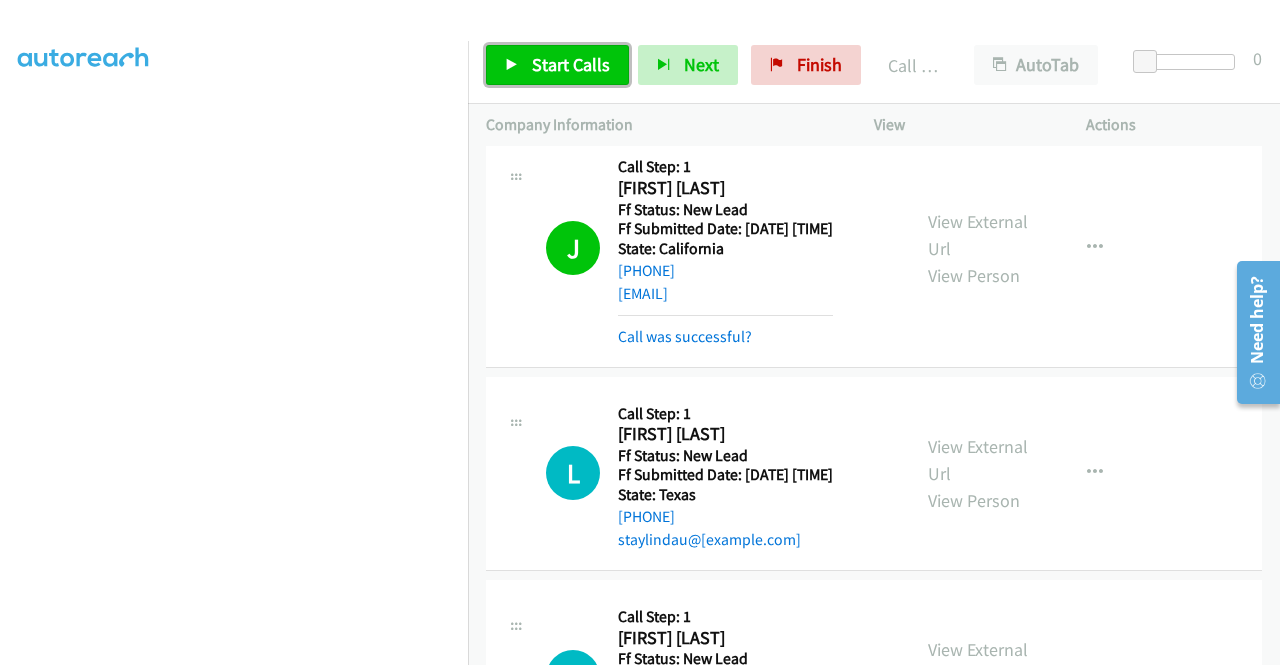 click on "Start Calls" at bounding box center [571, 64] 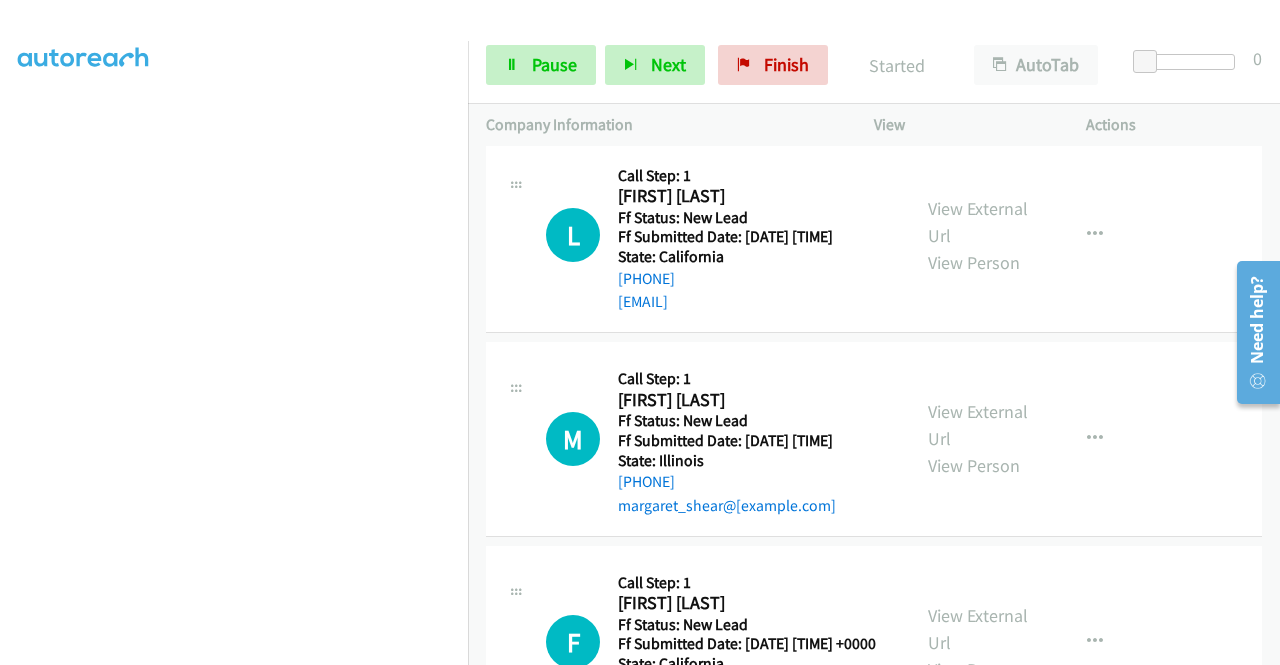scroll, scrollTop: 7669, scrollLeft: 0, axis: vertical 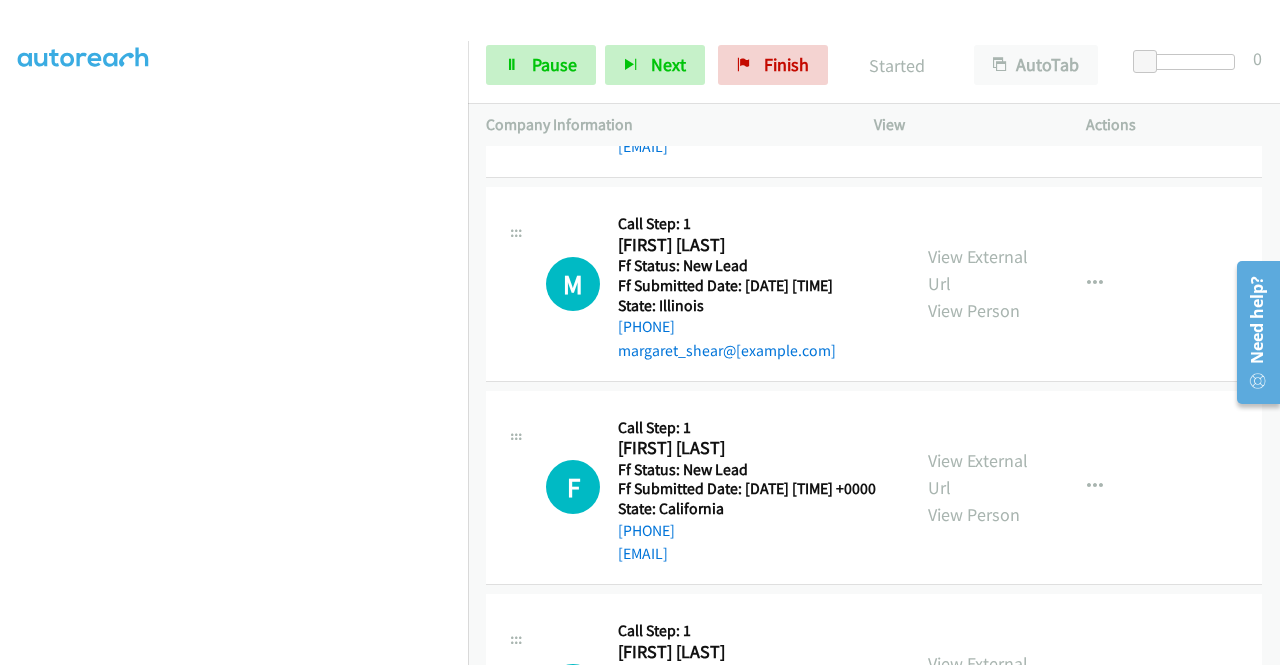 click on "View External Url" at bounding box center (978, -137) 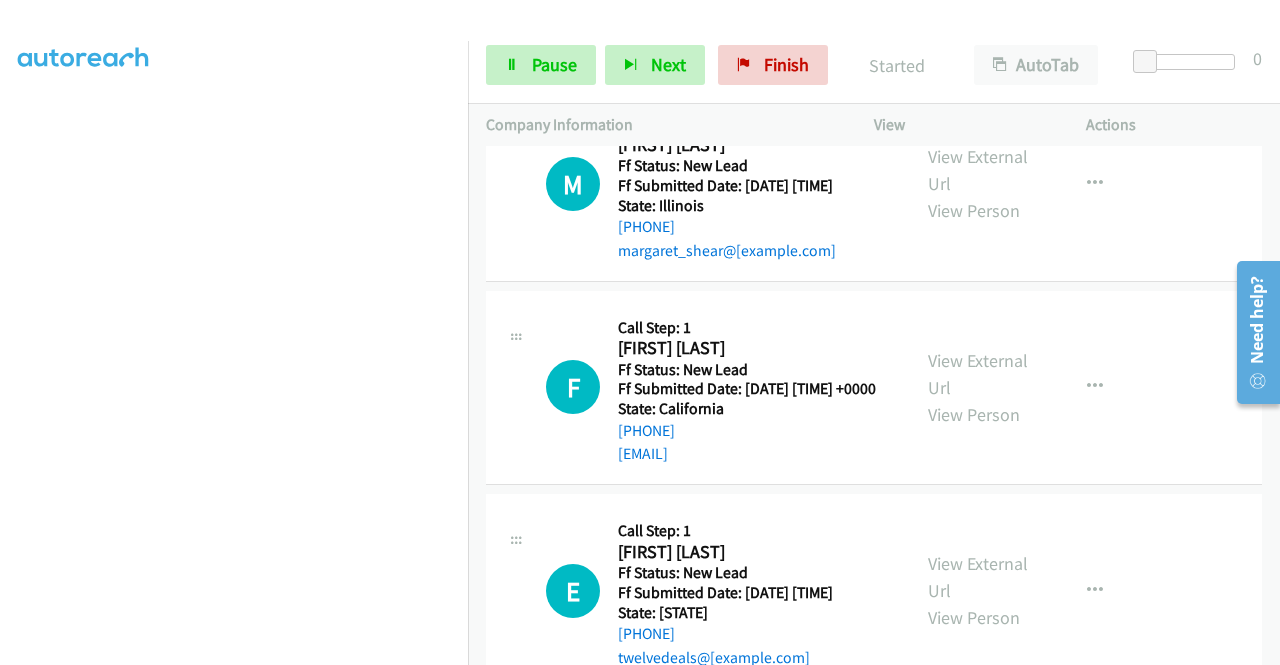 click on "View External Url" at bounding box center [978, -33] 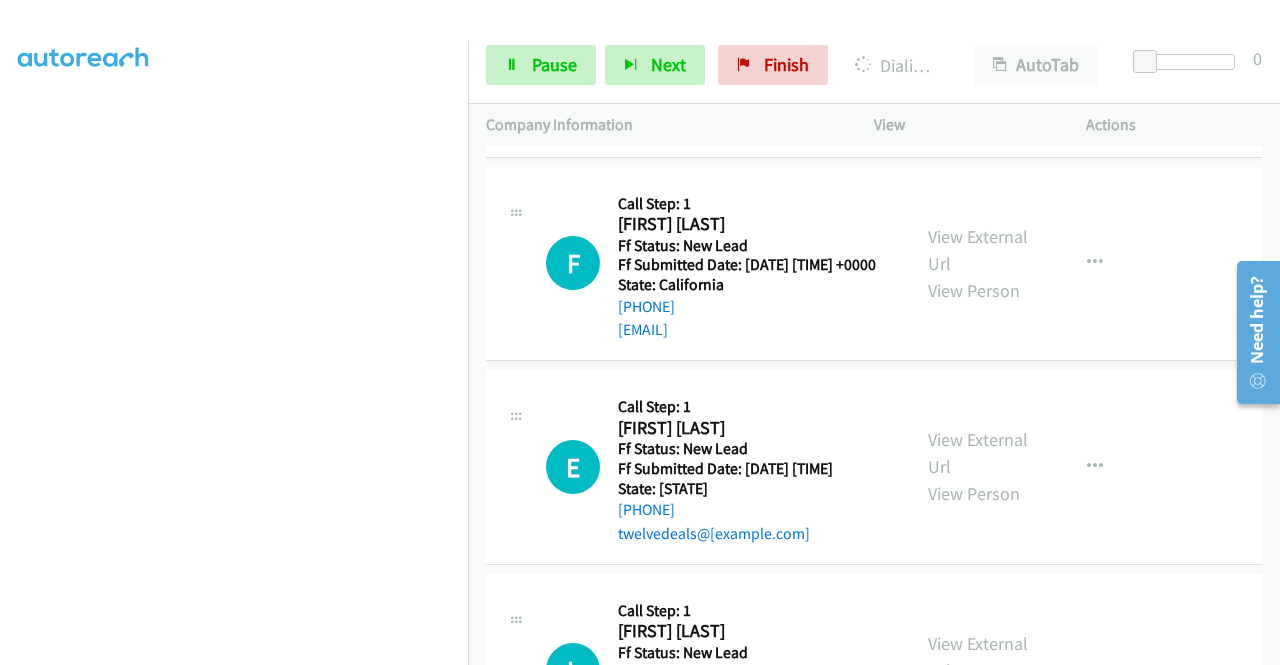 scroll, scrollTop: 8069, scrollLeft: 0, axis: vertical 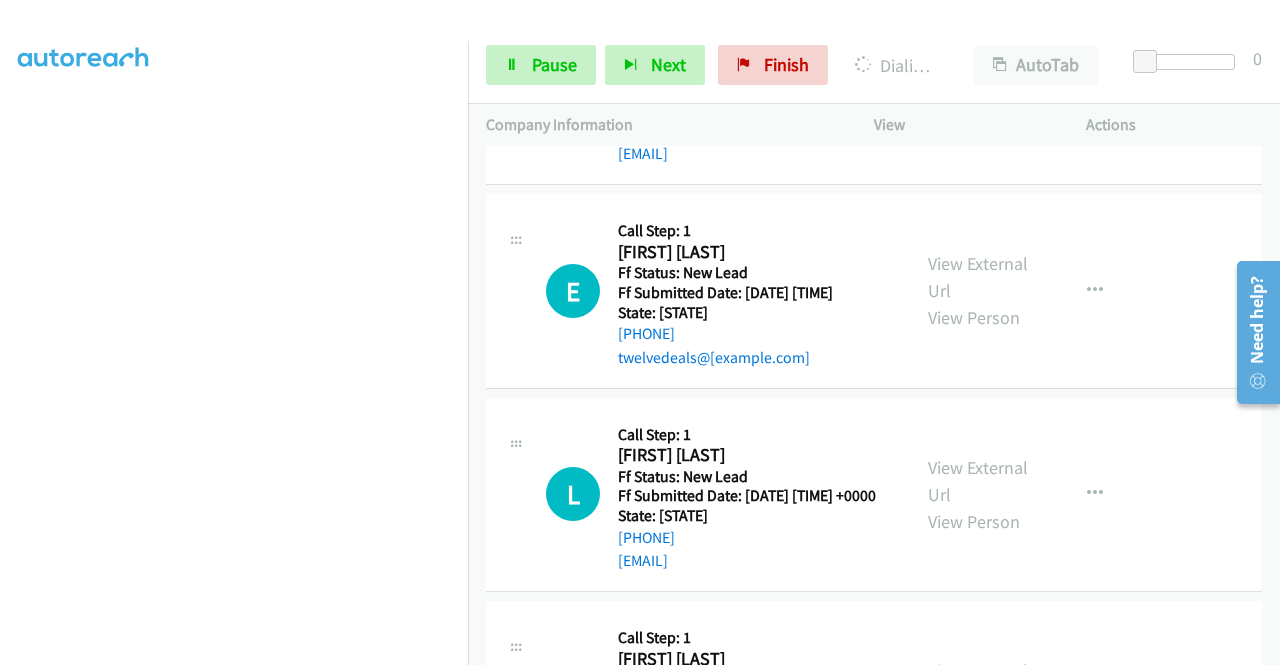 click on "View External Url" at bounding box center [978, -130] 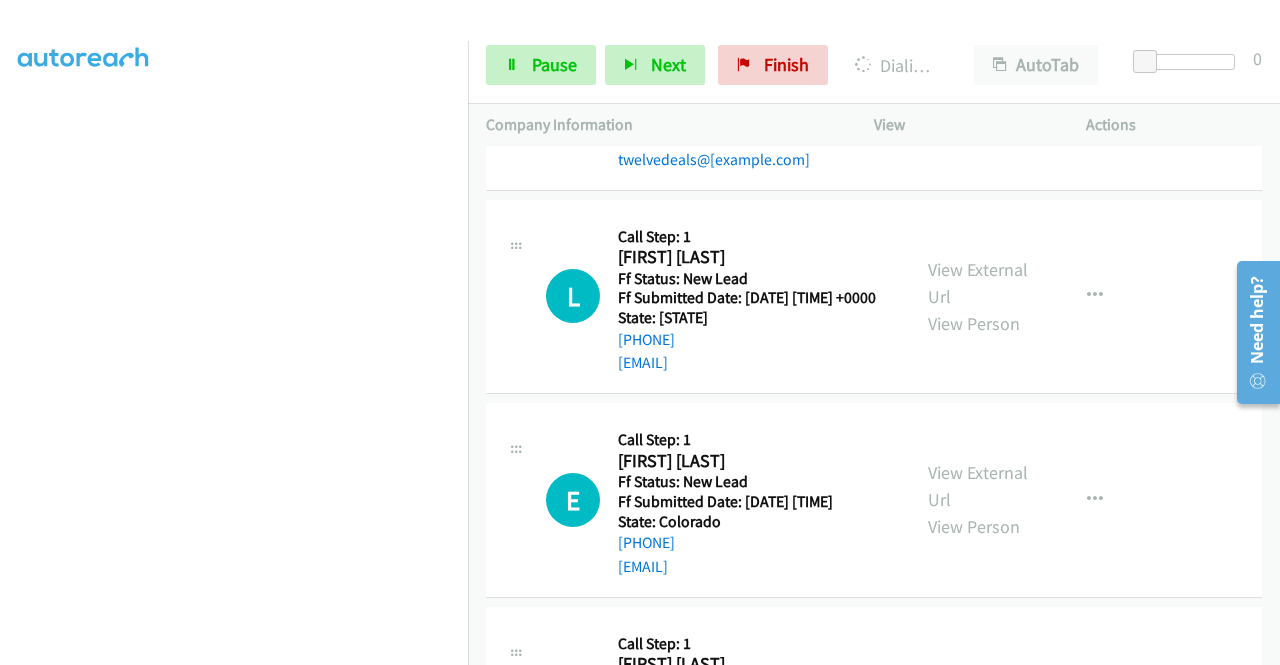 scroll, scrollTop: 8269, scrollLeft: 0, axis: vertical 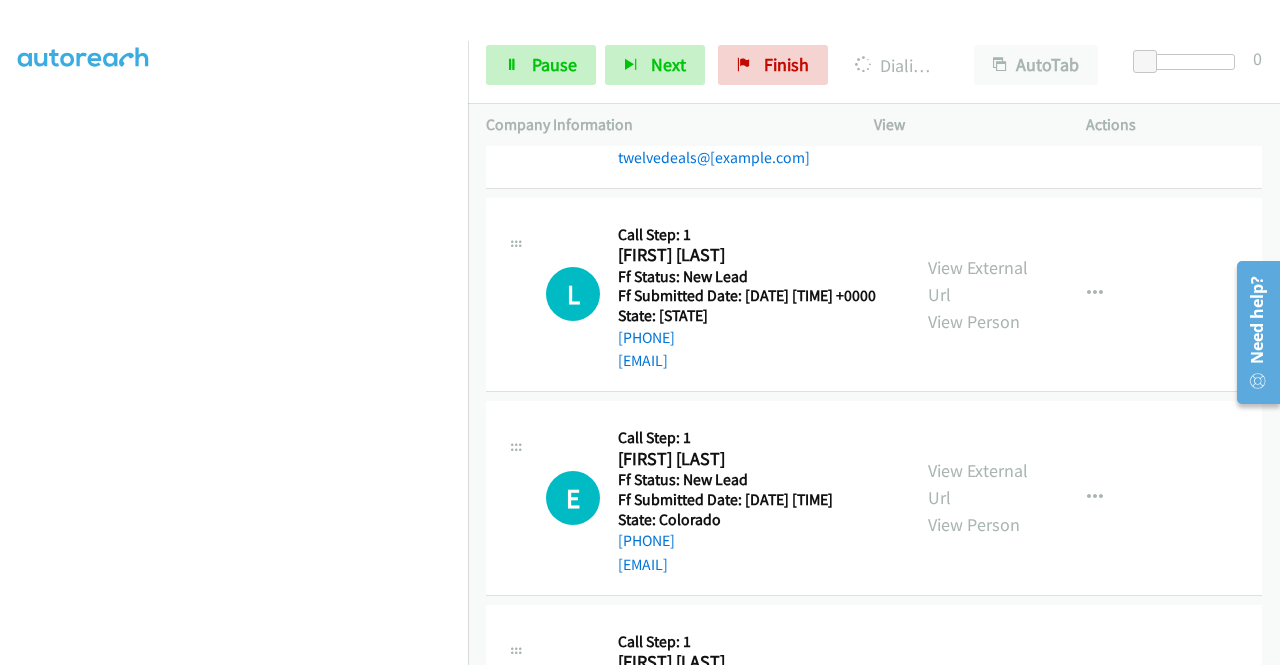 click on "View External Url" at bounding box center (978, -126) 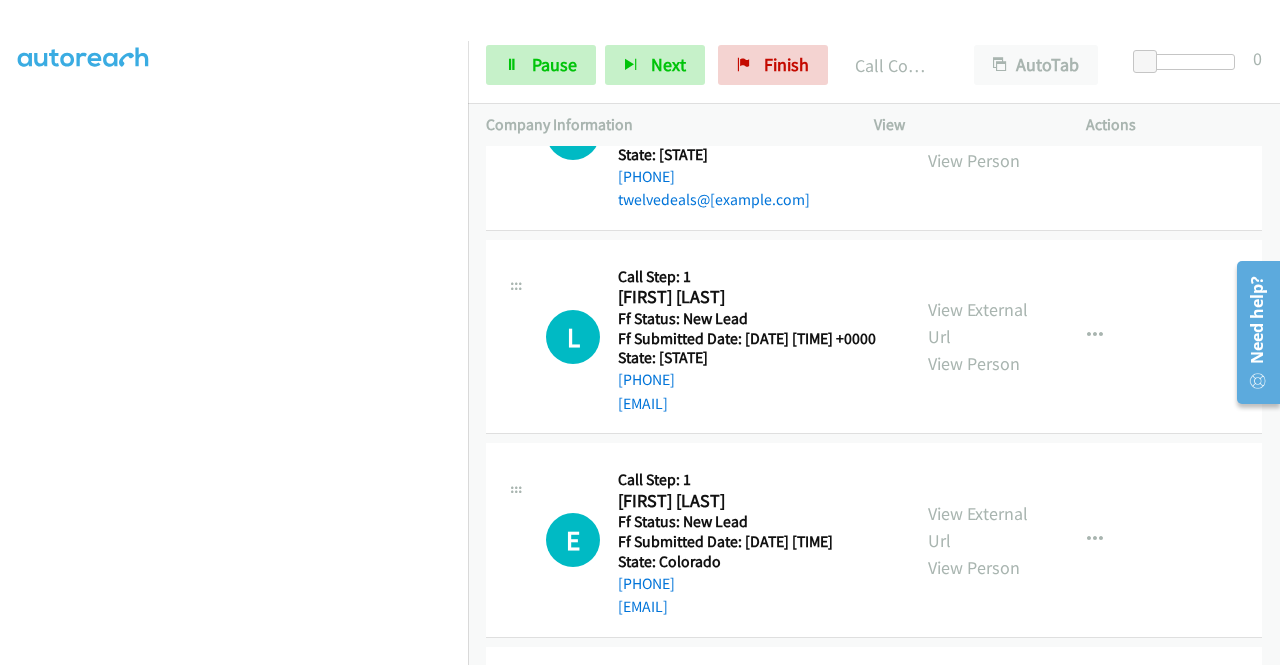 scroll, scrollTop: 8354, scrollLeft: 0, axis: vertical 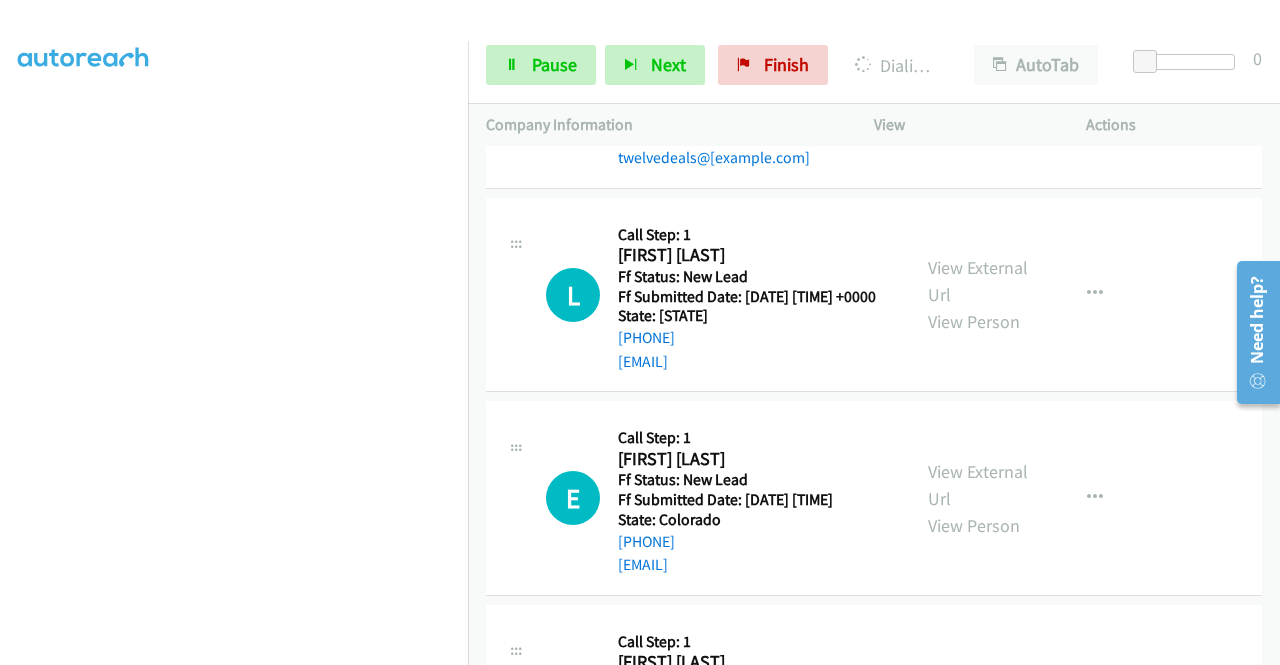click on "M
Callback Scheduled
Call Step: 1
Margaret Shear
America/Chicago
Ff Status: New Lead
Ff Submitted Date: 2025-08-05 01:05:06 +0000
State: Illinois
+1 224-558-5079
margaret_shear@yahoo.com
Call was successful?
View External Url
View Person
View External Url
Email
Schedule/Manage Callback
Skip Call
Add to do not call list" at bounding box center [874, -315] 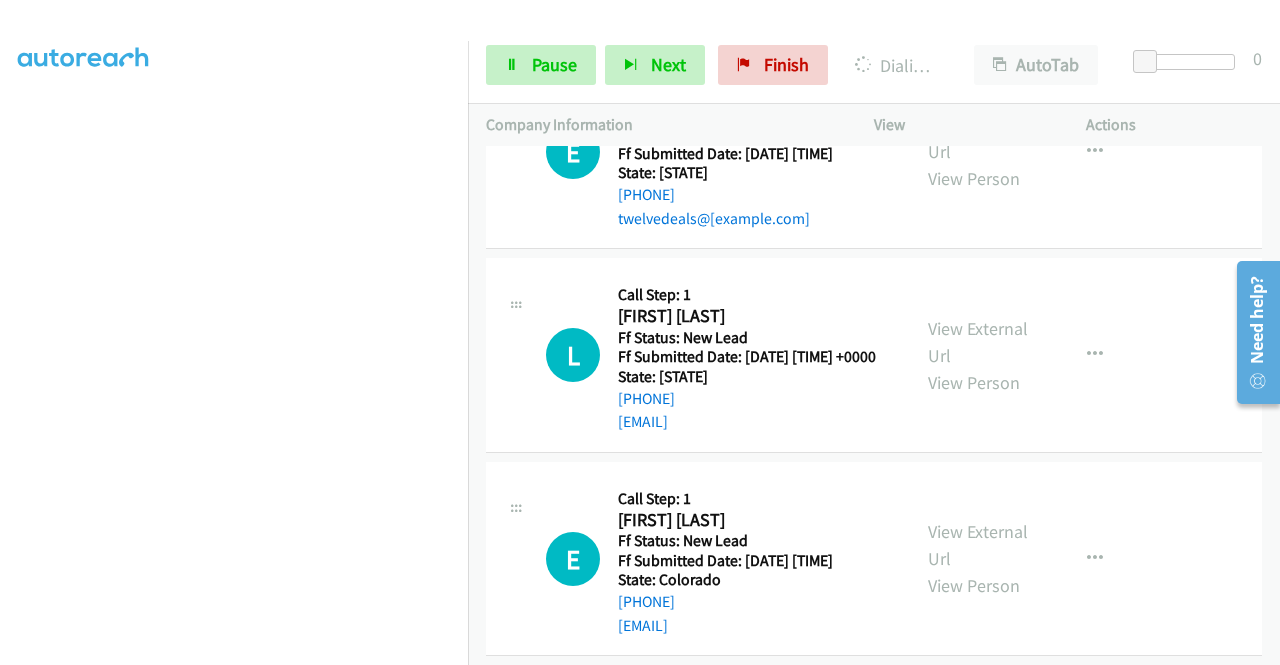 scroll, scrollTop: 8354, scrollLeft: 0, axis: vertical 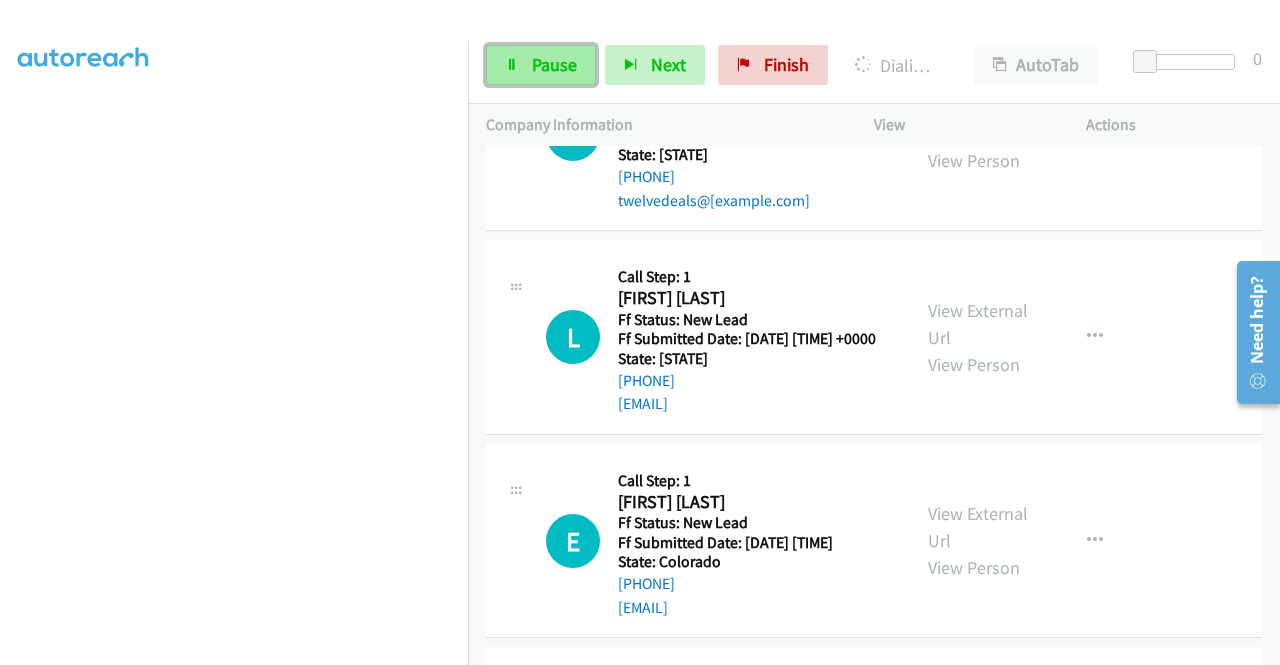 click on "Pause" at bounding box center [554, 64] 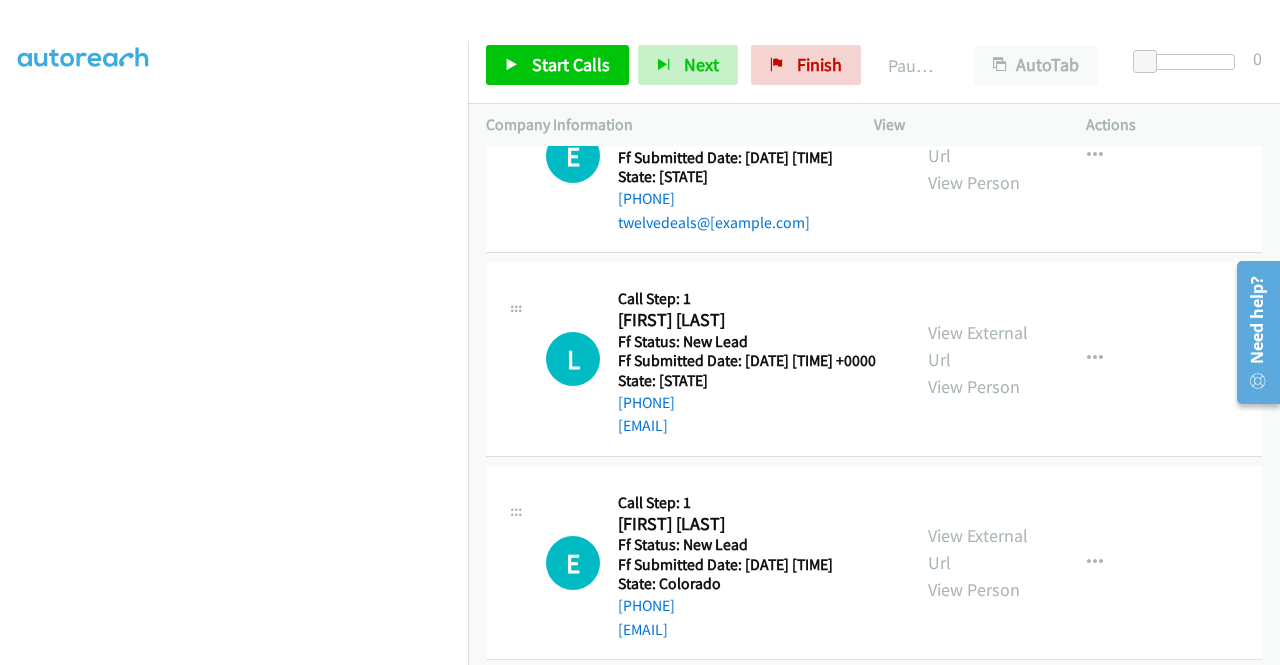 scroll, scrollTop: 8454, scrollLeft: 0, axis: vertical 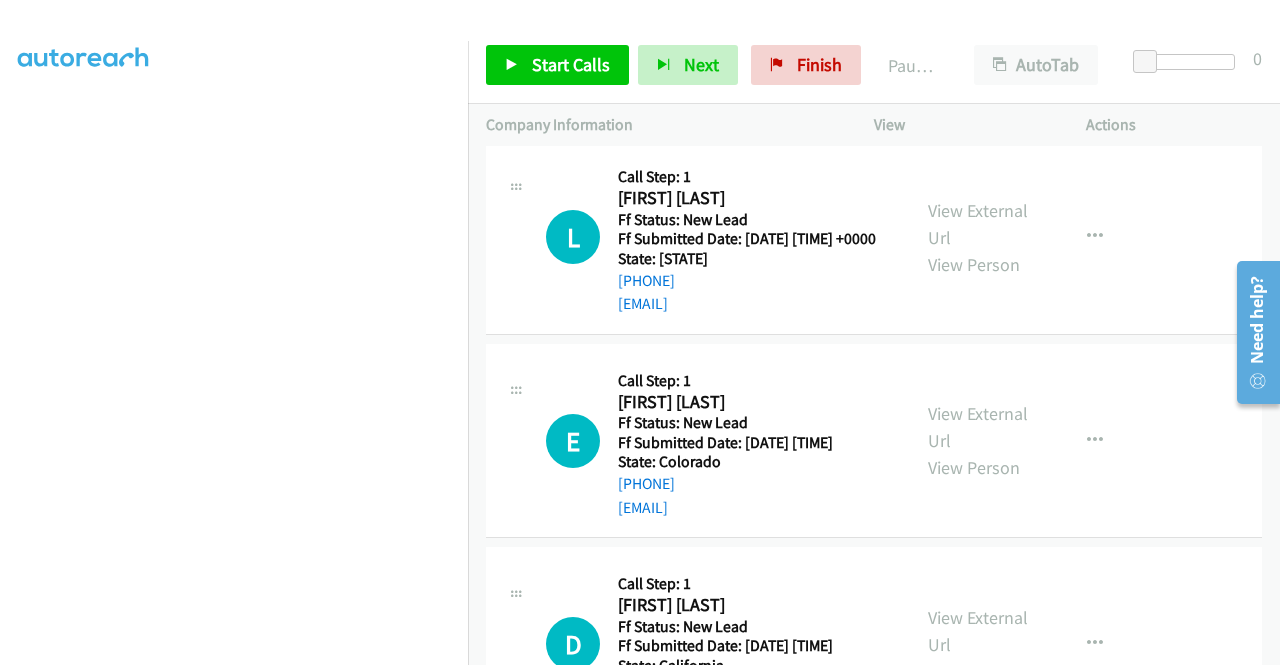 drag, startPoint x: 1134, startPoint y: 355, endPoint x: 1061, endPoint y: 344, distance: 73.82411 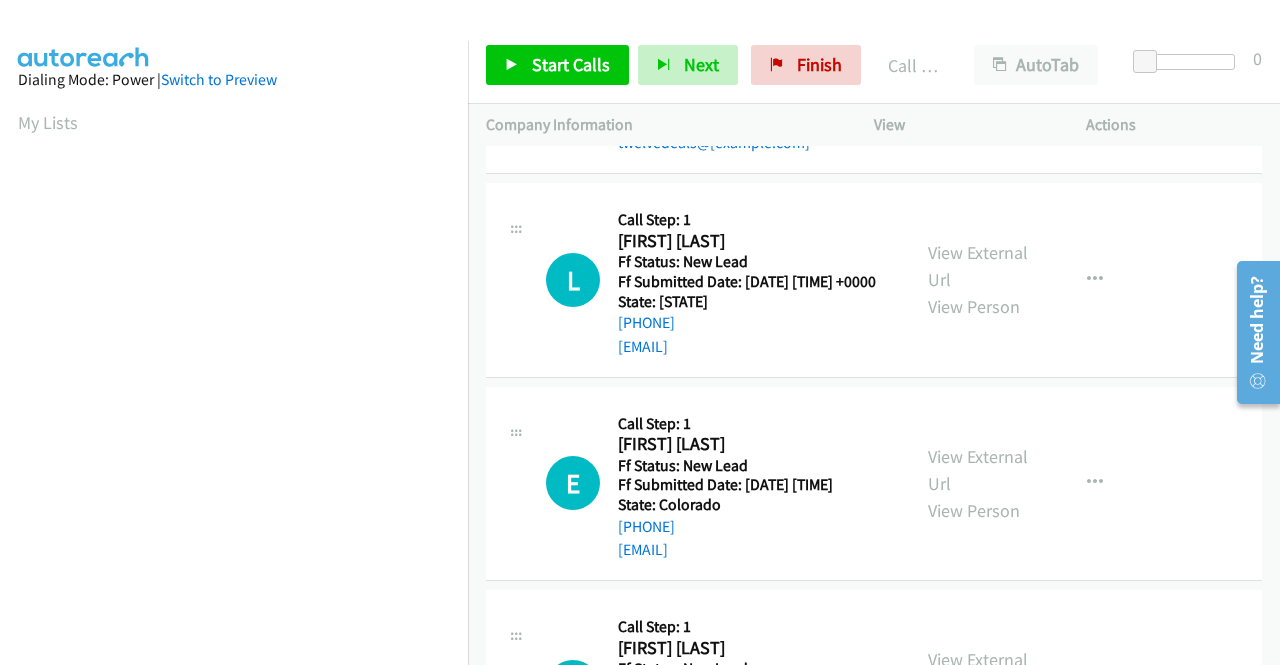 scroll, scrollTop: 456, scrollLeft: 0, axis: vertical 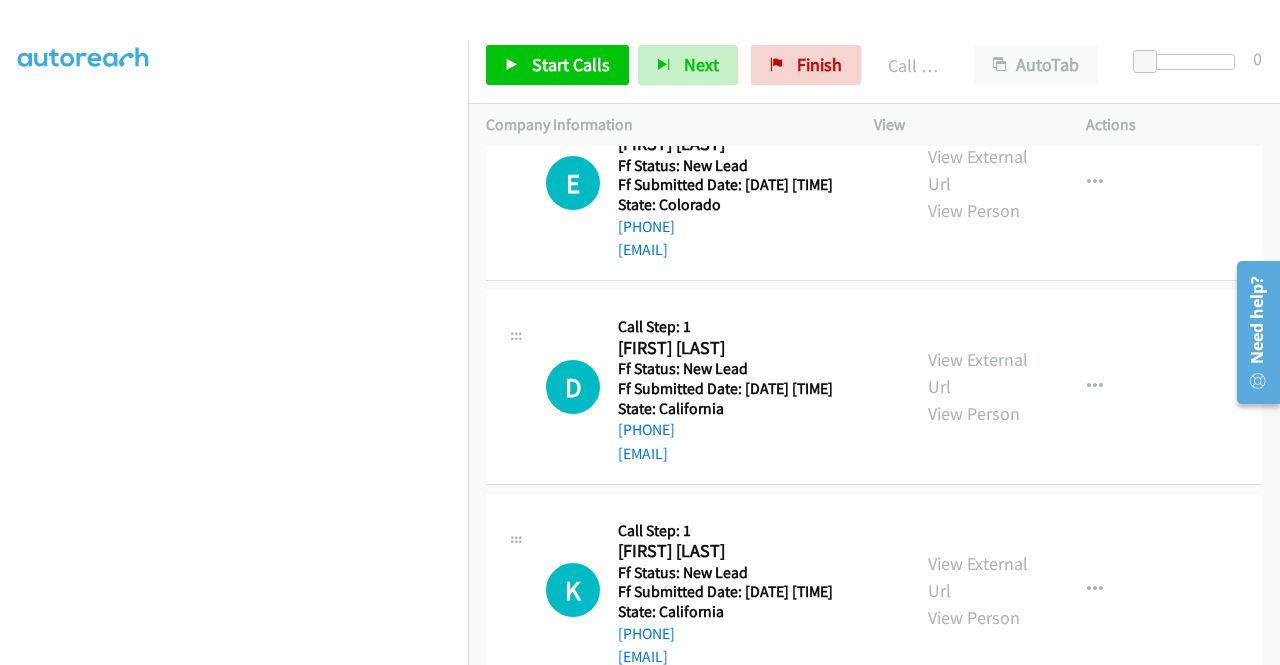 click on "View External Url" at bounding box center (978, -237) 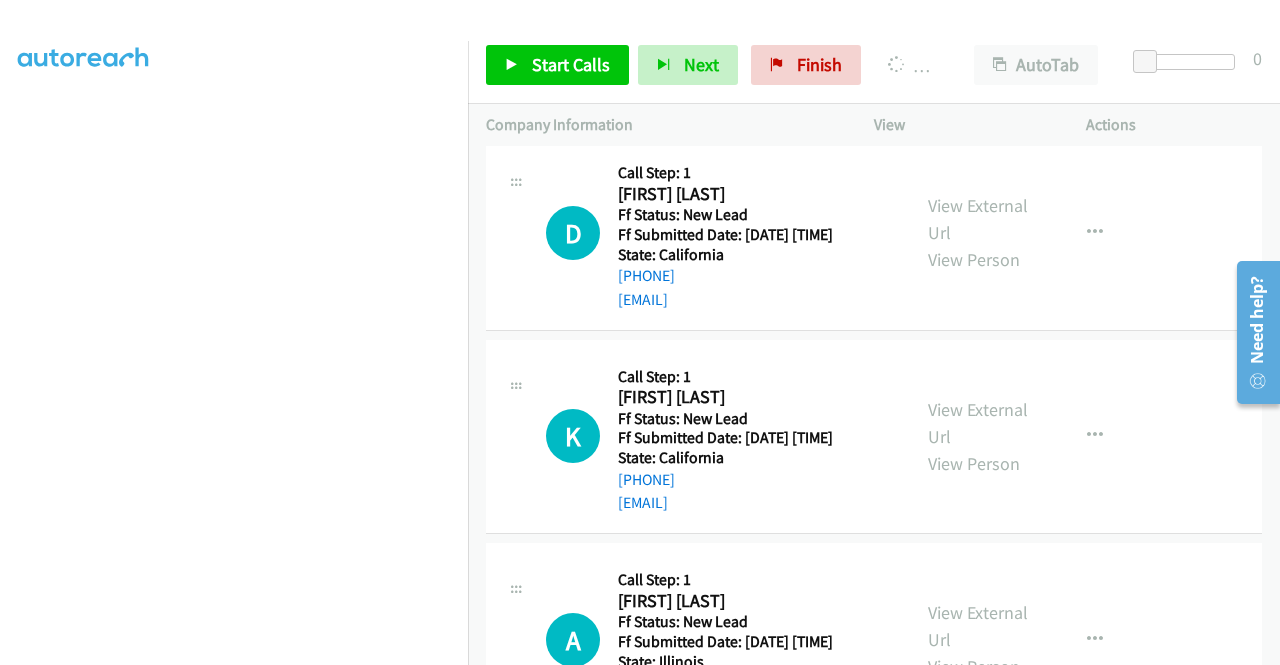scroll, scrollTop: 8954, scrollLeft: 0, axis: vertical 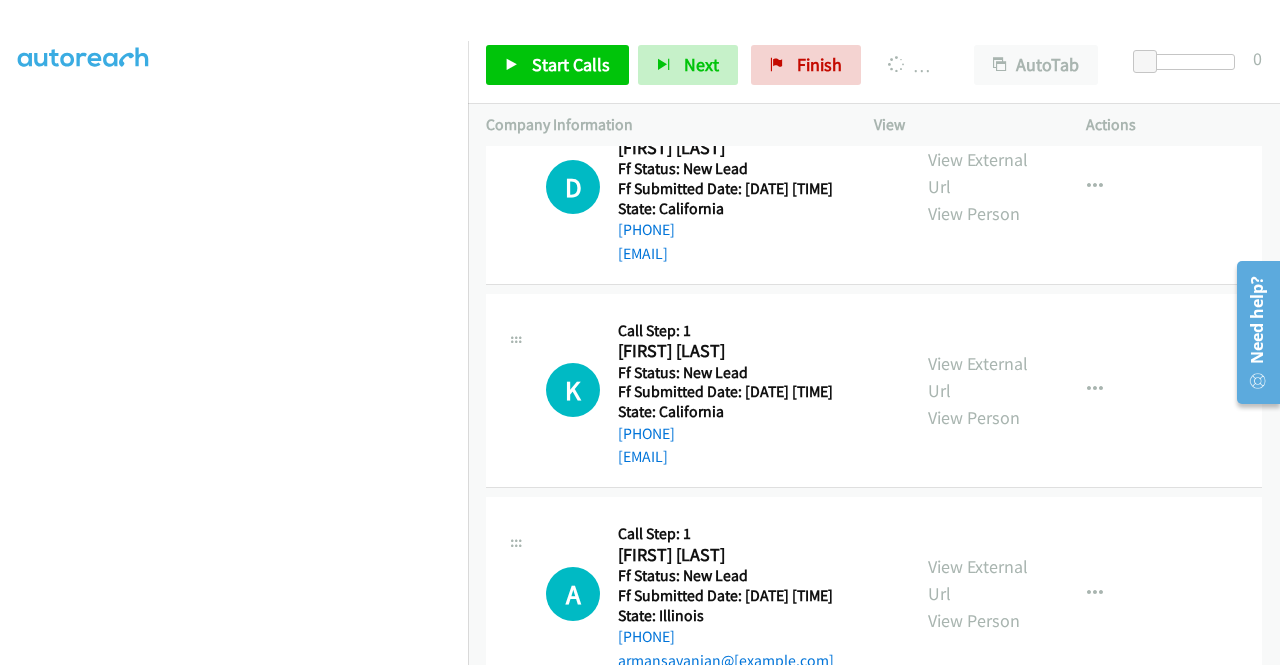 click on "View External Url" at bounding box center (978, -234) 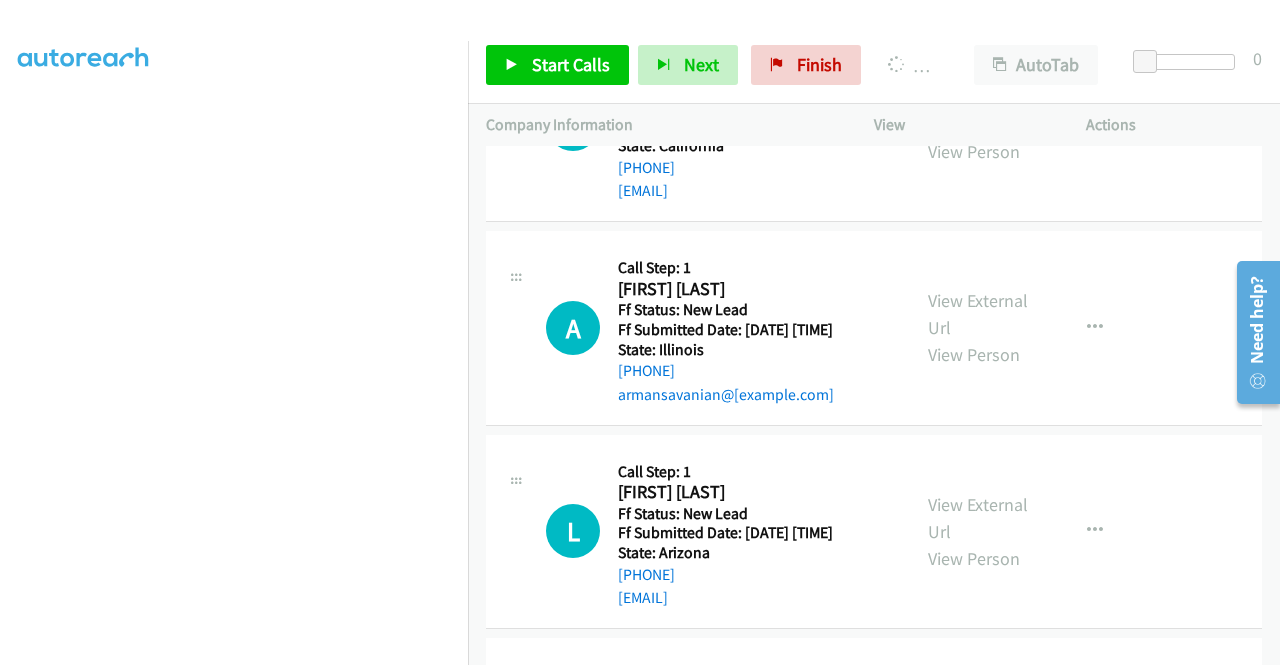 scroll, scrollTop: 9254, scrollLeft: 0, axis: vertical 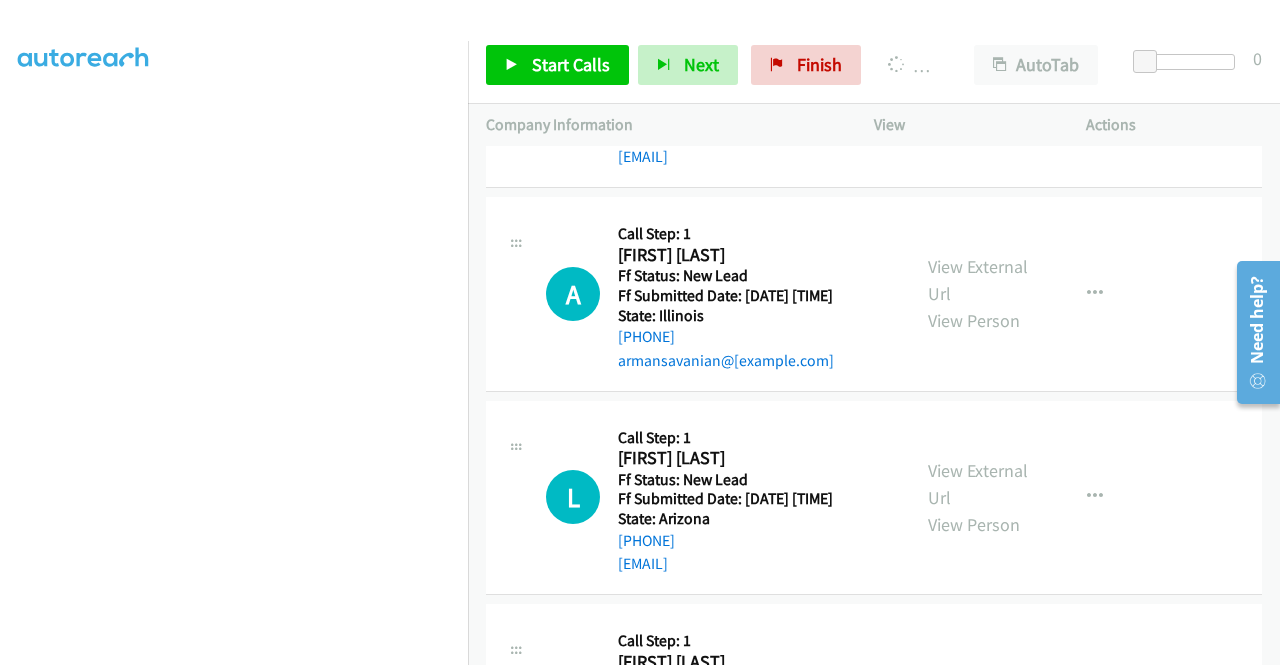 click on "View External Url" at bounding box center (978, -330) 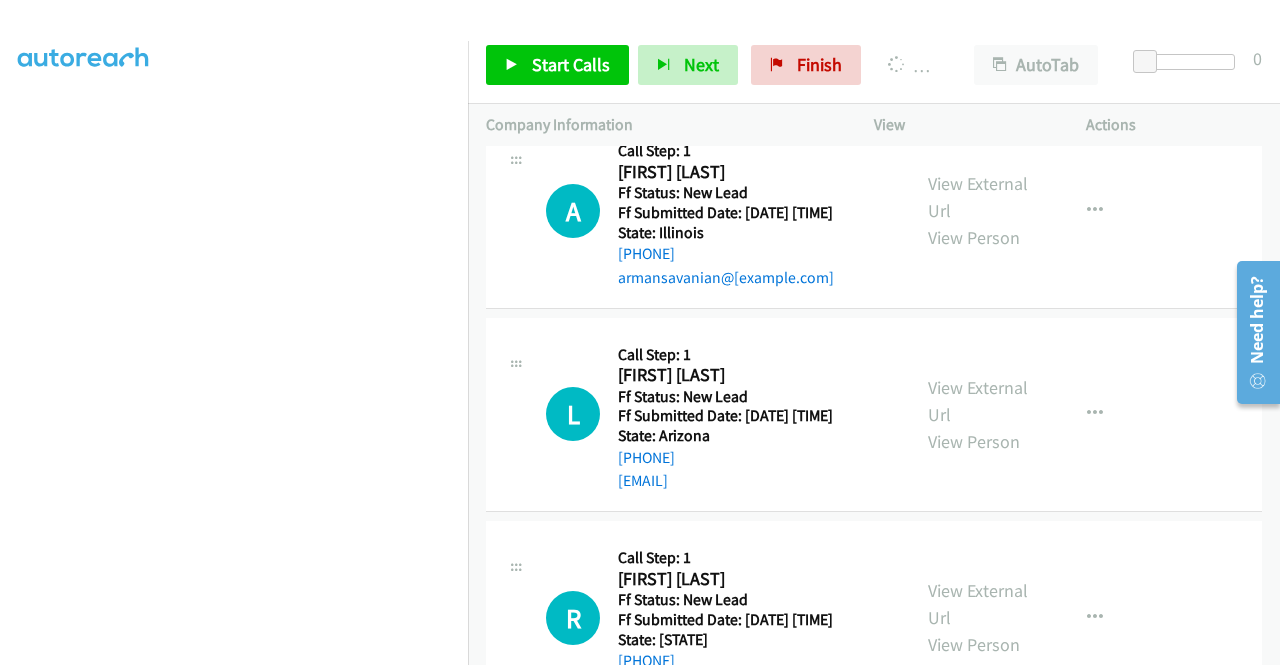 scroll, scrollTop: 9454, scrollLeft: 0, axis: vertical 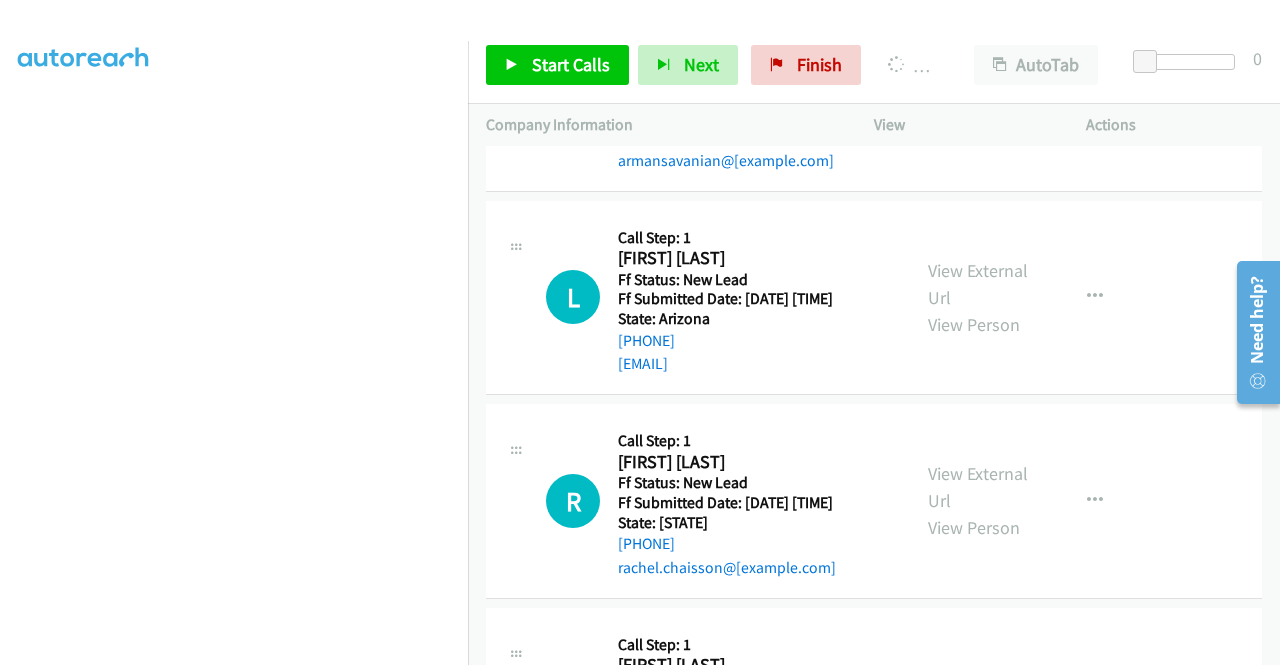 click on "View External Url" at bounding box center (978, -327) 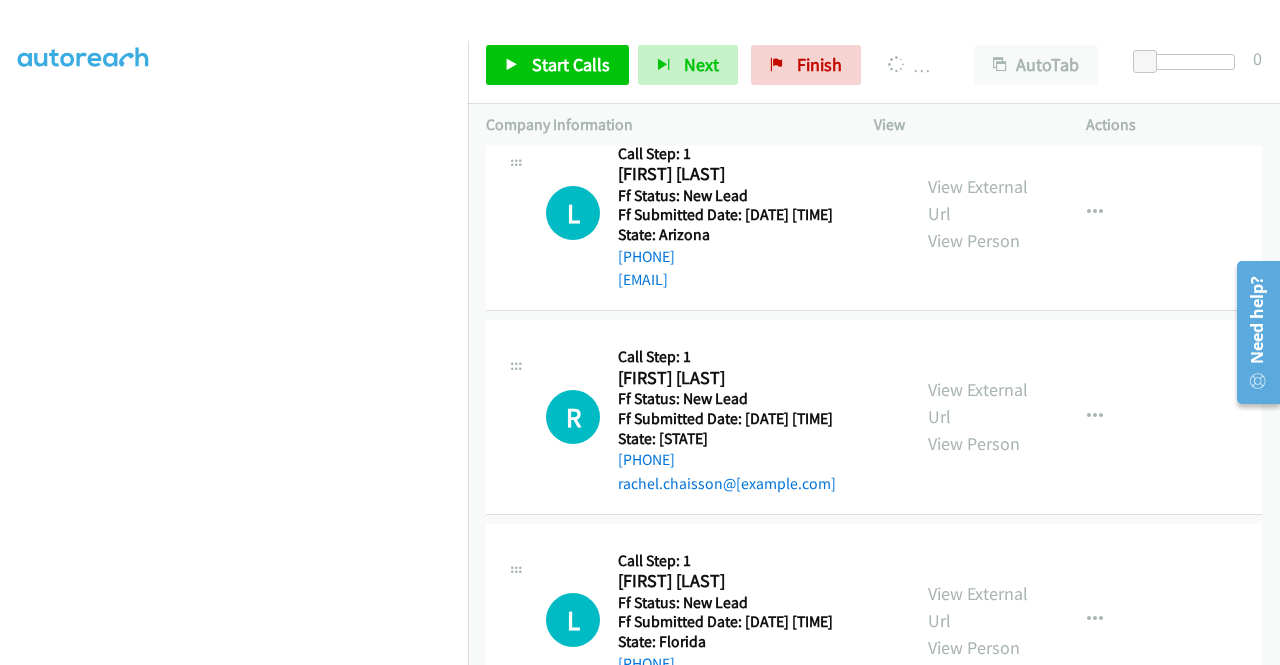 scroll, scrollTop: 9654, scrollLeft: 0, axis: vertical 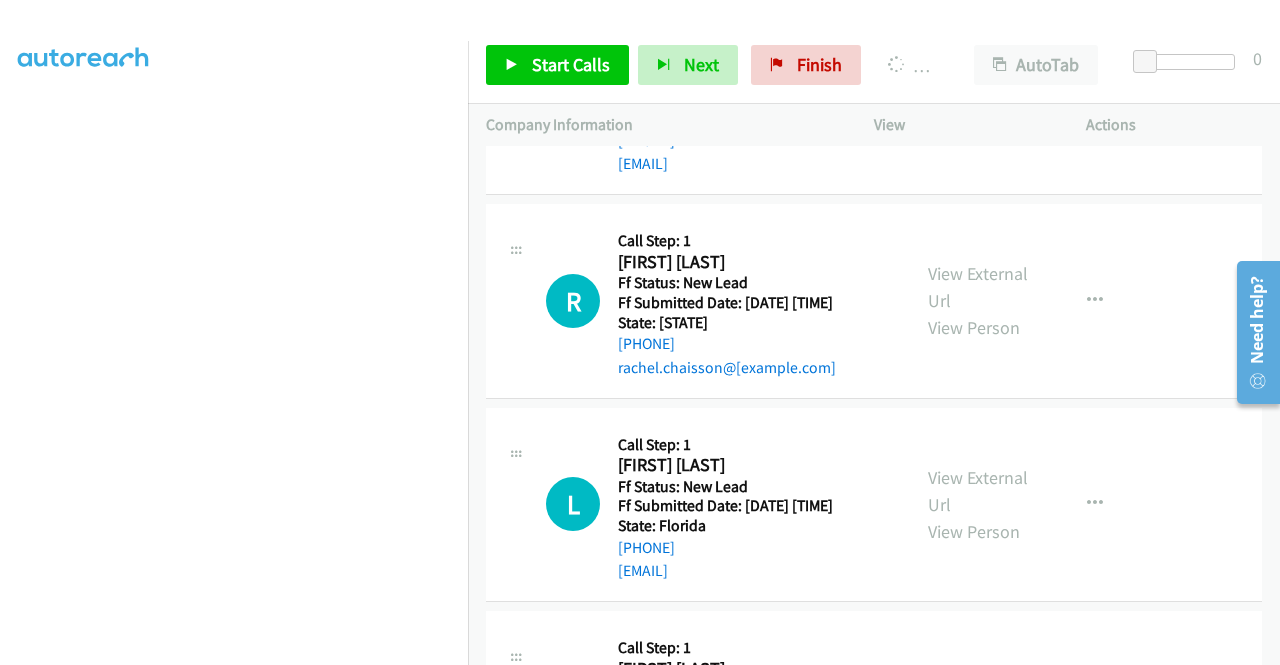 click on "View External Url" at bounding box center [978, -323] 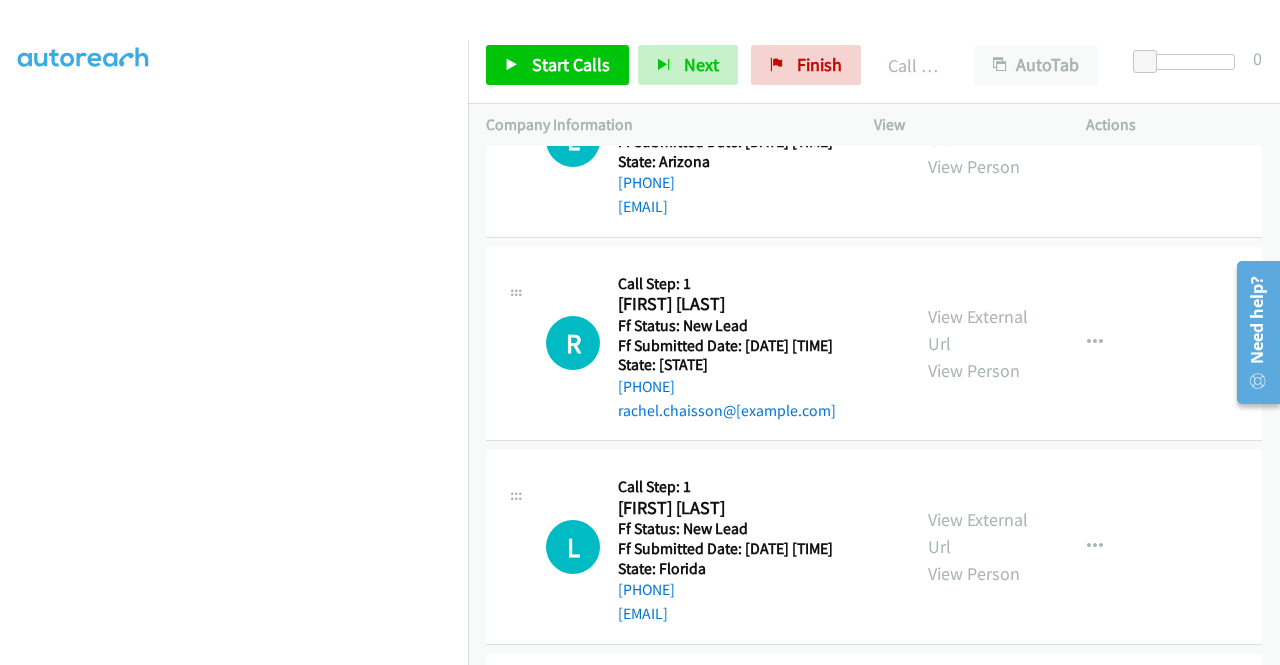 scroll, scrollTop: 9696, scrollLeft: 0, axis: vertical 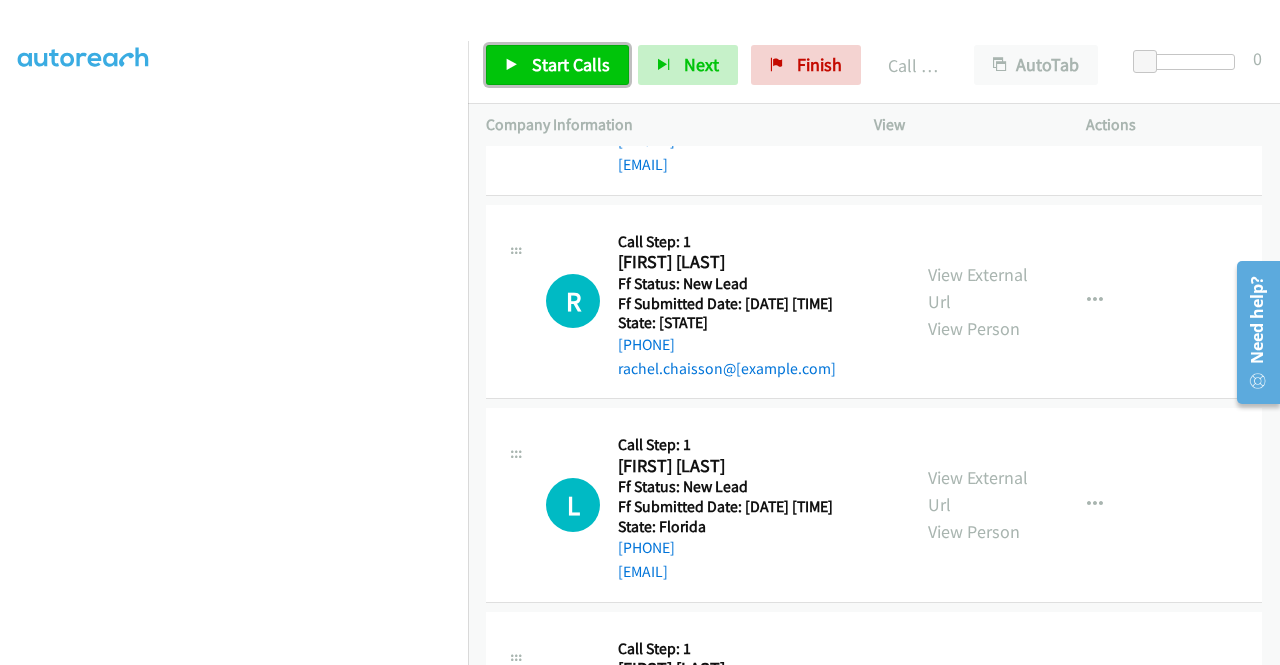 click on "Start Calls" at bounding box center (571, 64) 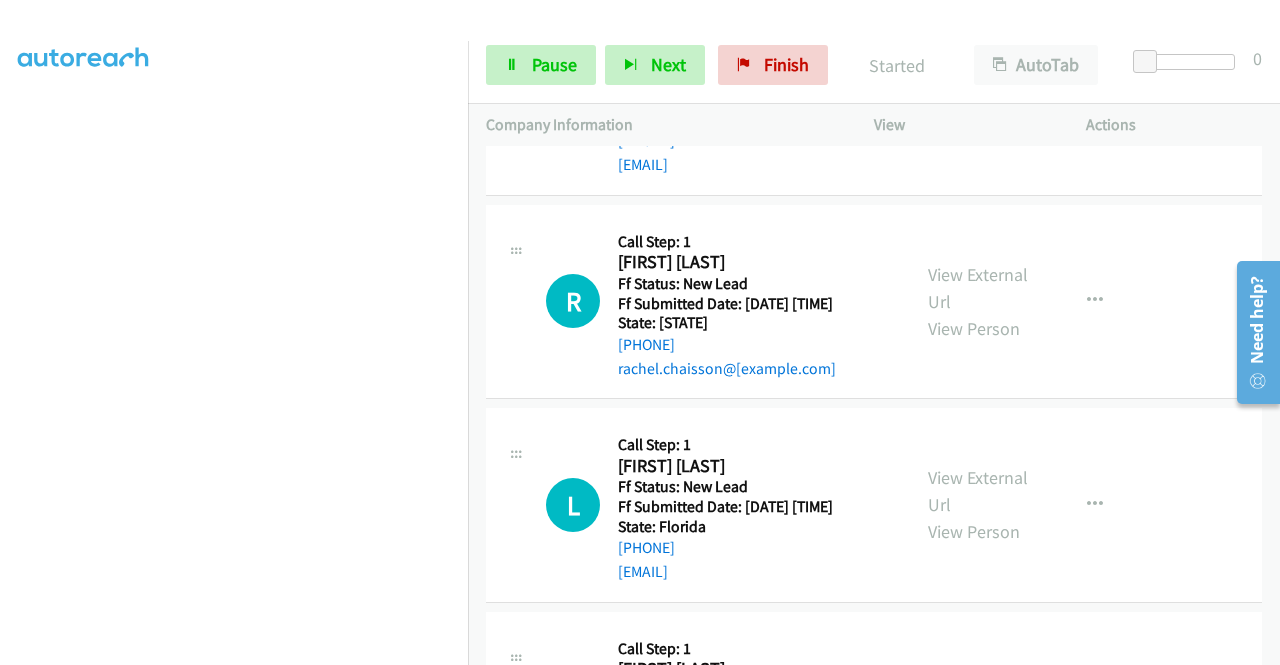 scroll, scrollTop: 9896, scrollLeft: 0, axis: vertical 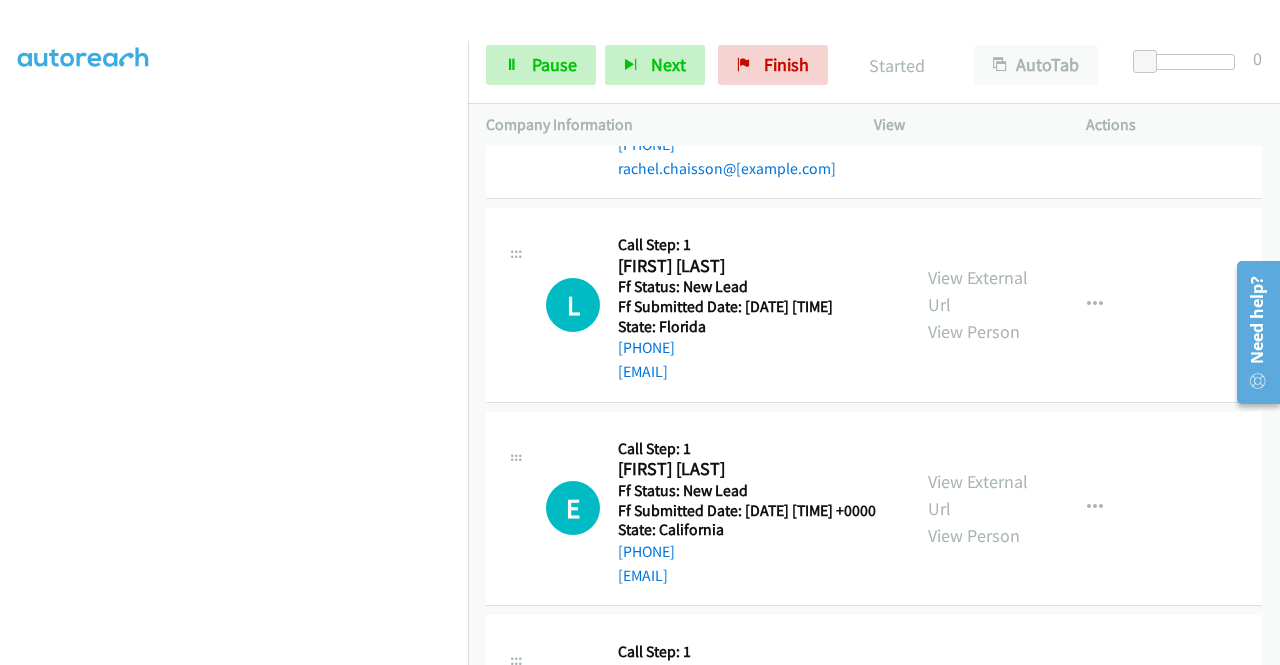 click on "View External Url" at bounding box center [978, -319] 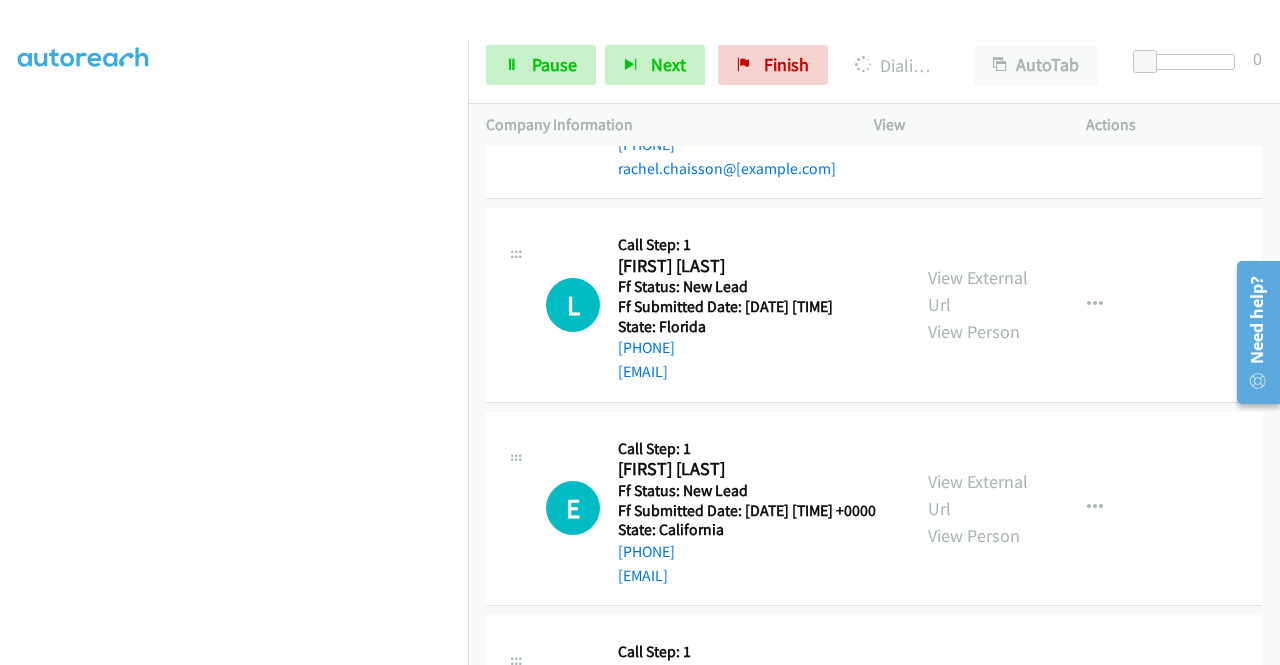 click on "View External Url" at bounding box center (978, -116) 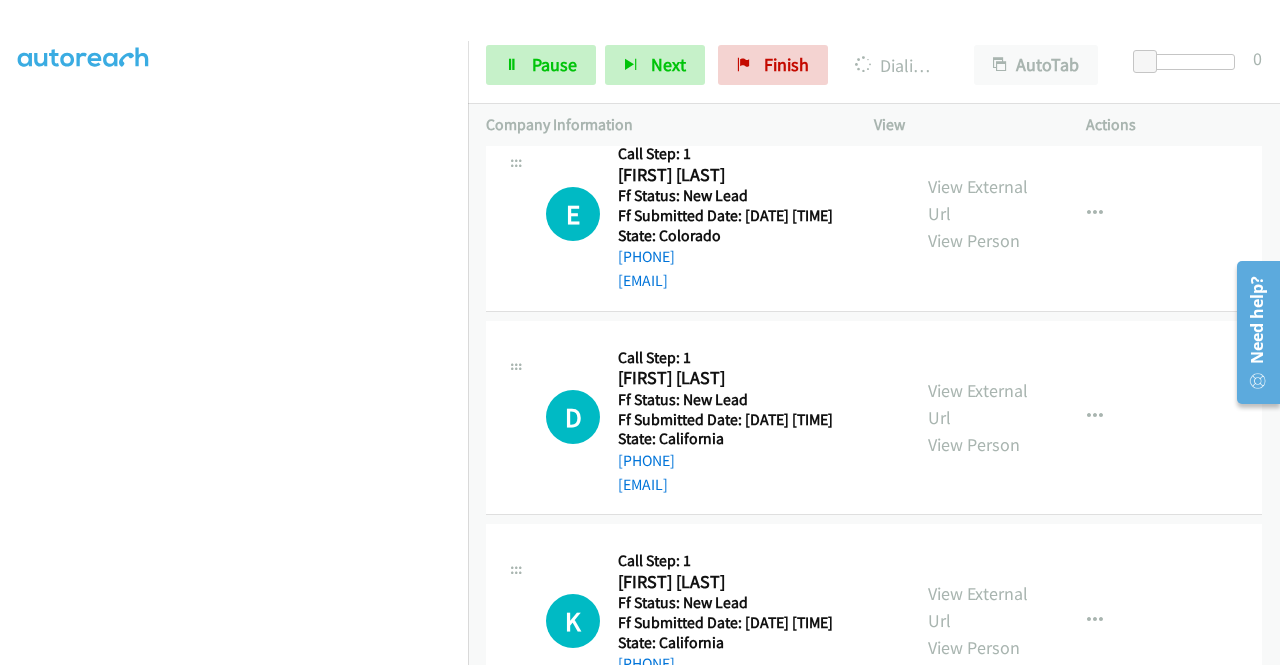scroll, scrollTop: 8996, scrollLeft: 0, axis: vertical 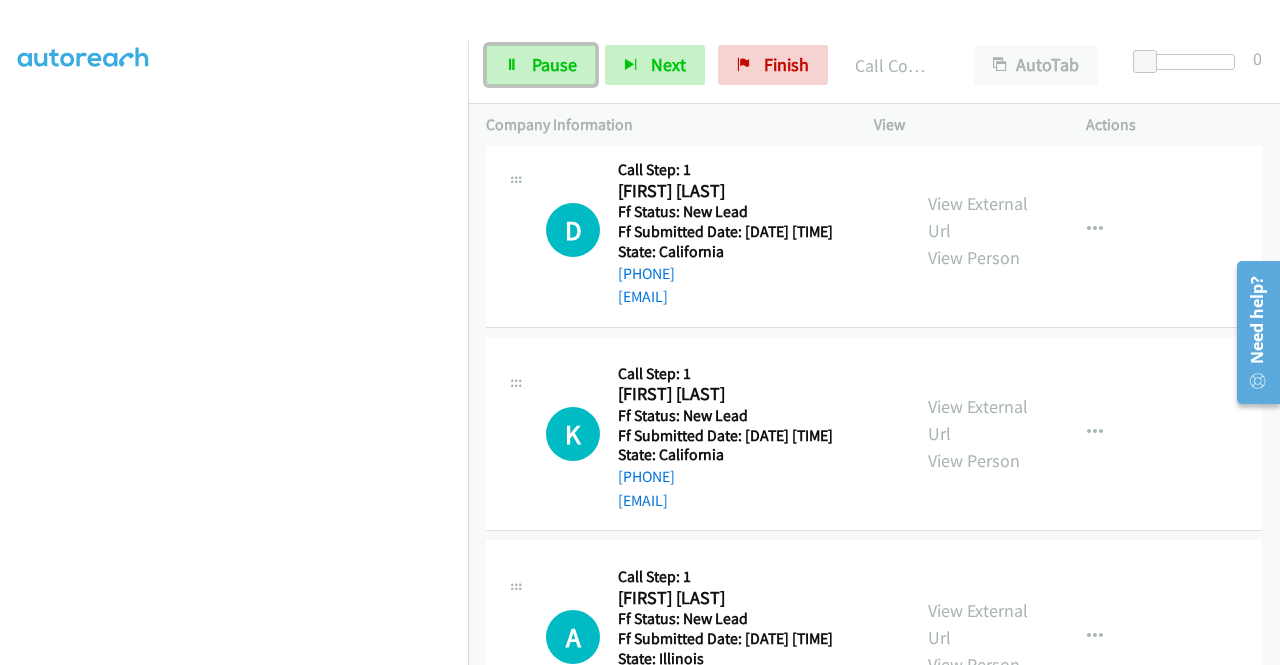 click on "Pause" at bounding box center (541, 65) 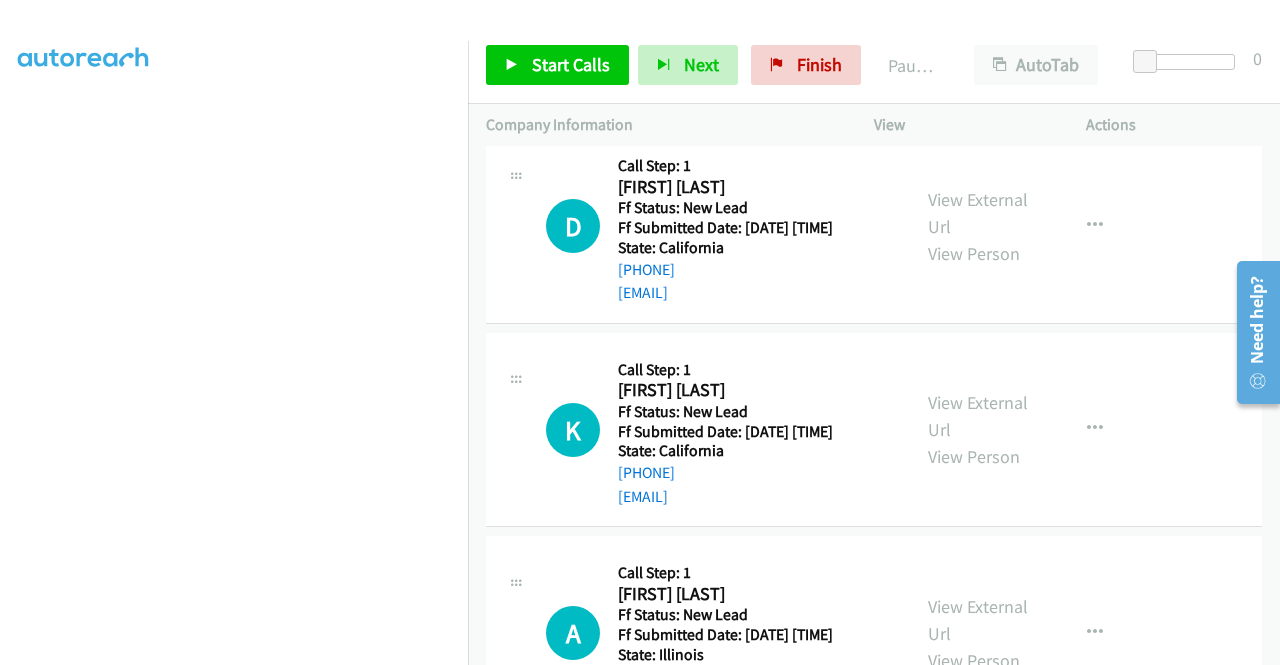 scroll, scrollTop: 8996, scrollLeft: 0, axis: vertical 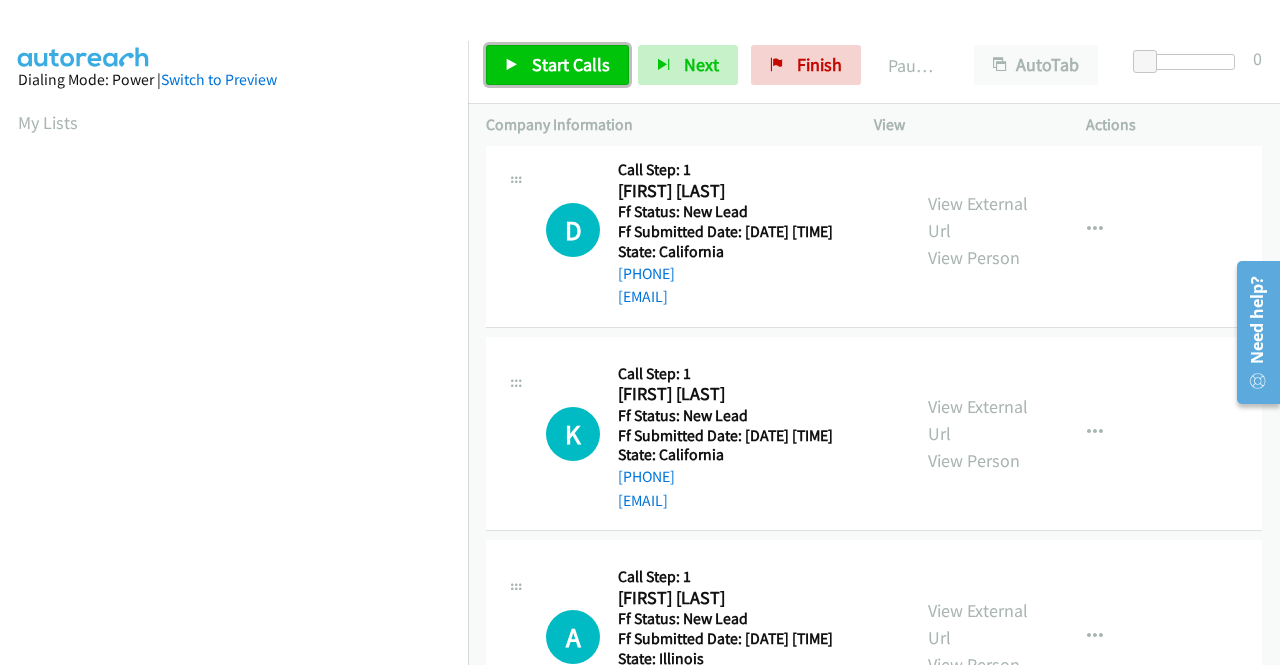 click on "Start Calls" at bounding box center (571, 64) 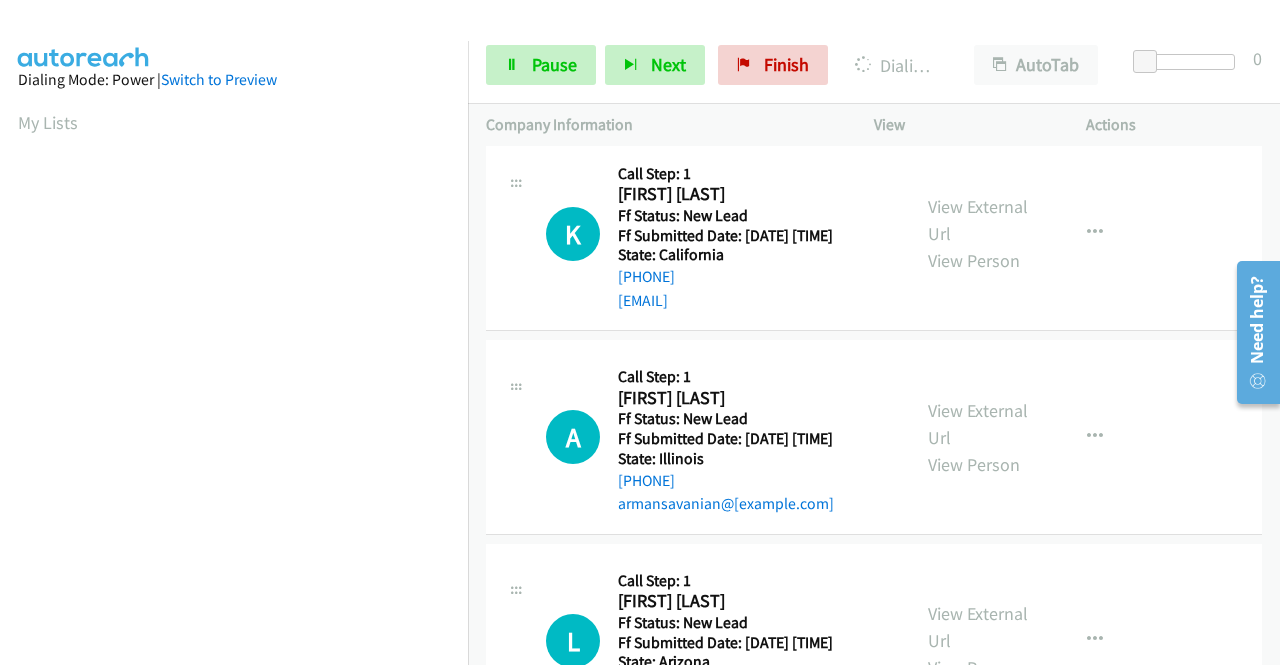 scroll, scrollTop: 9296, scrollLeft: 0, axis: vertical 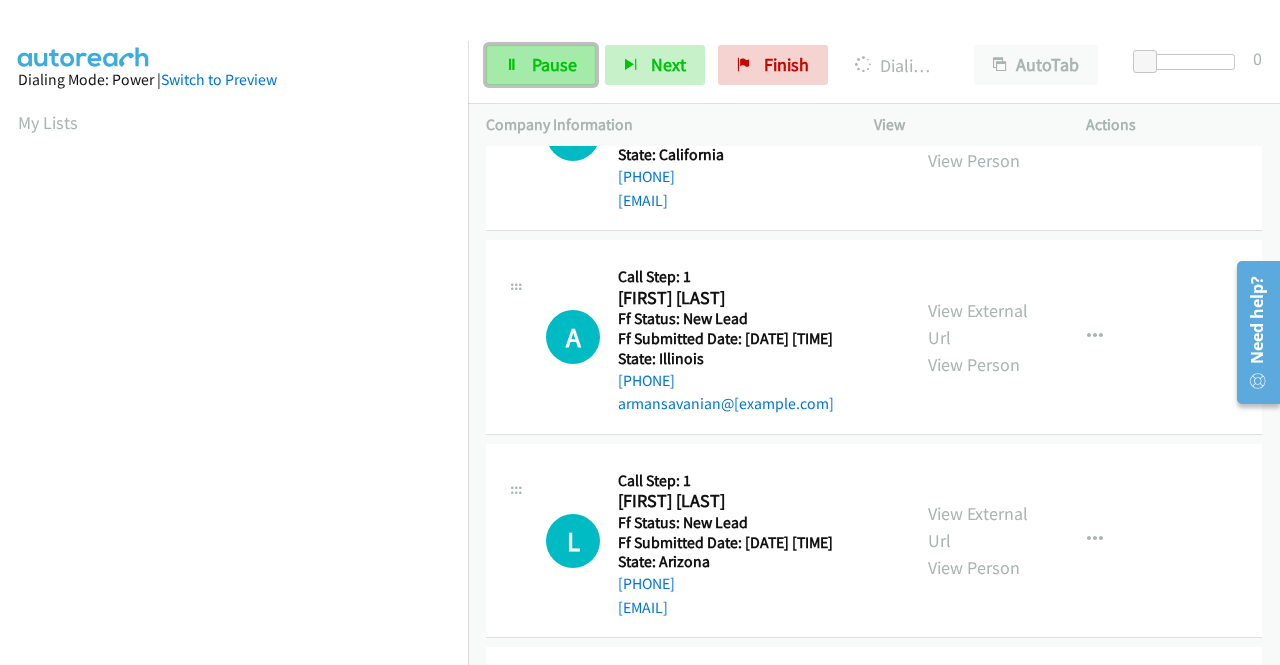 click on "Pause" at bounding box center (541, 65) 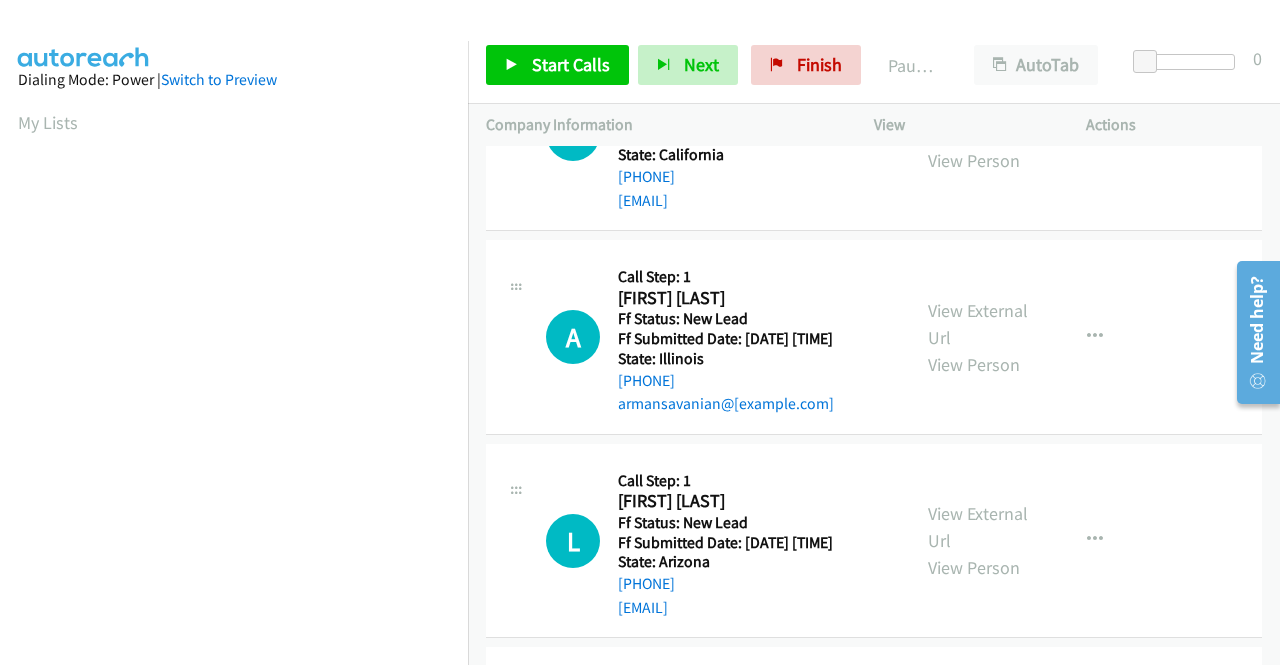 drag, startPoint x: 730, startPoint y: 243, endPoint x: 636, endPoint y: 253, distance: 94.53042 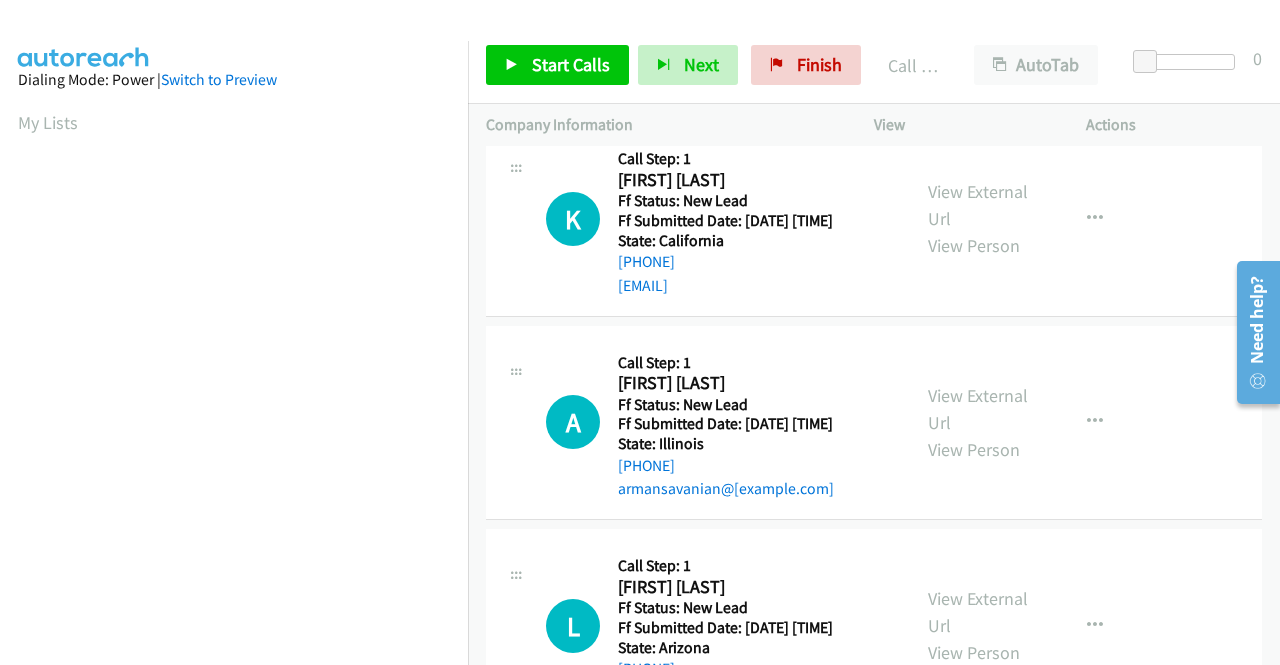 scroll, scrollTop: 113, scrollLeft: 0, axis: vertical 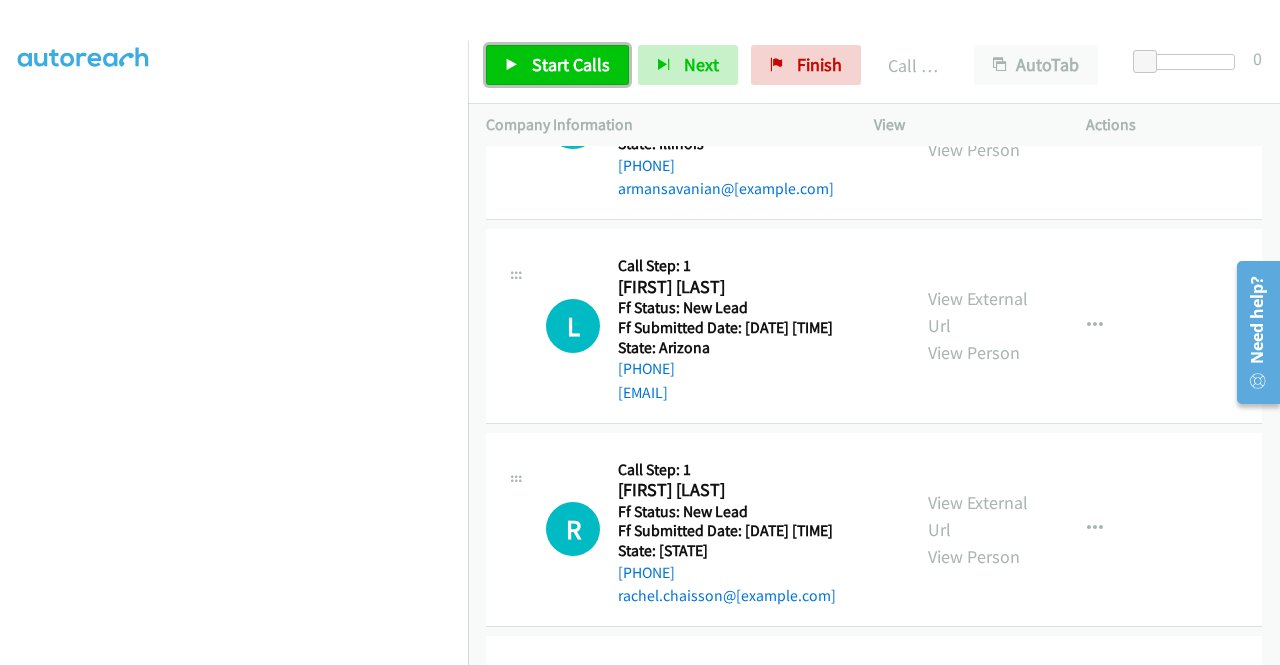 click on "Start Calls" at bounding box center [571, 64] 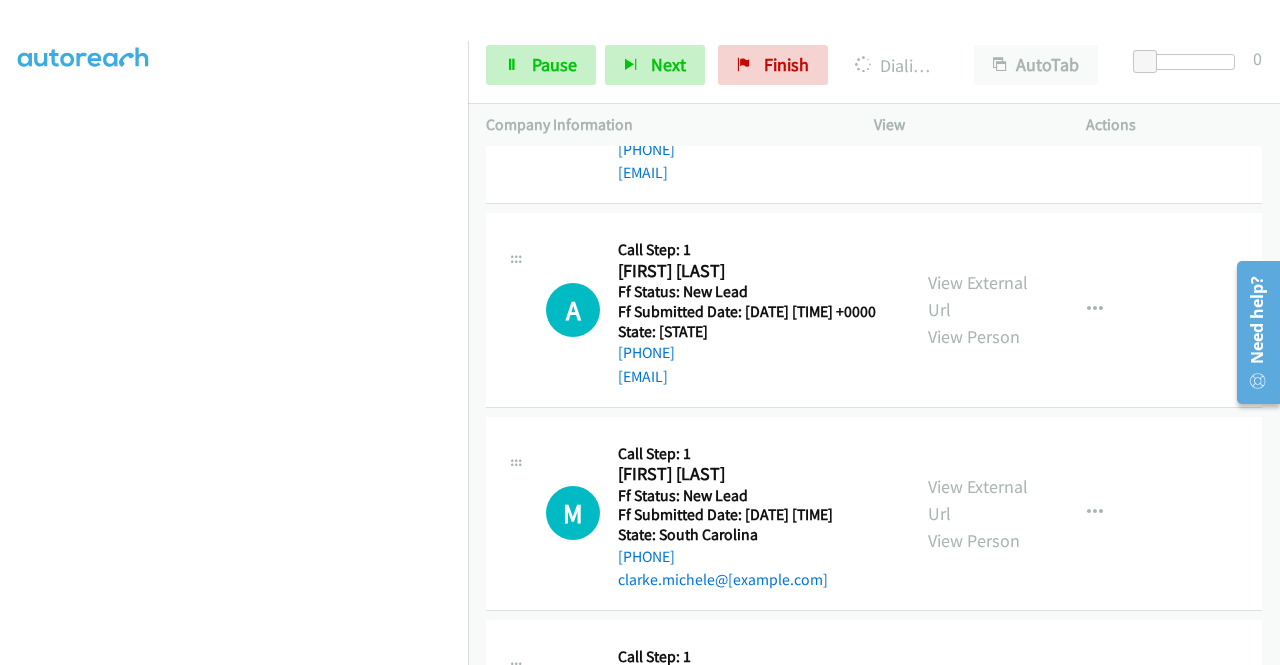 scroll, scrollTop: 10496, scrollLeft: 0, axis: vertical 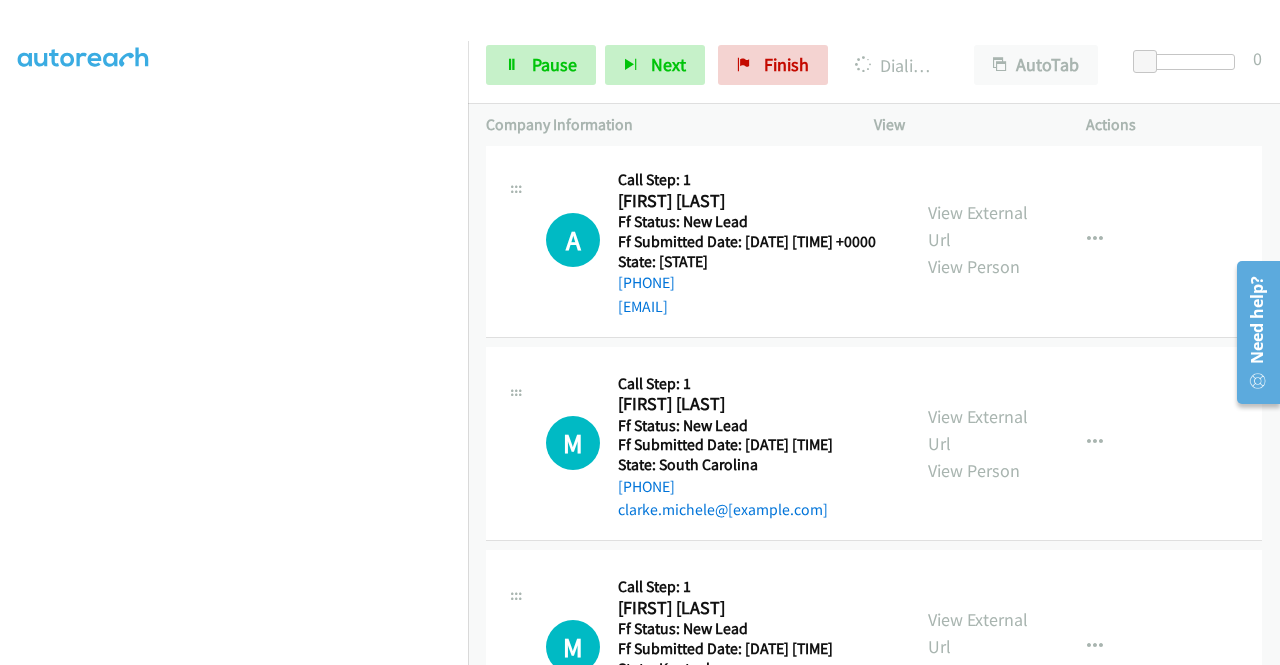 click on "View External Url" at bounding box center (978, -384) 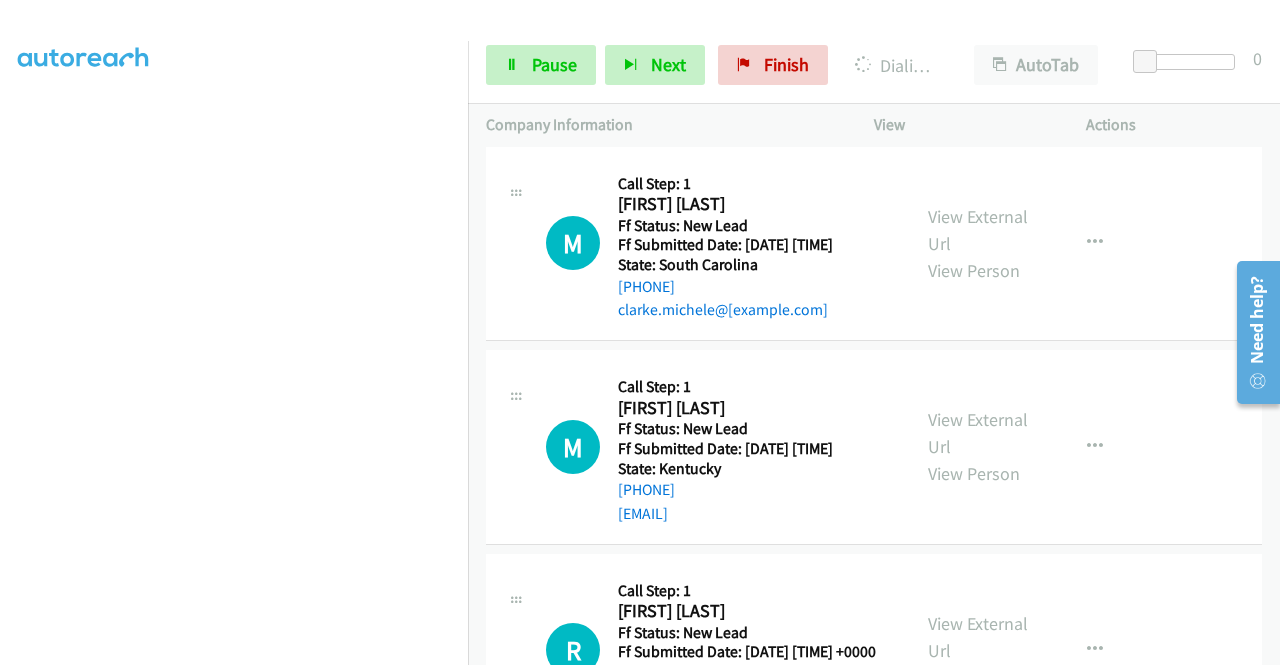click on "View External Url" at bounding box center (978, -381) 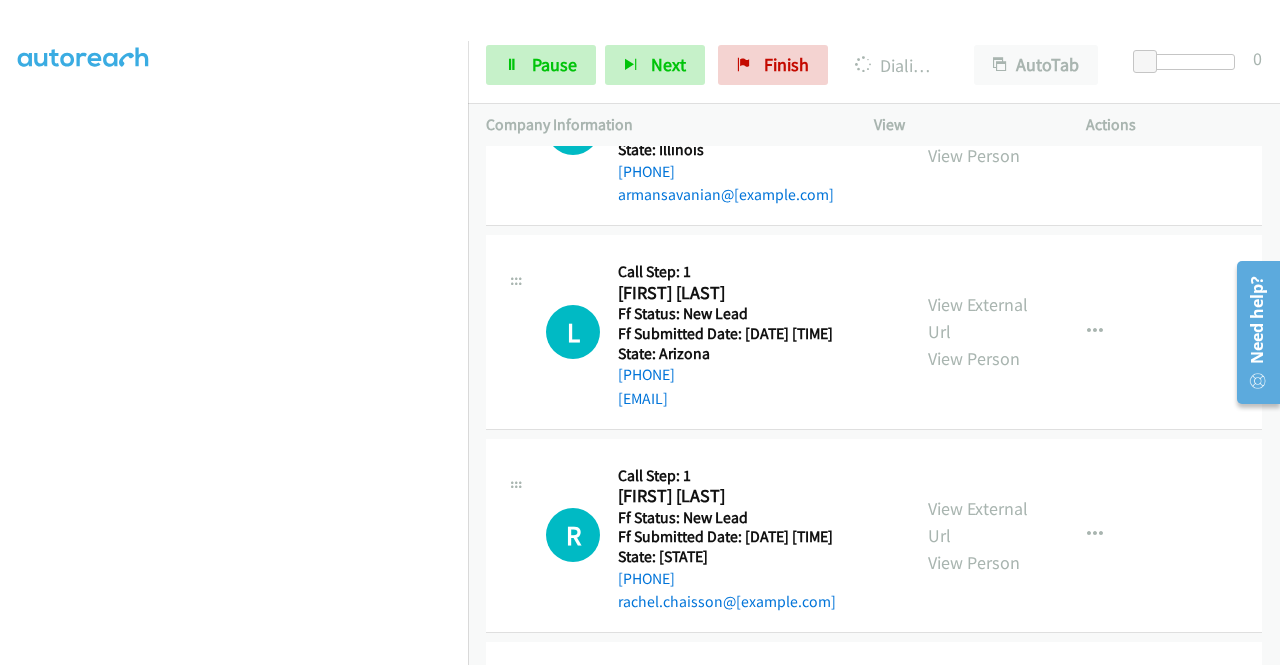 scroll, scrollTop: 9696, scrollLeft: 0, axis: vertical 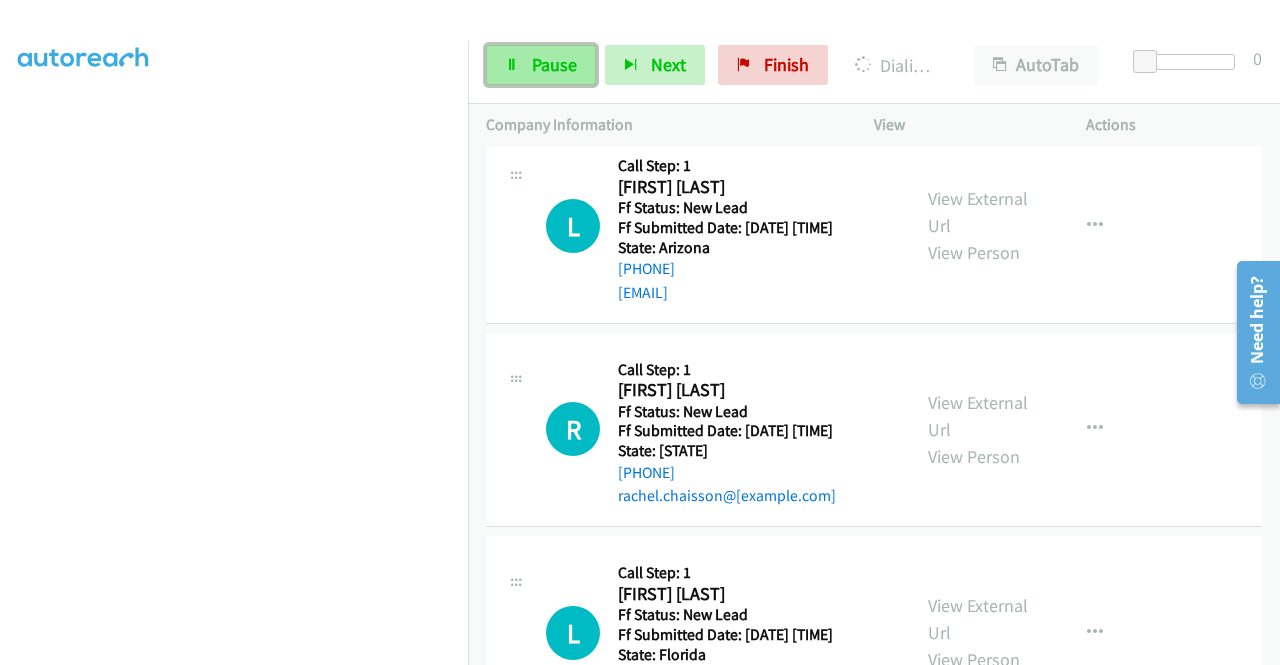click on "Pause" at bounding box center [541, 65] 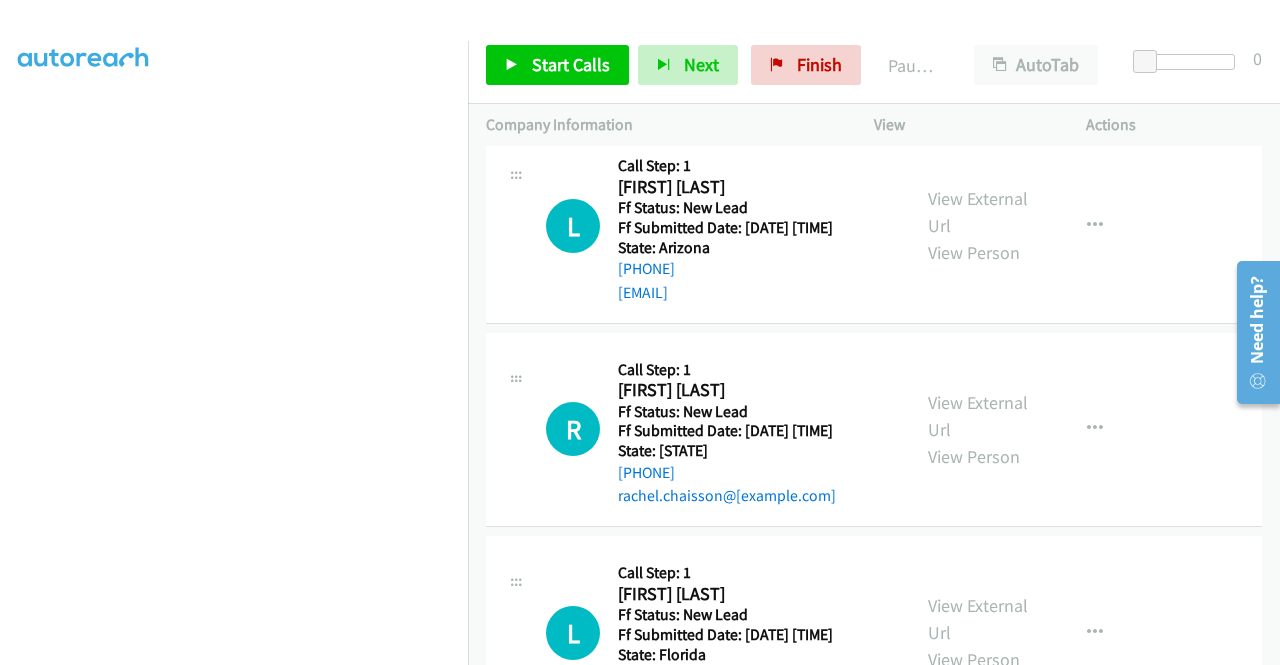 scroll, scrollTop: 456, scrollLeft: 0, axis: vertical 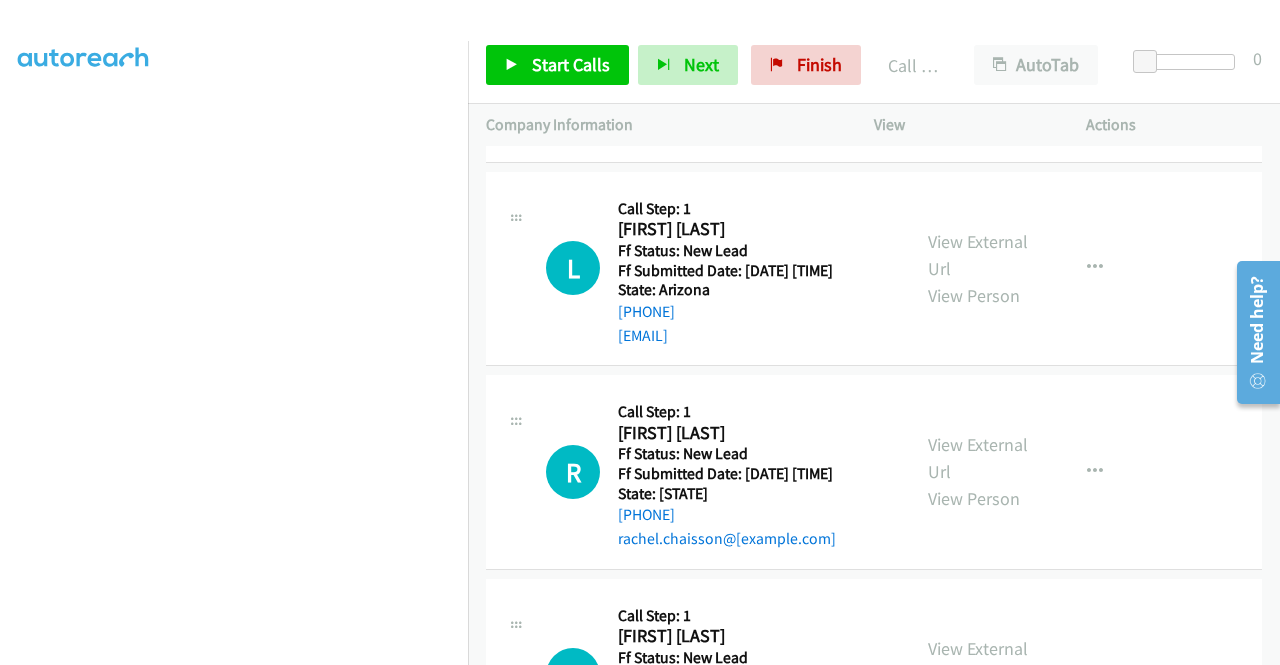 click on "Call was successful?" at bounding box center (685, -276) 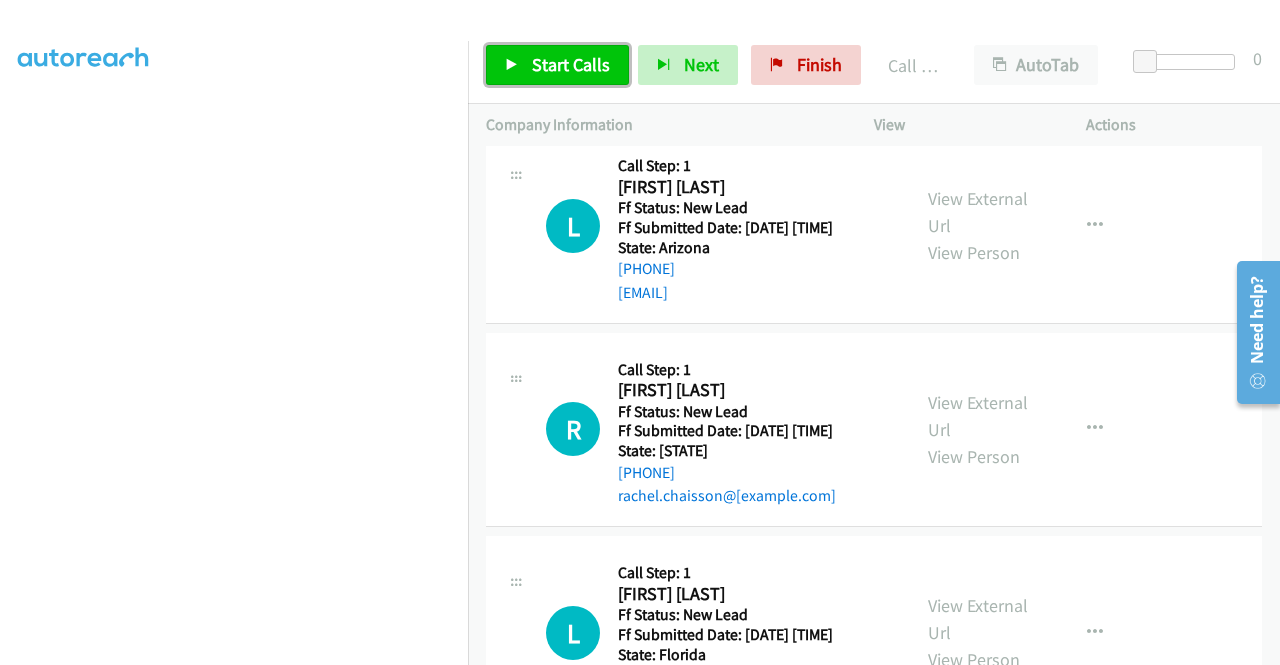 click on "Start Calls" at bounding box center (571, 64) 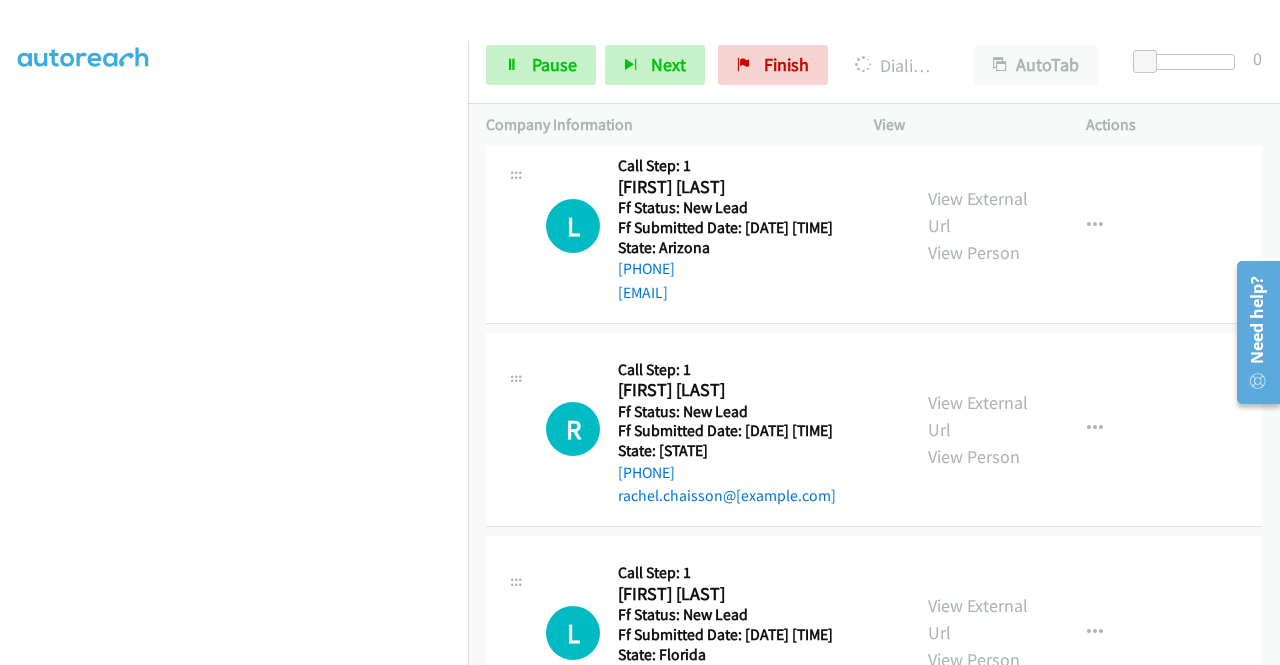 click on "D
Callback Scheduled
Call Step: 1
Deslon Saunders
America/Los_Angeles
Ff Status: New Lead
Ff Submitted Date: 2025-08-05 01:00:14 +0000
State: California
+1 772-925-2955
saunders_d88@hotmail.com
Call was successful?
View External Url
View Person
View External Url
Email
Schedule/Manage Callback
Skip Call
Add to do not call list" at bounding box center [874, -384] 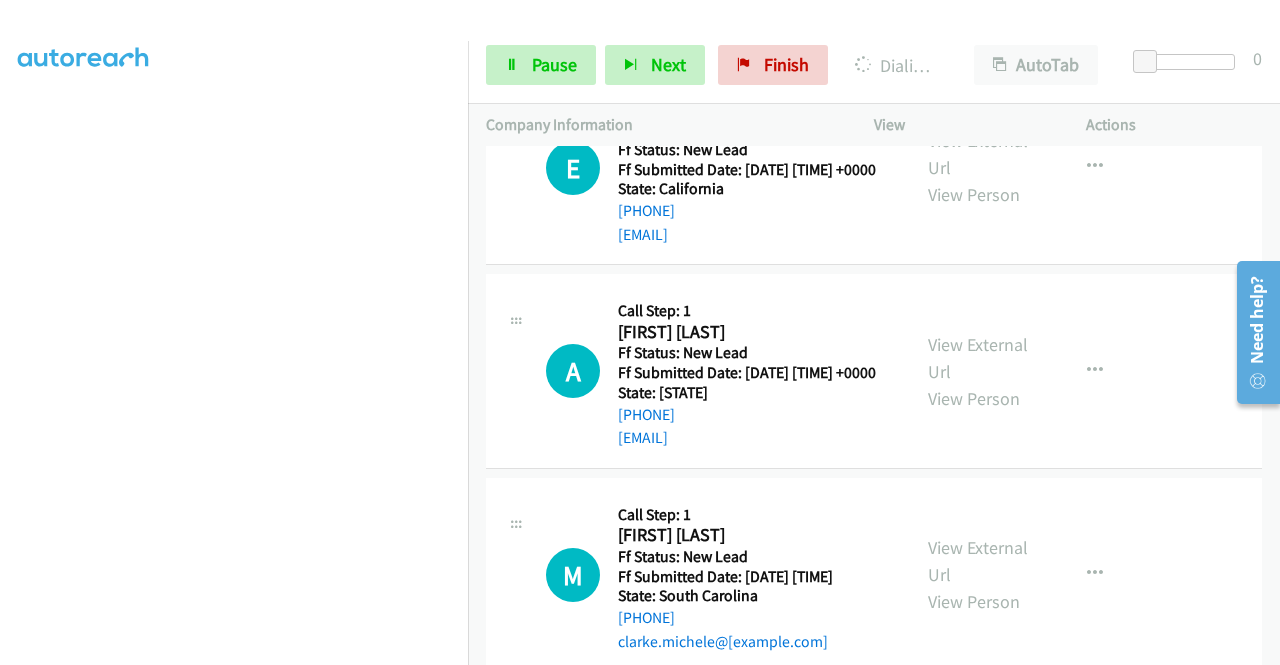 scroll, scrollTop: 10496, scrollLeft: 0, axis: vertical 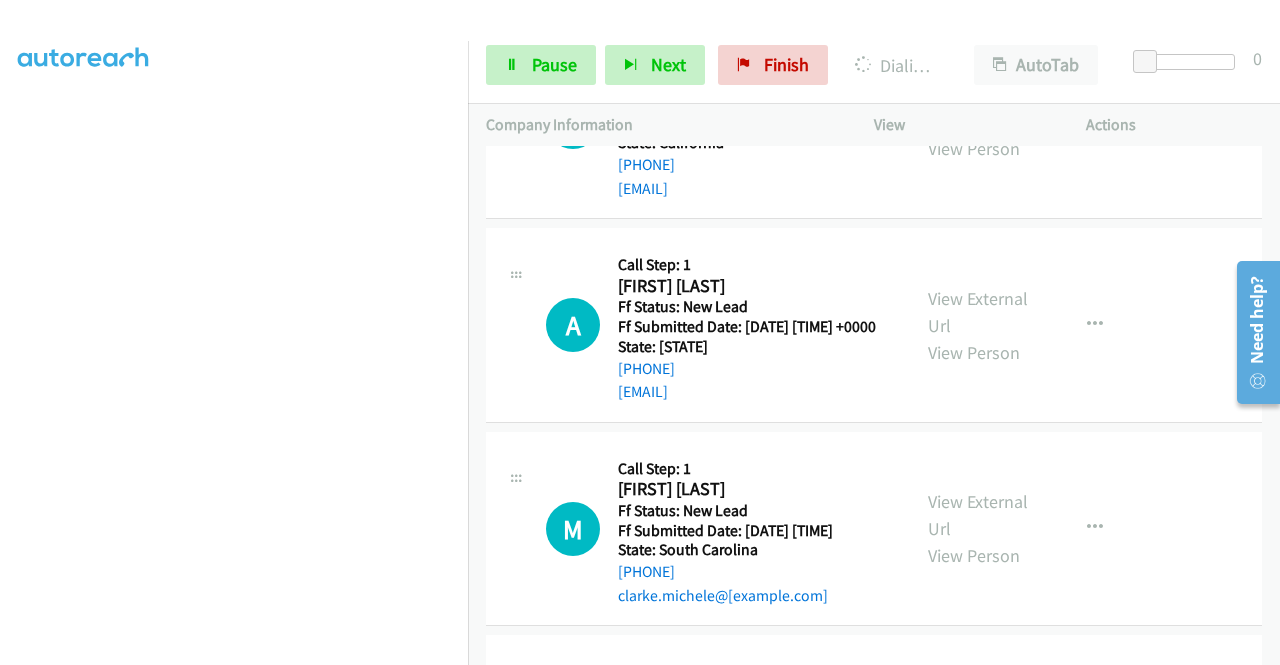 drag, startPoint x: 1087, startPoint y: 385, endPoint x: 998, endPoint y: 391, distance: 89.20202 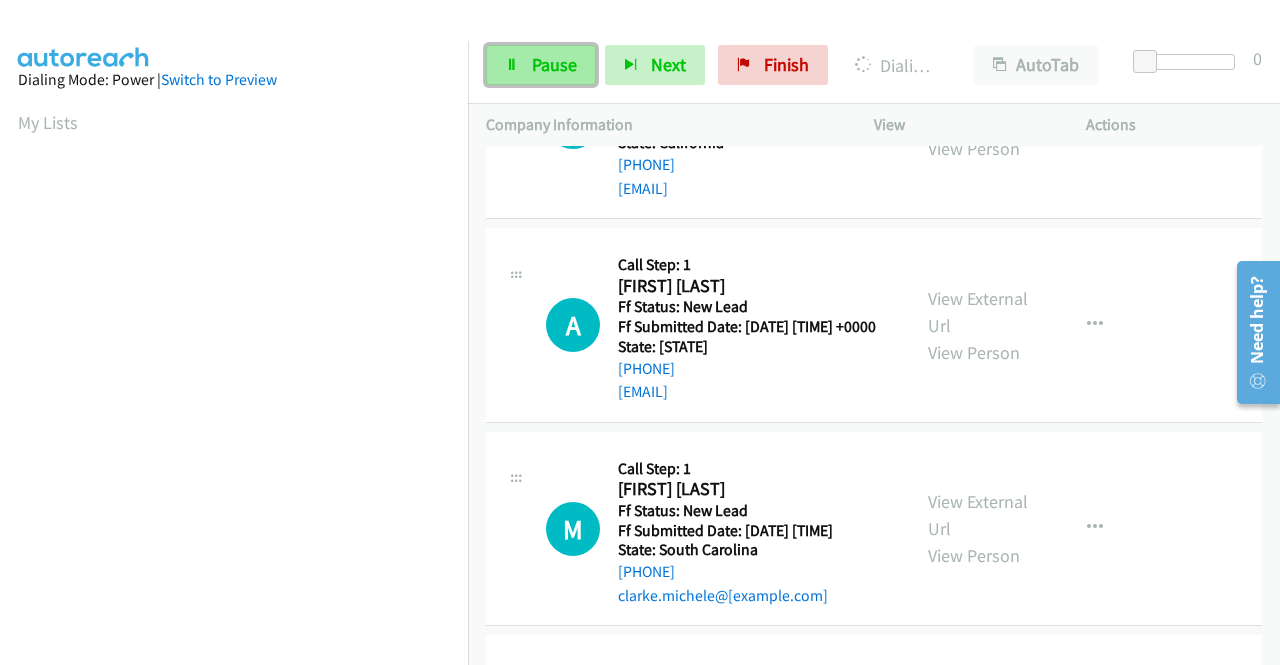 click on "Pause" at bounding box center [554, 64] 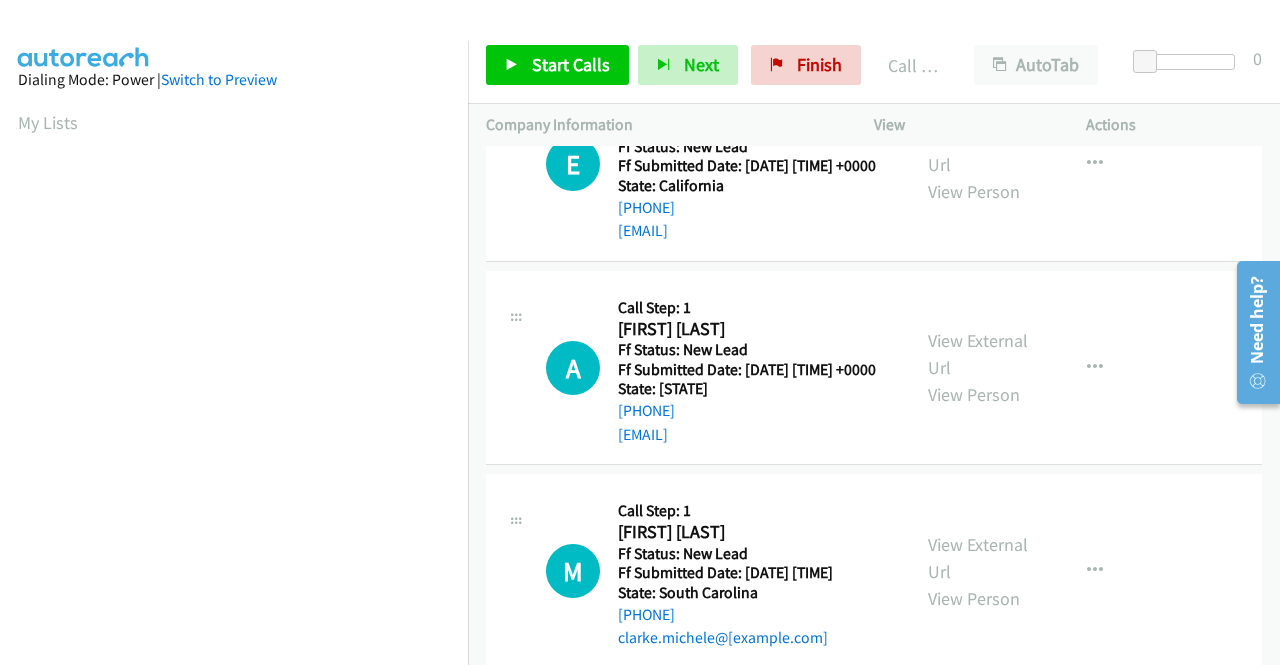 scroll, scrollTop: 456, scrollLeft: 0, axis: vertical 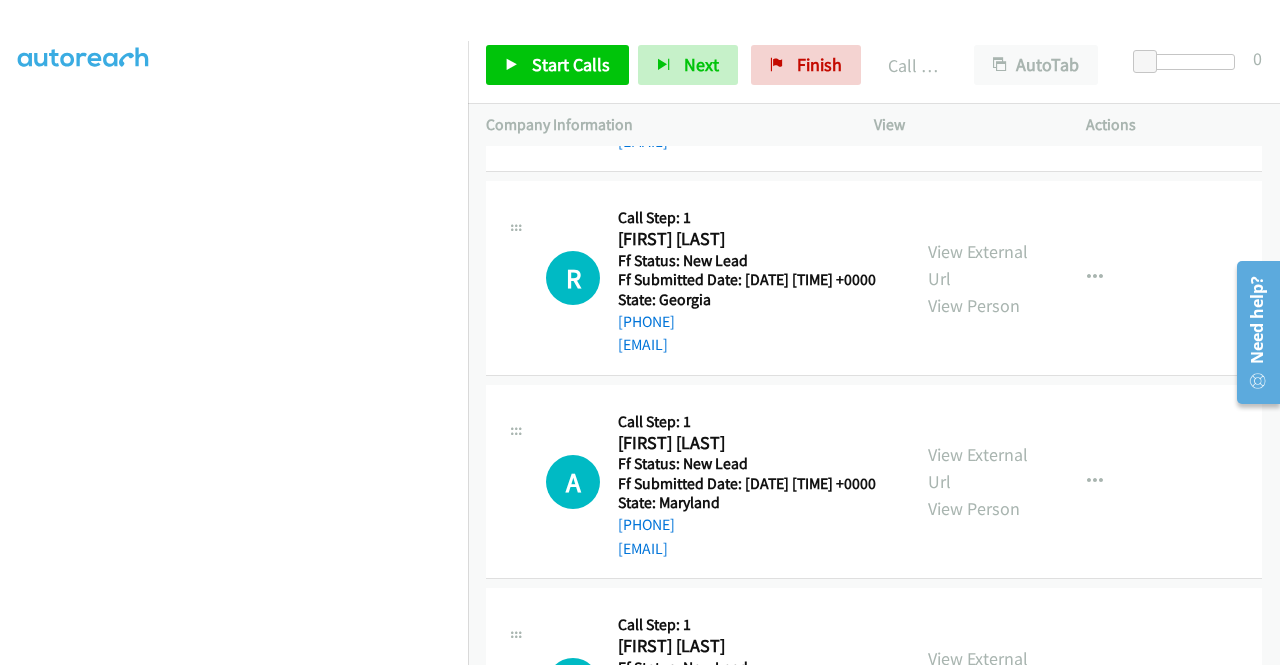 click on "View External Url" at bounding box center [978, -346] 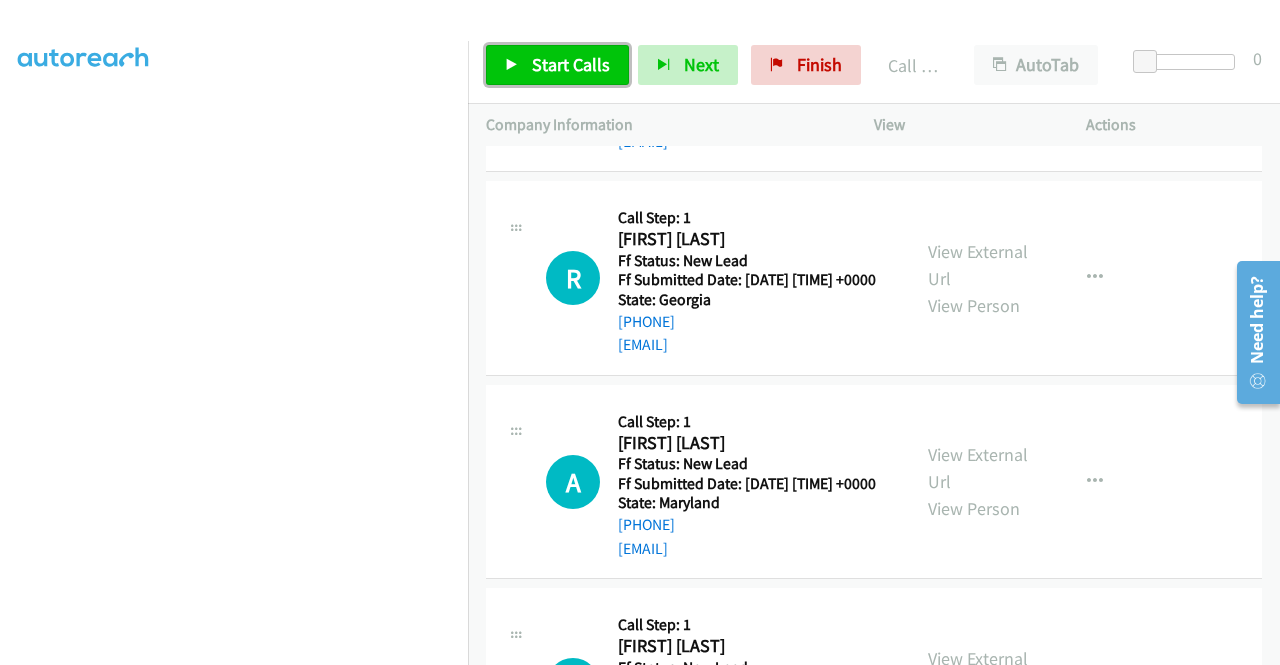 click on "Start Calls" at bounding box center (571, 64) 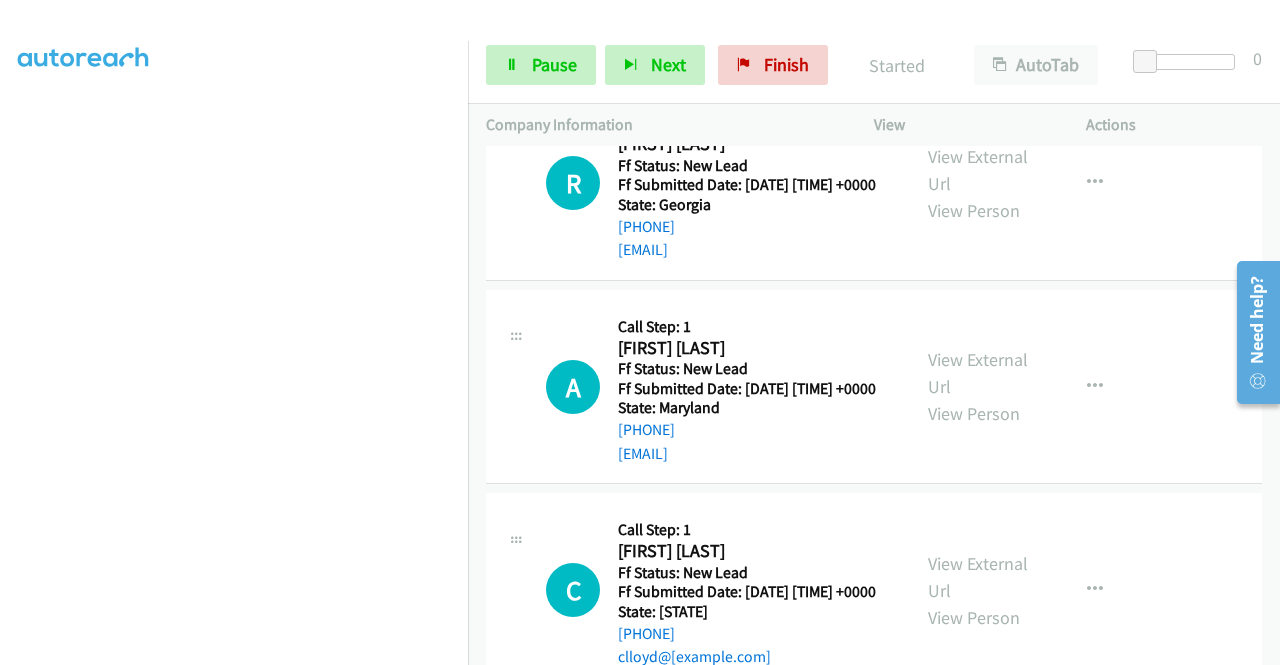 scroll, scrollTop: 11396, scrollLeft: 0, axis: vertical 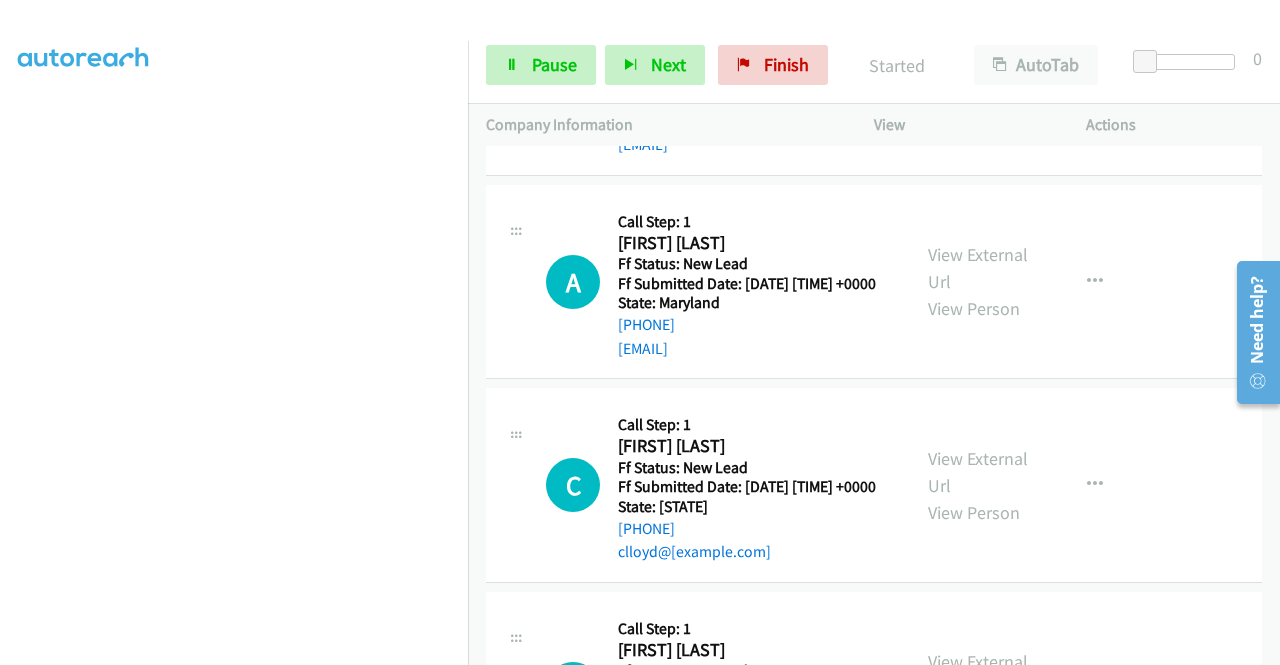 click on "View External Url" at bounding box center (978, -342) 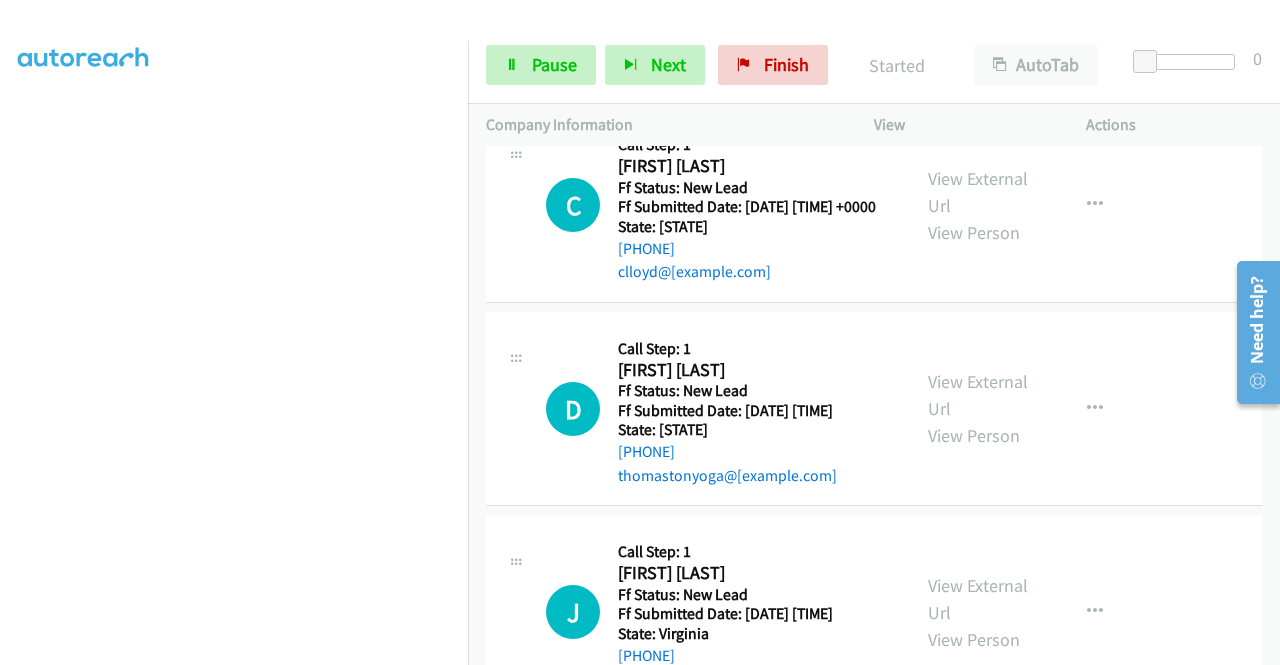 scroll, scrollTop: 11696, scrollLeft: 0, axis: vertical 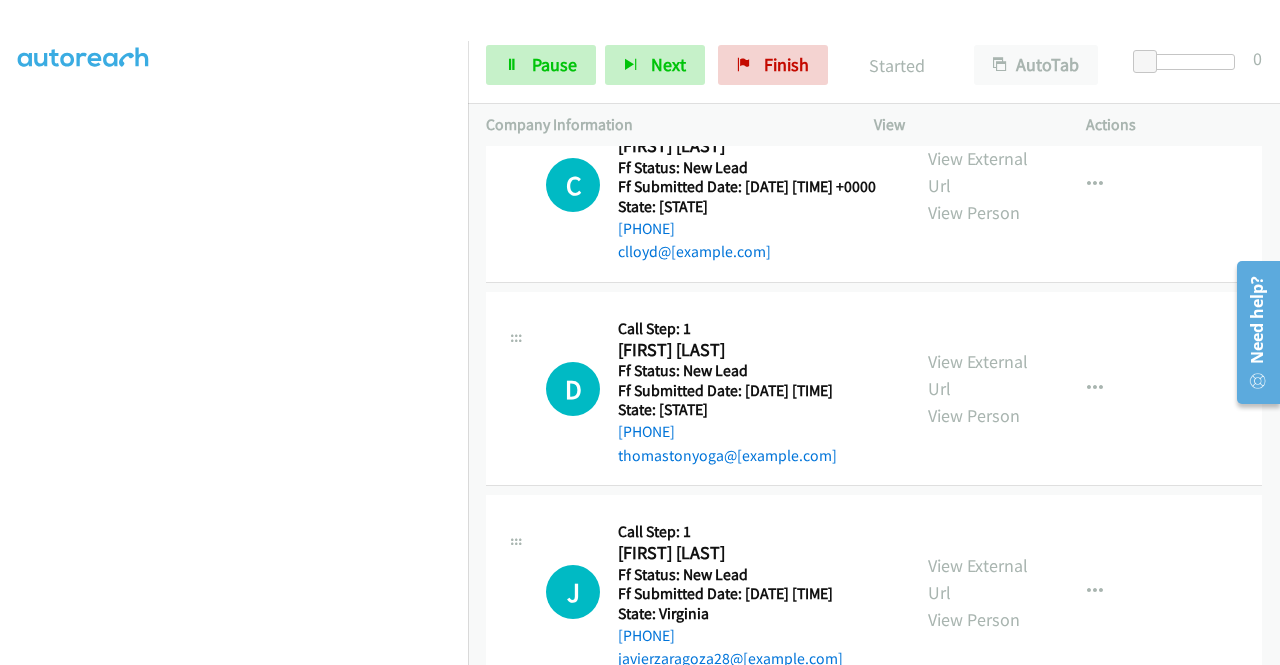 click on "View External Url" at bounding box center [978, -439] 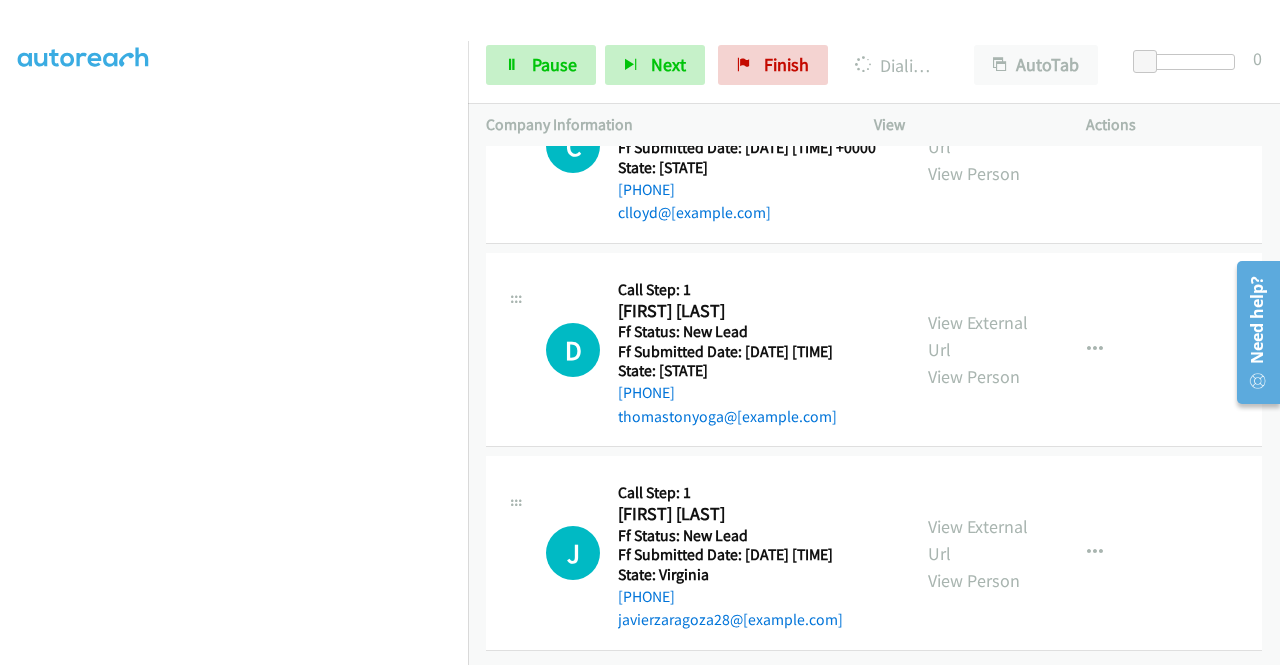 scroll, scrollTop: 11796, scrollLeft: 0, axis: vertical 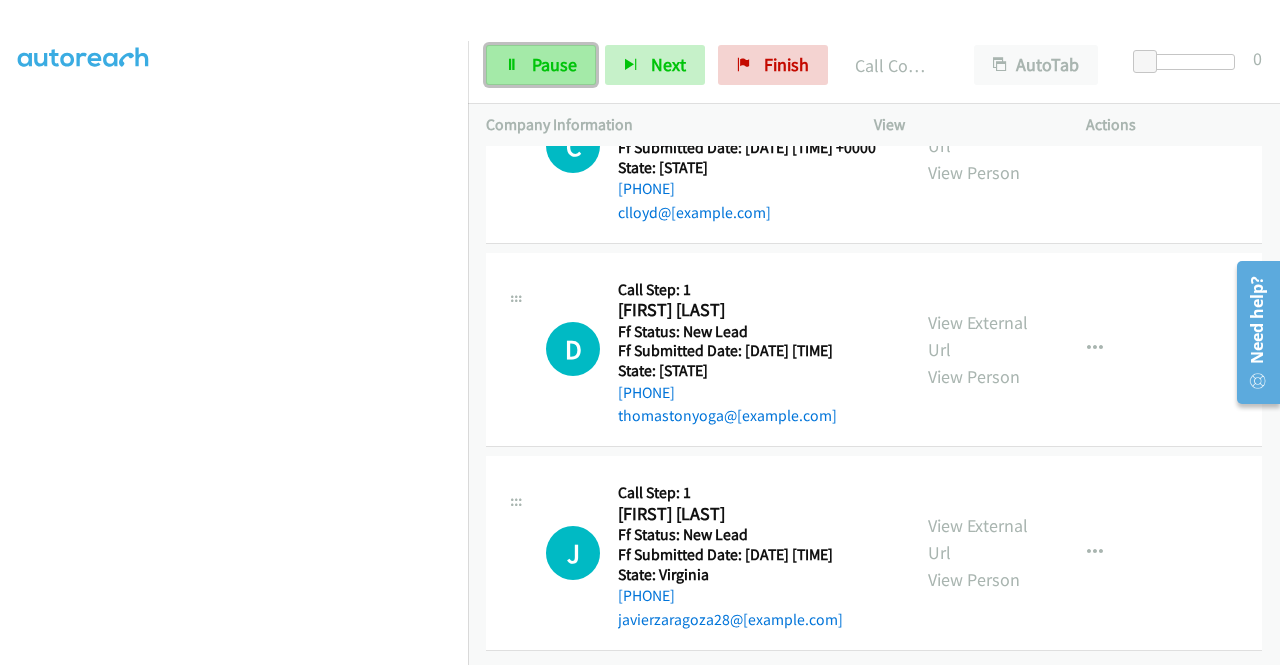 click on "Pause" at bounding box center [541, 65] 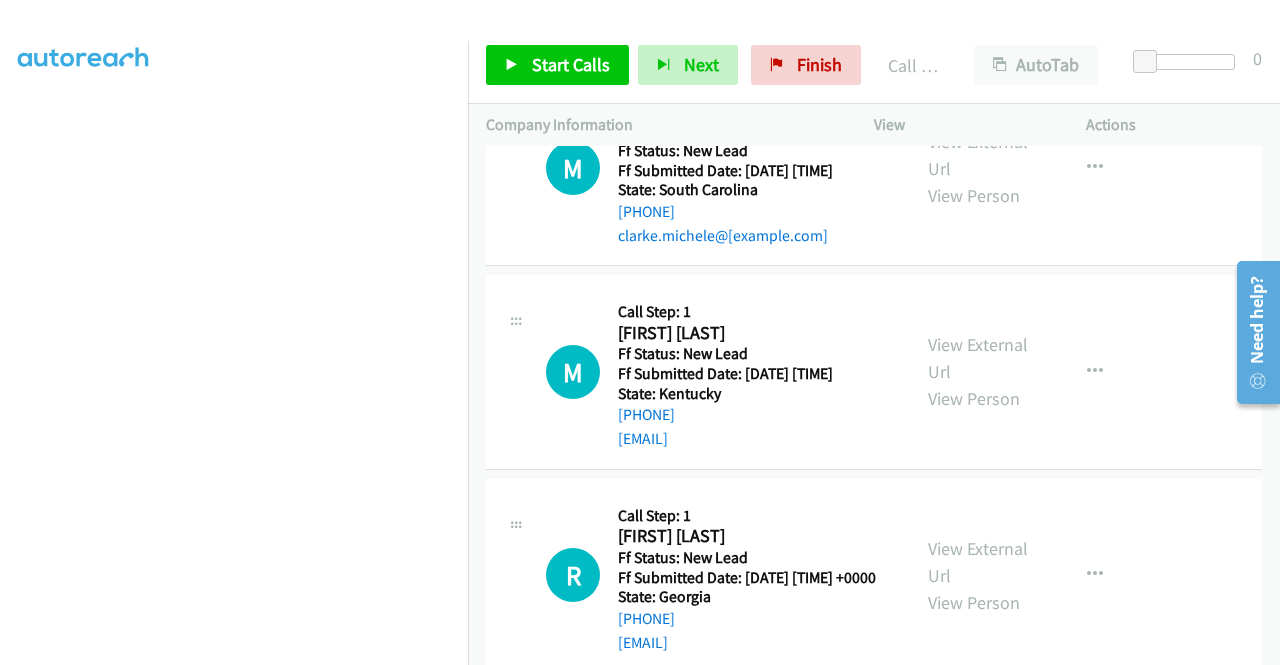 scroll, scrollTop: 10938, scrollLeft: 0, axis: vertical 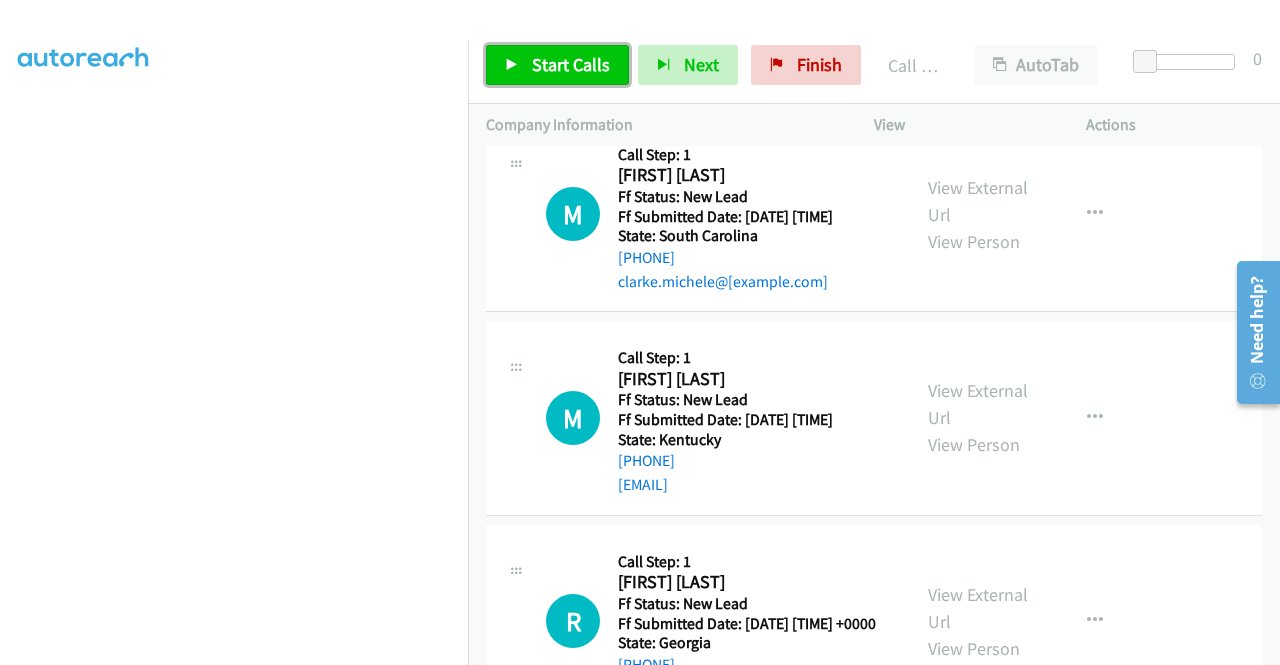 click on "Start Calls" at bounding box center (557, 65) 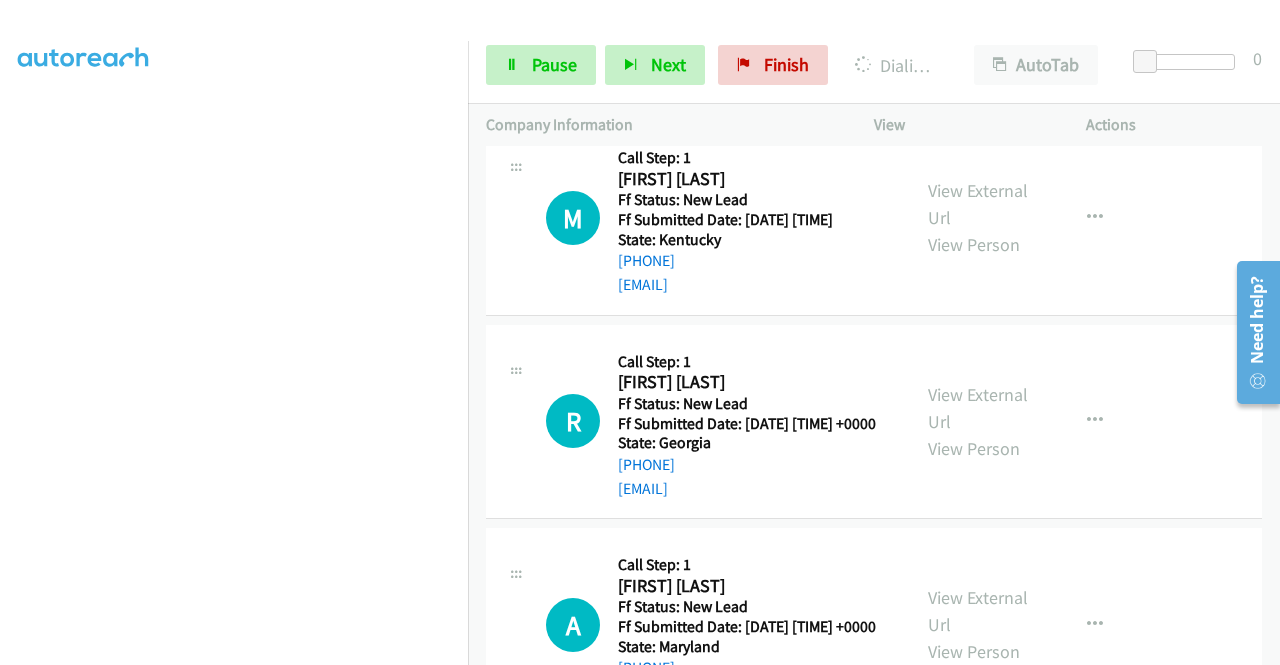 scroll, scrollTop: 11238, scrollLeft: 0, axis: vertical 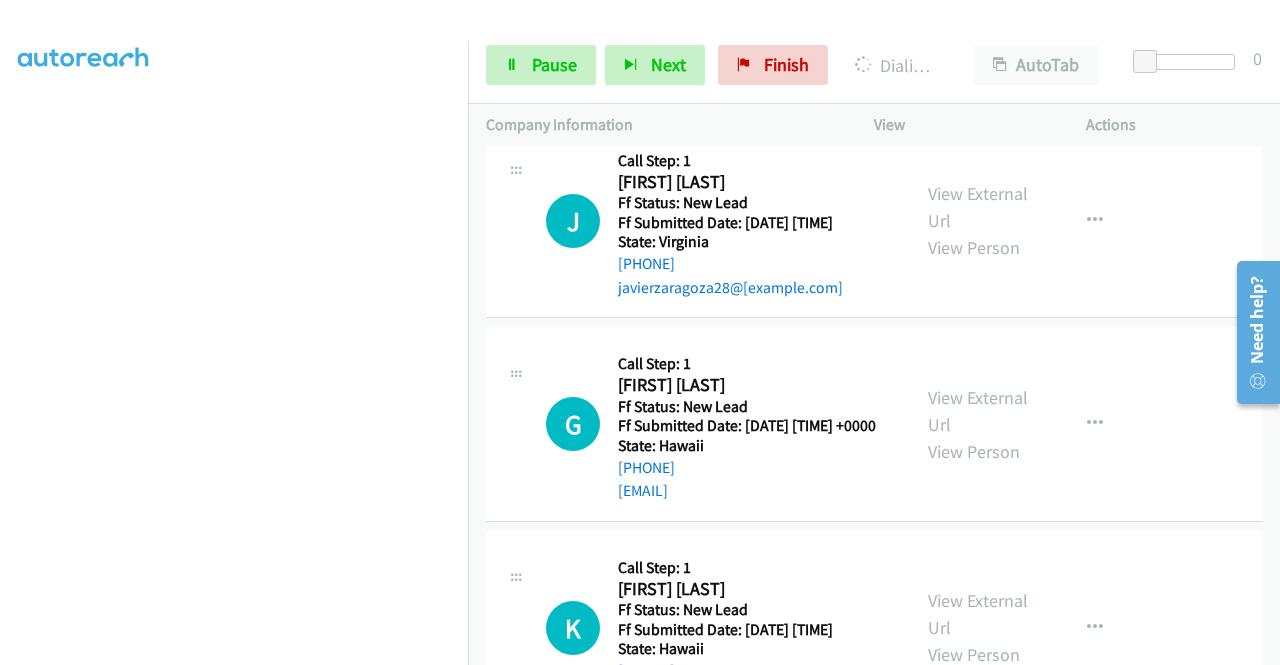 click on "View External Url" at bounding box center (978, -403) 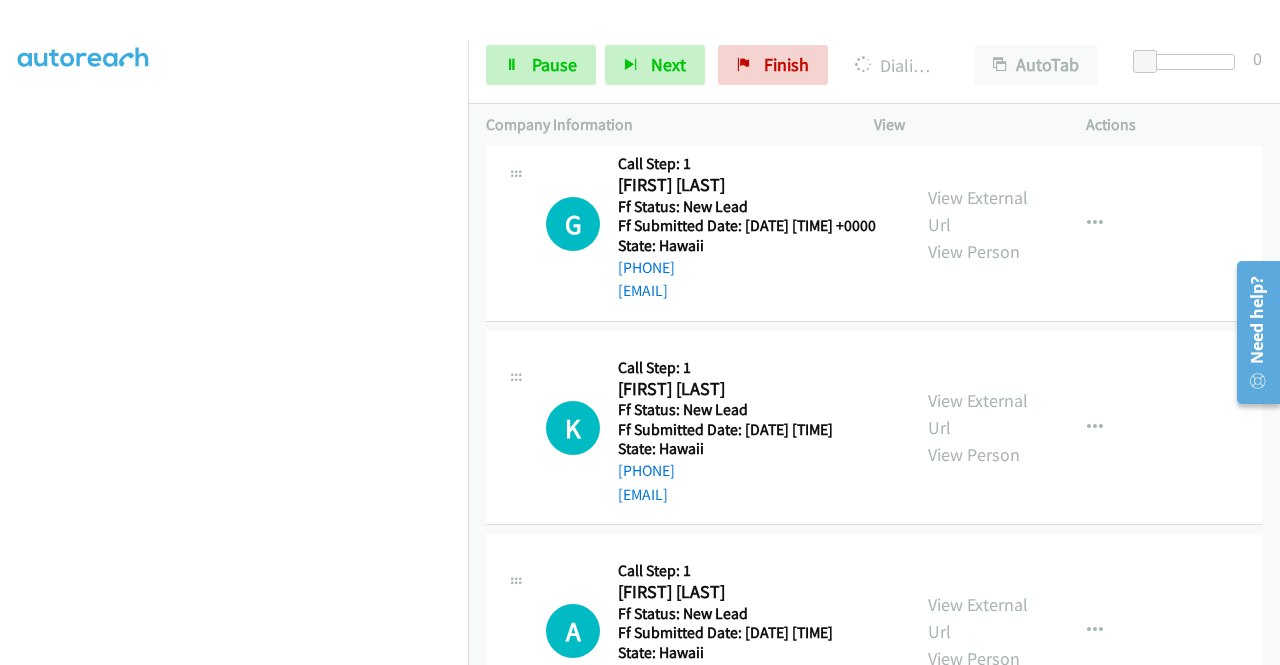 click on "View External Url" at bounding box center [978, -400] 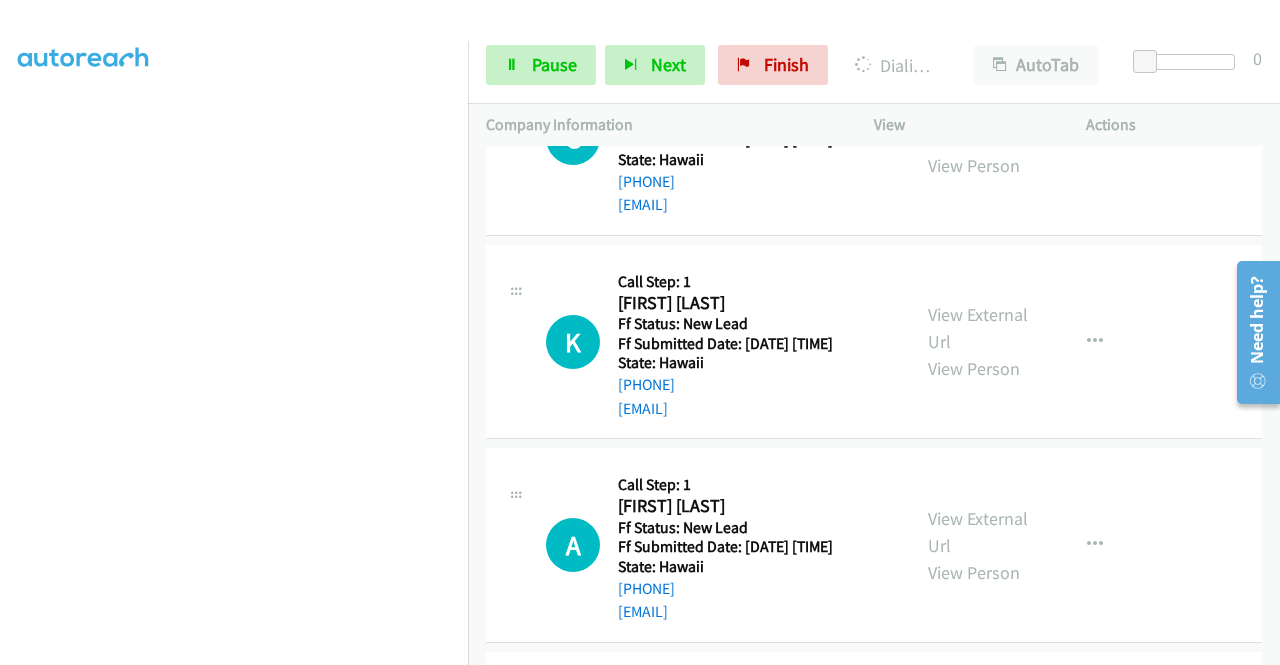 scroll, scrollTop: 12738, scrollLeft: 0, axis: vertical 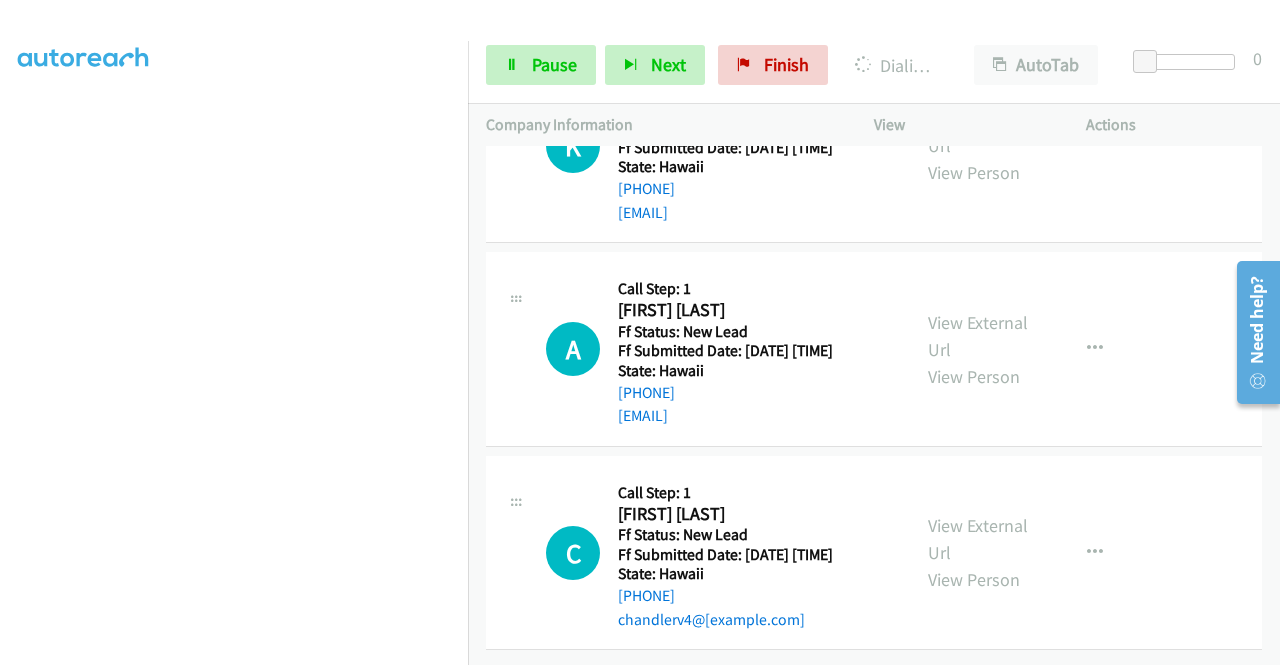 click on "View External Url" at bounding box center (978, -478) 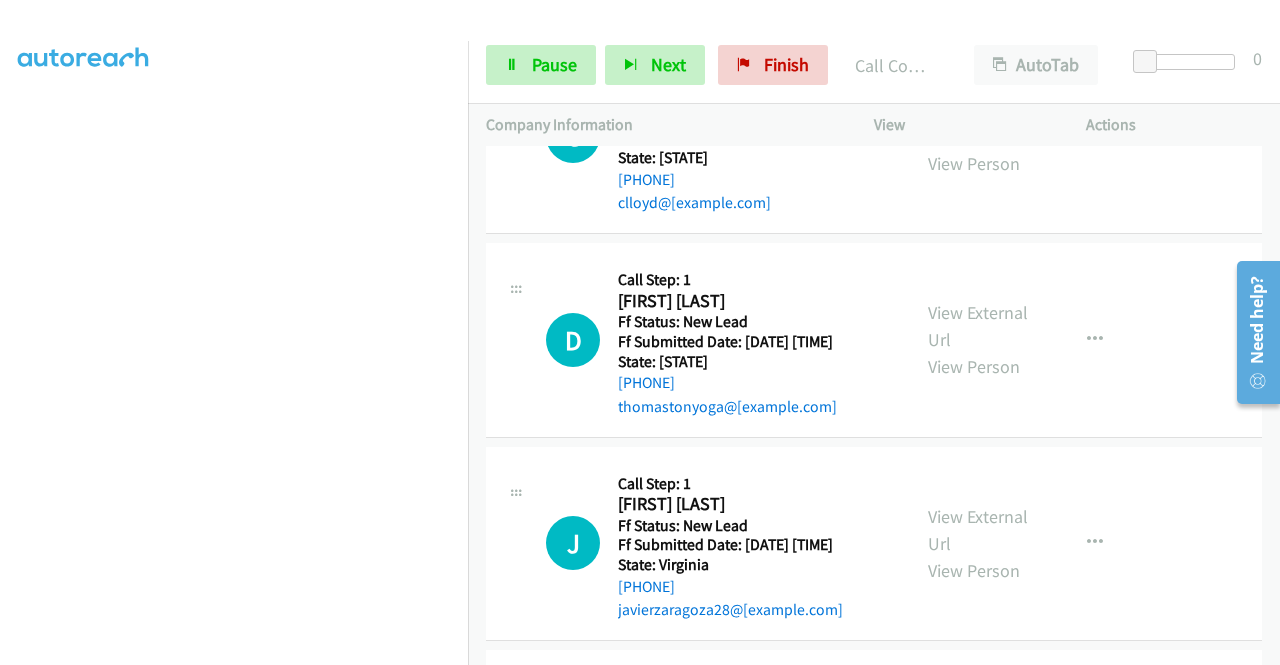 scroll, scrollTop: 12058, scrollLeft: 0, axis: vertical 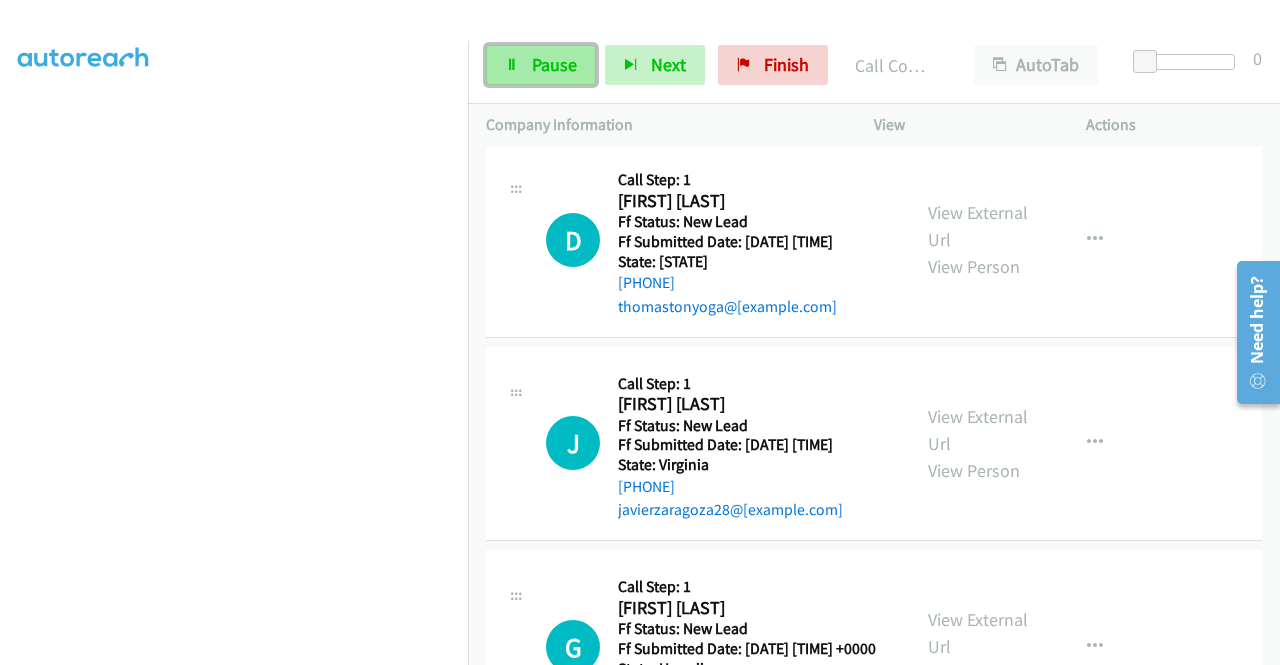 click on "Pause" at bounding box center [541, 65] 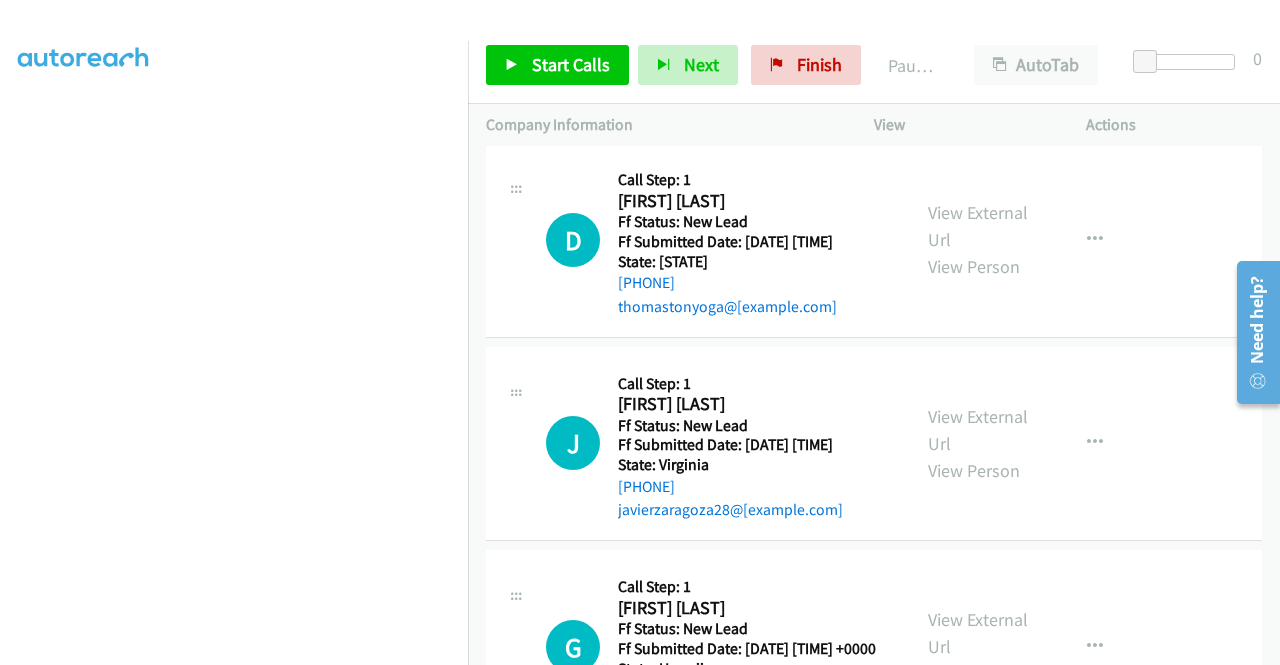 drag, startPoint x: 716, startPoint y: 361, endPoint x: 638, endPoint y: 362, distance: 78.00641 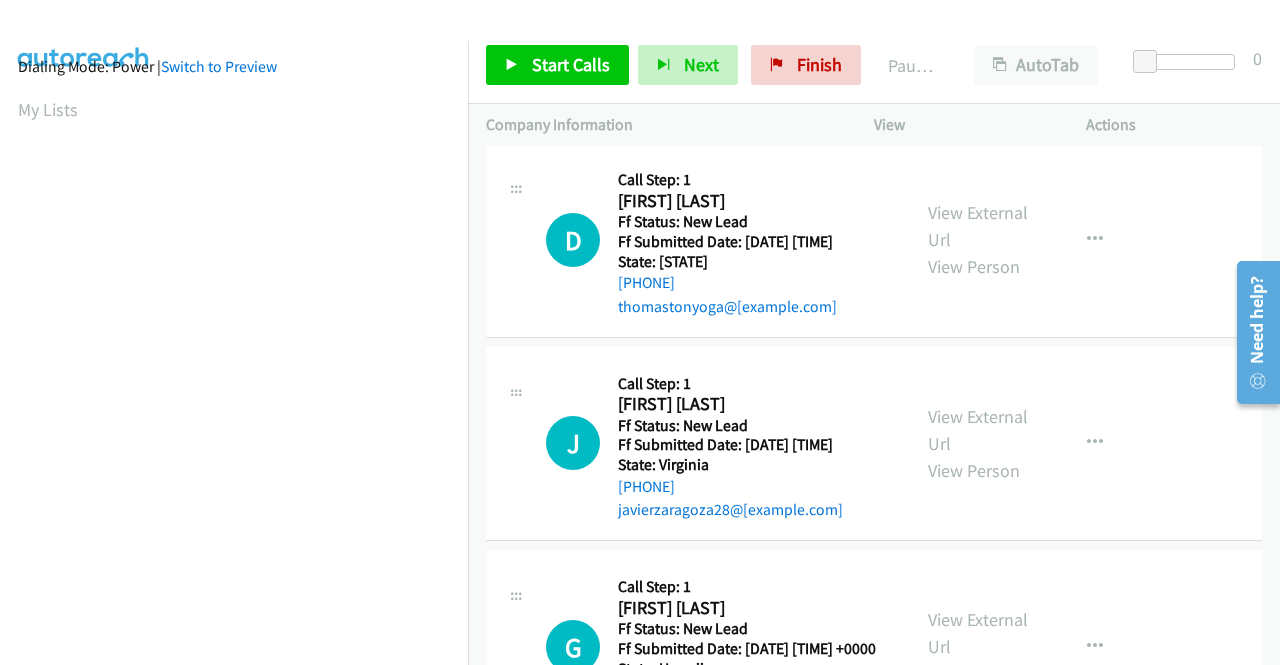 scroll, scrollTop: 413, scrollLeft: 0, axis: vertical 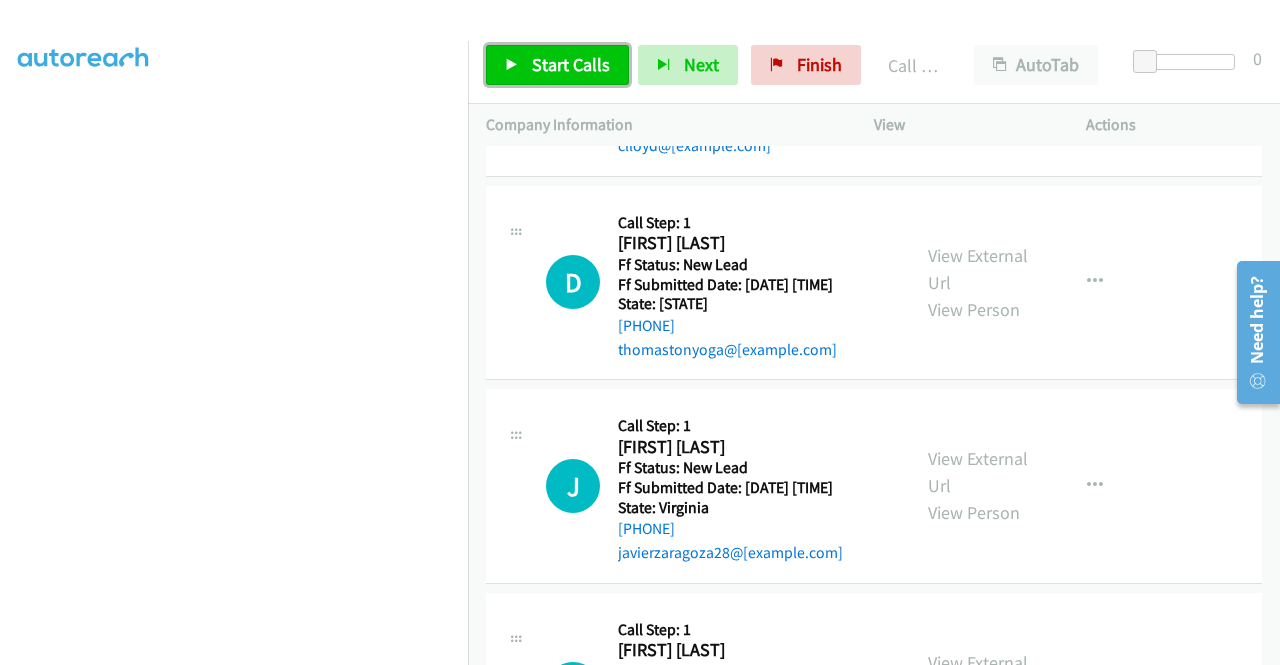 click on "Start Calls" at bounding box center [571, 64] 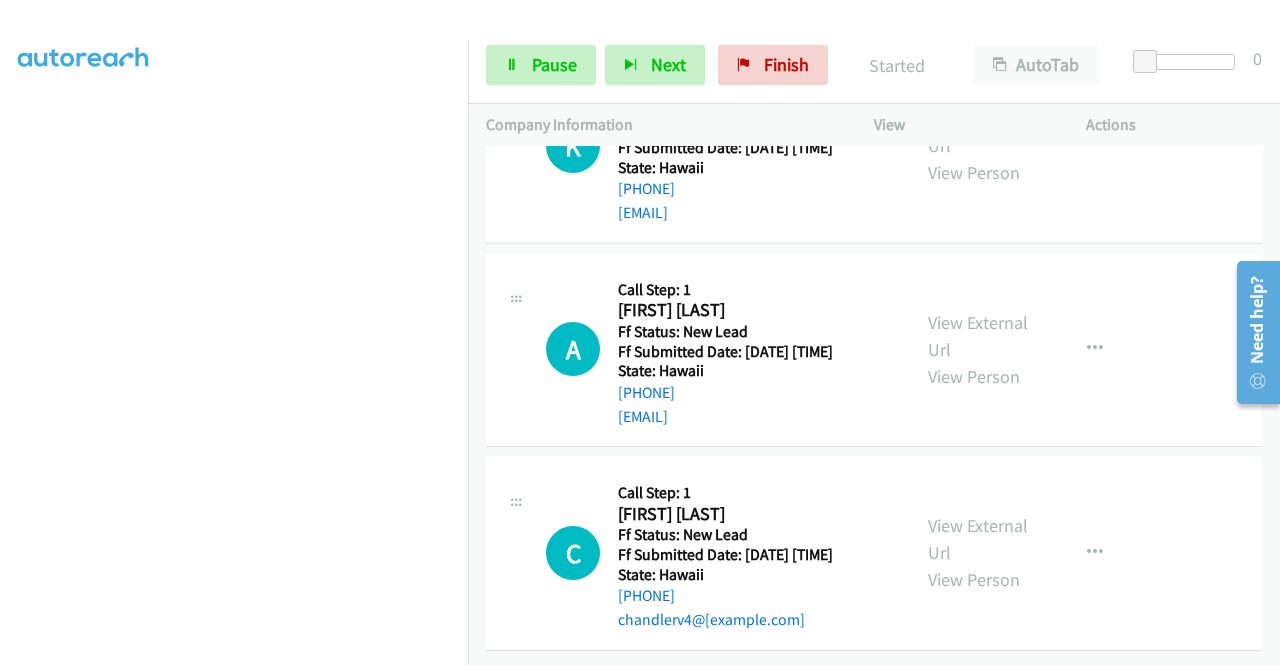 scroll, scrollTop: 13558, scrollLeft: 0, axis: vertical 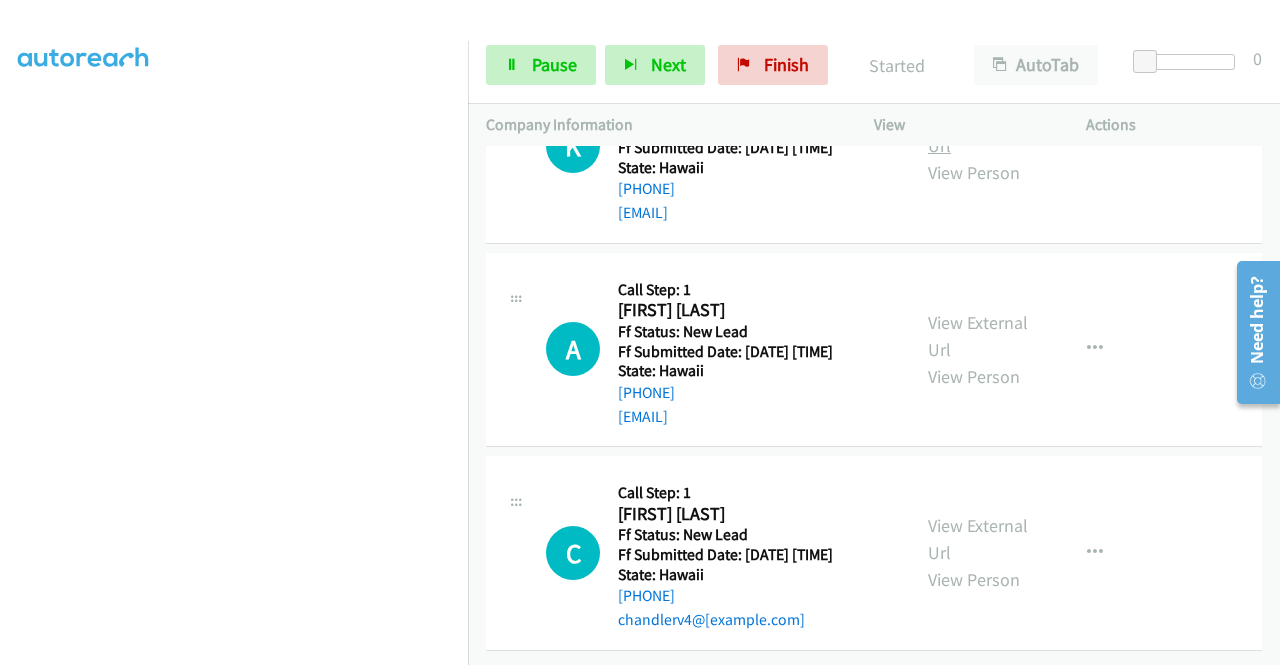 click on "View External Url" at bounding box center [978, 132] 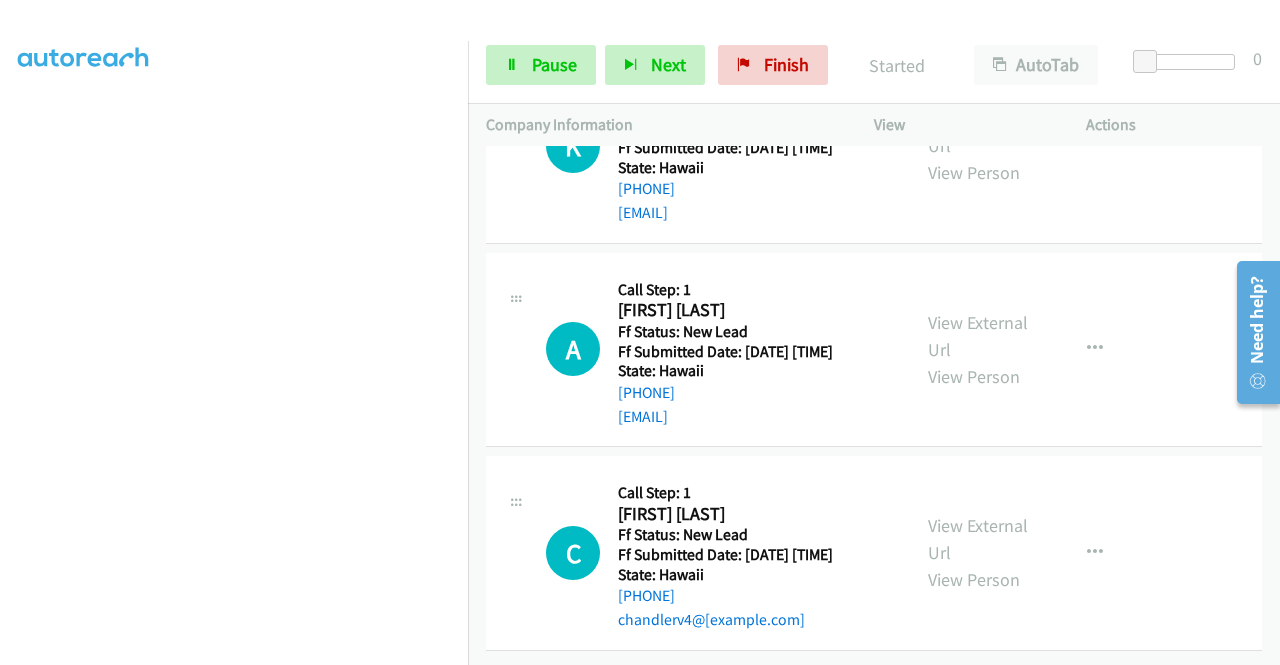 scroll, scrollTop: 13758, scrollLeft: 0, axis: vertical 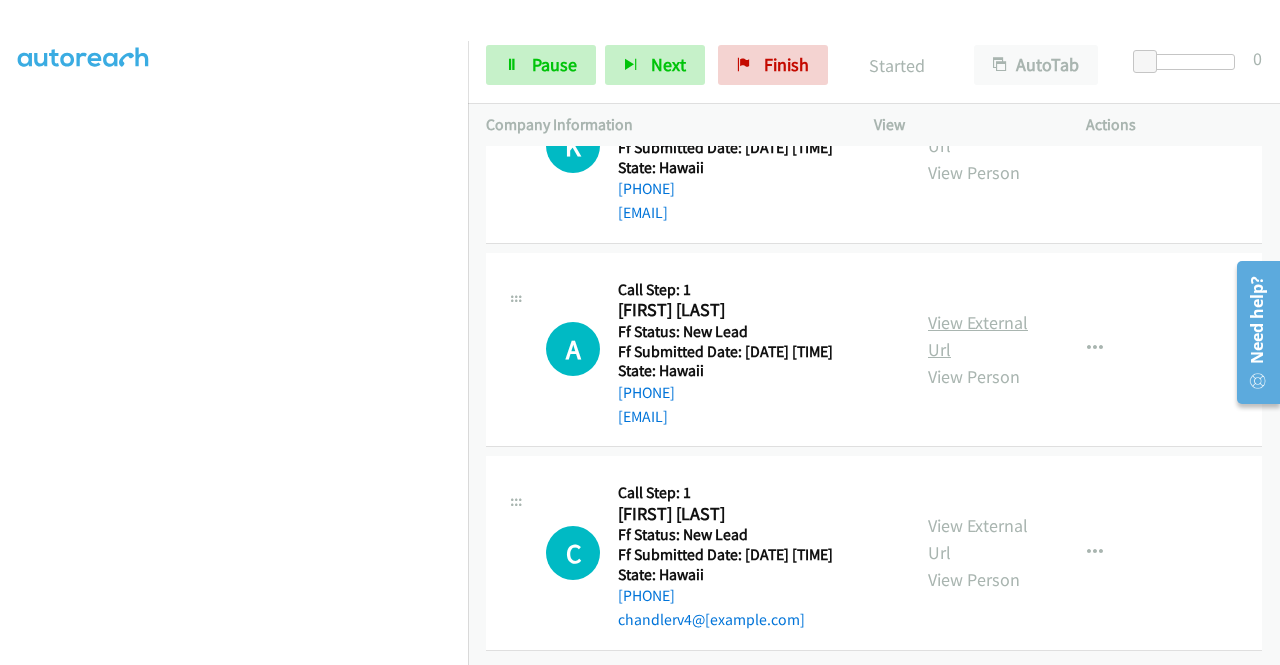 click on "View External Url" at bounding box center (978, 336) 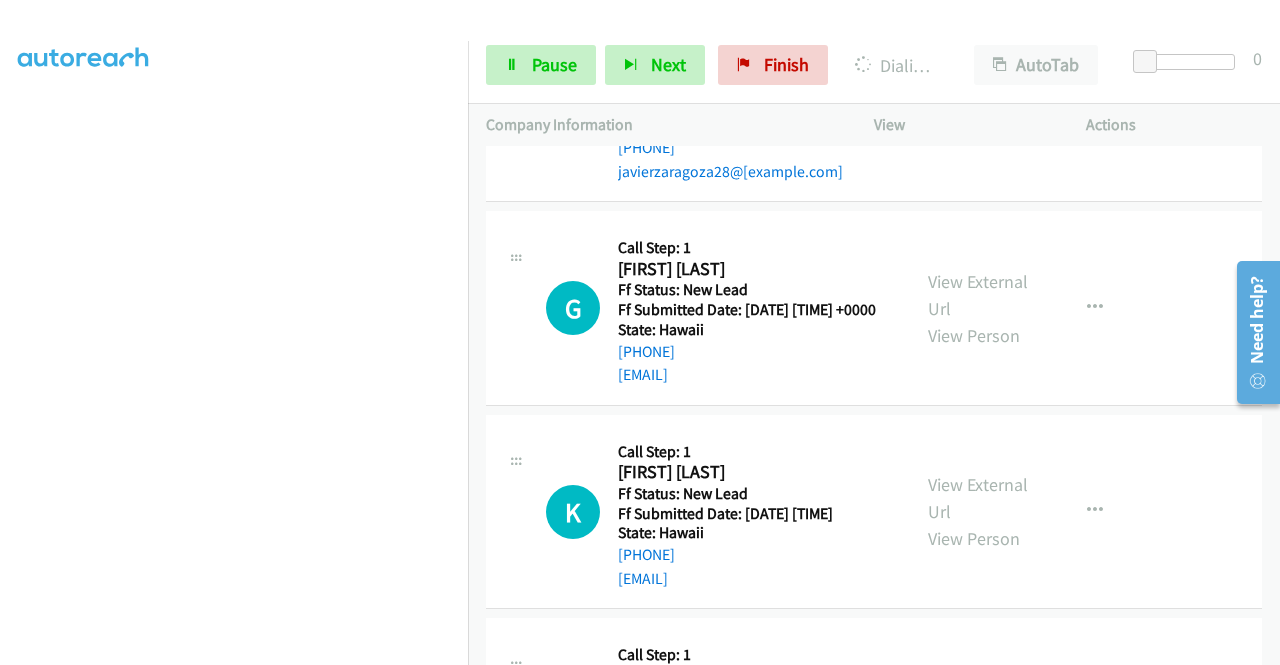scroll, scrollTop: 12501, scrollLeft: 0, axis: vertical 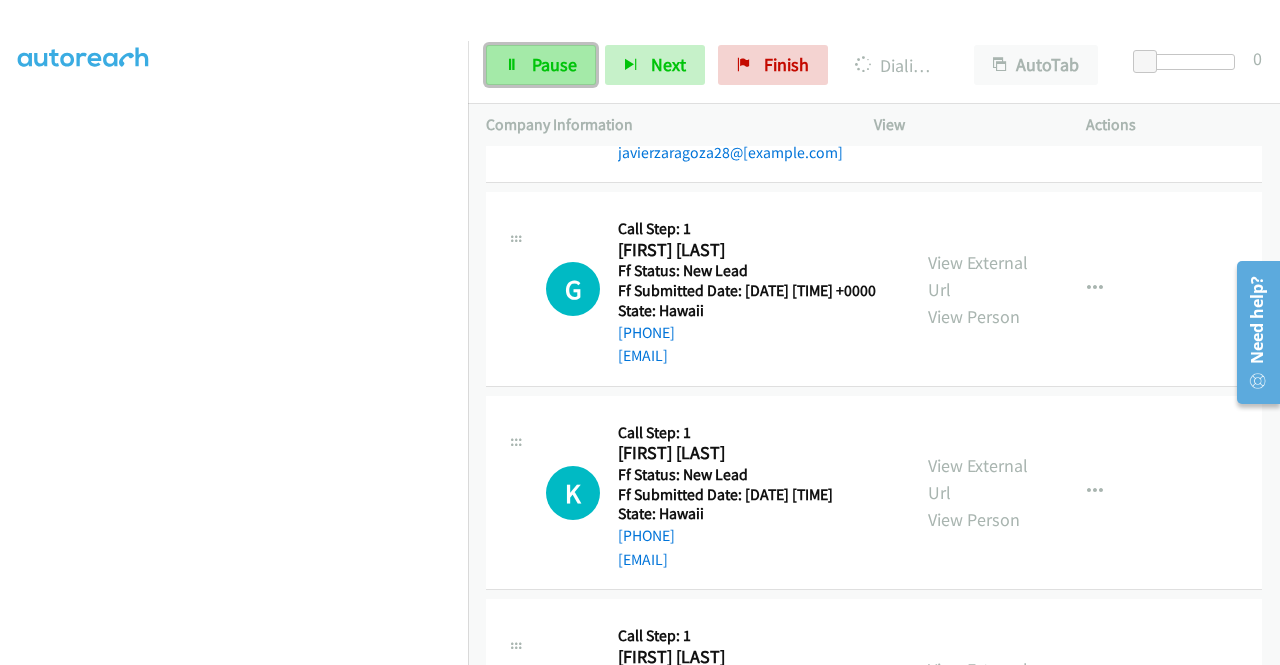 click on "Pause" at bounding box center [554, 64] 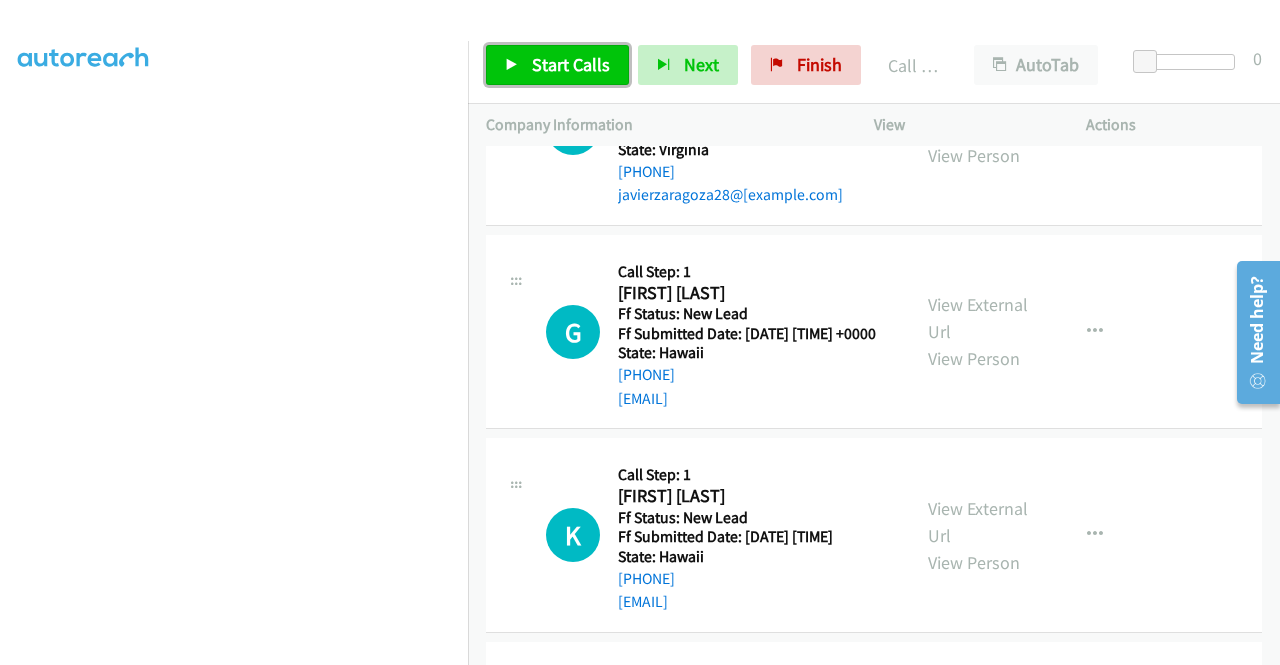click on "Start Calls" at bounding box center [571, 64] 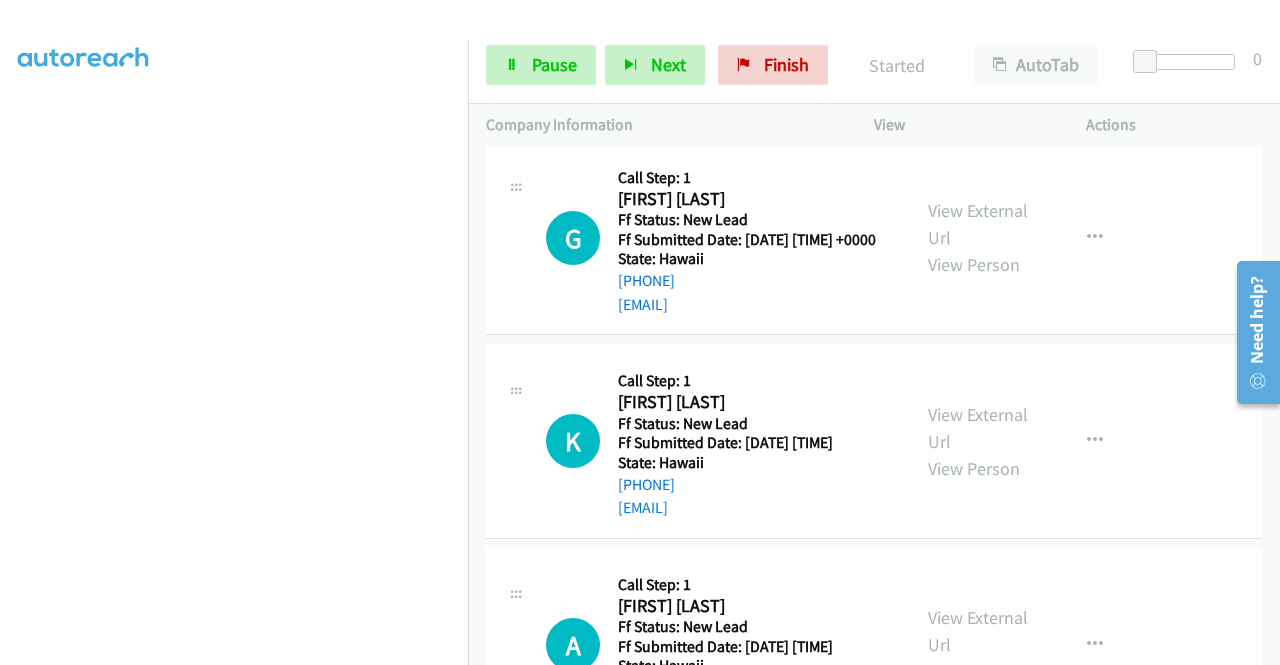 scroll, scrollTop: 12701, scrollLeft: 0, axis: vertical 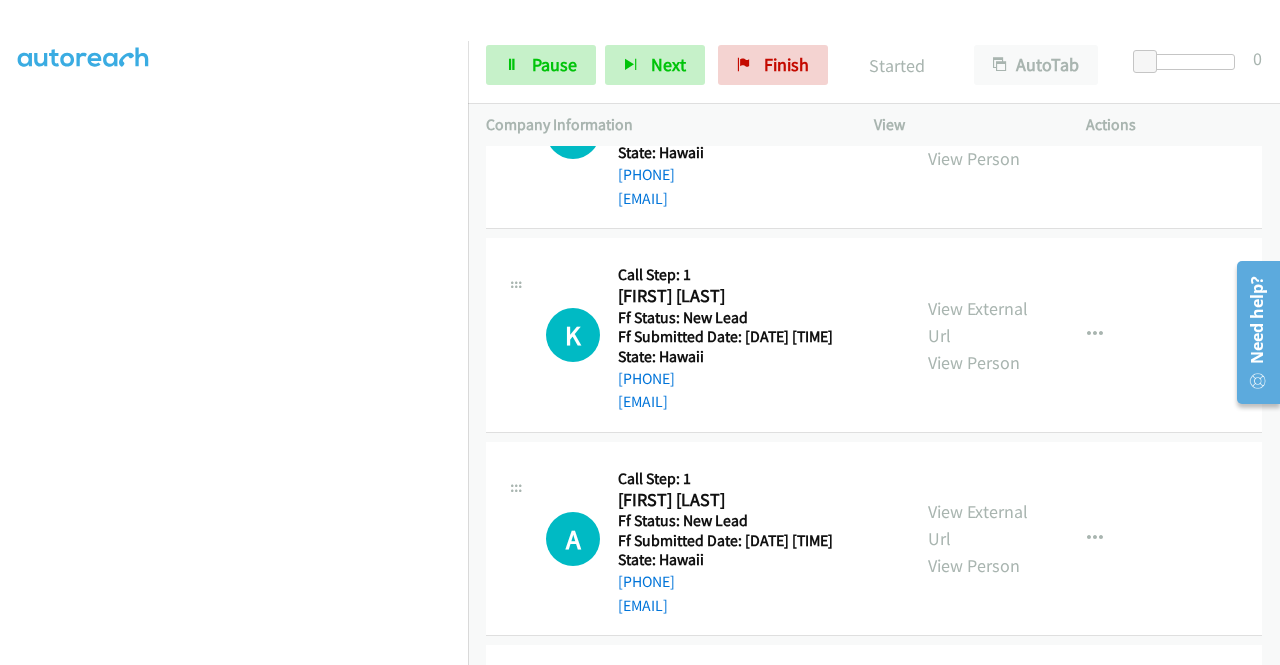 click on "View External Url" at bounding box center (978, -717) 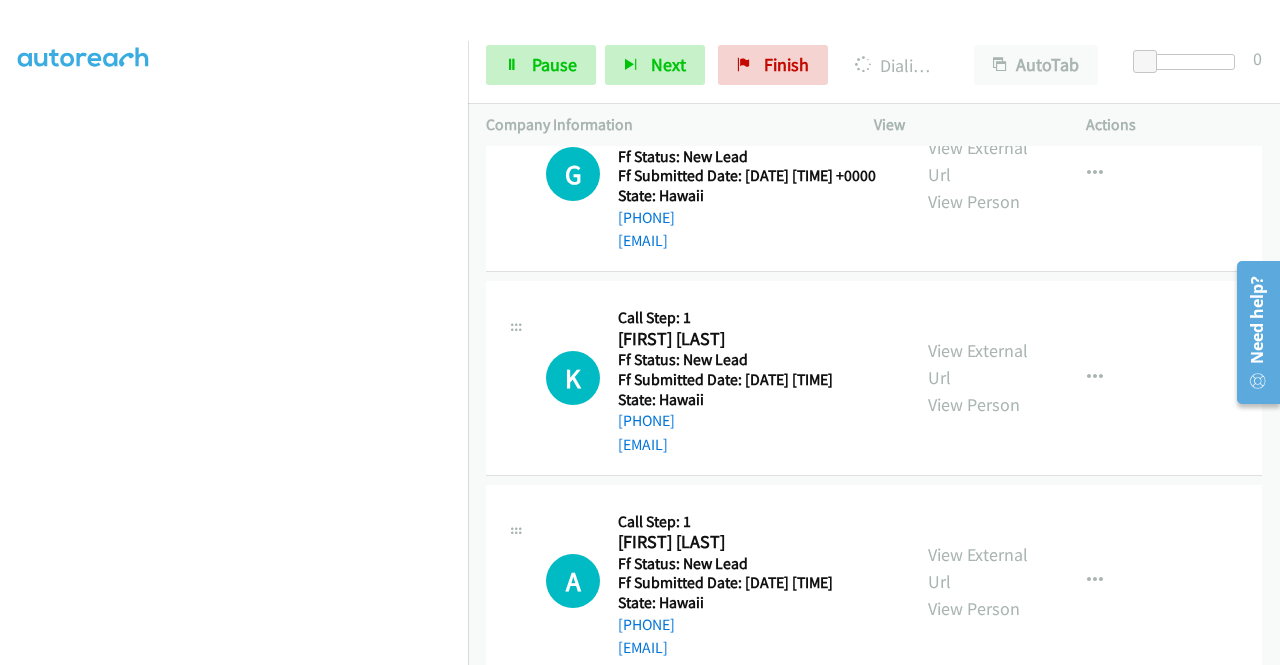 scroll, scrollTop: 456, scrollLeft: 0, axis: vertical 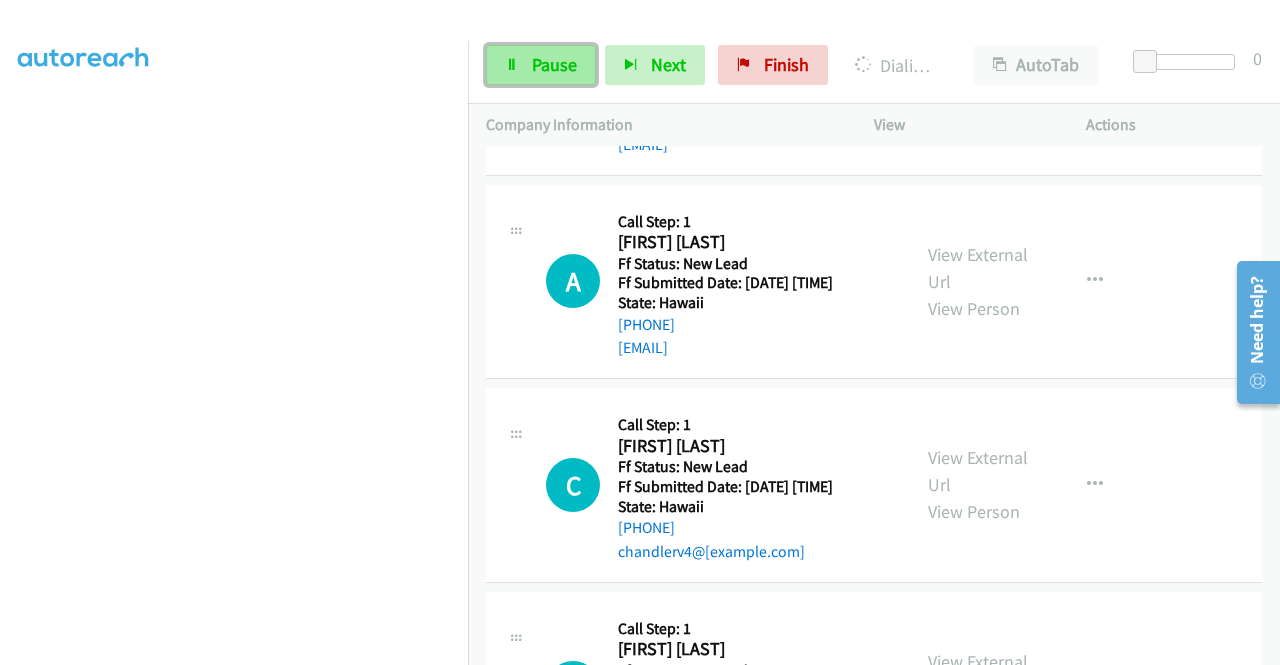 click on "Pause" at bounding box center [554, 64] 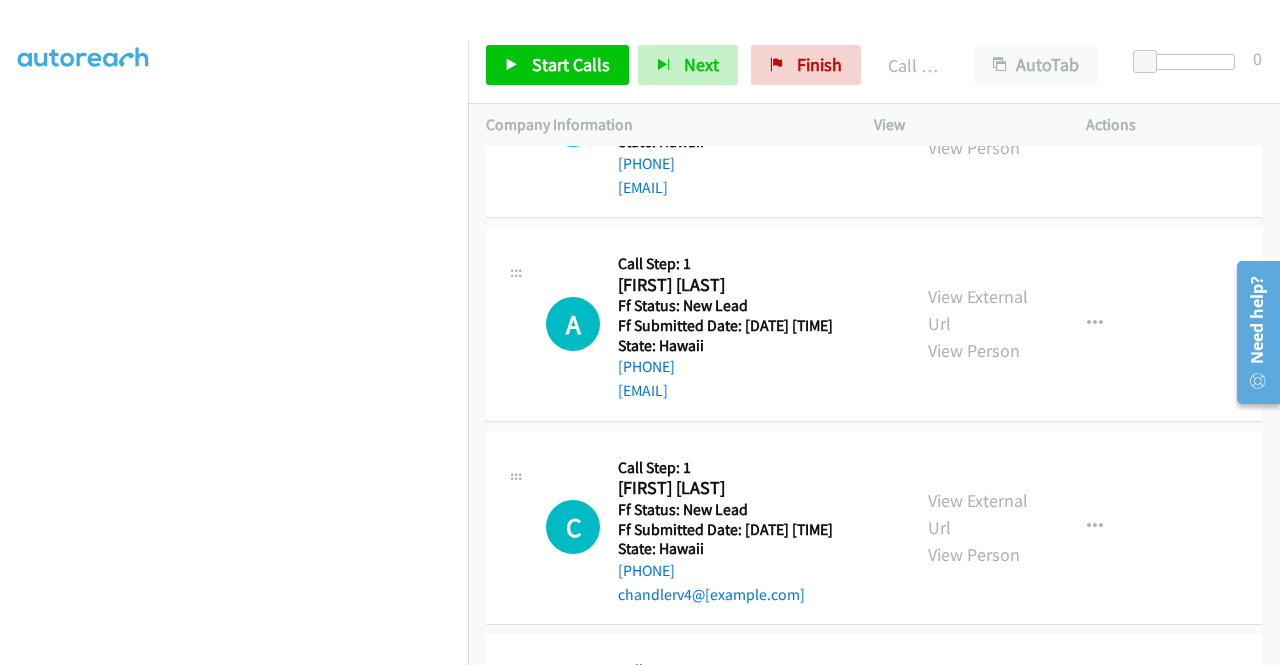 scroll, scrollTop: 456, scrollLeft: 0, axis: vertical 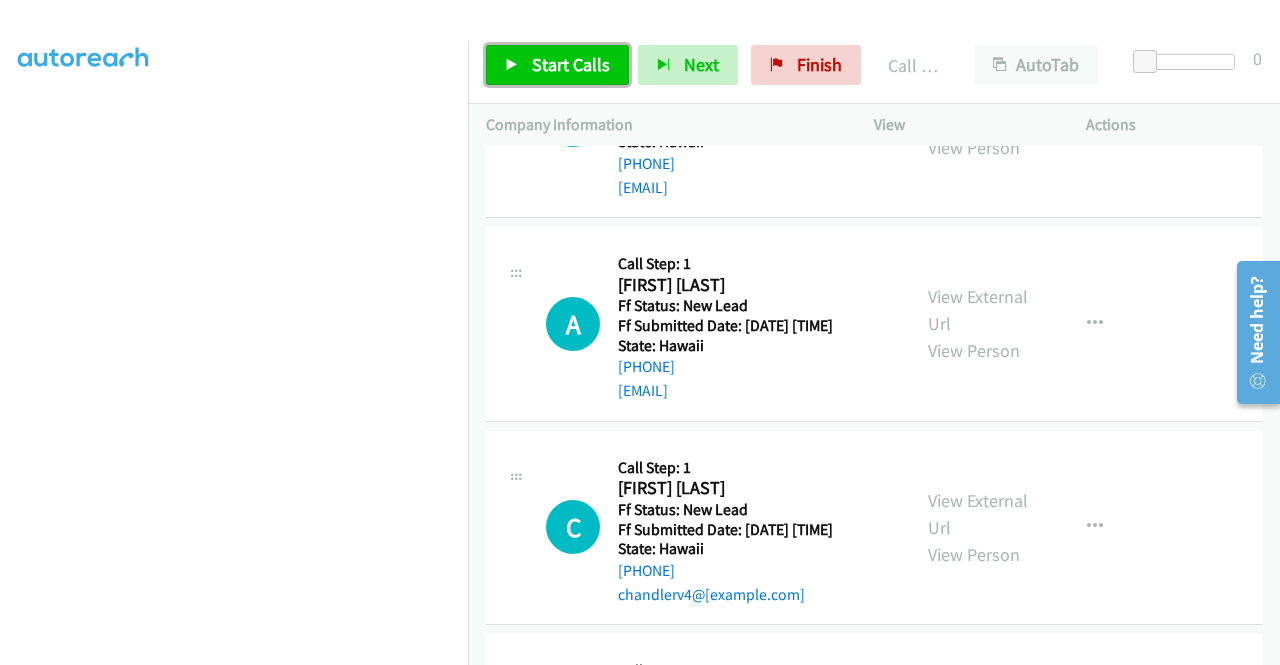click on "Start Calls" at bounding box center (571, 64) 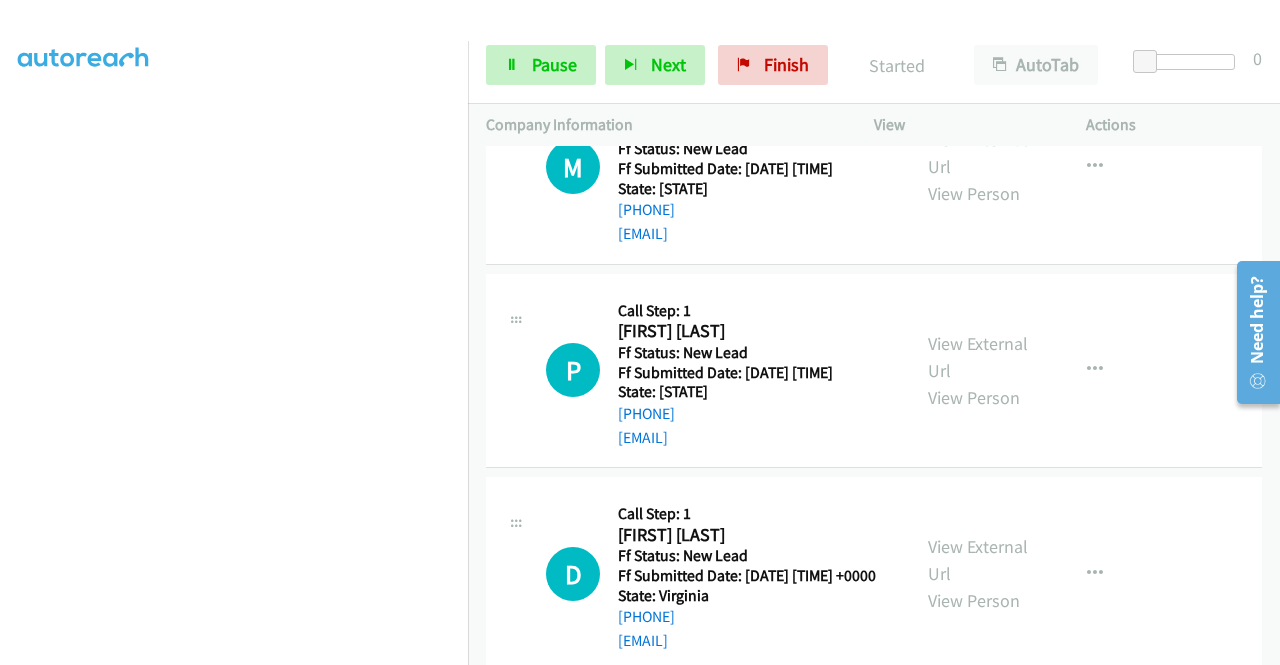 scroll, scrollTop: 14001, scrollLeft: 0, axis: vertical 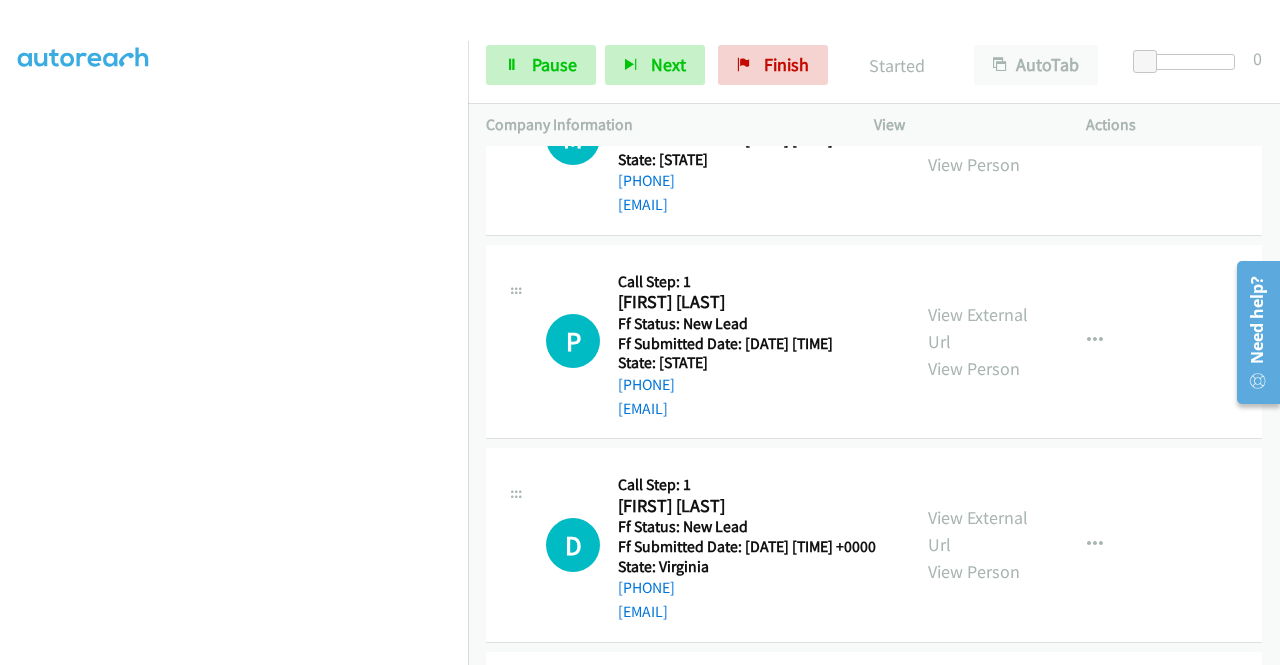 click on "View External Url" at bounding box center (978, -486) 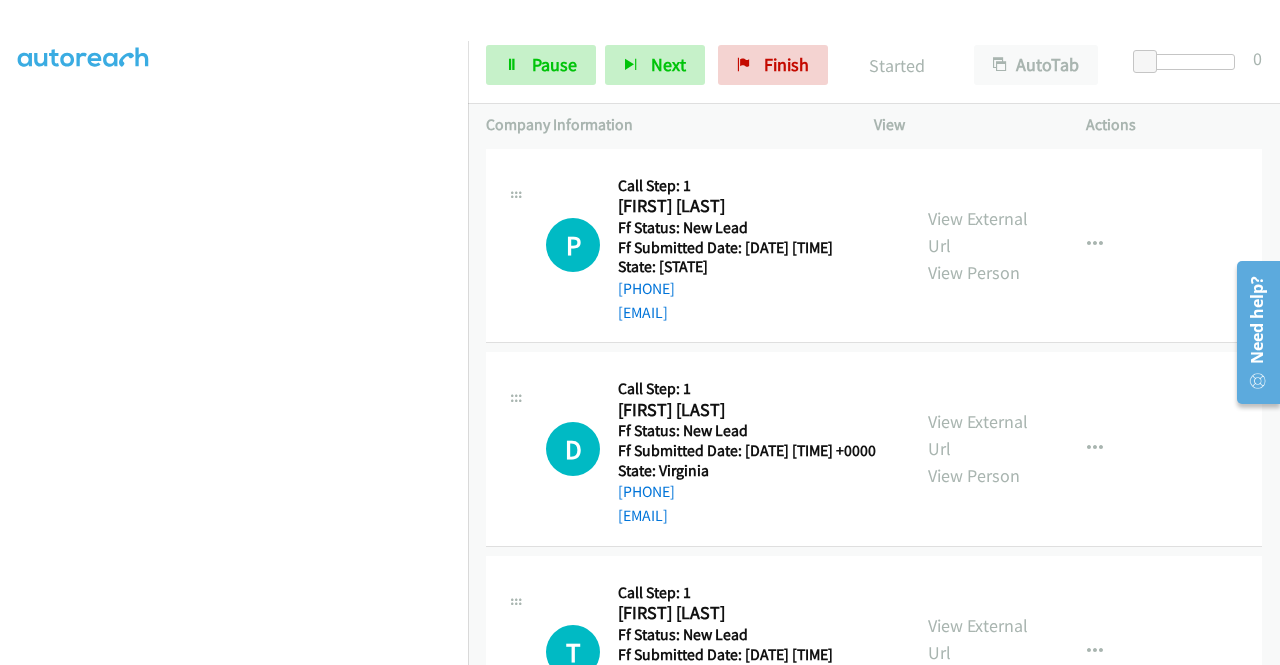 scroll, scrollTop: 14201, scrollLeft: 0, axis: vertical 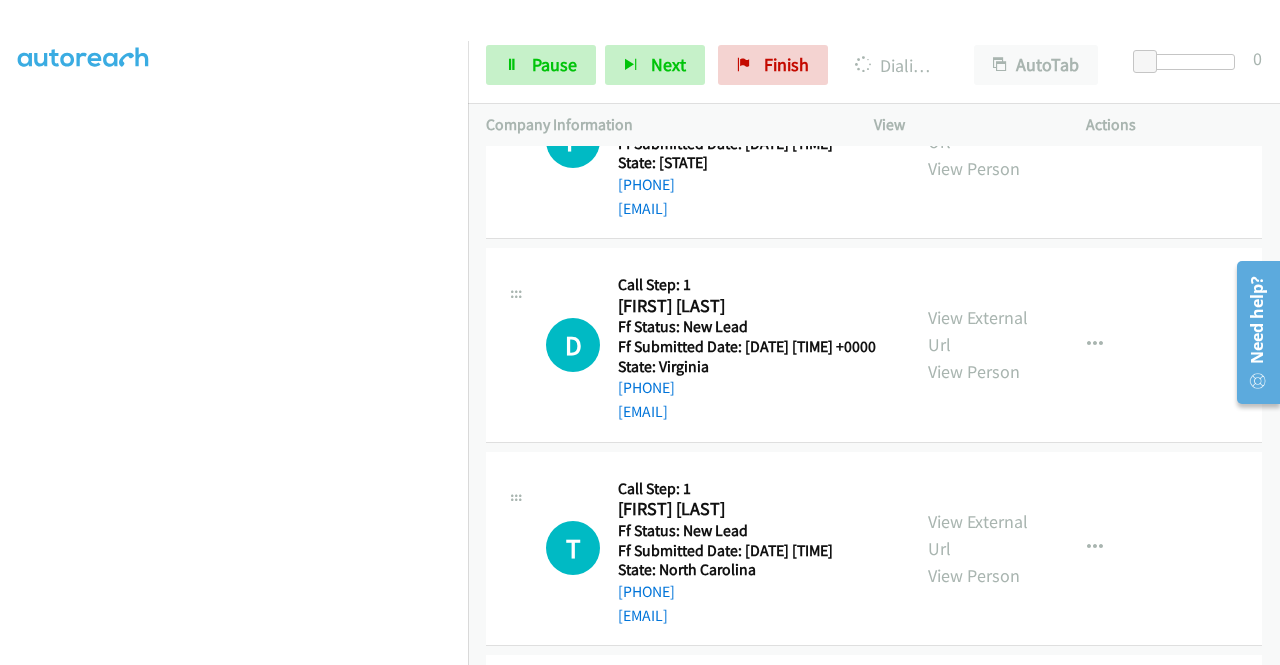 click on "View External Url" at bounding box center [978, -483] 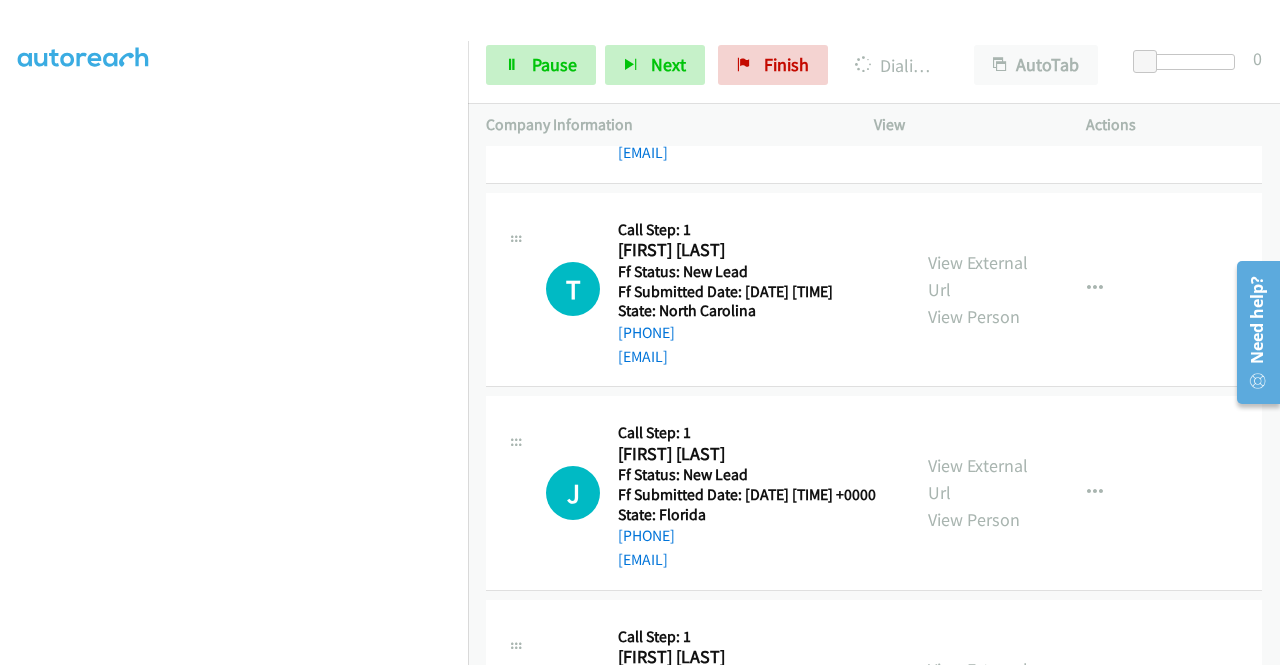 scroll, scrollTop: 14501, scrollLeft: 0, axis: vertical 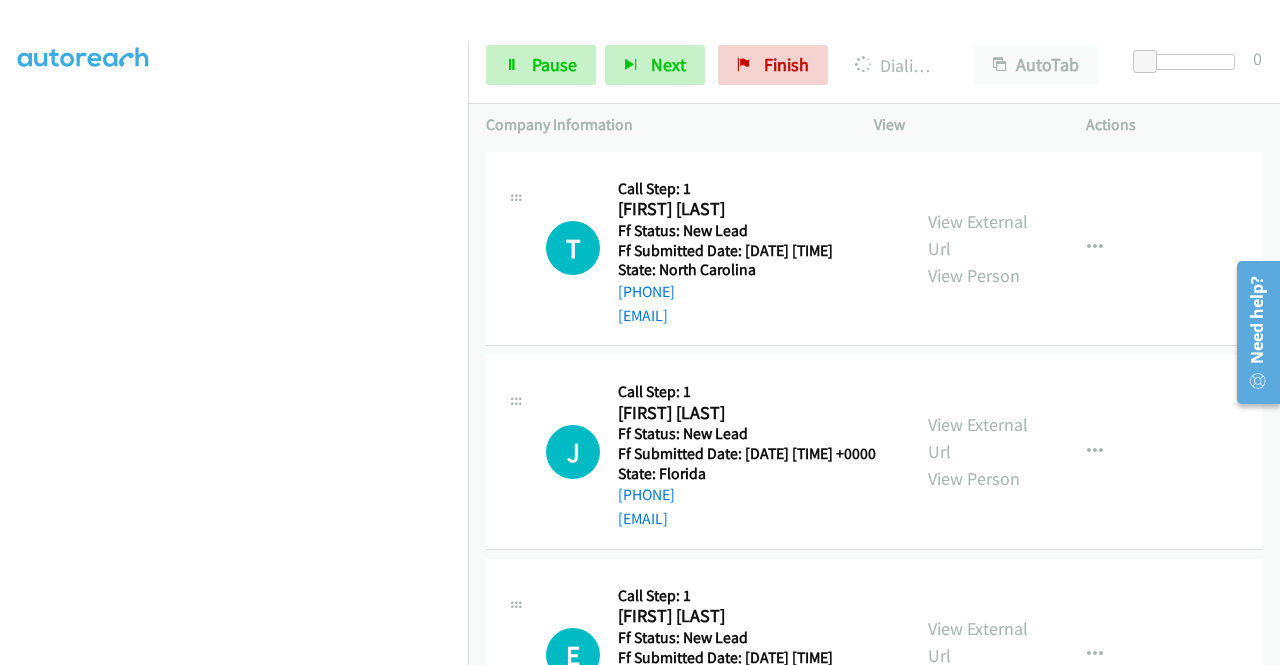 click on "View External Url" at bounding box center [978, -579] 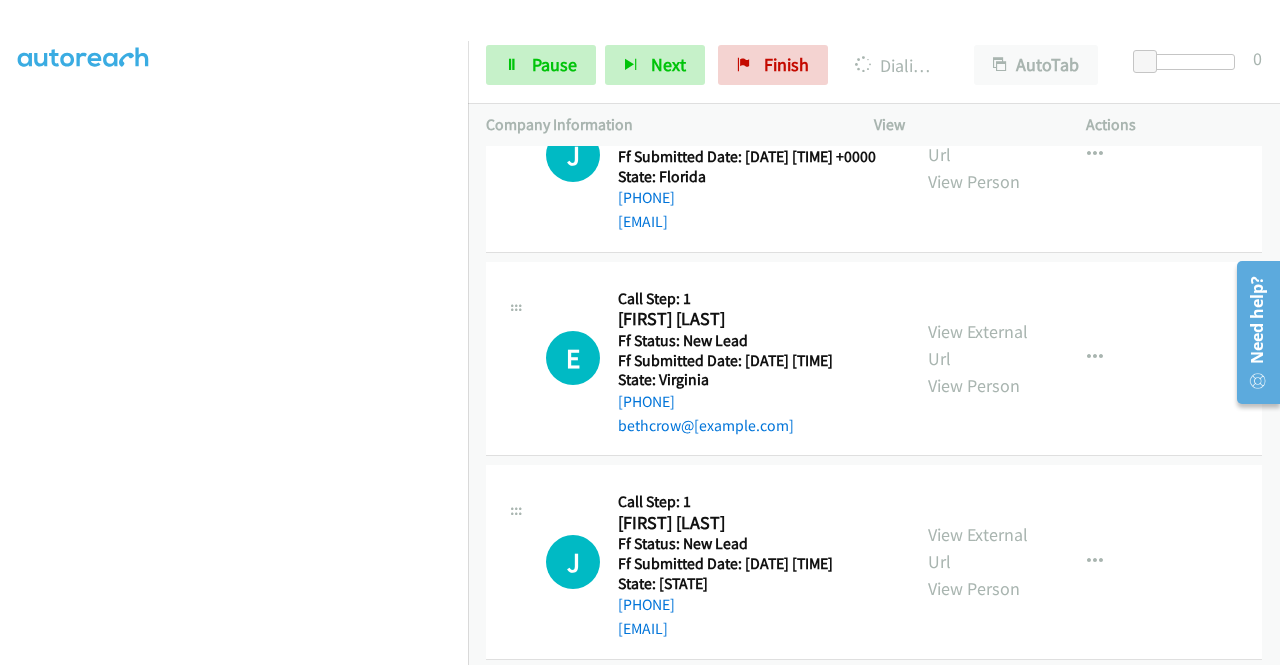 scroll, scrollTop: 14801, scrollLeft: 0, axis: vertical 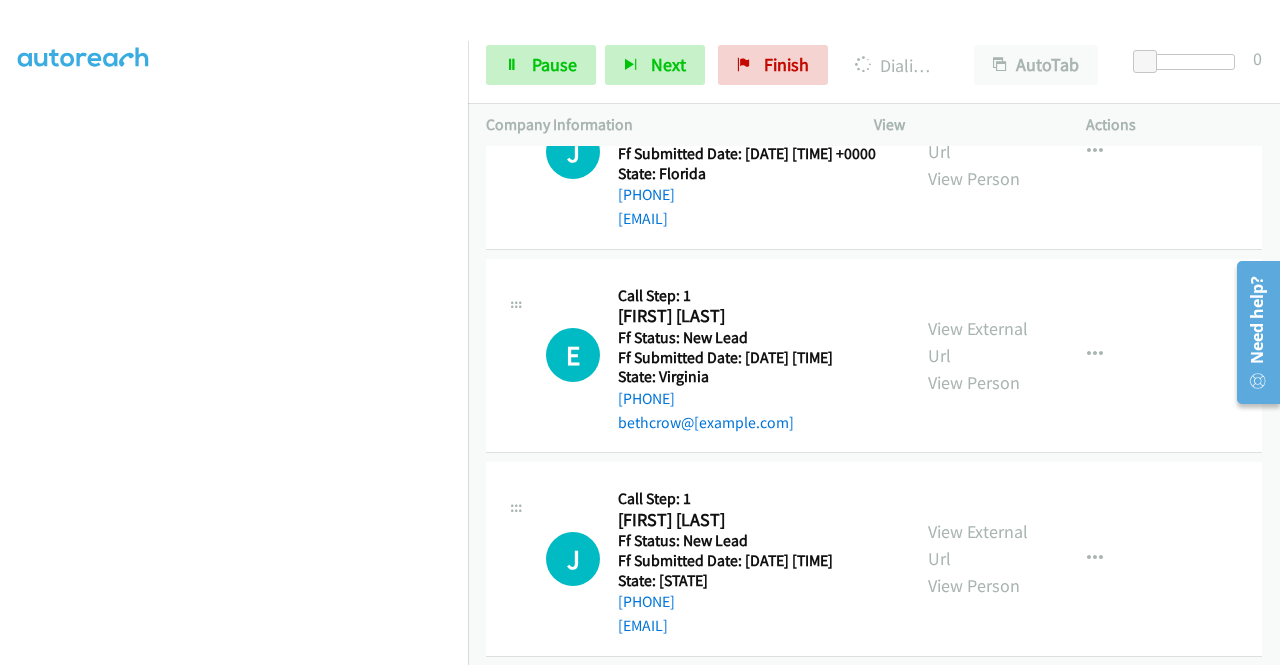 click on "View External Url" at bounding box center [978, -676] 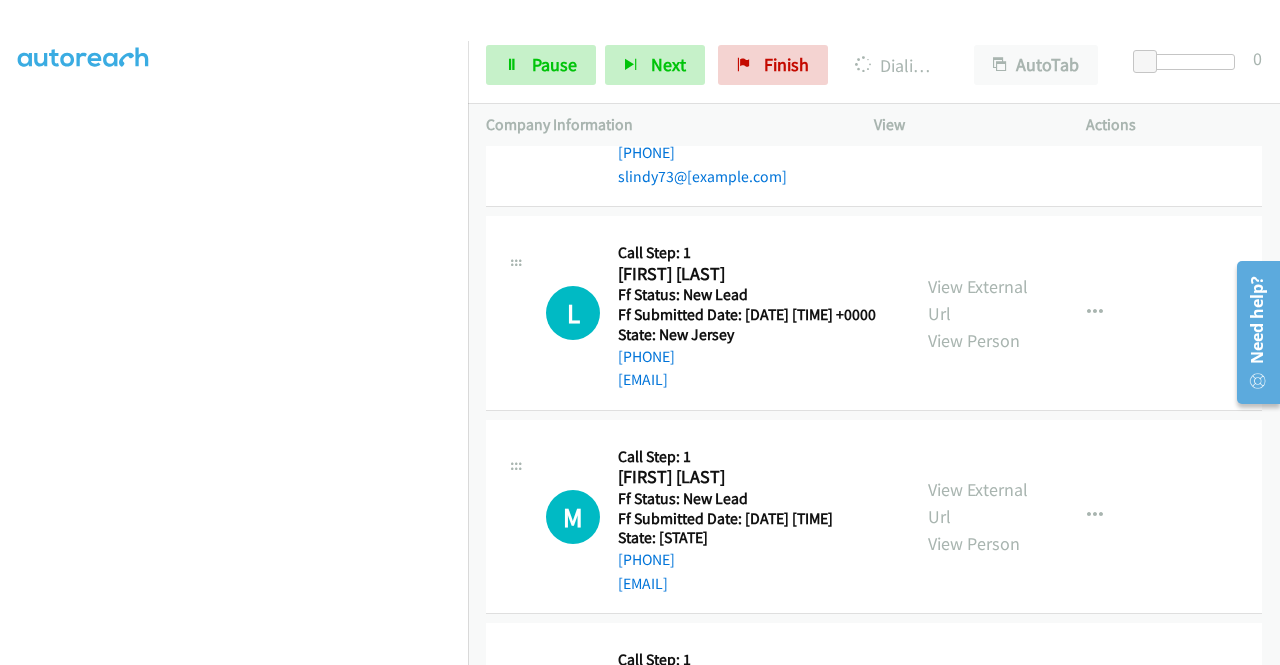 scroll, scrollTop: 13601, scrollLeft: 0, axis: vertical 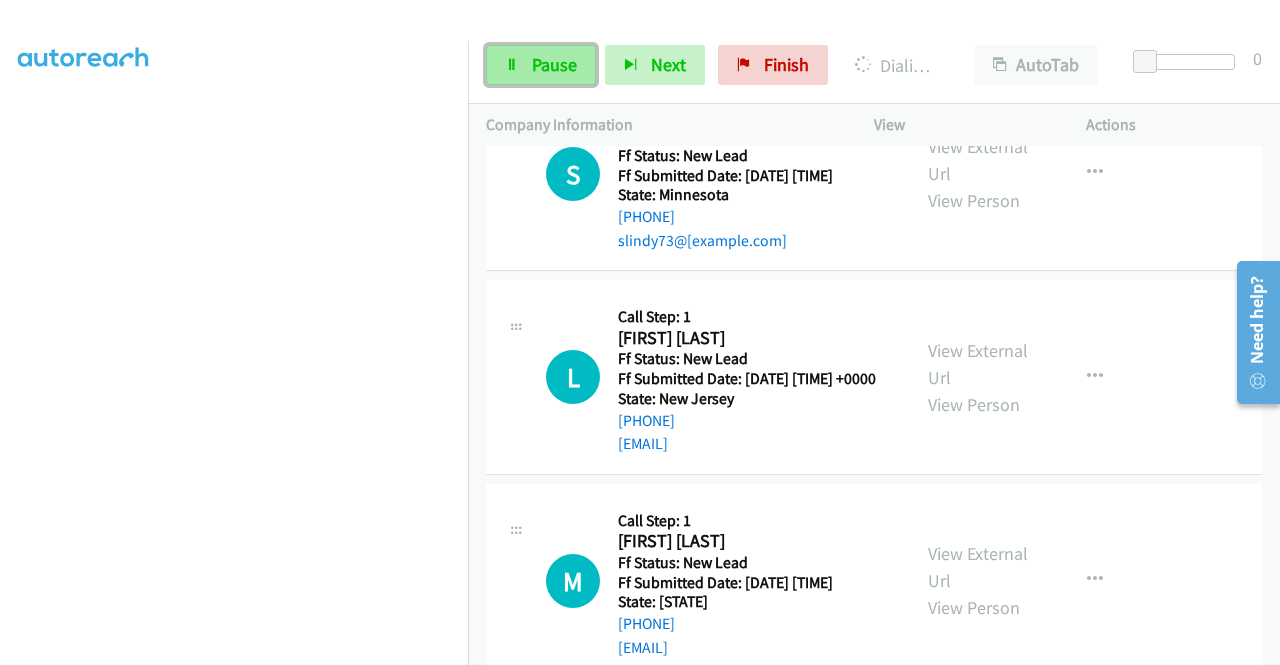 click on "Pause" at bounding box center (554, 64) 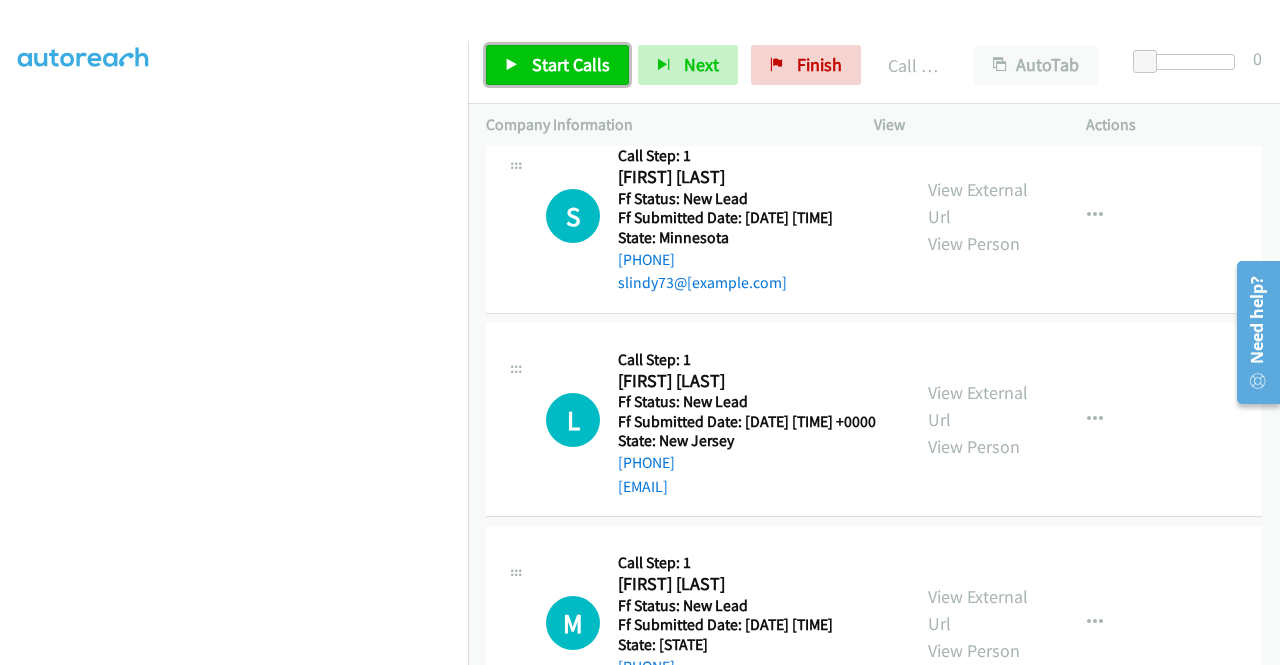 click on "Start Calls" at bounding box center [557, 65] 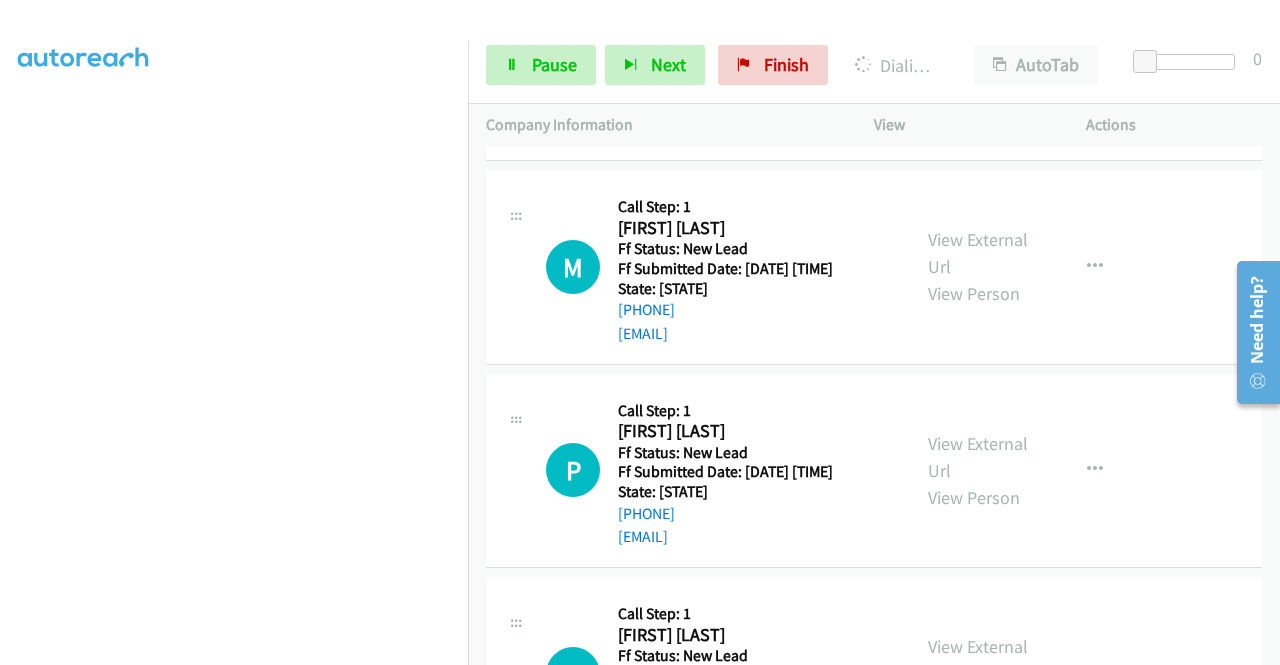 scroll, scrollTop: 14001, scrollLeft: 0, axis: vertical 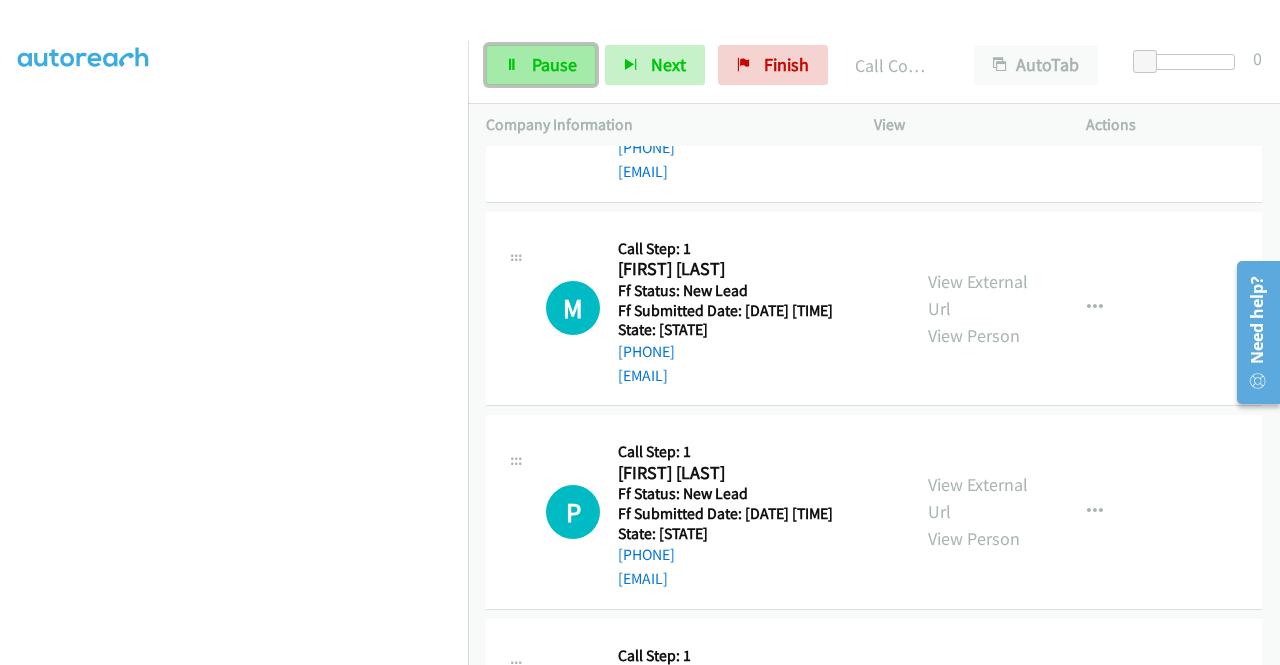 click on "Pause" at bounding box center [541, 65] 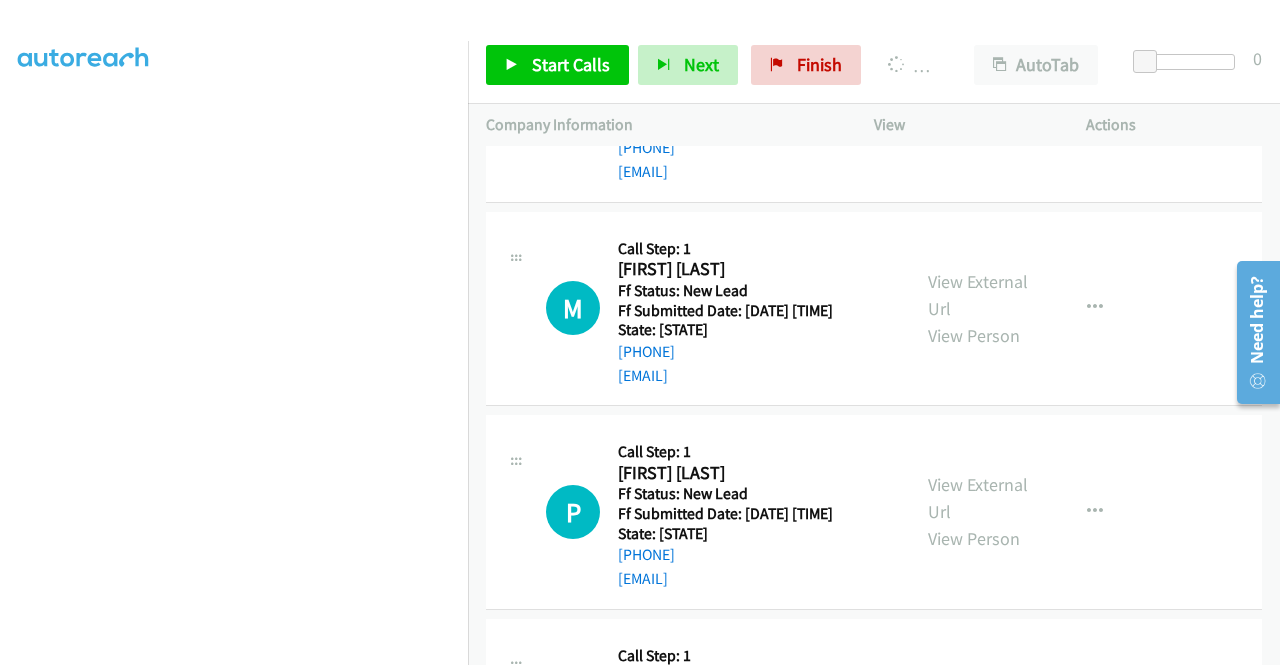 click on "Call was successful?" at bounding box center (685, -439) 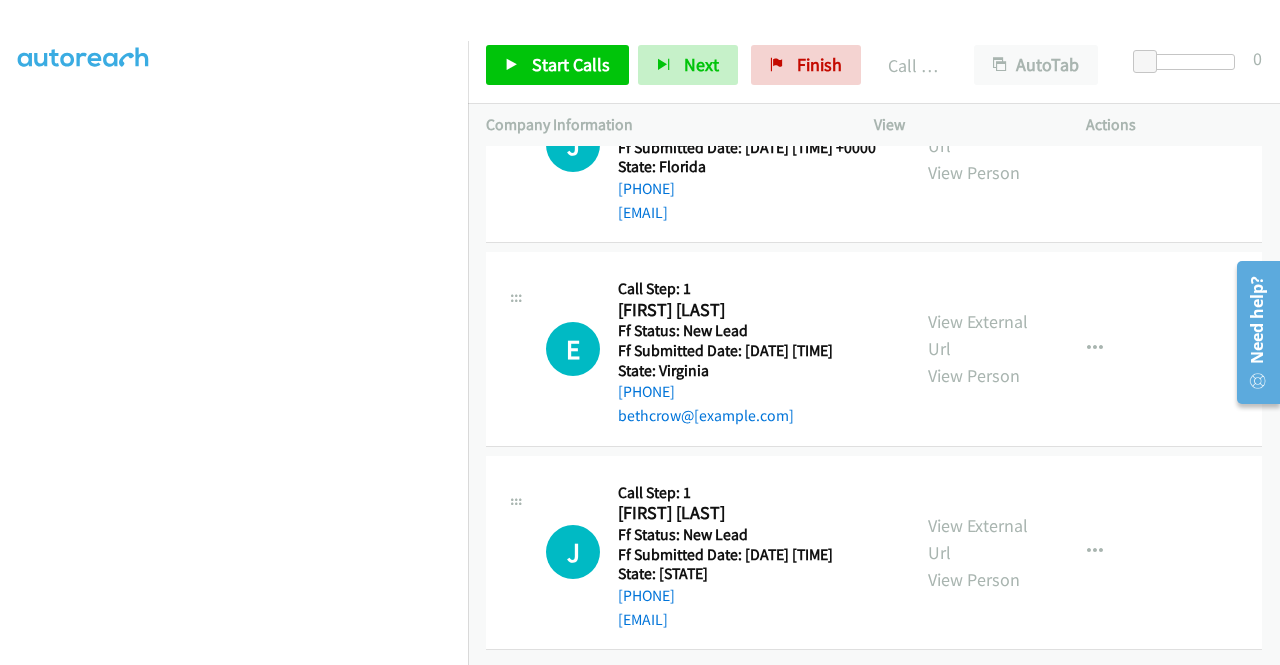 scroll, scrollTop: 15101, scrollLeft: 0, axis: vertical 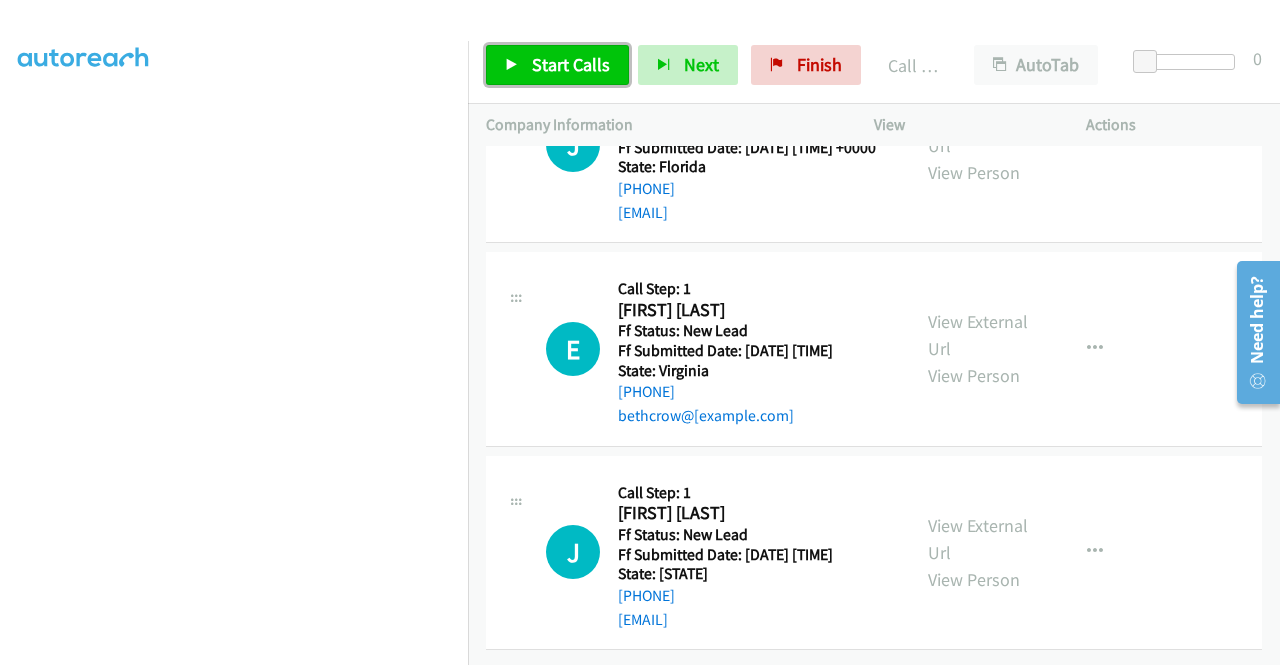 click at bounding box center [512, 66] 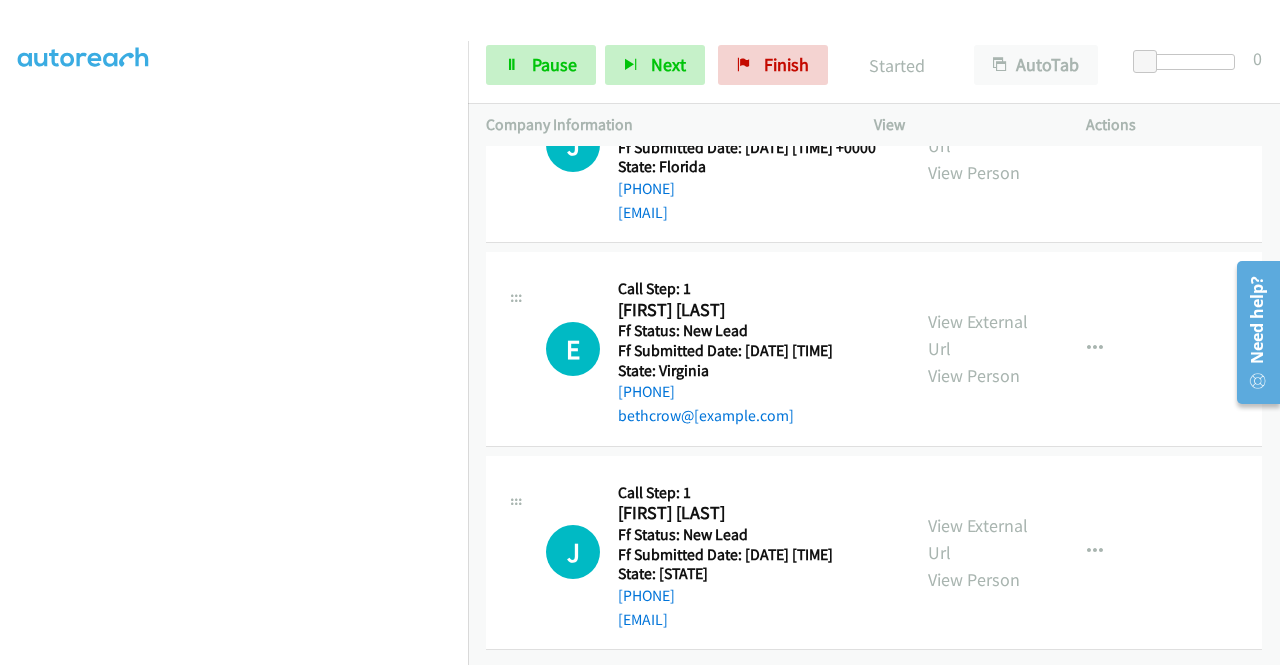 scroll, scrollTop: 15601, scrollLeft: 0, axis: vertical 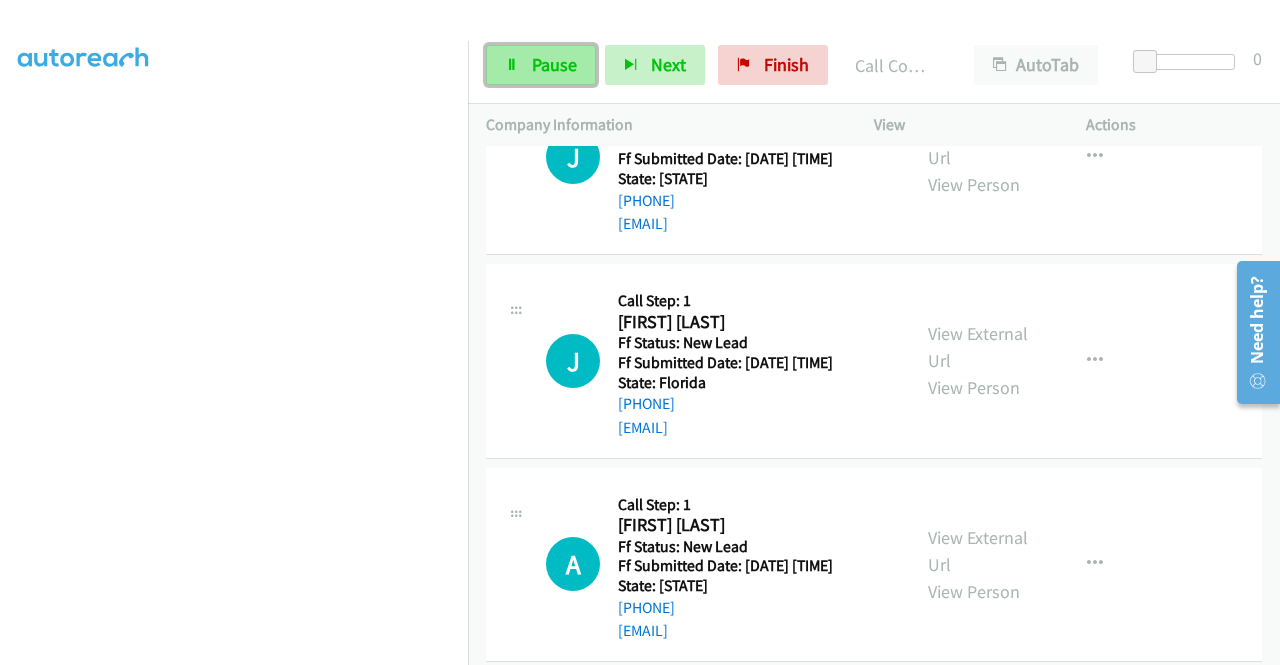 click on "Pause" at bounding box center (554, 64) 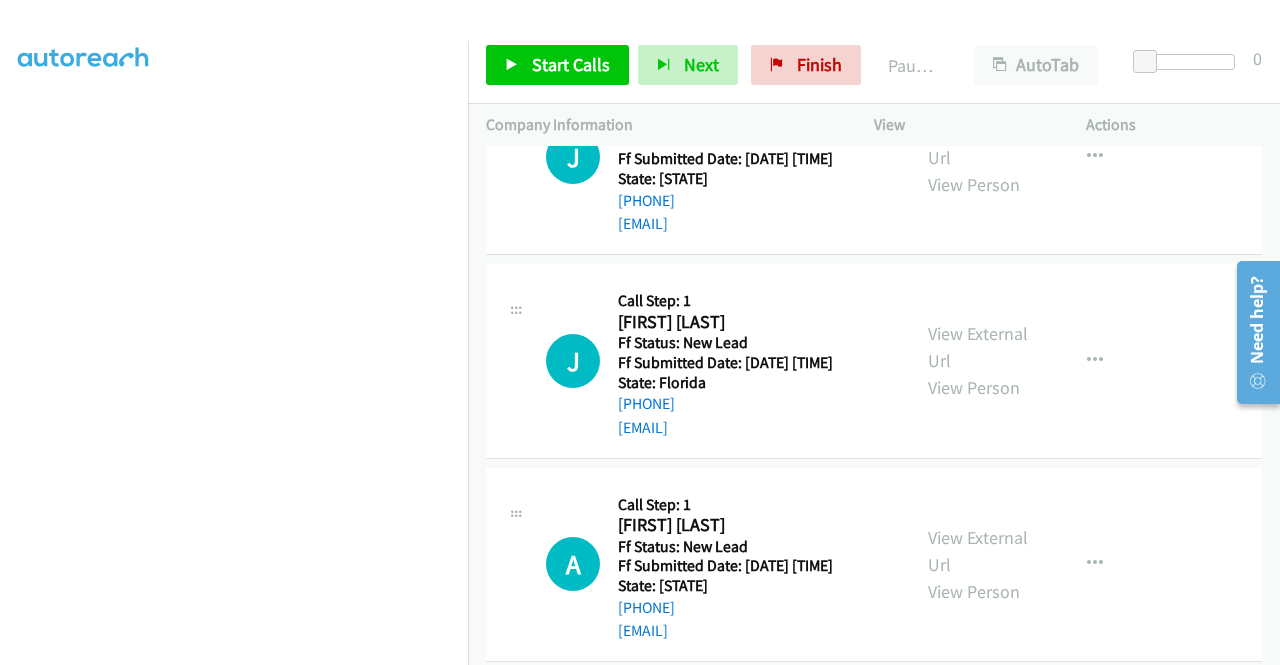 drag, startPoint x: 744, startPoint y: 314, endPoint x: 635, endPoint y: 325, distance: 109.55364 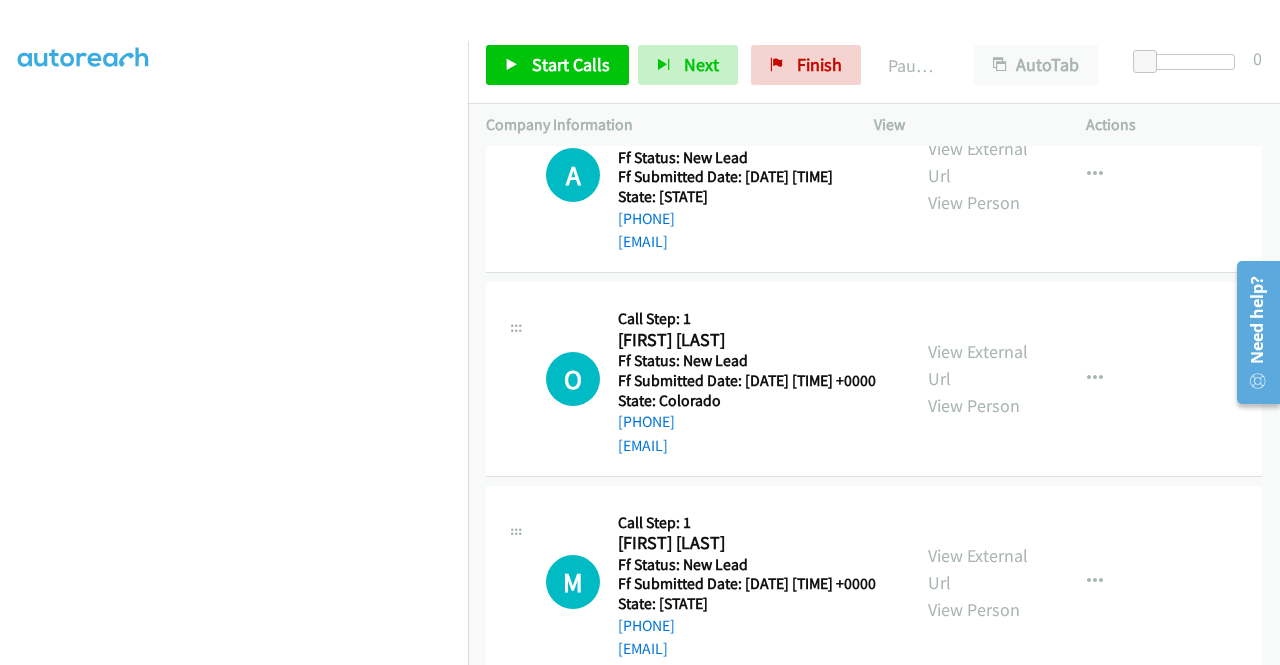 scroll, scrollTop: 15901, scrollLeft: 0, axis: vertical 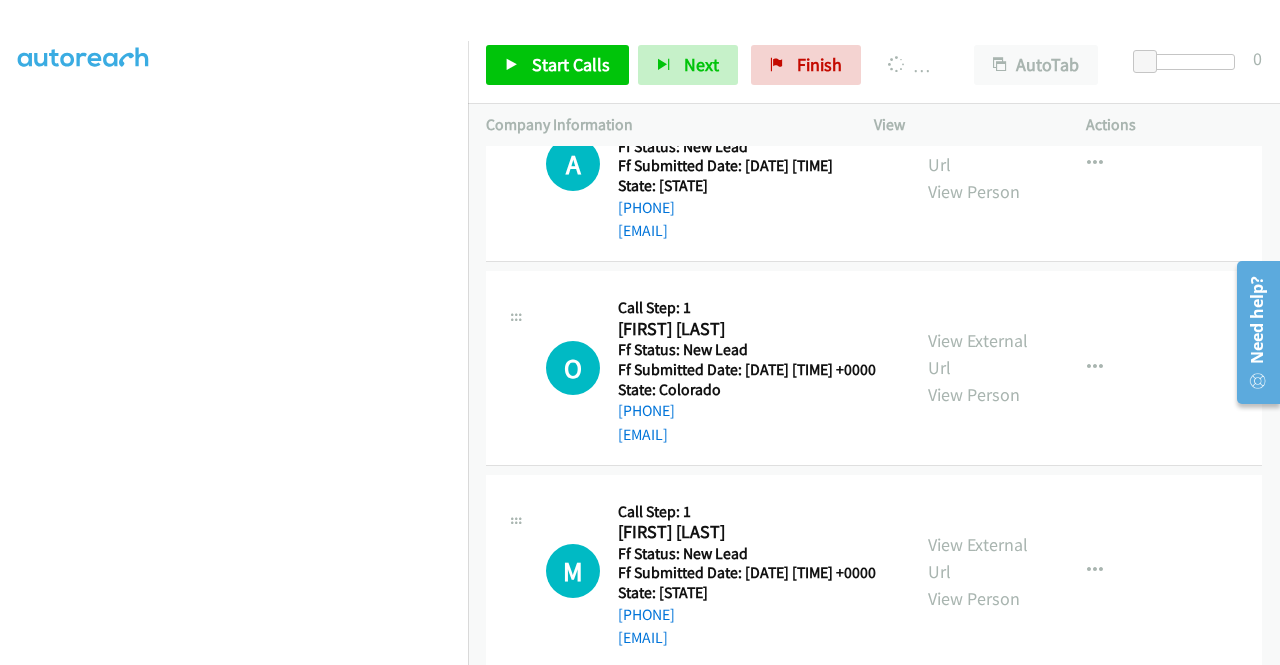 click on "View External Url" at bounding box center [978, -663] 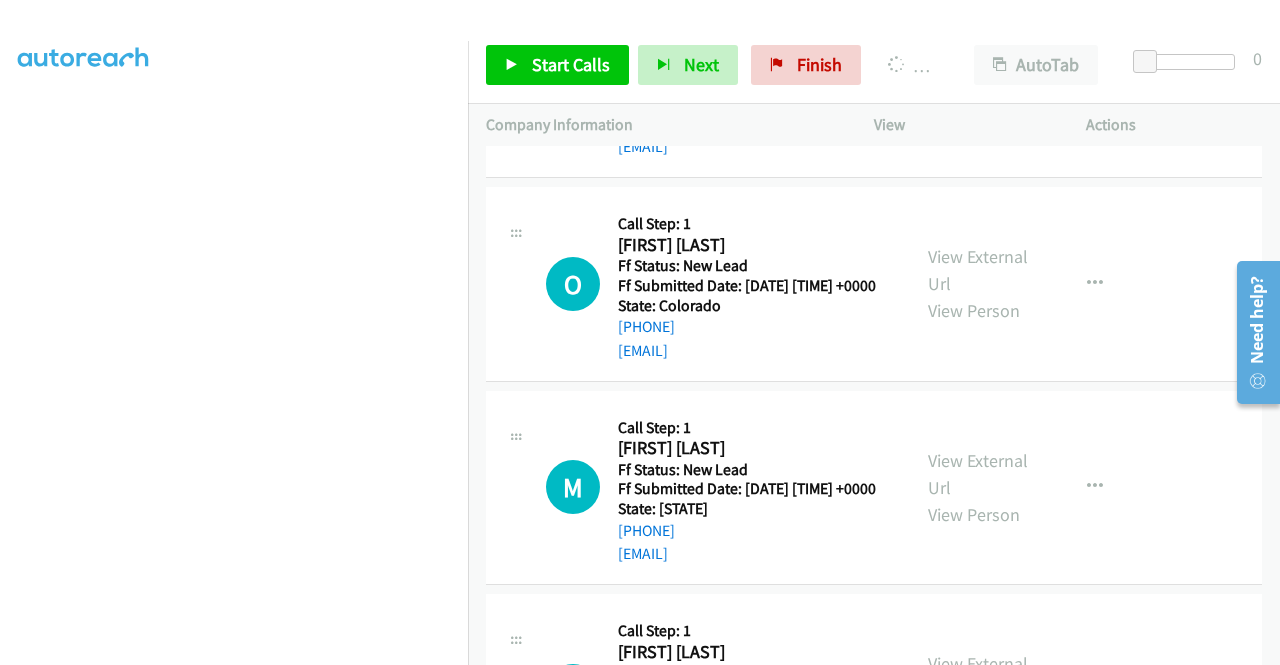 scroll, scrollTop: 16201, scrollLeft: 0, axis: vertical 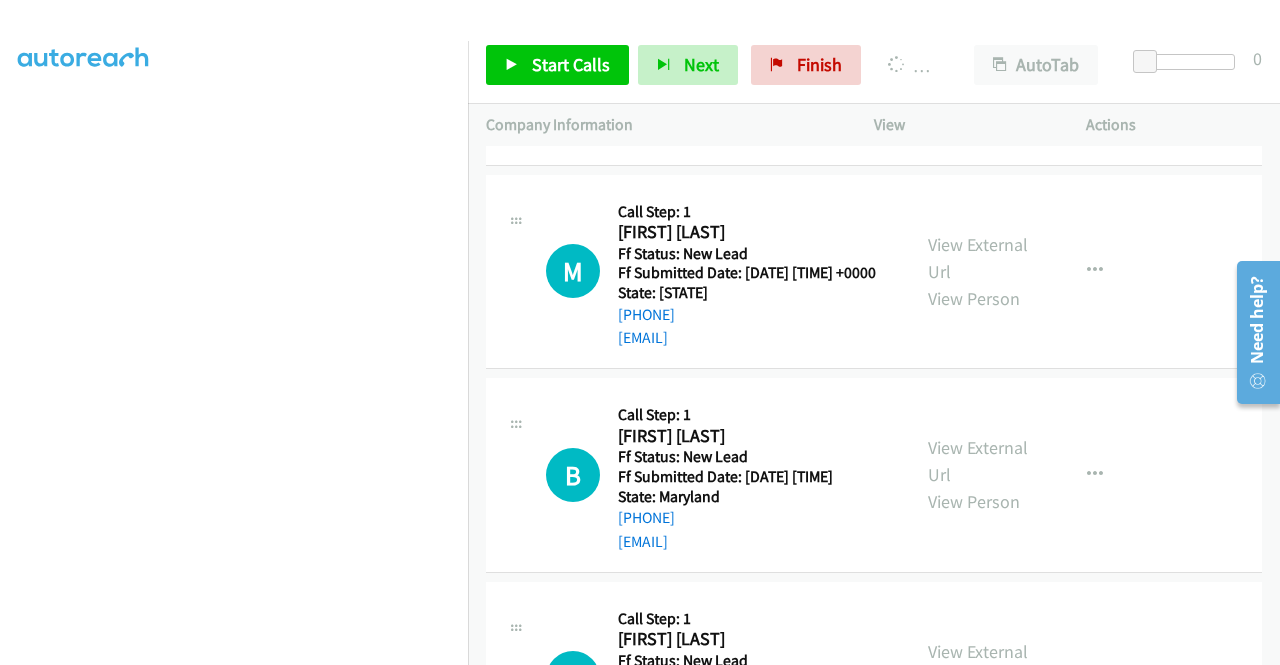 click on "View External Url" at bounding box center [978, -760] 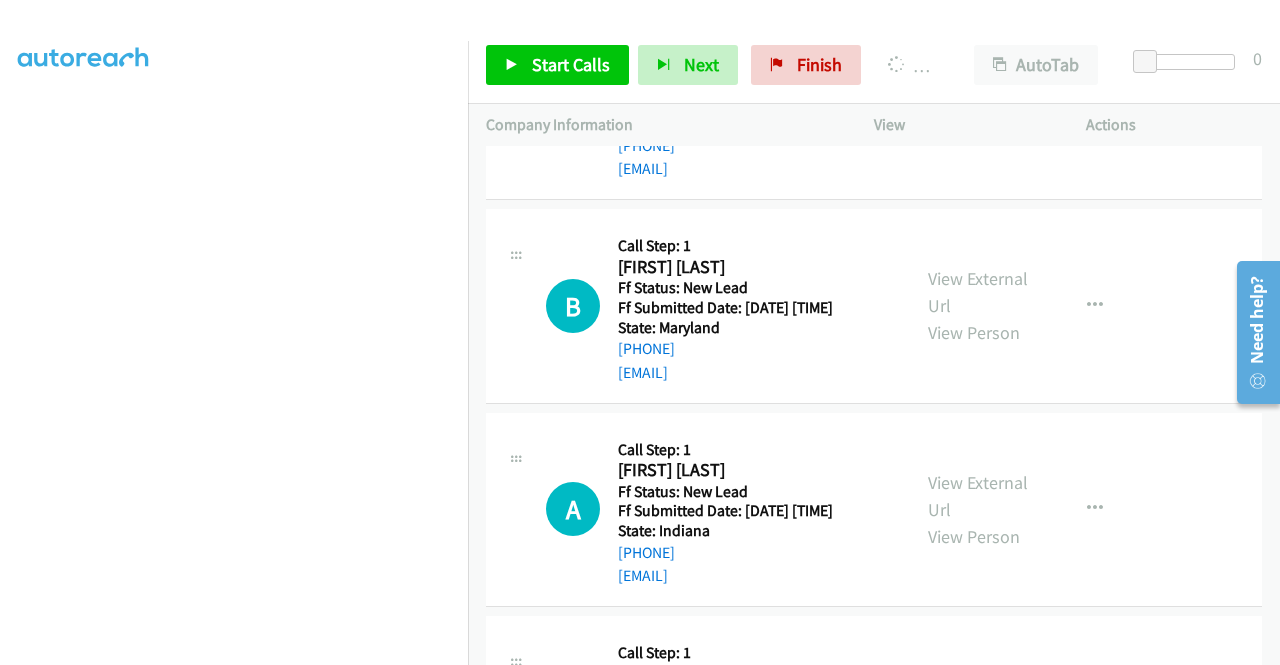 scroll, scrollTop: 16401, scrollLeft: 0, axis: vertical 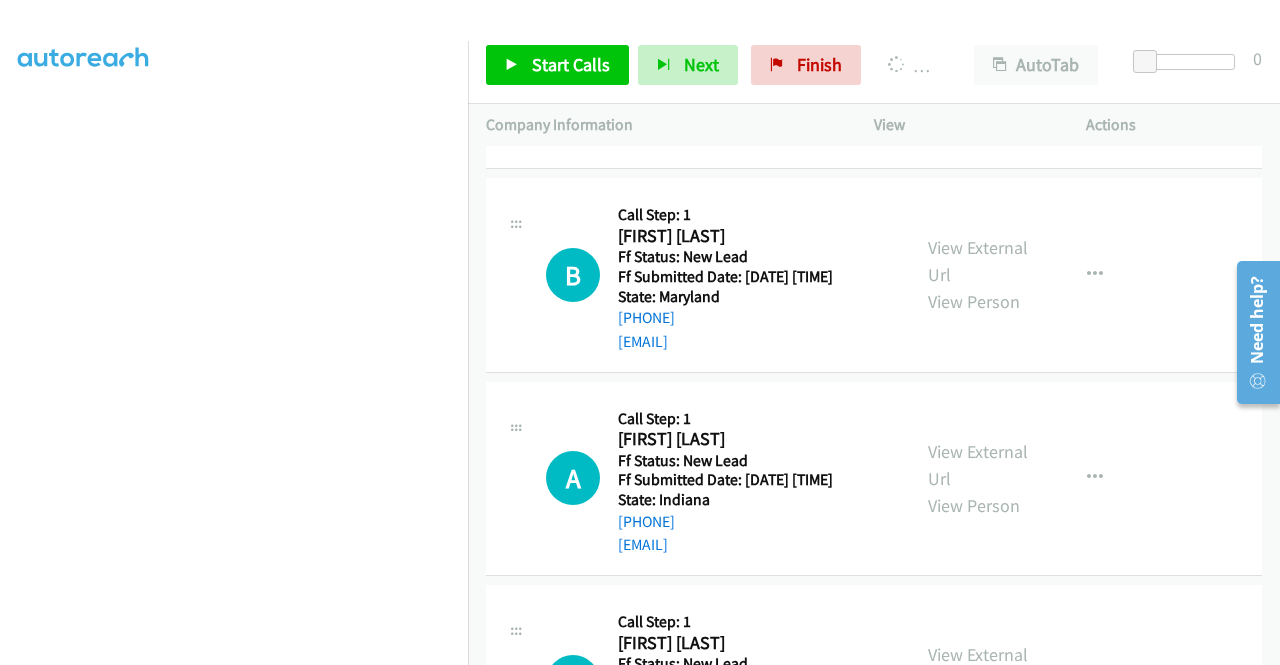 click on "View External Url" at bounding box center (978, -756) 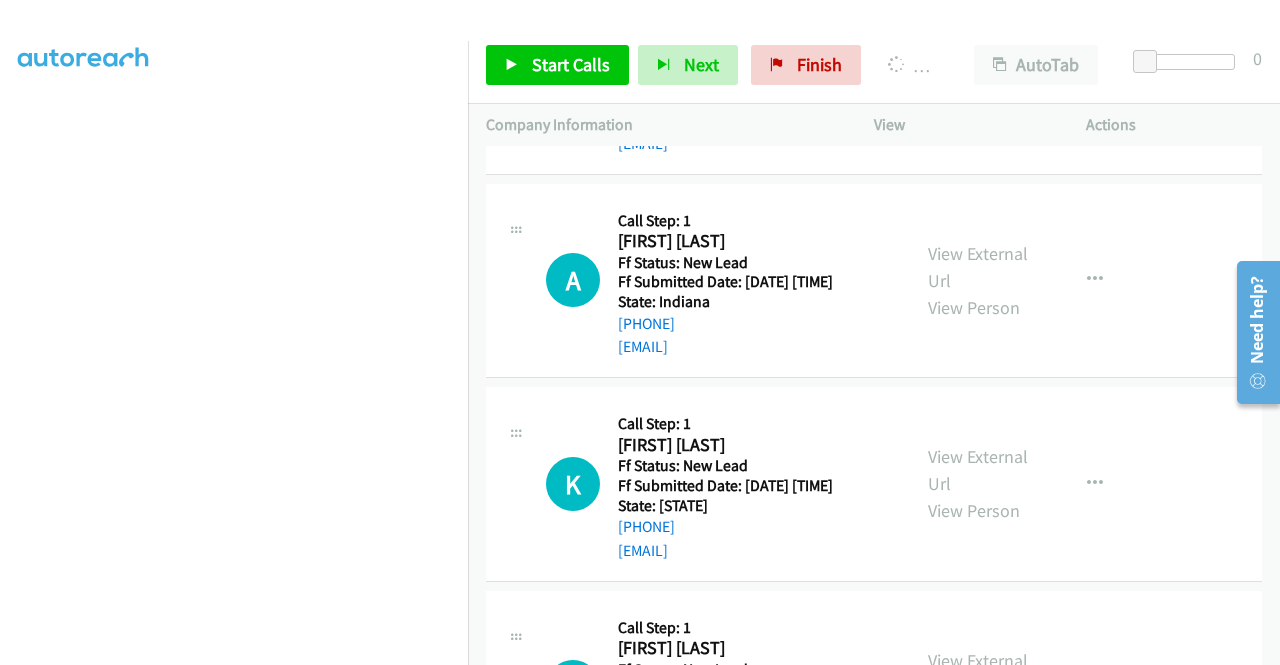 scroll, scrollTop: 16601, scrollLeft: 0, axis: vertical 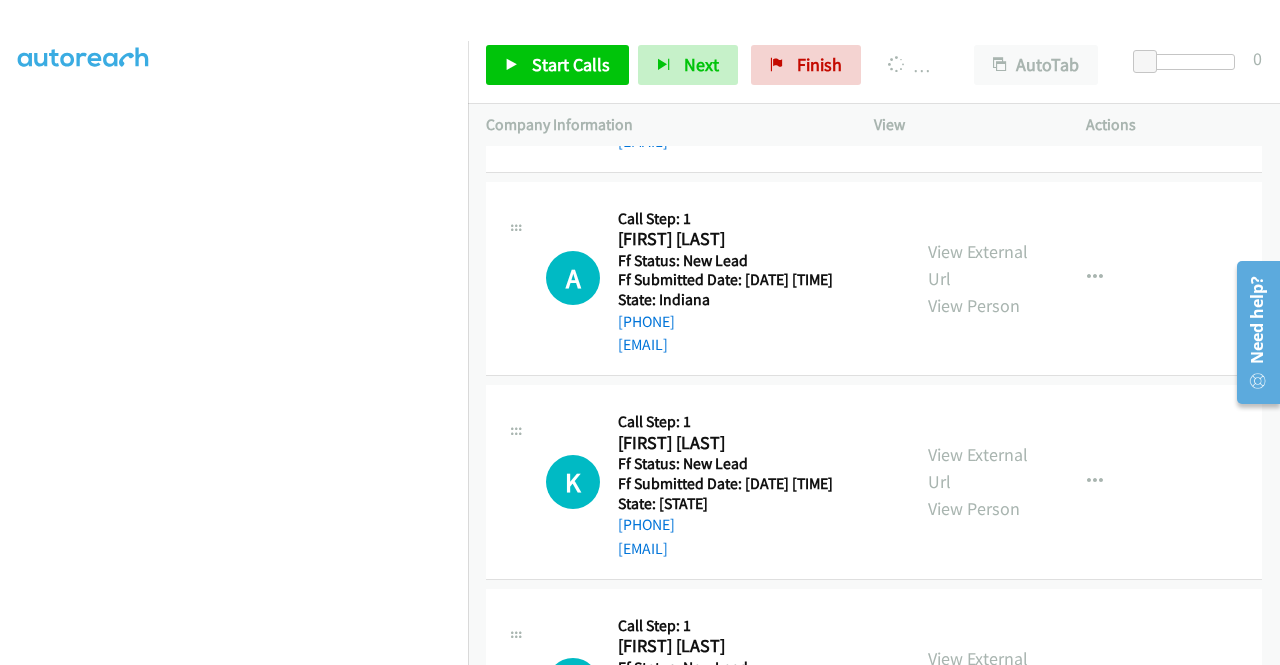 click on "View External Url" at bounding box center [978, -753] 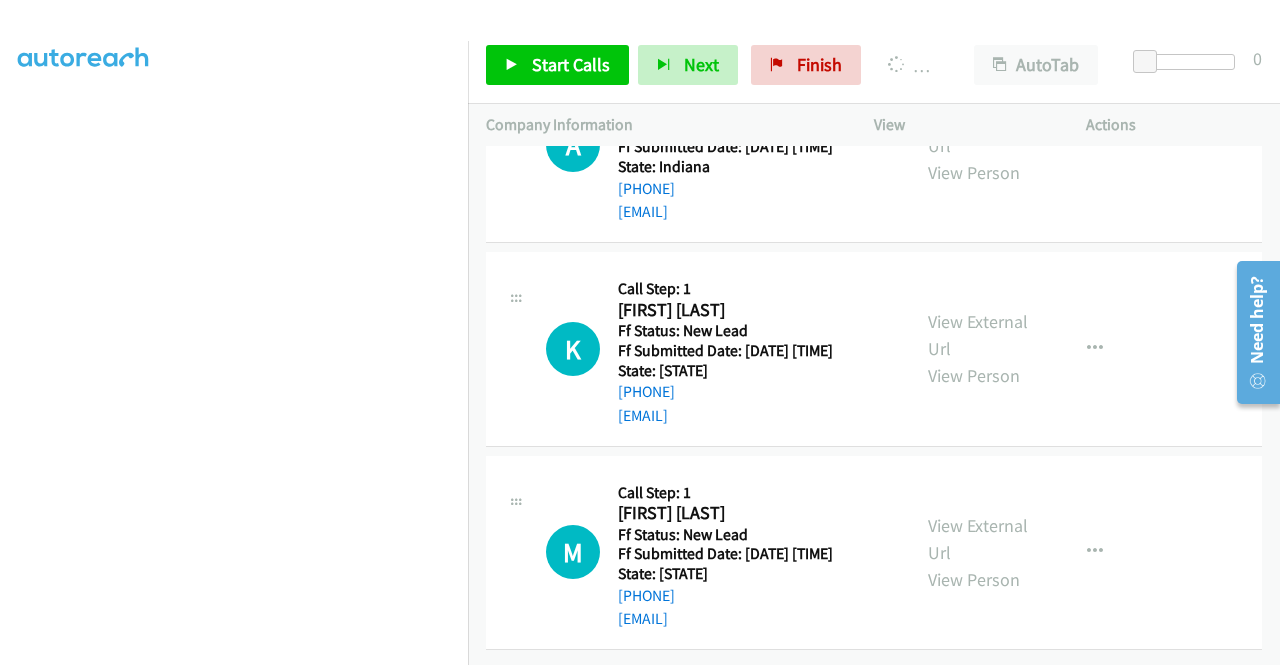 scroll, scrollTop: 16901, scrollLeft: 0, axis: vertical 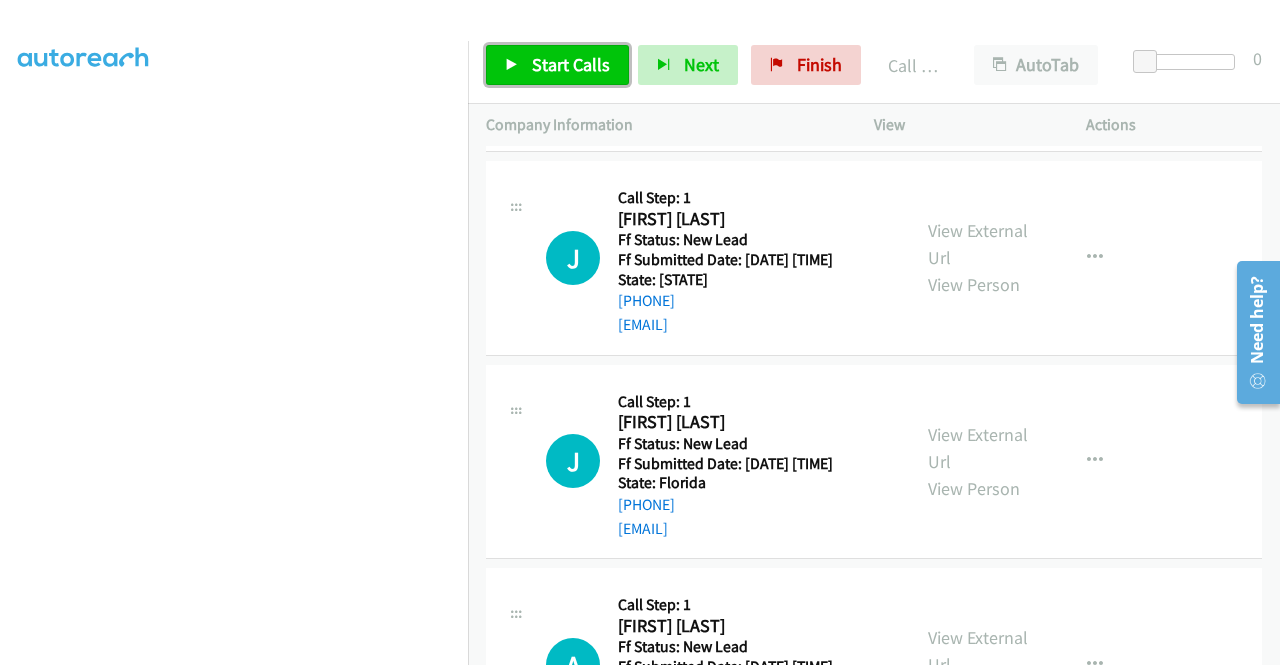 click on "Start Calls" at bounding box center [571, 64] 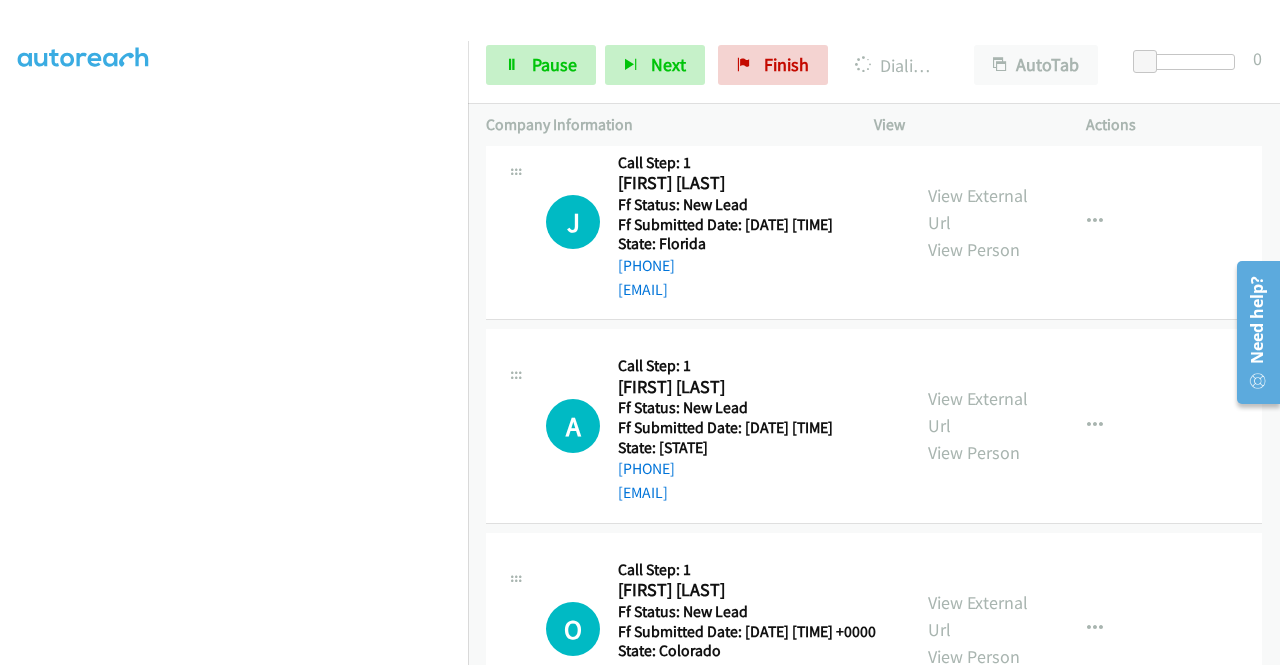 scroll, scrollTop: 15743, scrollLeft: 0, axis: vertical 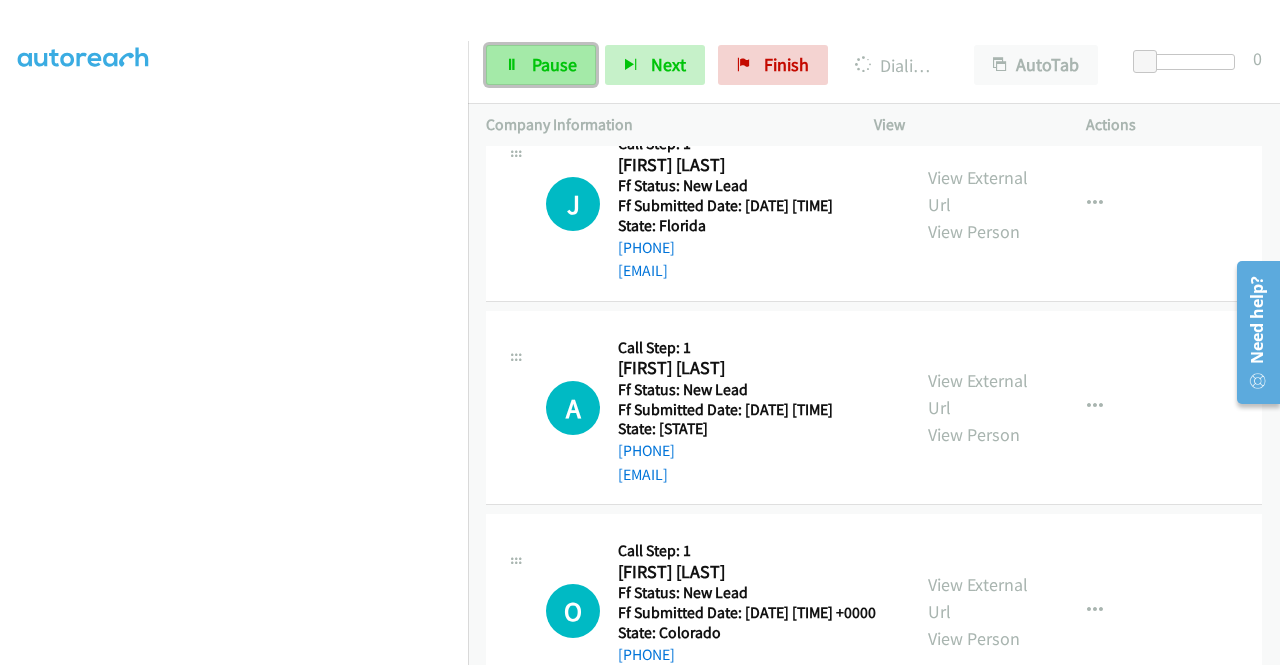 click on "Pause" at bounding box center (541, 65) 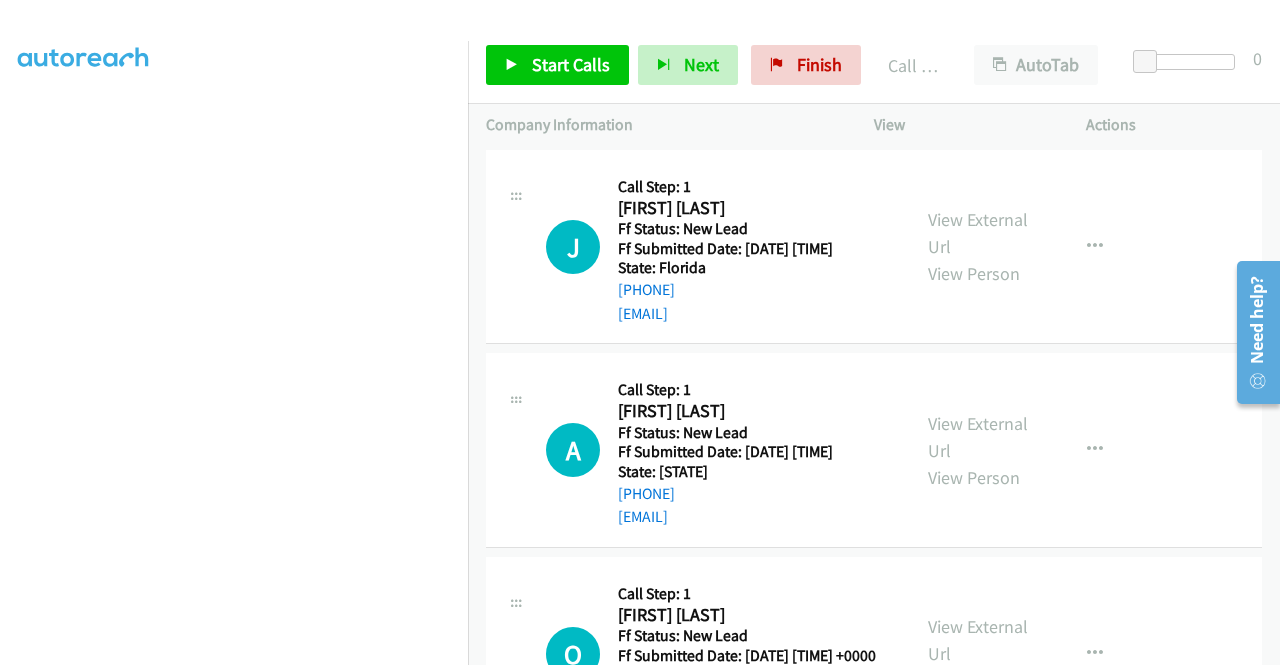 scroll, scrollTop: 16143, scrollLeft: 0, axis: vertical 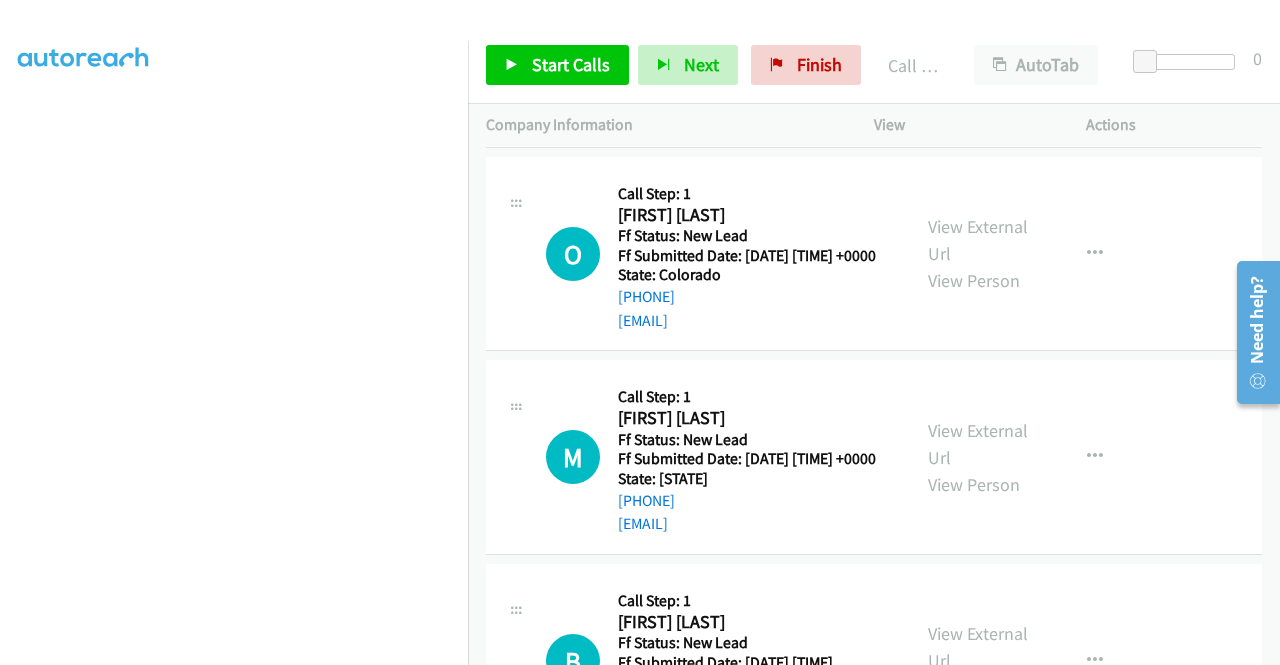 click on "Call was successful?" at bounding box center [685, -901] 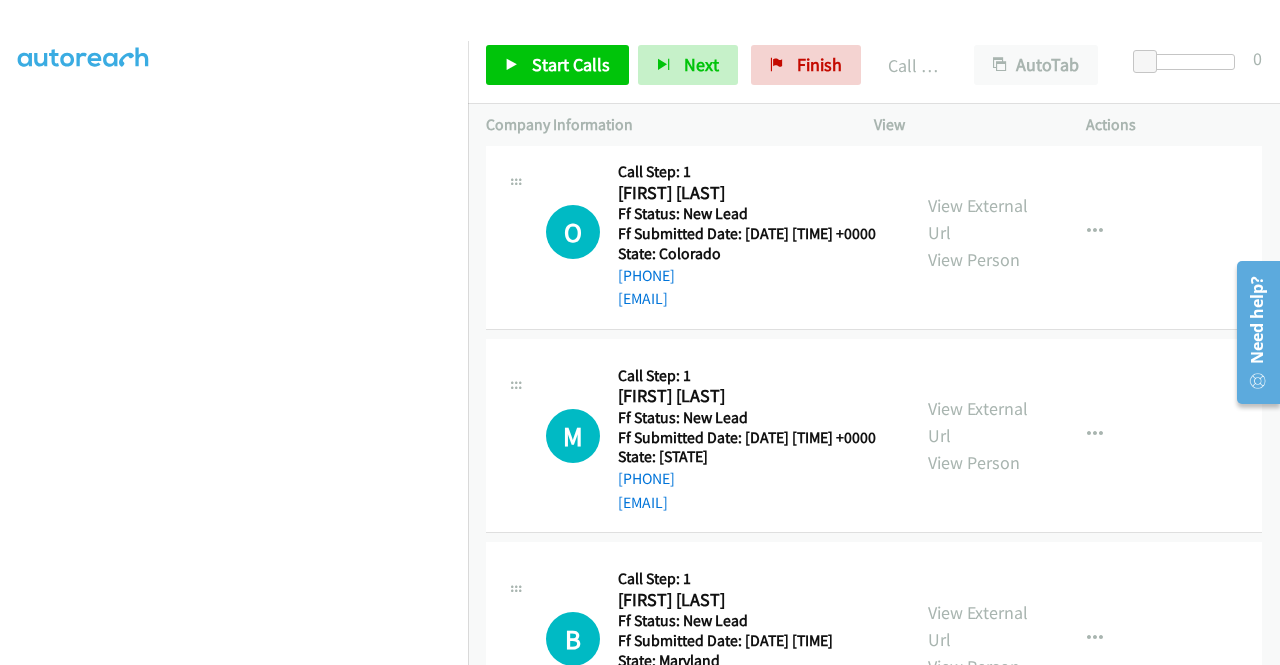 scroll, scrollTop: 16322, scrollLeft: 0, axis: vertical 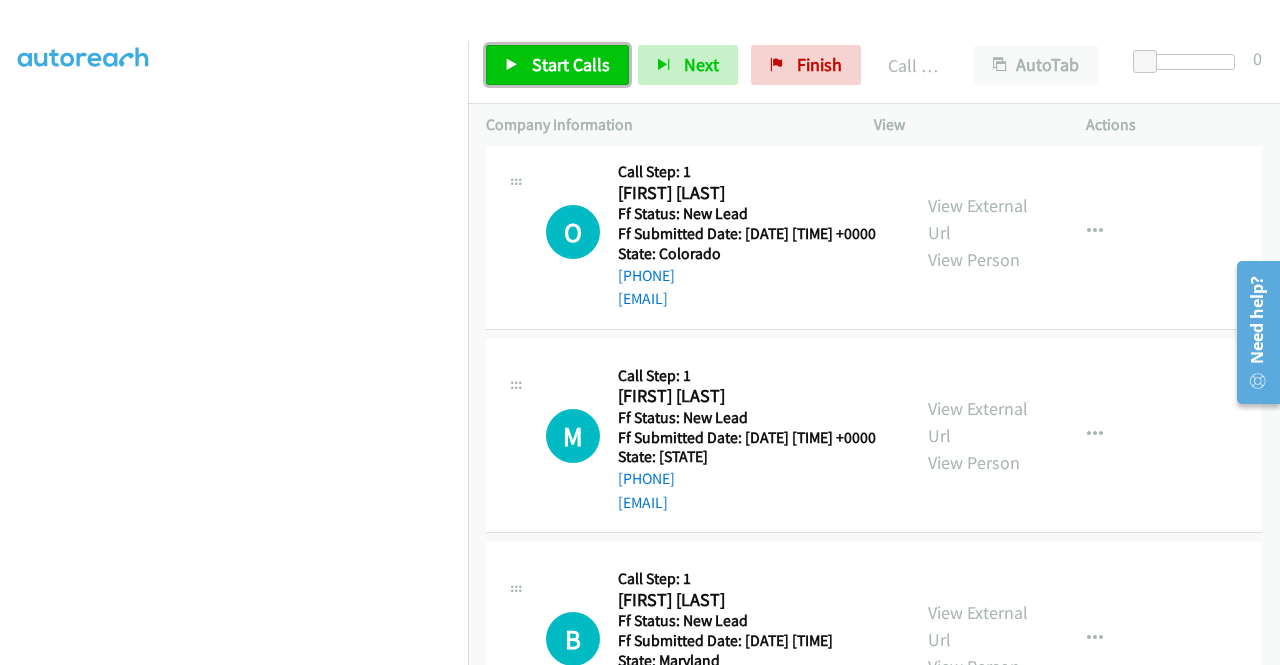 click on "Start Calls" at bounding box center (571, 64) 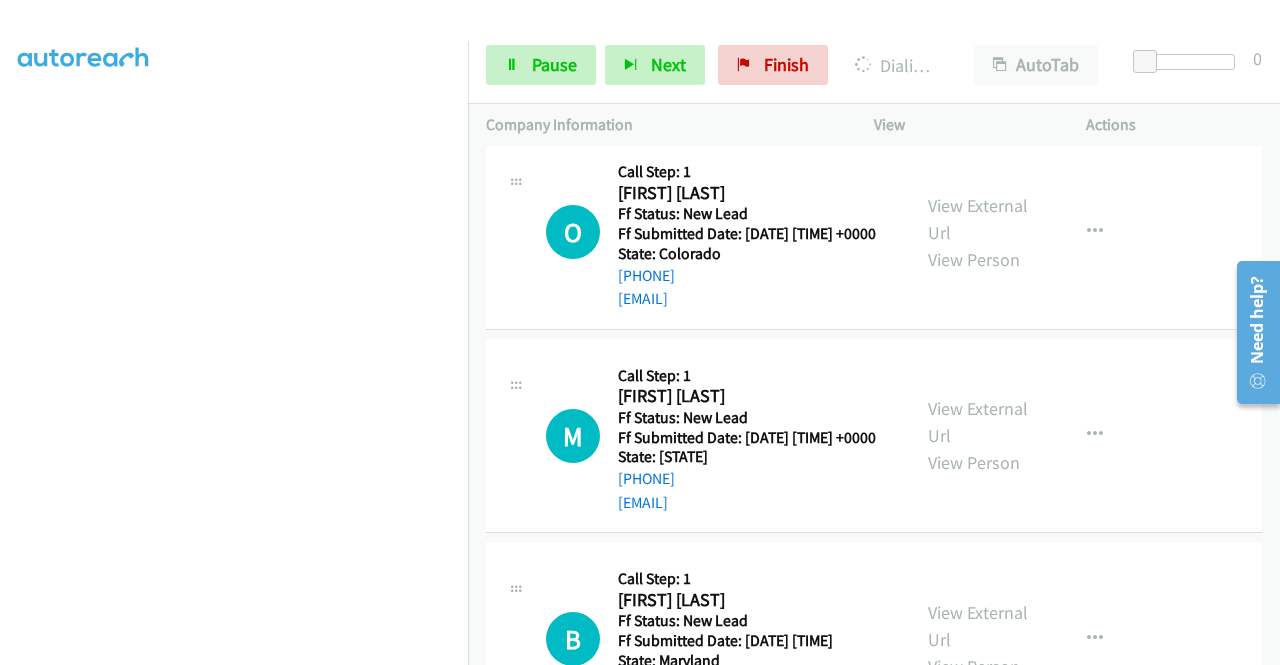 click on "J
Callback Scheduled
Call Step: 1
Jan Gunter
America/New_York
Ff Status: New Lead
Ff Submitted Date: 2025-08-05 00:18:51 +0000
State: Florida
+1 214-789-5640
islandgirl1961@hotmail.com
Call was successful?
View External Url
View Person
View External Url
Email
Schedule/Manage Callback
Skip Call
Add to do not call list" at bounding box center (874, -785) 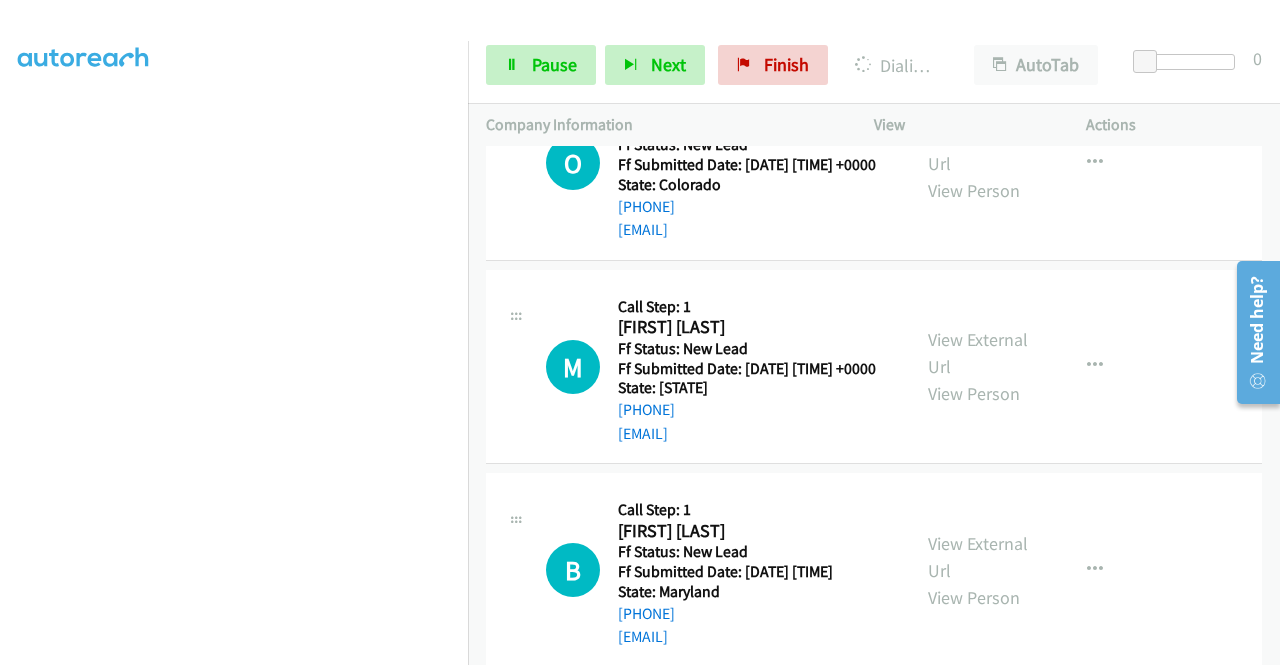 scroll, scrollTop: 16222, scrollLeft: 0, axis: vertical 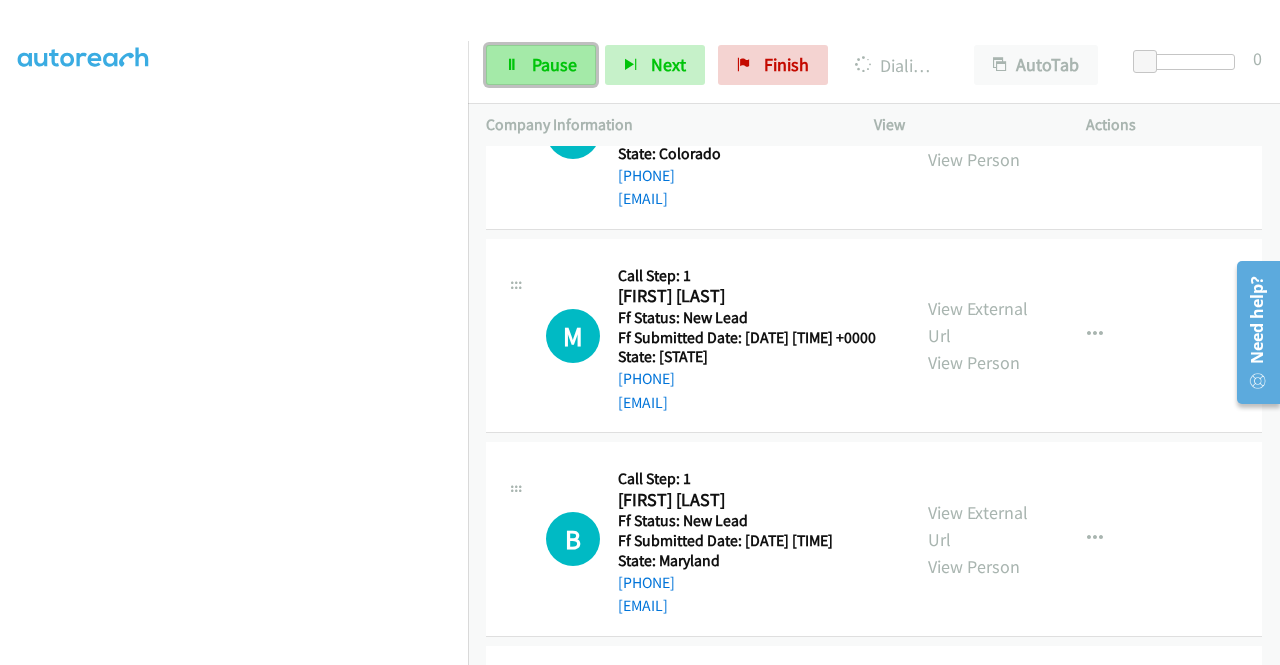 click on "Pause" at bounding box center [541, 65] 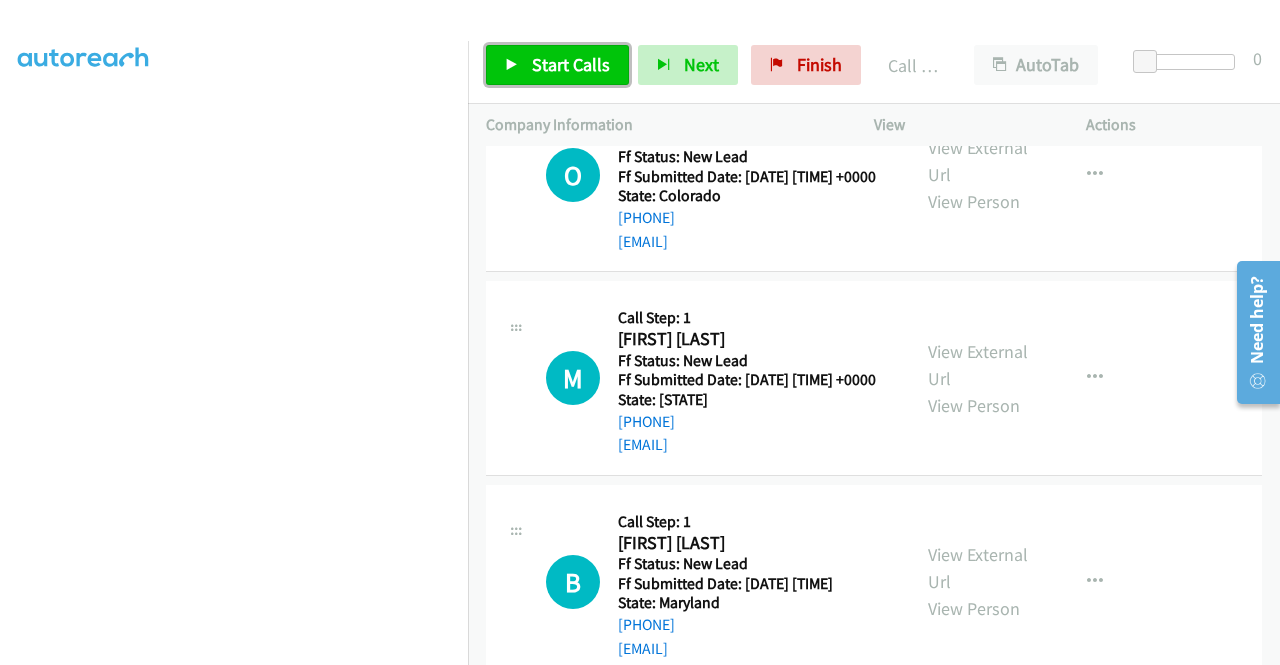 click on "Start Calls" at bounding box center (571, 64) 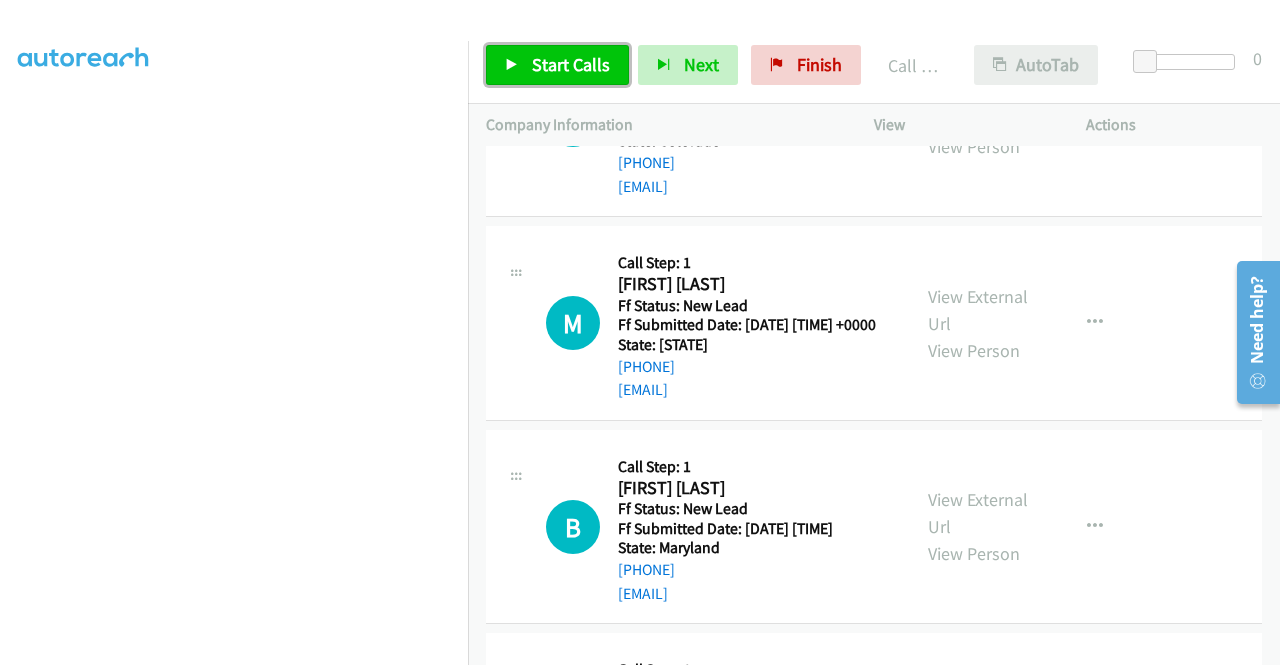 scroll, scrollTop: 16322, scrollLeft: 0, axis: vertical 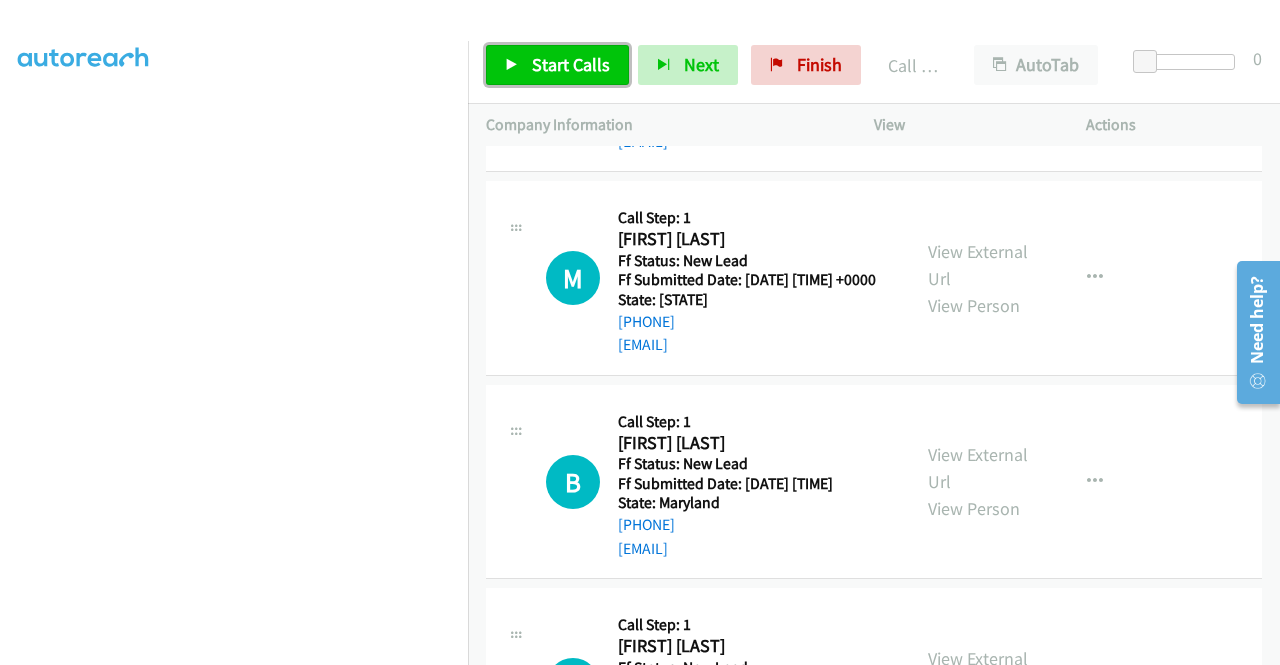 click on "Start Calls" at bounding box center (557, 65) 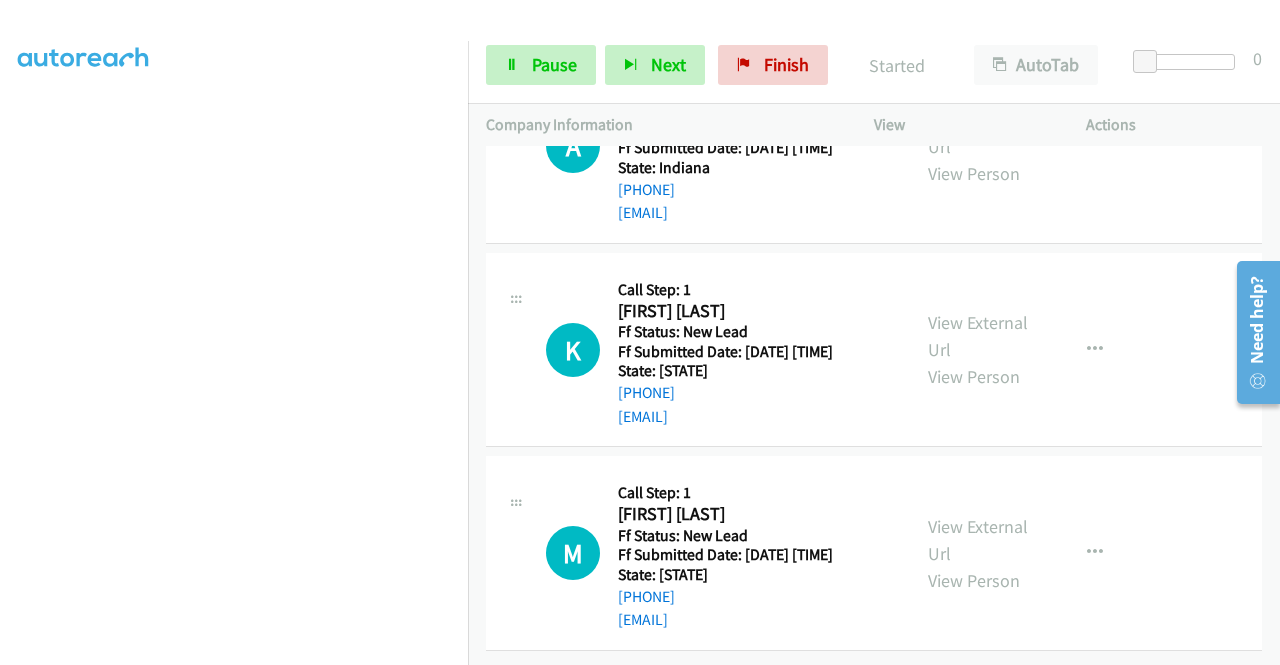 scroll, scrollTop: 17122, scrollLeft: 0, axis: vertical 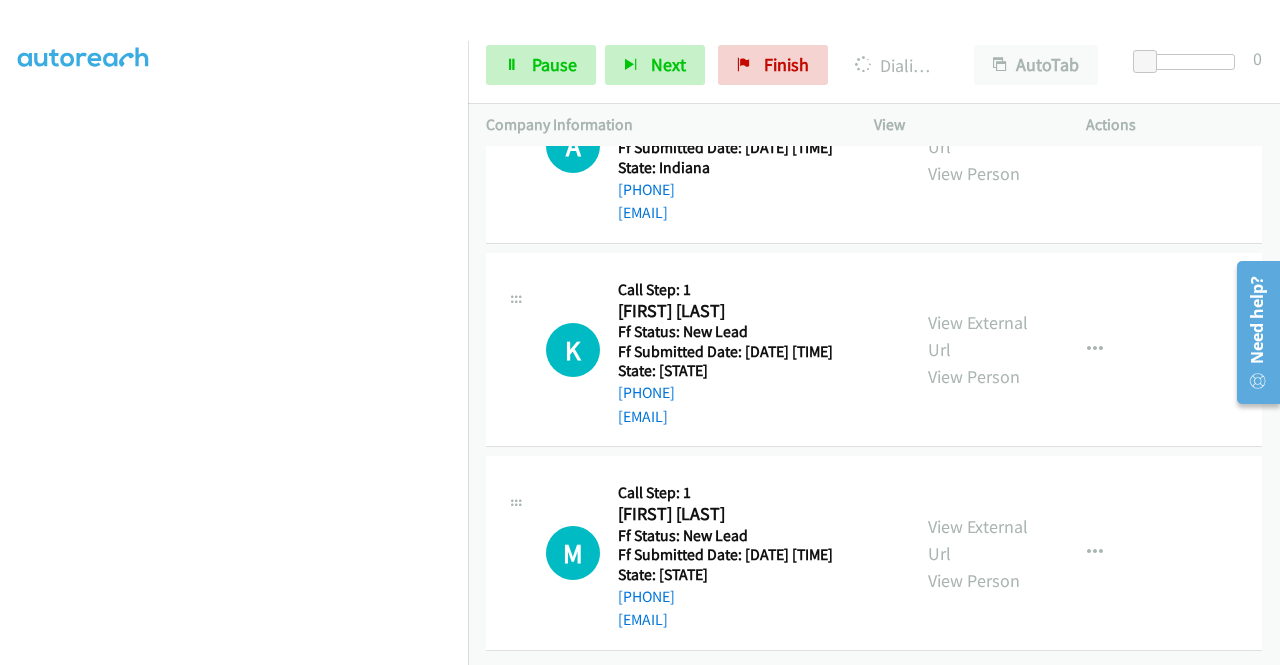 click on "View External Url" at bounding box center [978, -478] 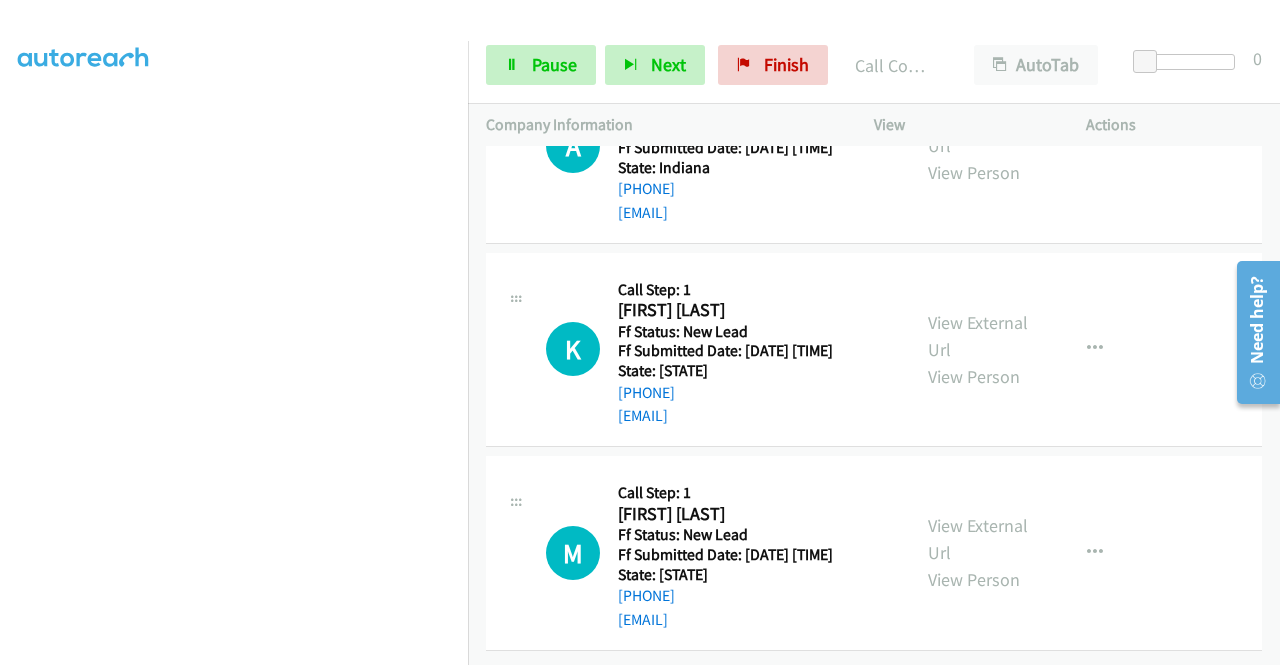 scroll, scrollTop: 17165, scrollLeft: 0, axis: vertical 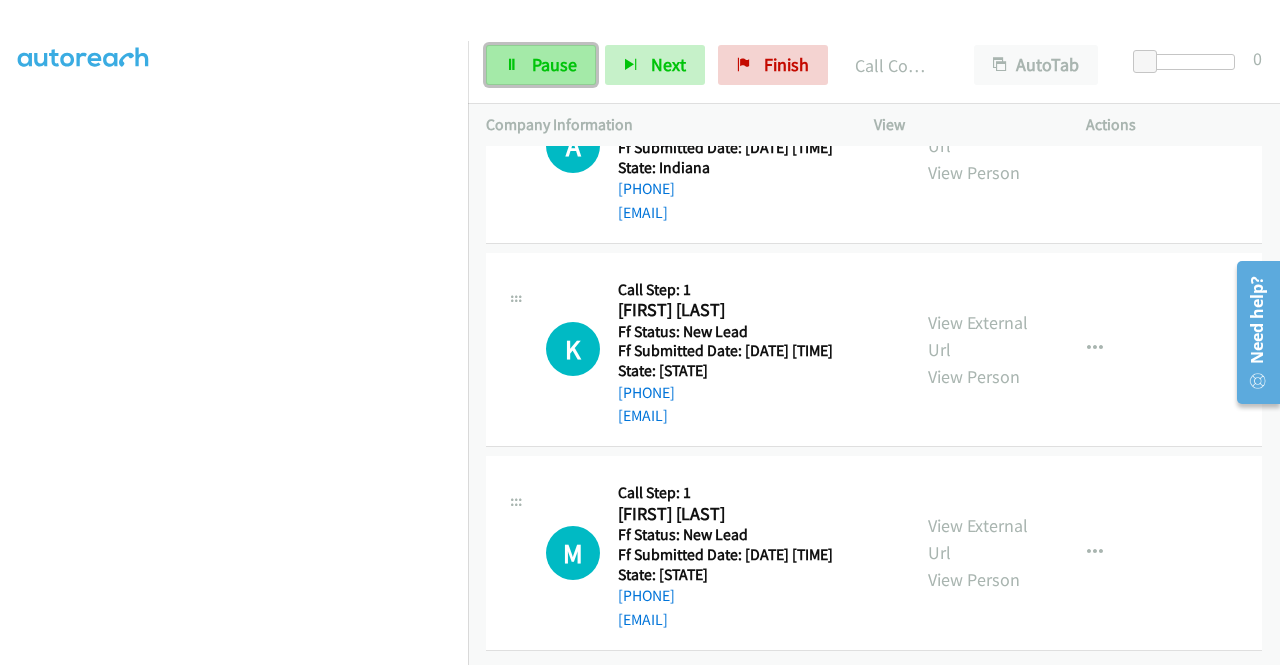 click on "Pause" at bounding box center [541, 65] 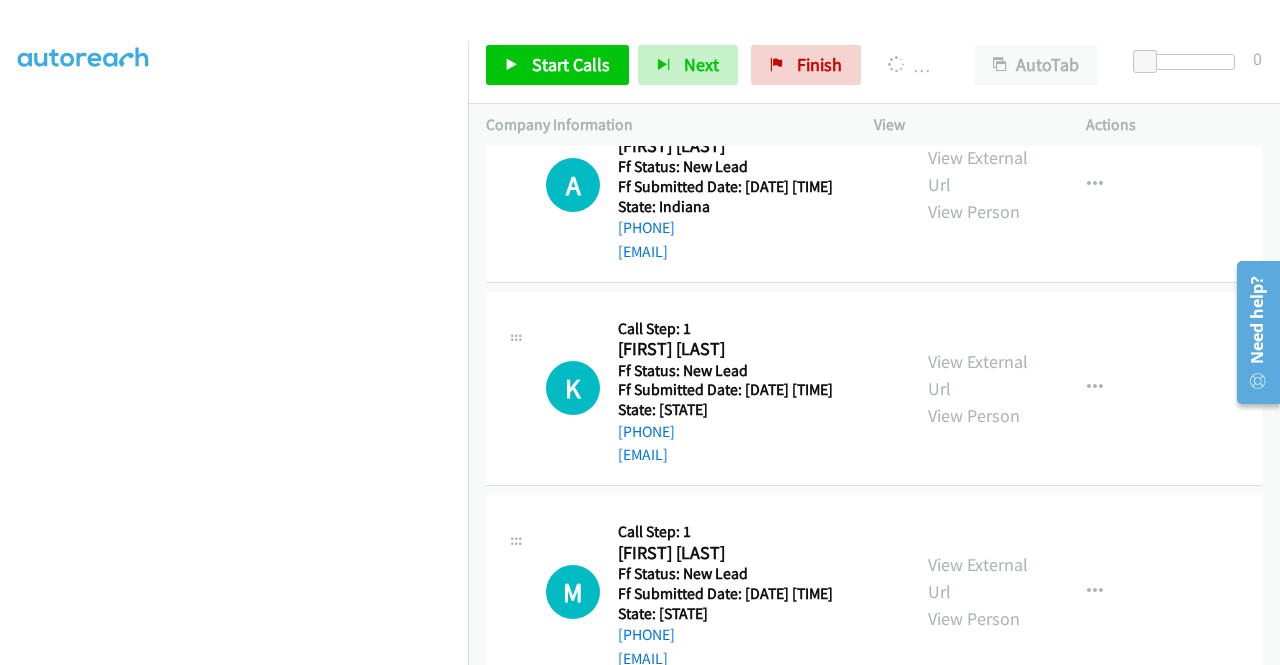 scroll, scrollTop: 16765, scrollLeft: 0, axis: vertical 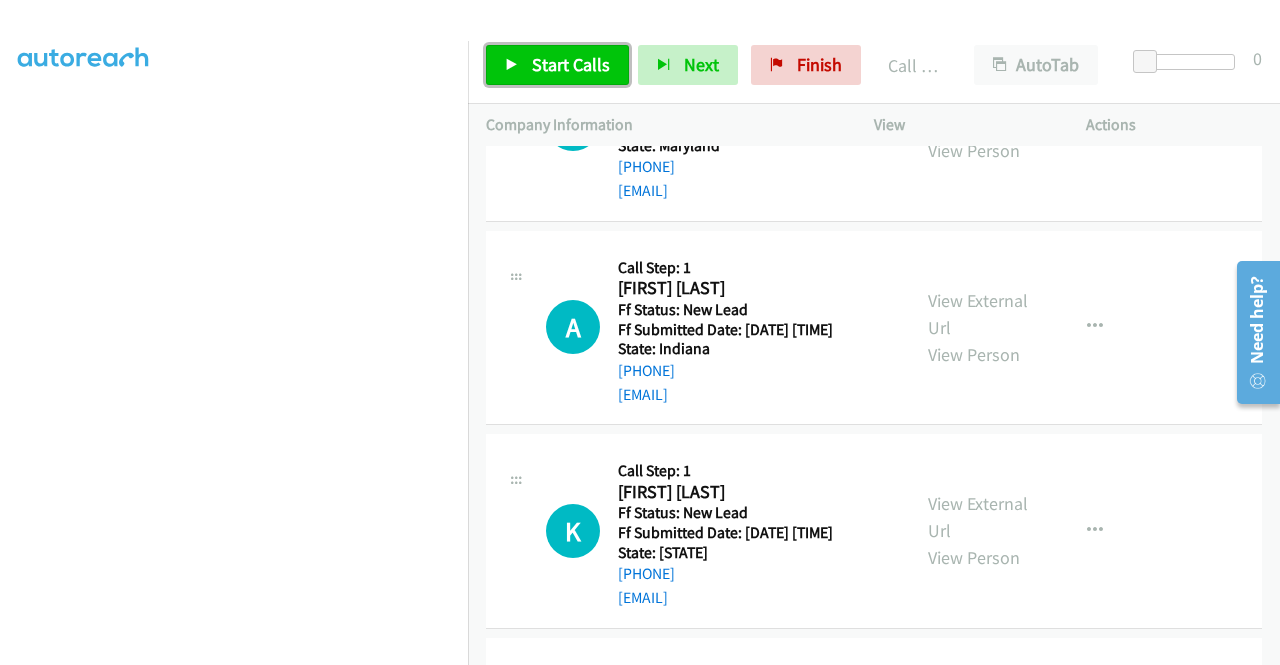 click on "Start Calls" at bounding box center [557, 65] 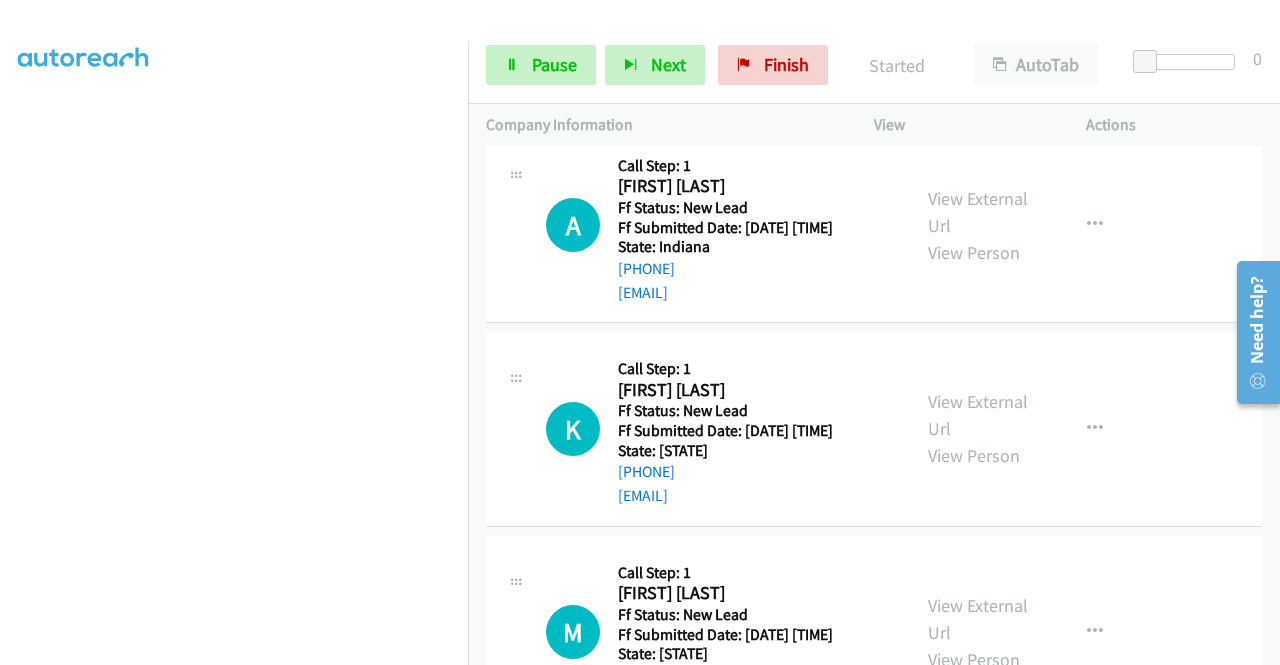 scroll, scrollTop: 16965, scrollLeft: 0, axis: vertical 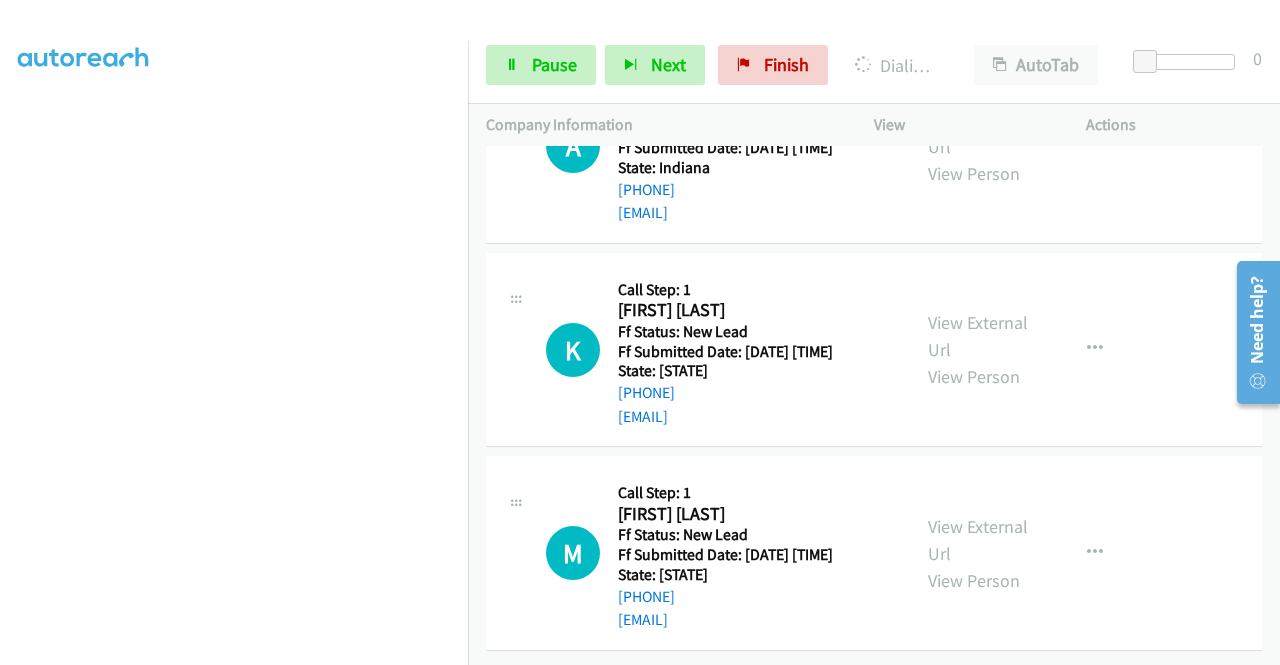 click on "View External Url" at bounding box center [978, -274] 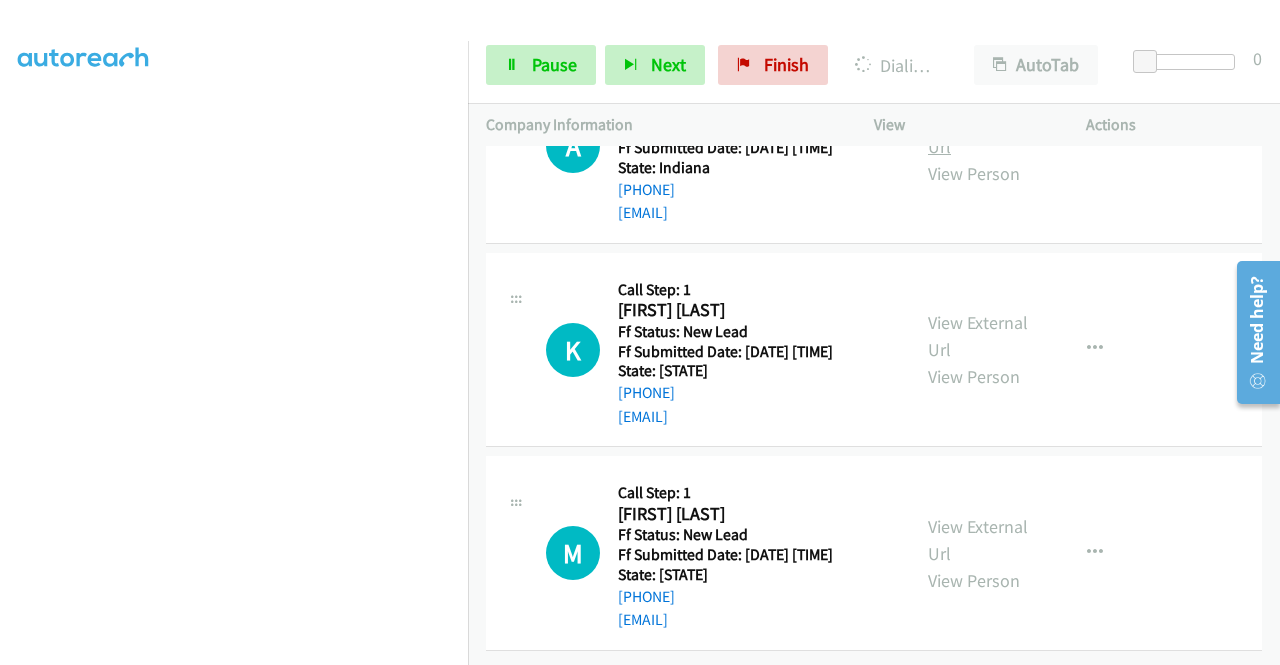 click on "View External Url" at bounding box center (978, 133) 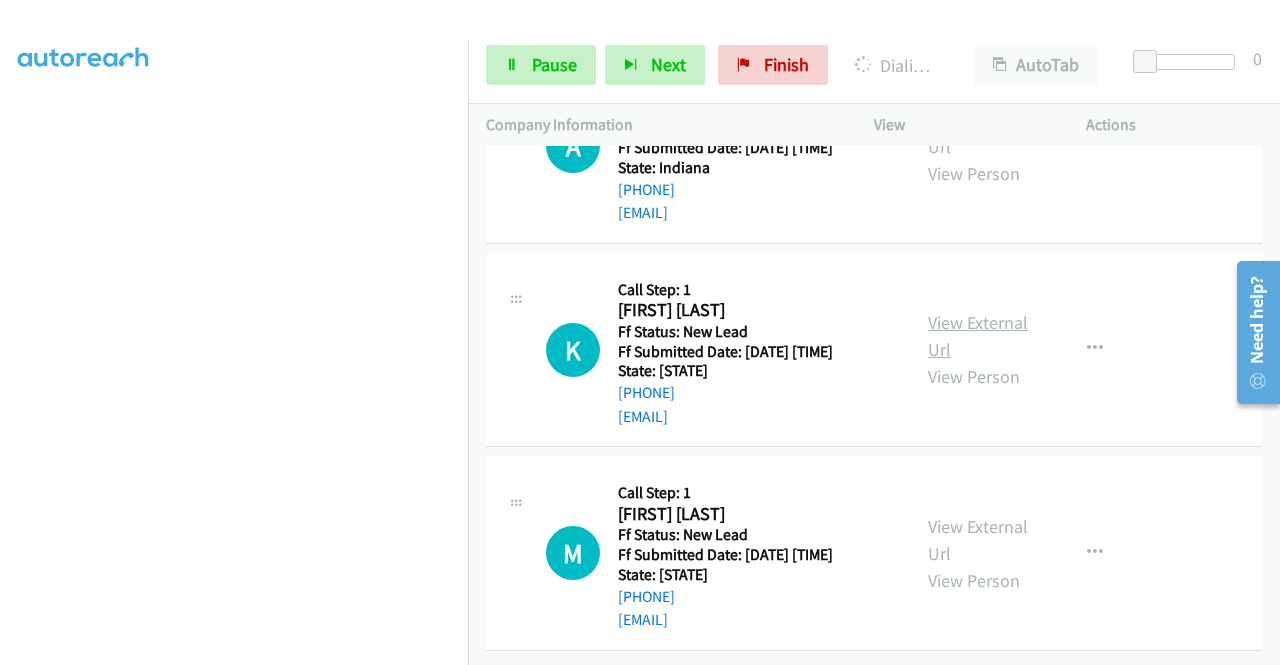 scroll, scrollTop: 18265, scrollLeft: 0, axis: vertical 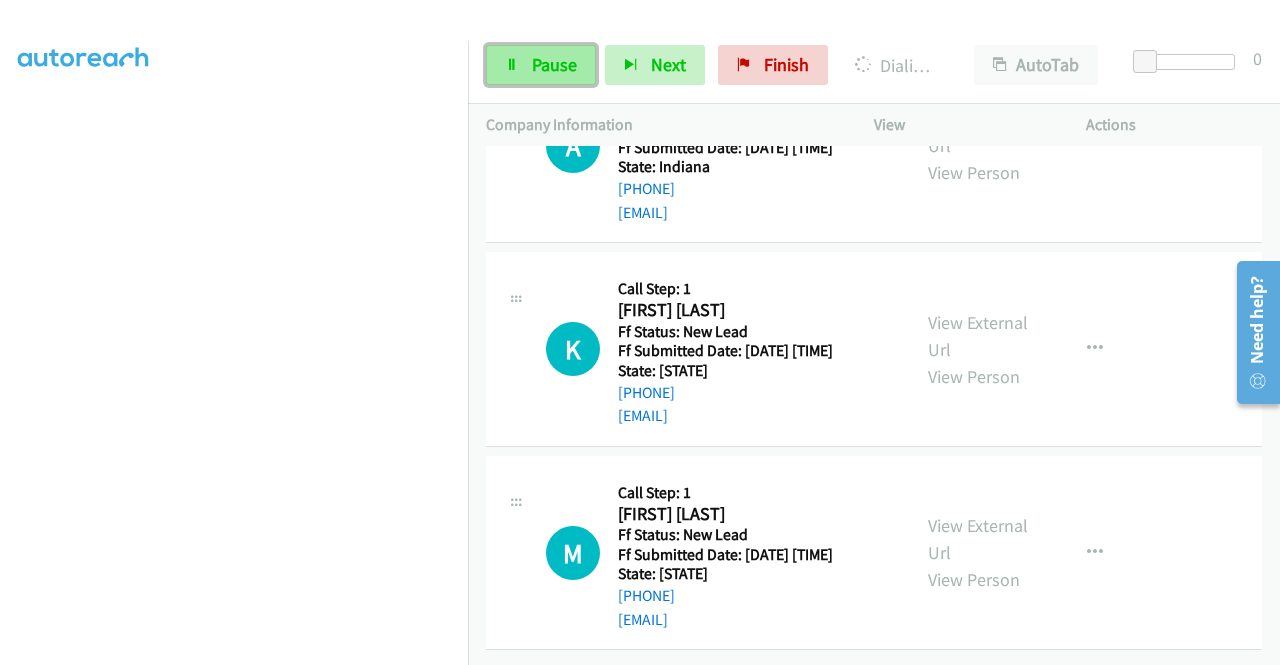 click on "Pause" at bounding box center [541, 65] 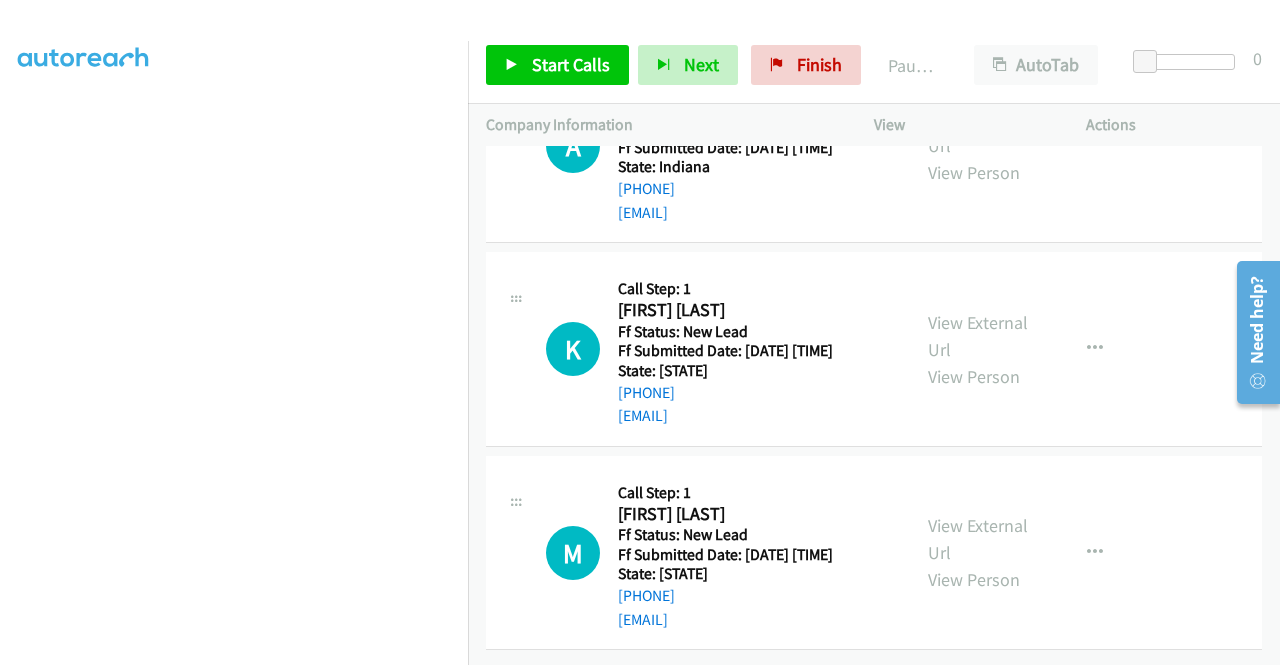 scroll, scrollTop: 413, scrollLeft: 0, axis: vertical 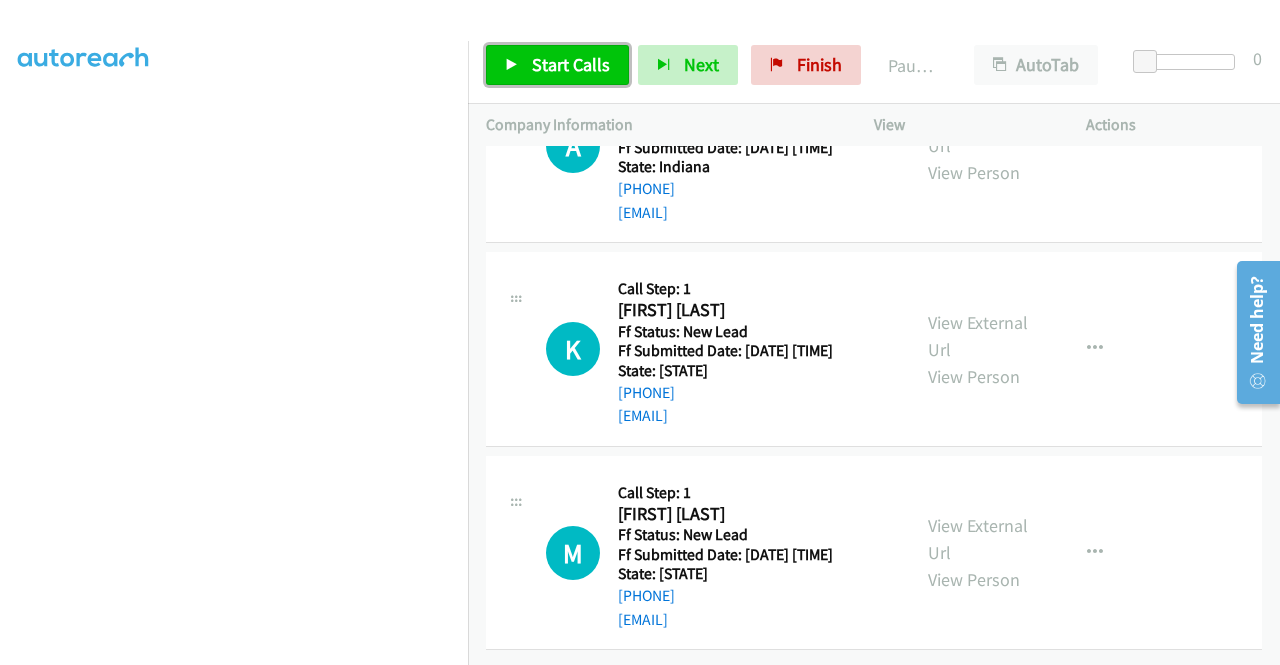 click on "Start Calls" at bounding box center [571, 64] 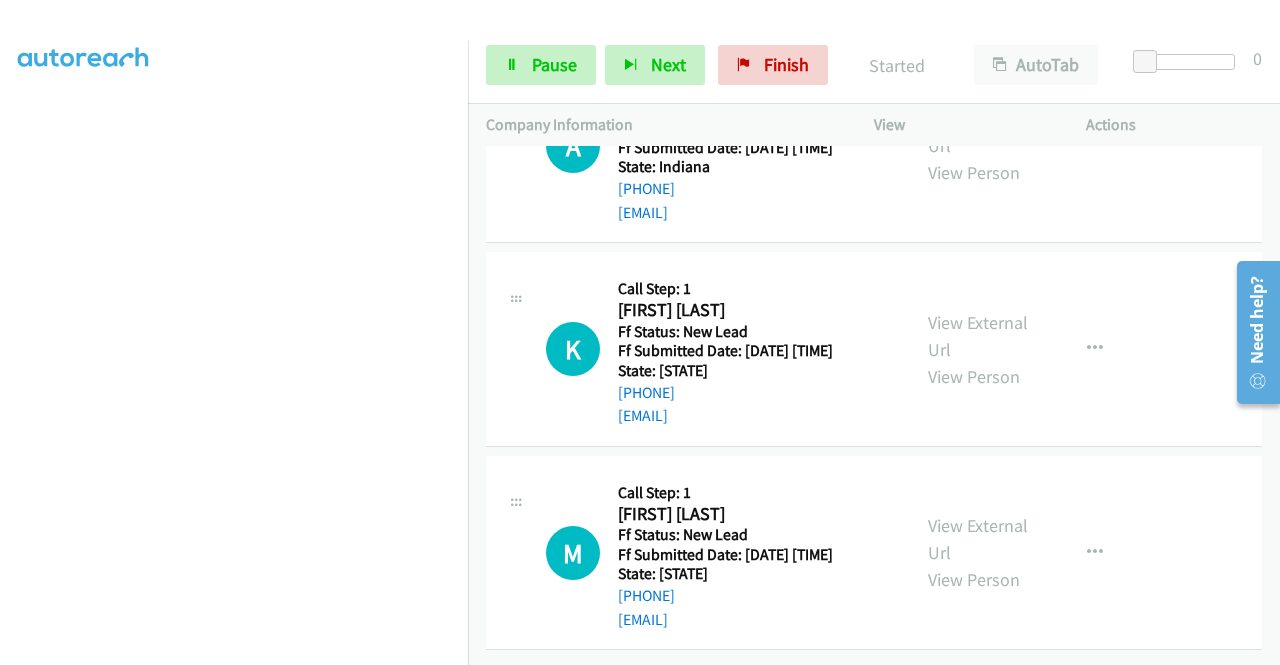 scroll, scrollTop: 17608, scrollLeft: 0, axis: vertical 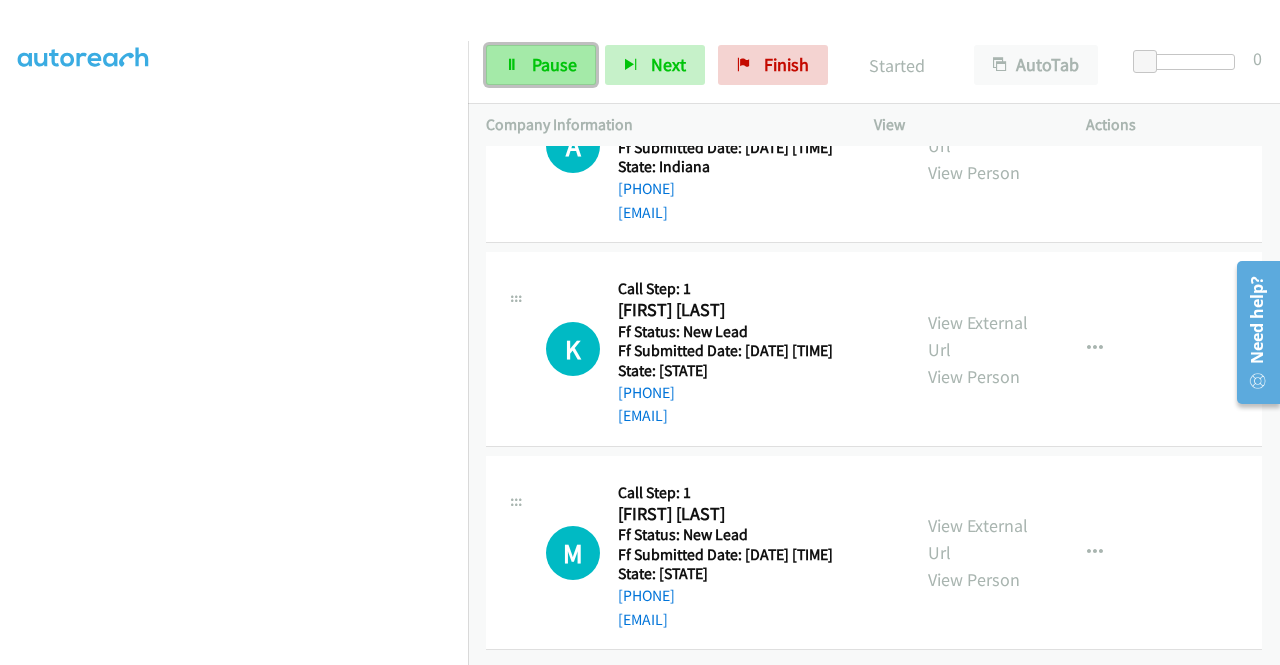 click on "Pause" at bounding box center (554, 64) 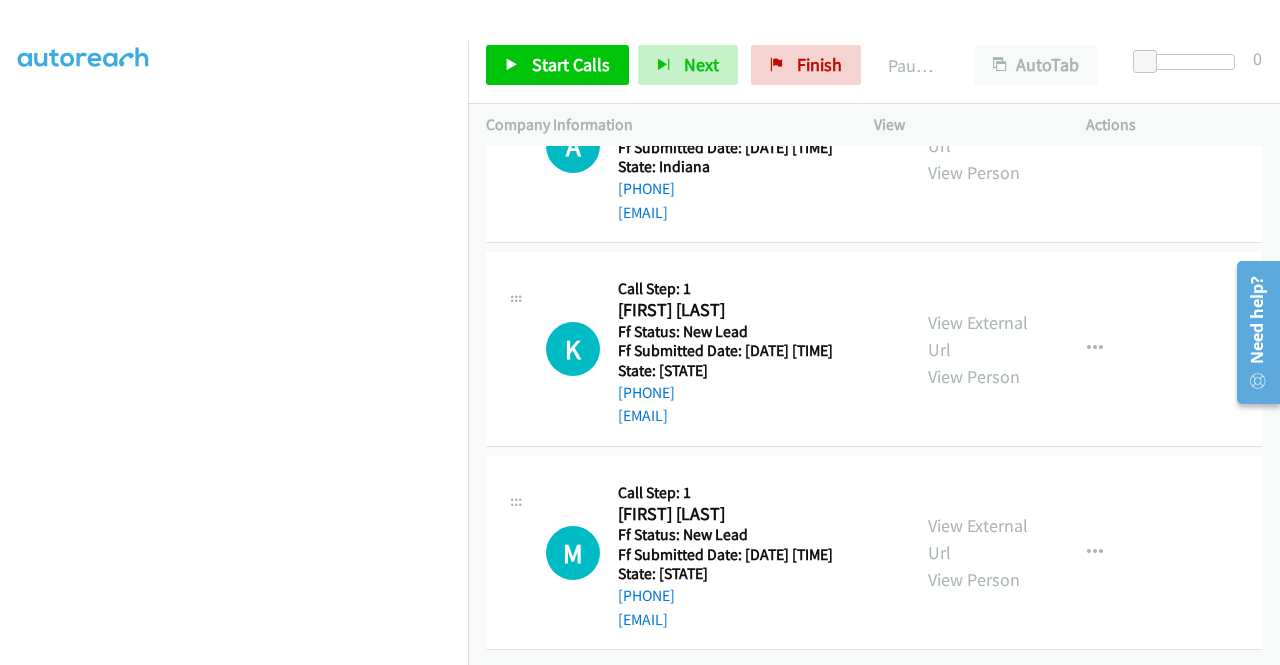 drag, startPoint x: 681, startPoint y: 527, endPoint x: 634, endPoint y: 518, distance: 47.853943 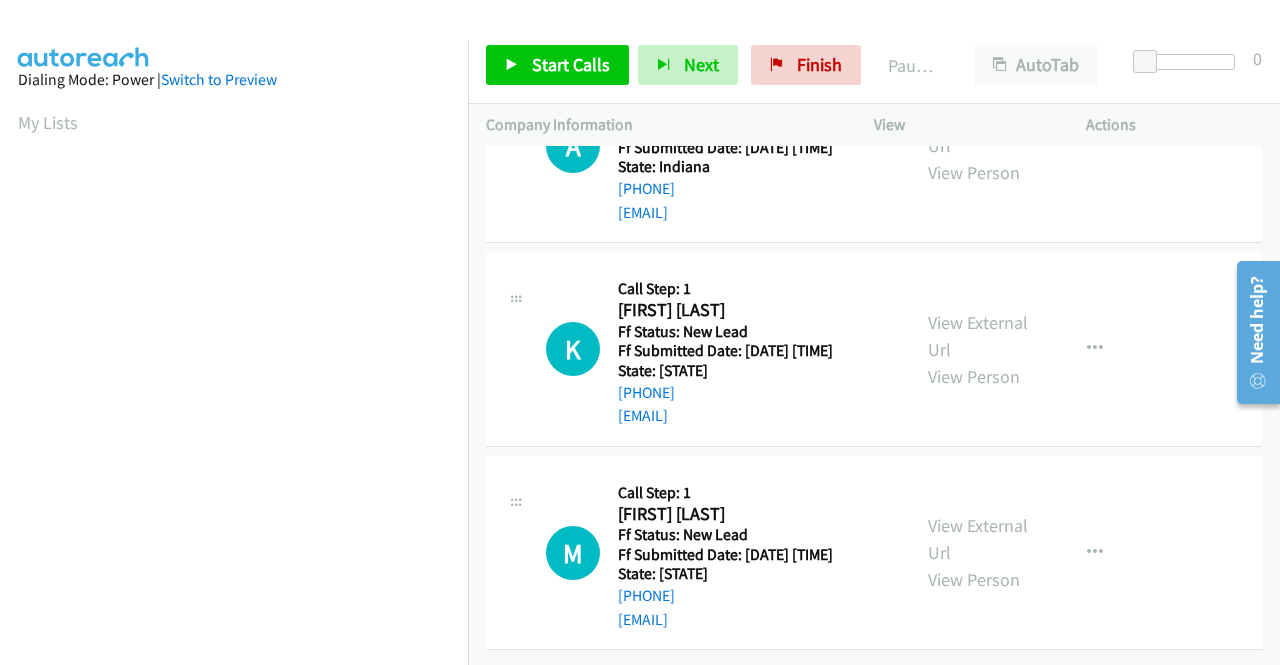 scroll, scrollTop: 113, scrollLeft: 0, axis: vertical 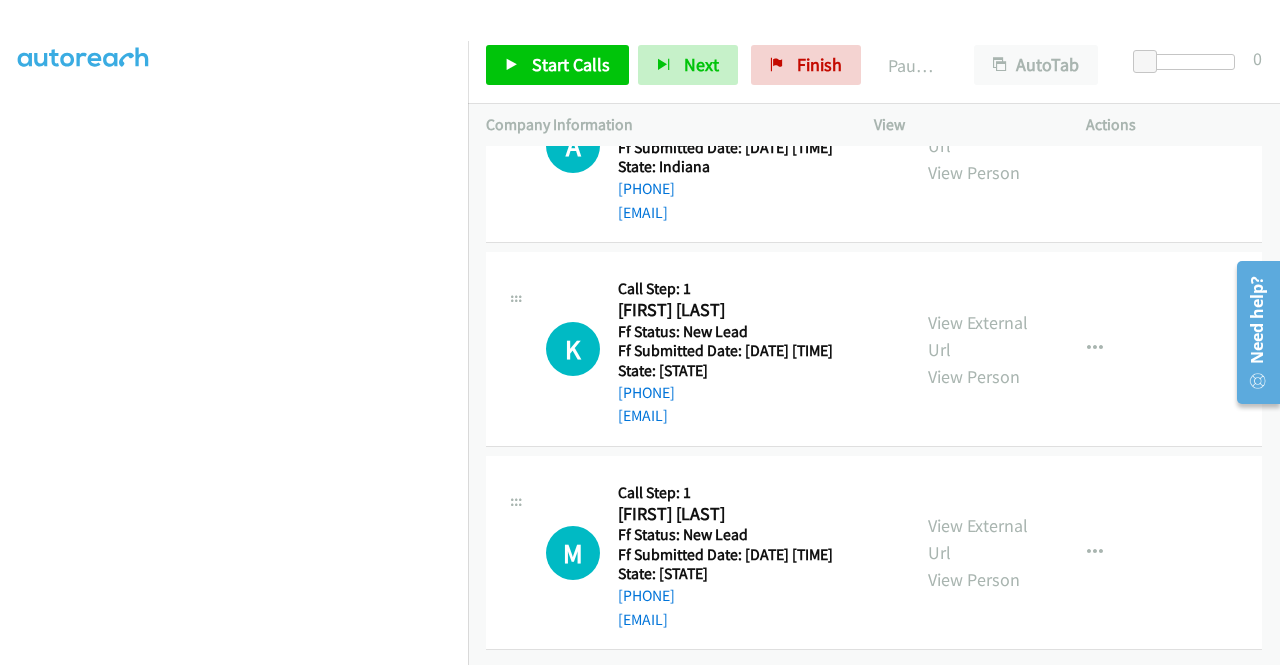 click on "O
Callback Scheduled
Call Step: 1
Omar Rodriguez
America/Denver
Ff Status: New Lead
Ff Submitted Date: 2025-08-04 23:45:26 +0000
State: Colorado
+1 719-964-0368
rodrioperez-1987@hotmail.com
Call was successful?
View External Url
View Person
View External Url
Email
Schedule/Manage Callback
Skip Call
Add to do not call list" at bounding box center (874, -464) 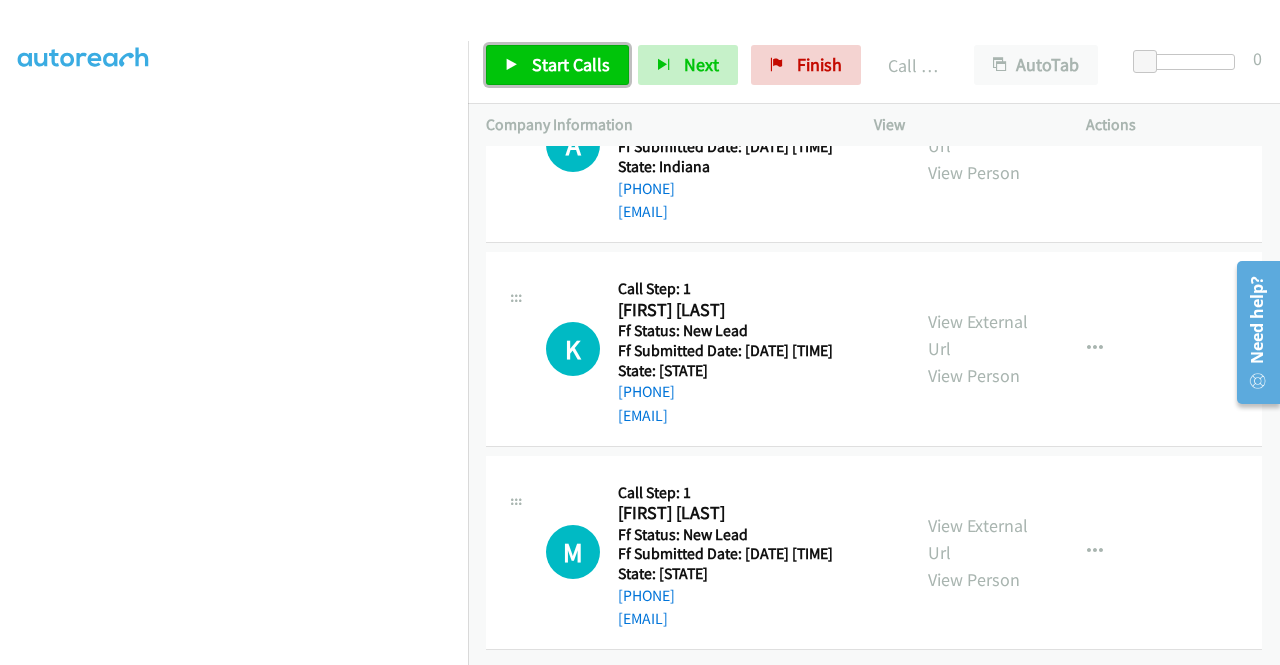 click on "Start Calls" at bounding box center [571, 64] 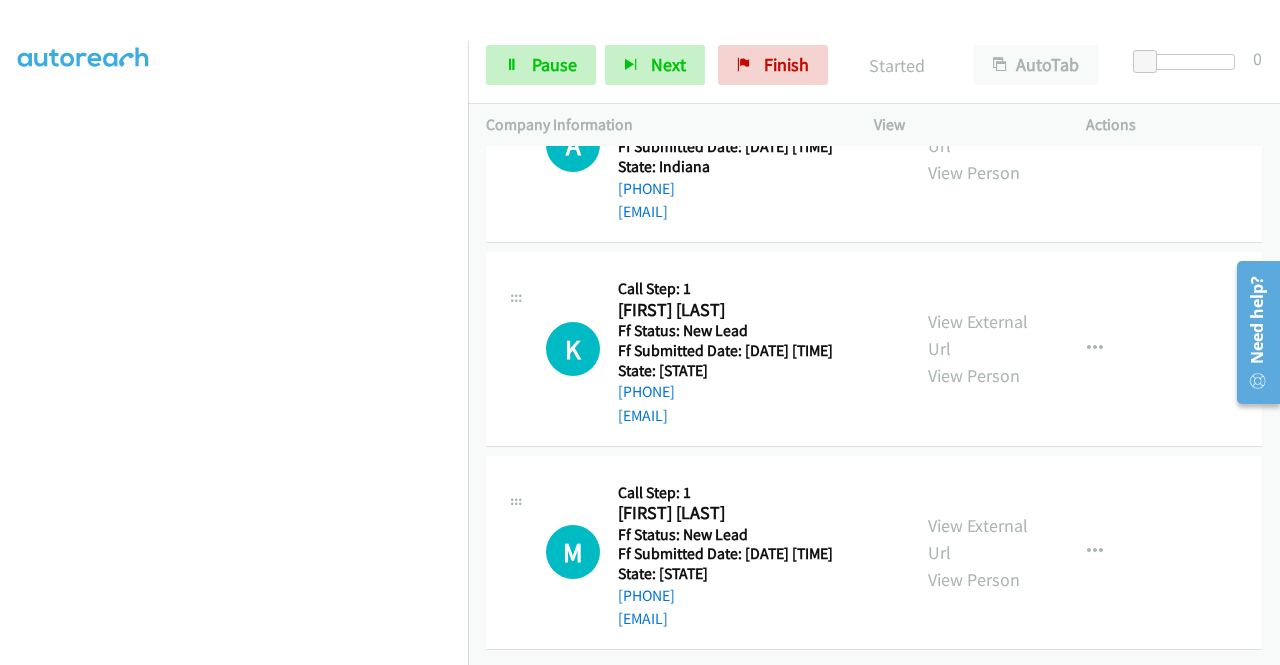 scroll, scrollTop: 17908, scrollLeft: 0, axis: vertical 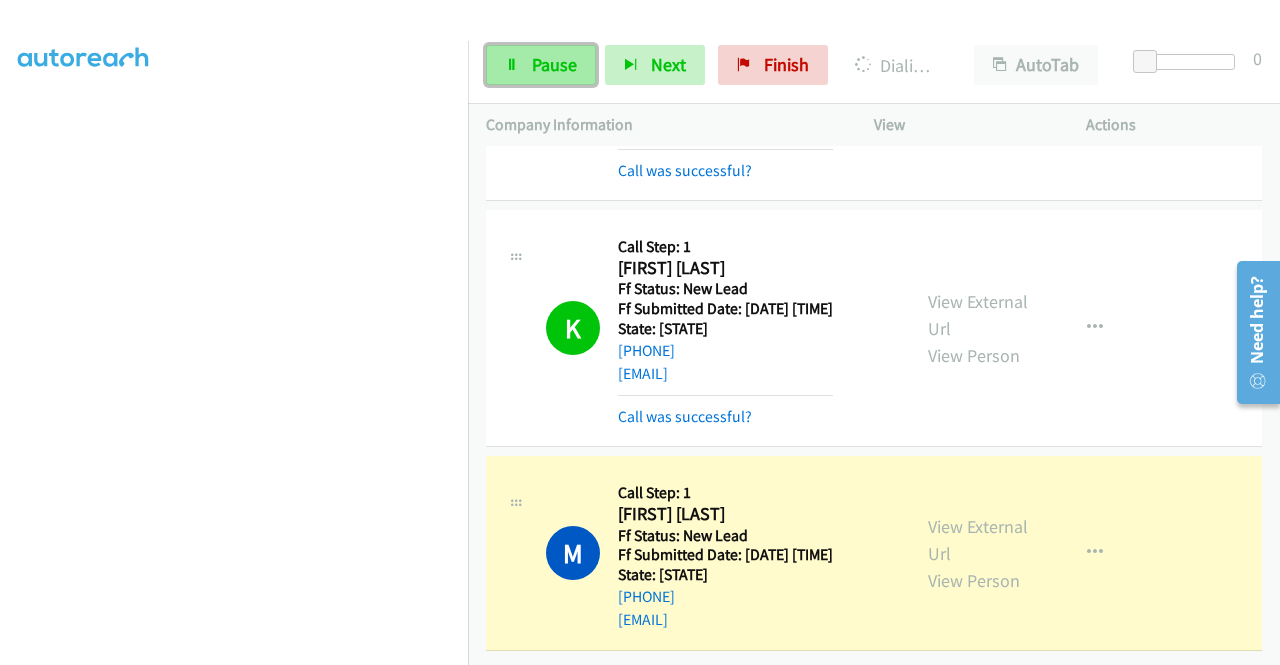 click on "Pause" at bounding box center [554, 64] 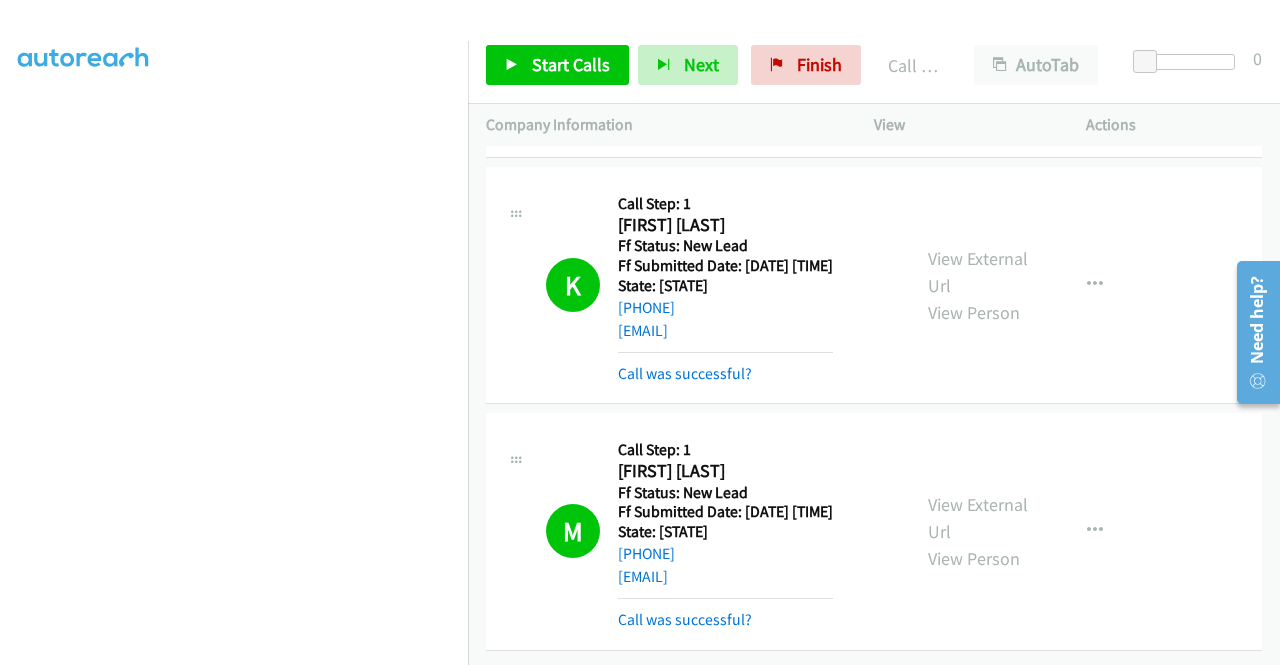 scroll, scrollTop: 18740, scrollLeft: 0, axis: vertical 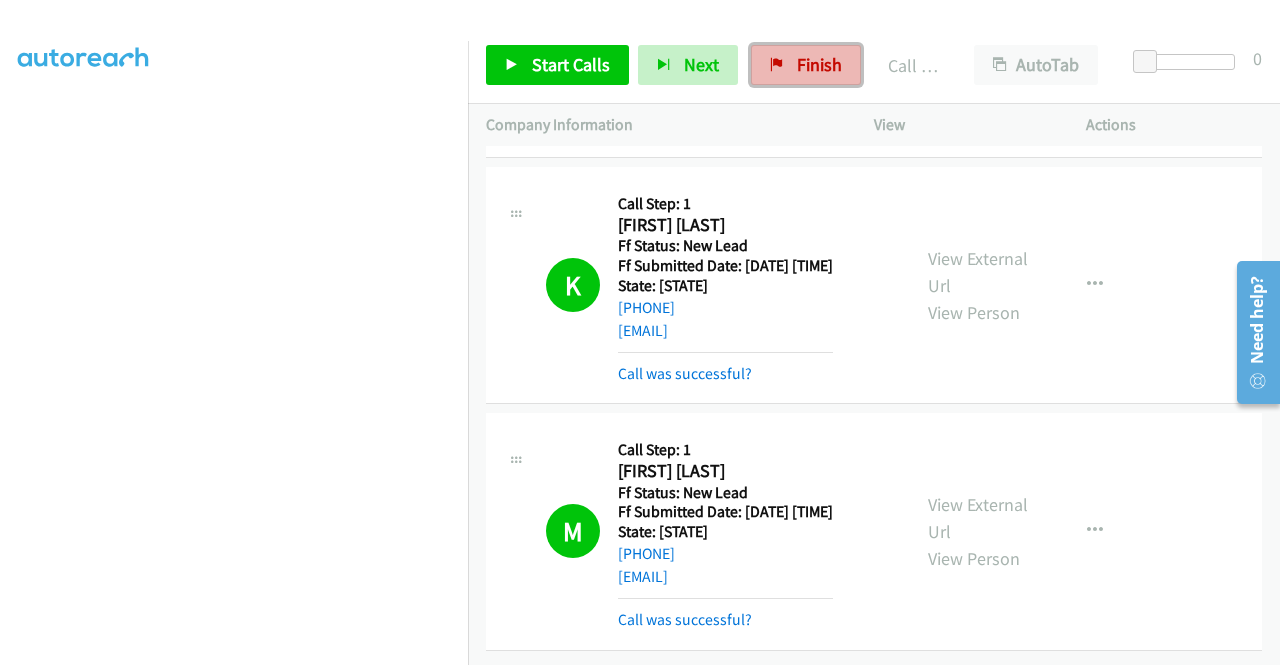 click on "Finish" at bounding box center (806, 65) 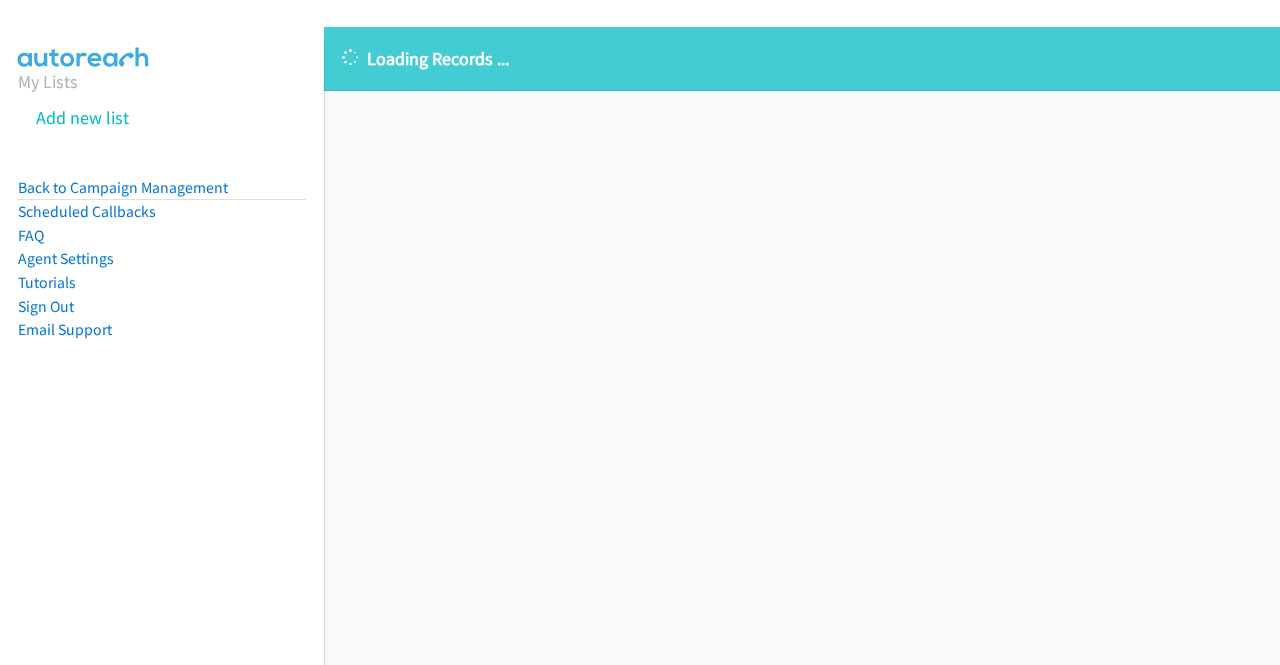 scroll, scrollTop: 0, scrollLeft: 0, axis: both 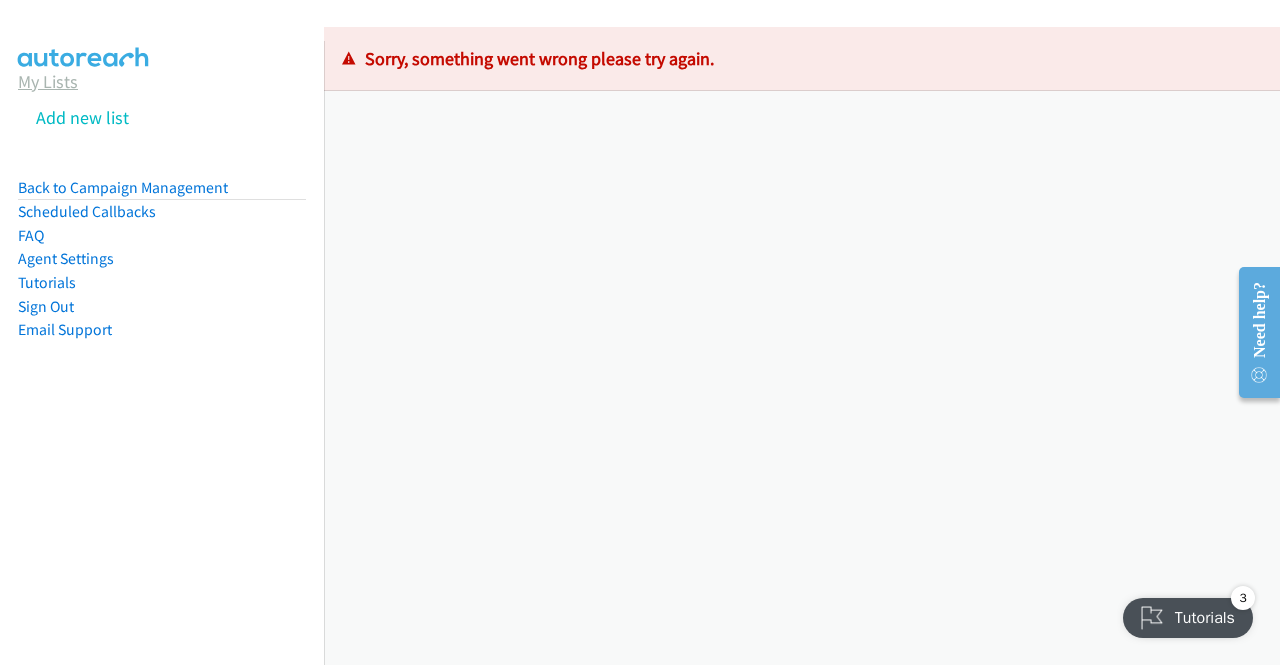 click on "My Lists" at bounding box center (48, 81) 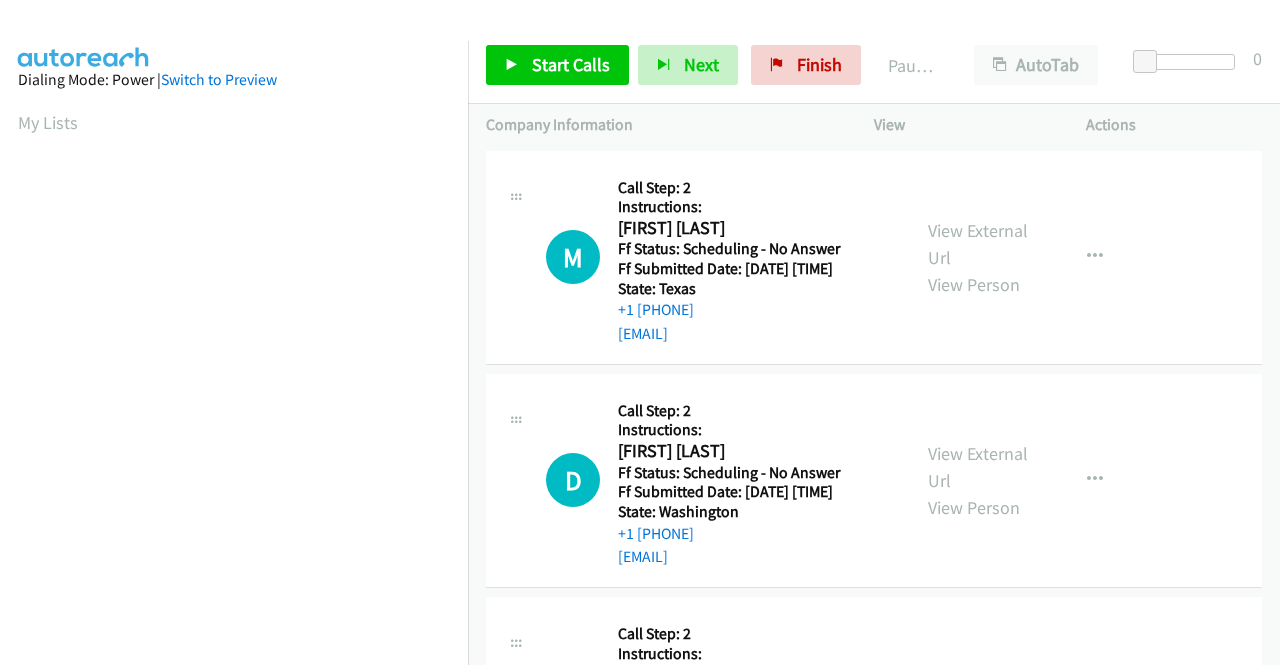 scroll, scrollTop: 0, scrollLeft: 0, axis: both 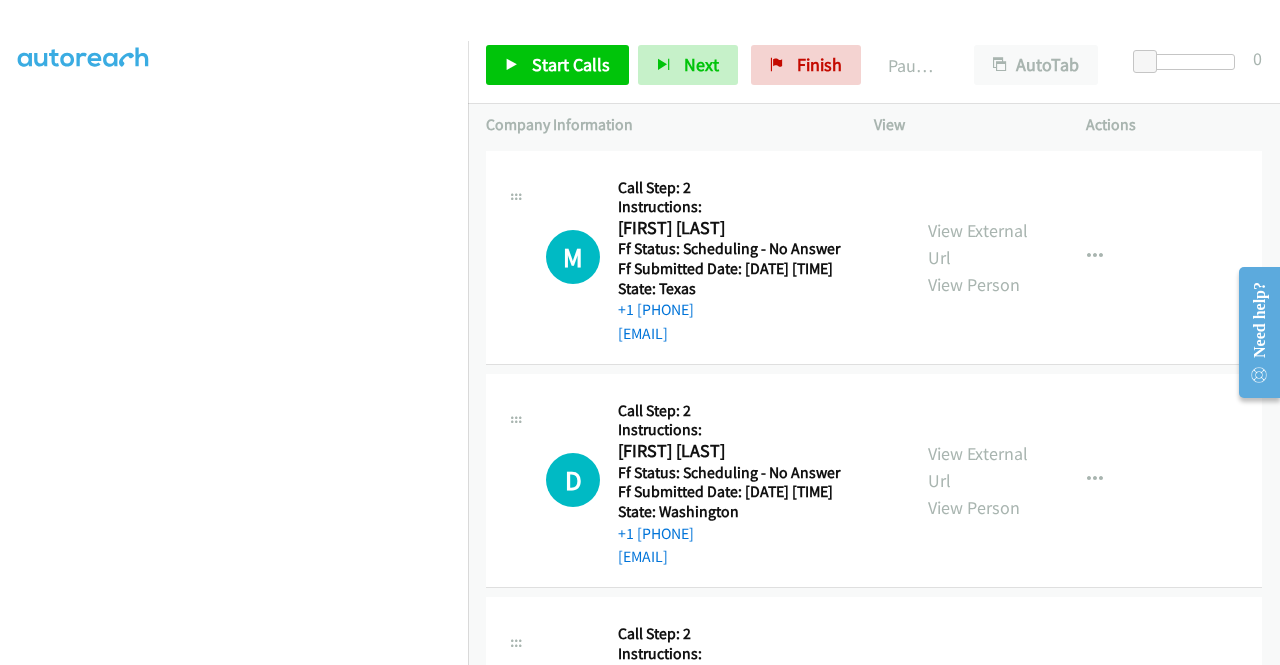 drag, startPoint x: 963, startPoint y: 247, endPoint x: 970, endPoint y: 181, distance: 66.37017 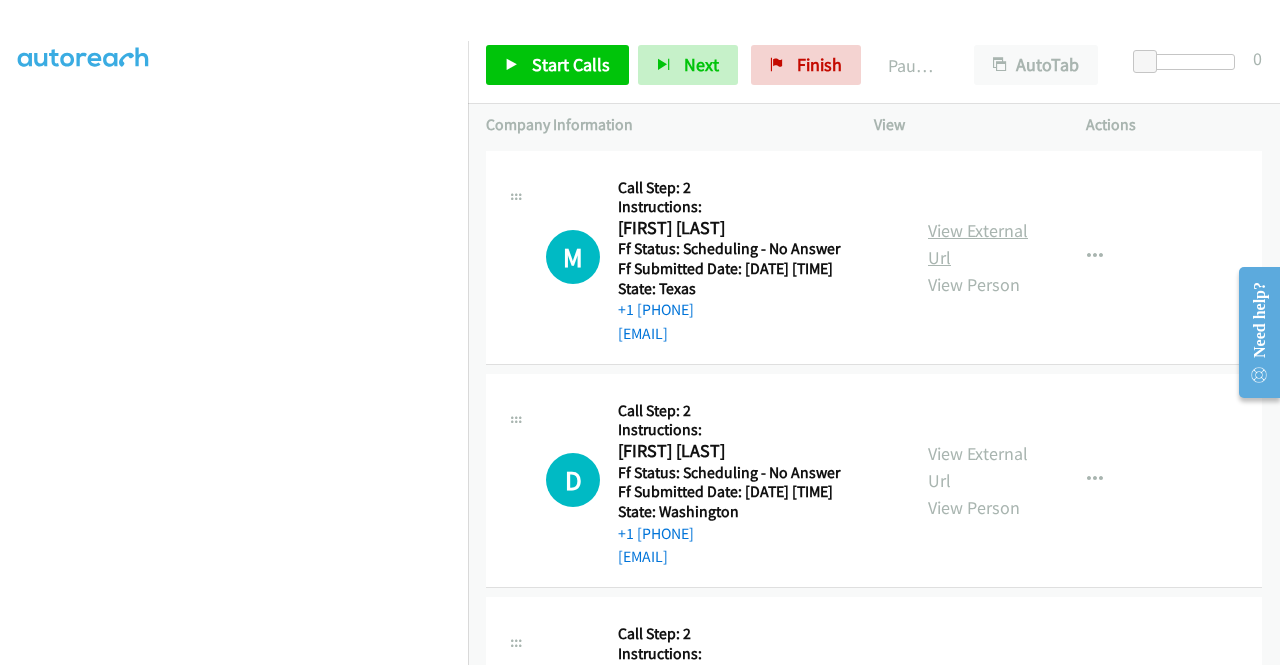 click on "View External Url" at bounding box center (978, 244) 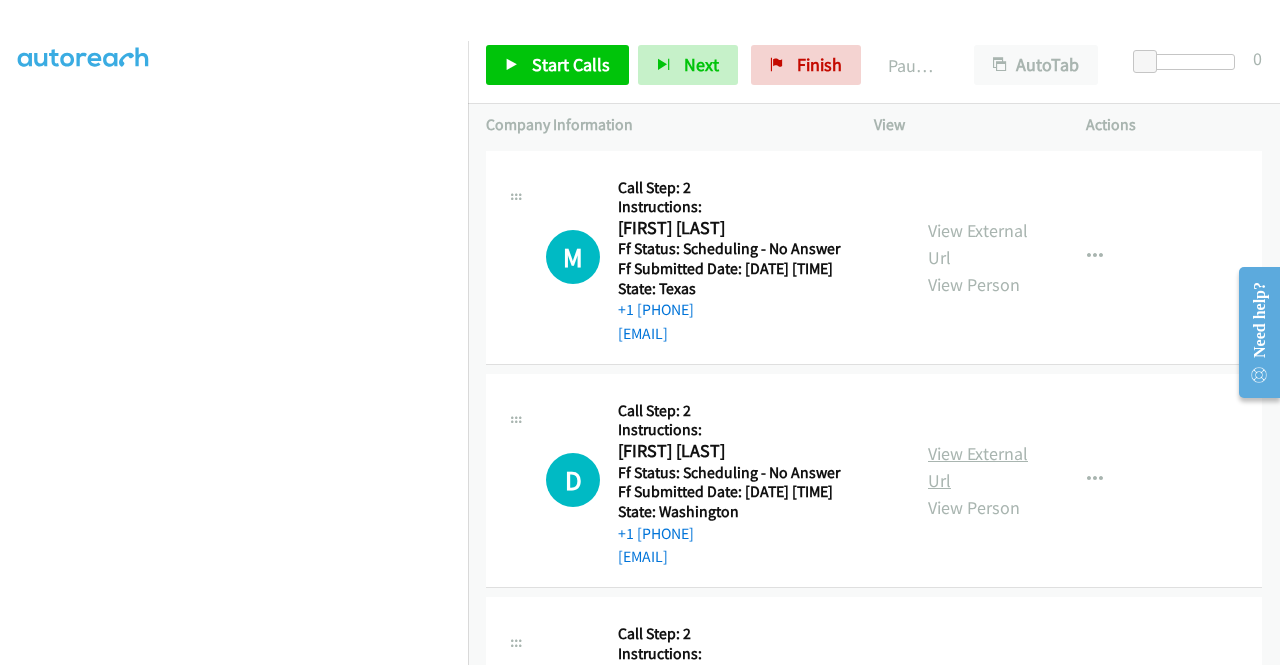 click on "View External Url" at bounding box center [978, 467] 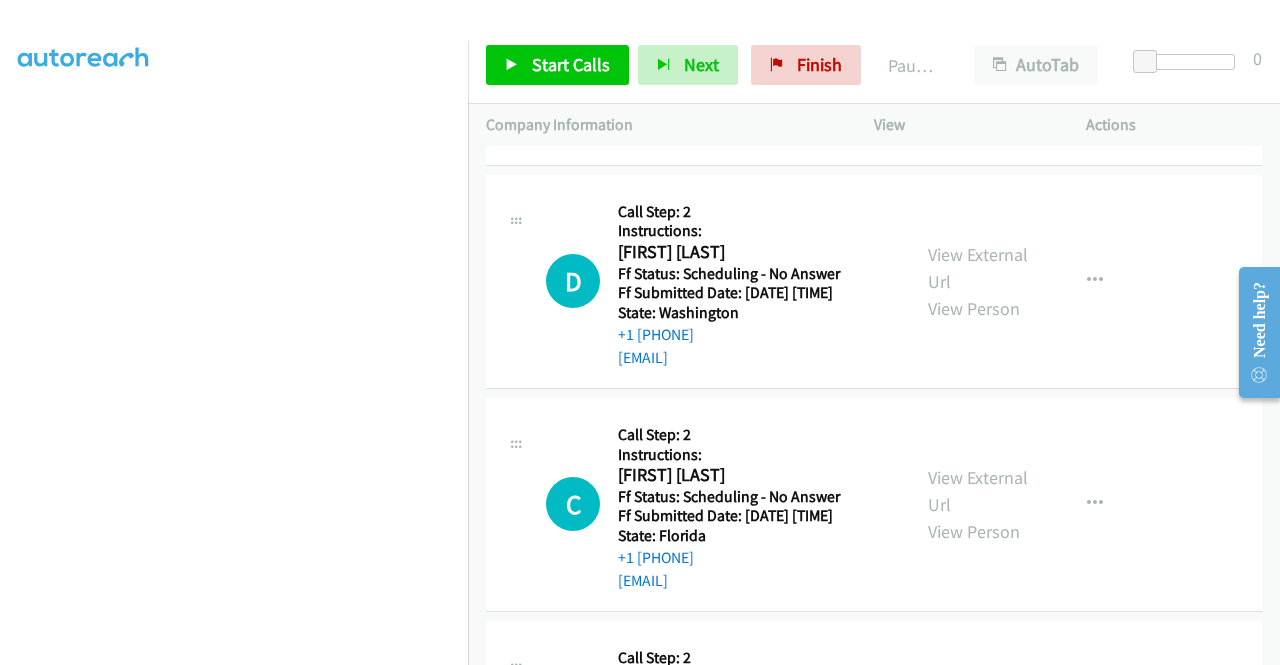 scroll, scrollTop: 200, scrollLeft: 0, axis: vertical 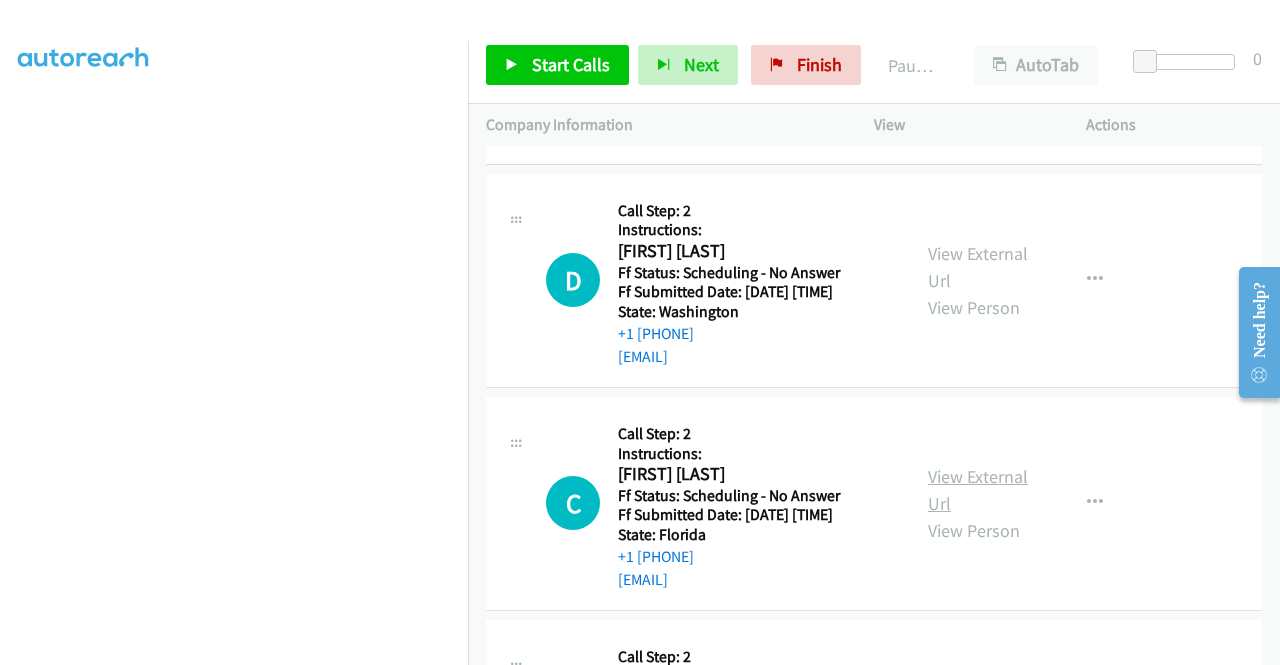 click on "View External Url" at bounding box center [978, 490] 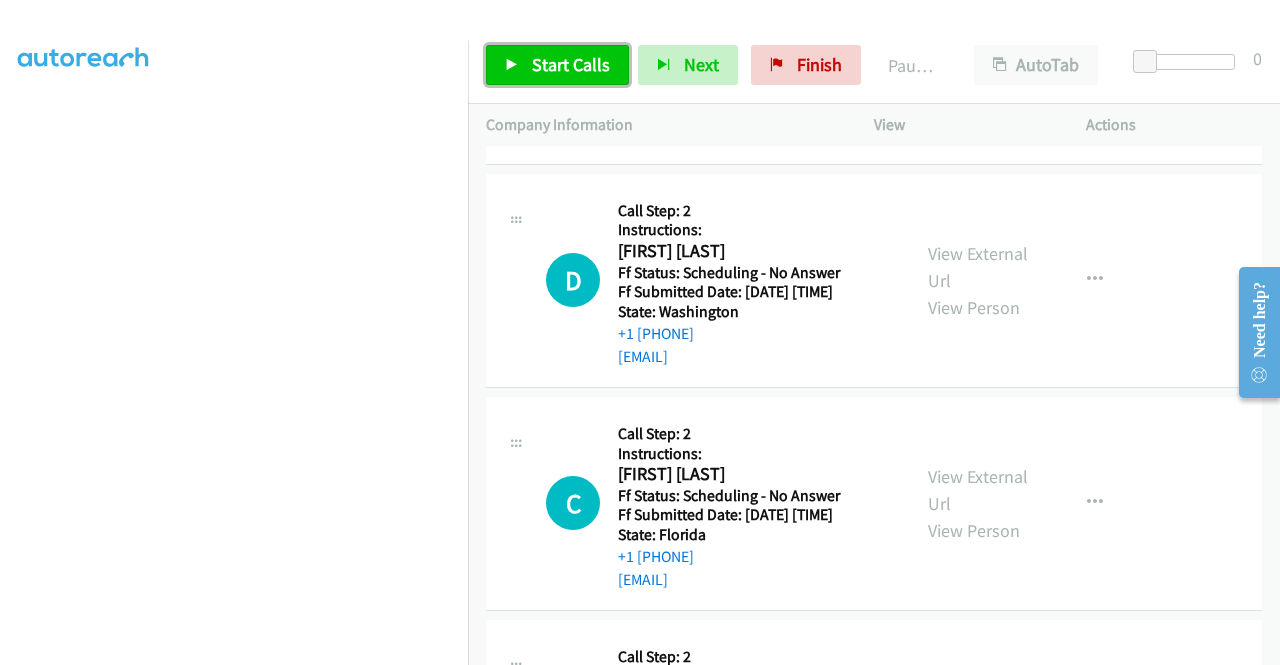 click on "Start Calls" at bounding box center [571, 64] 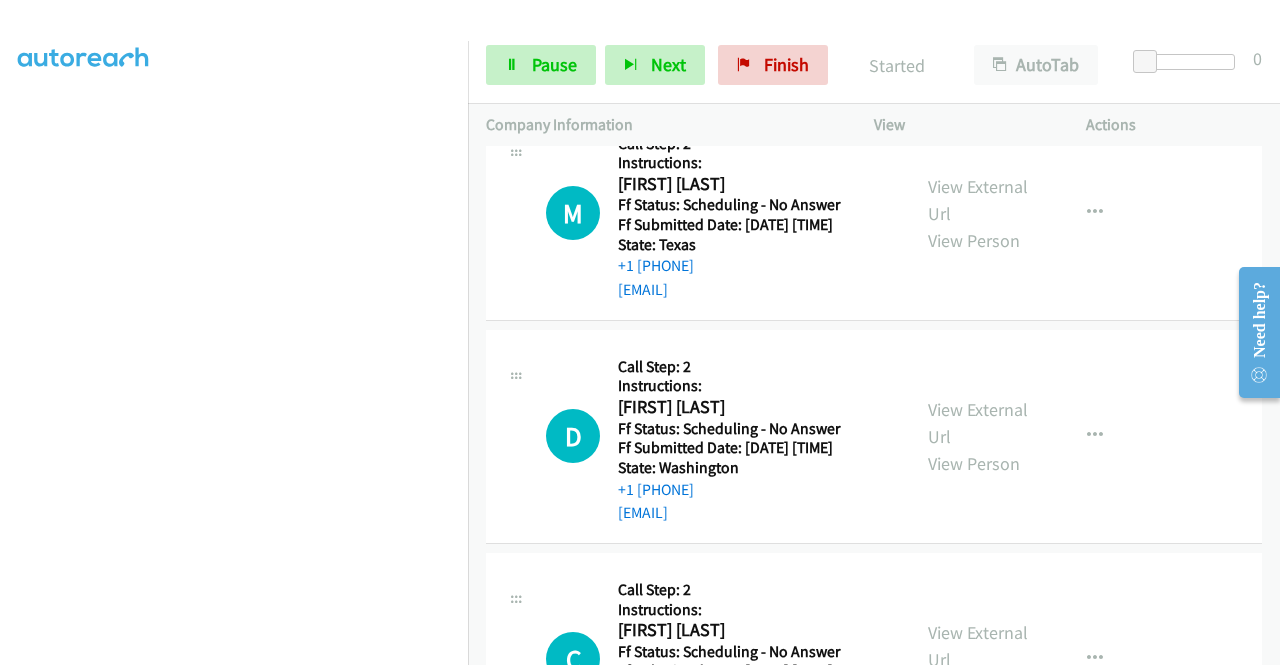scroll, scrollTop: 0, scrollLeft: 0, axis: both 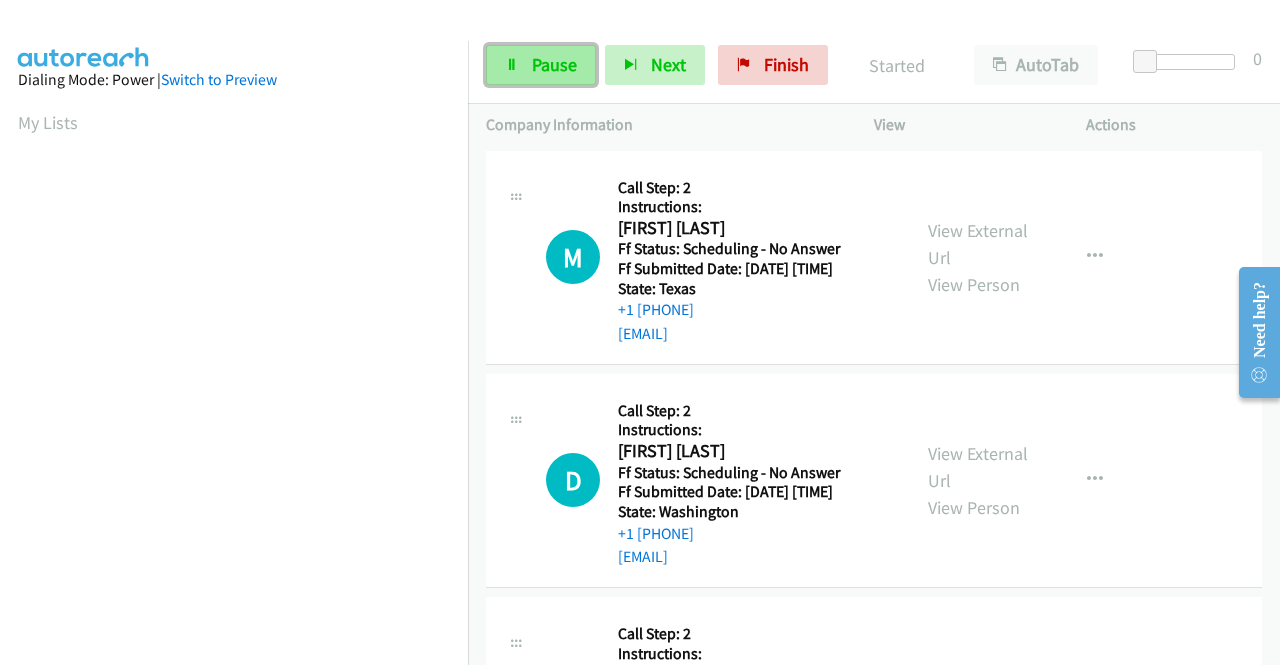 click on "Pause" at bounding box center [541, 65] 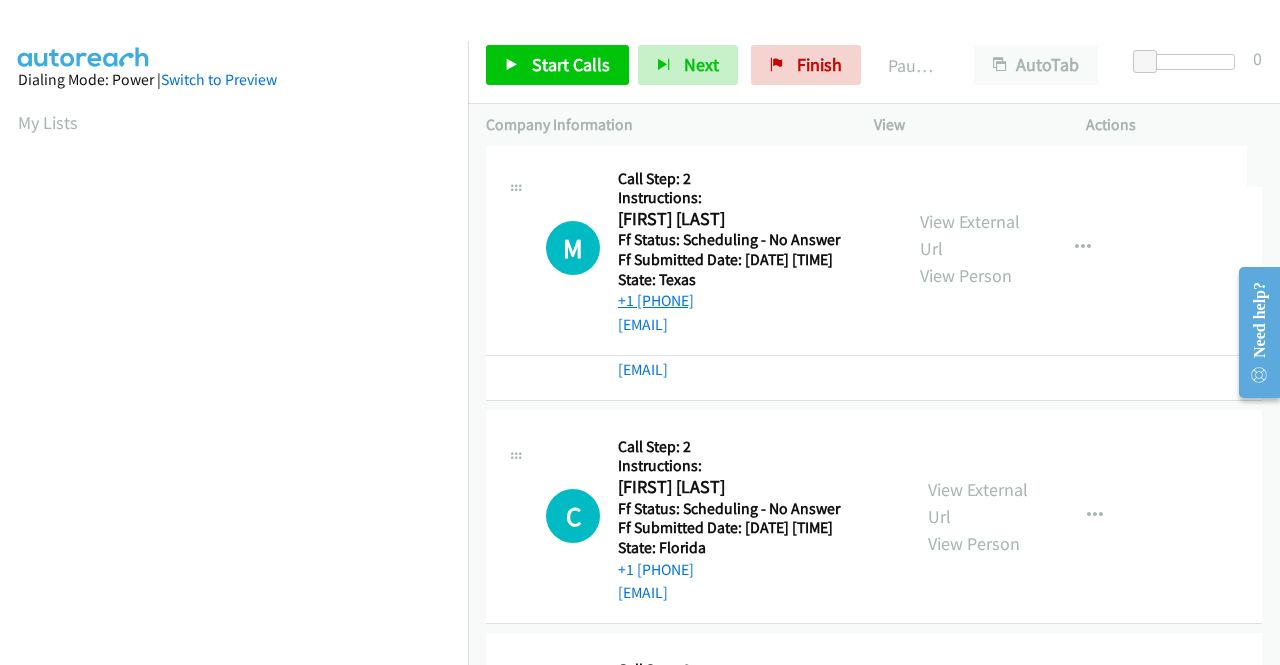 drag, startPoint x: 733, startPoint y: 328, endPoint x: 660, endPoint y: 319, distance: 73.552704 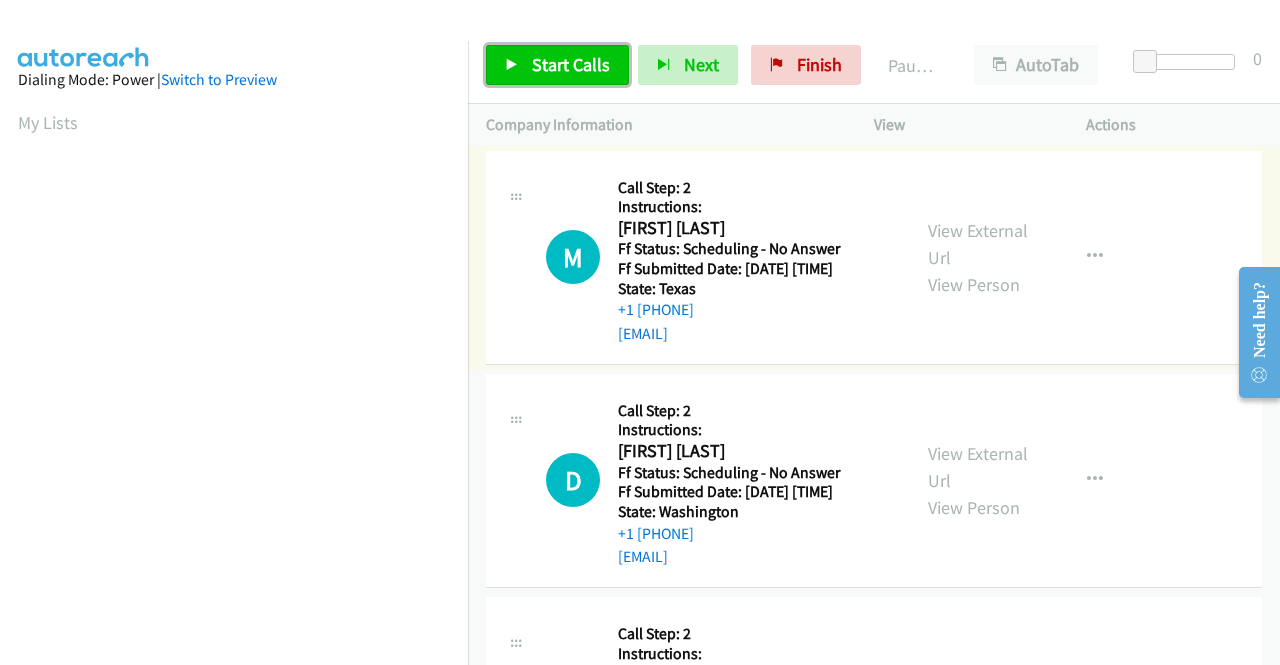 click on "Start Calls" at bounding box center [571, 64] 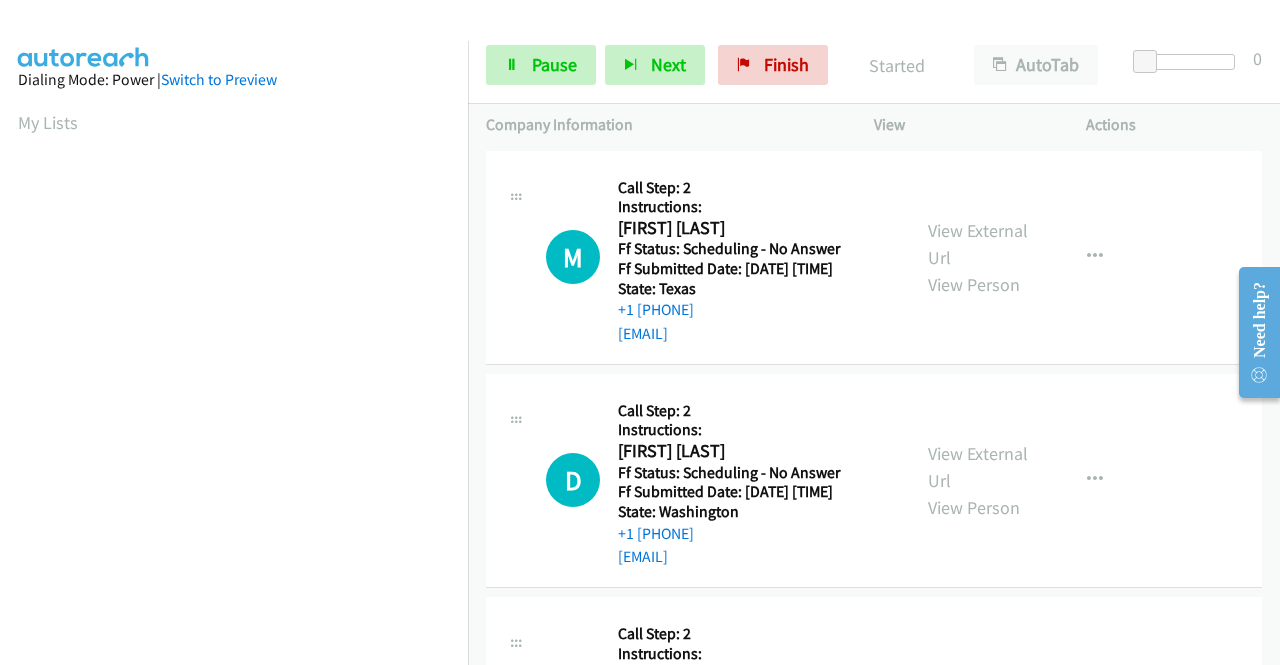 scroll, scrollTop: 0, scrollLeft: 0, axis: both 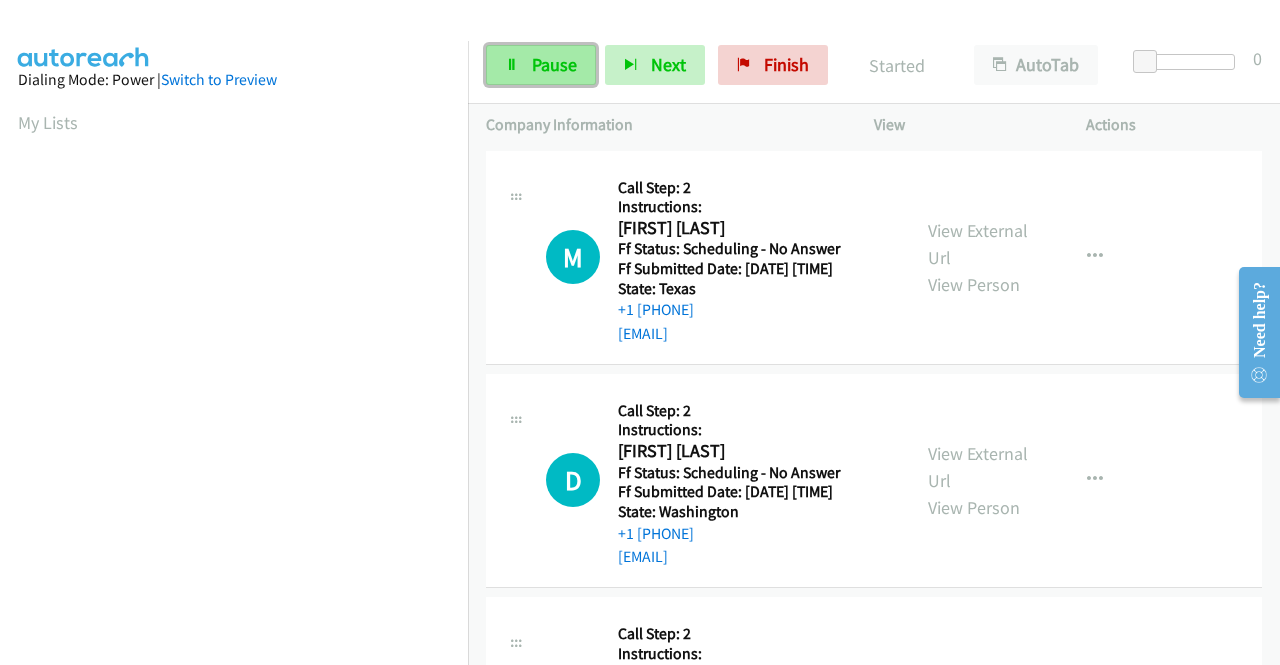 click on "Pause" at bounding box center [541, 65] 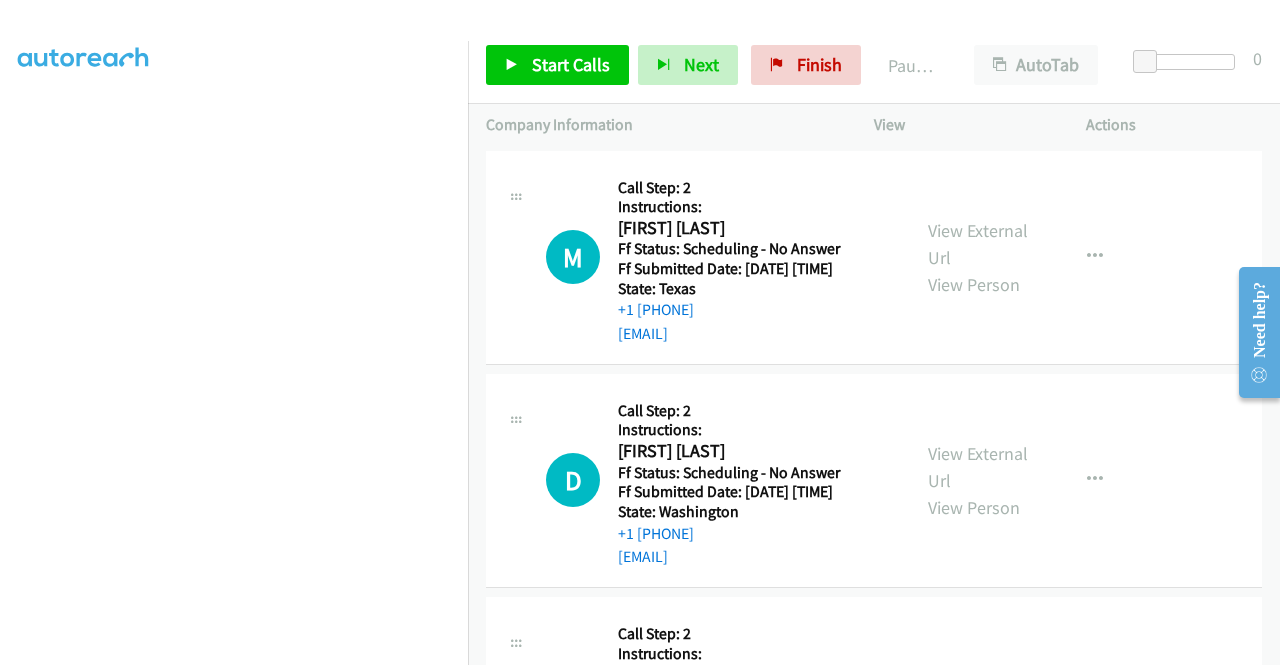 scroll, scrollTop: 456, scrollLeft: 0, axis: vertical 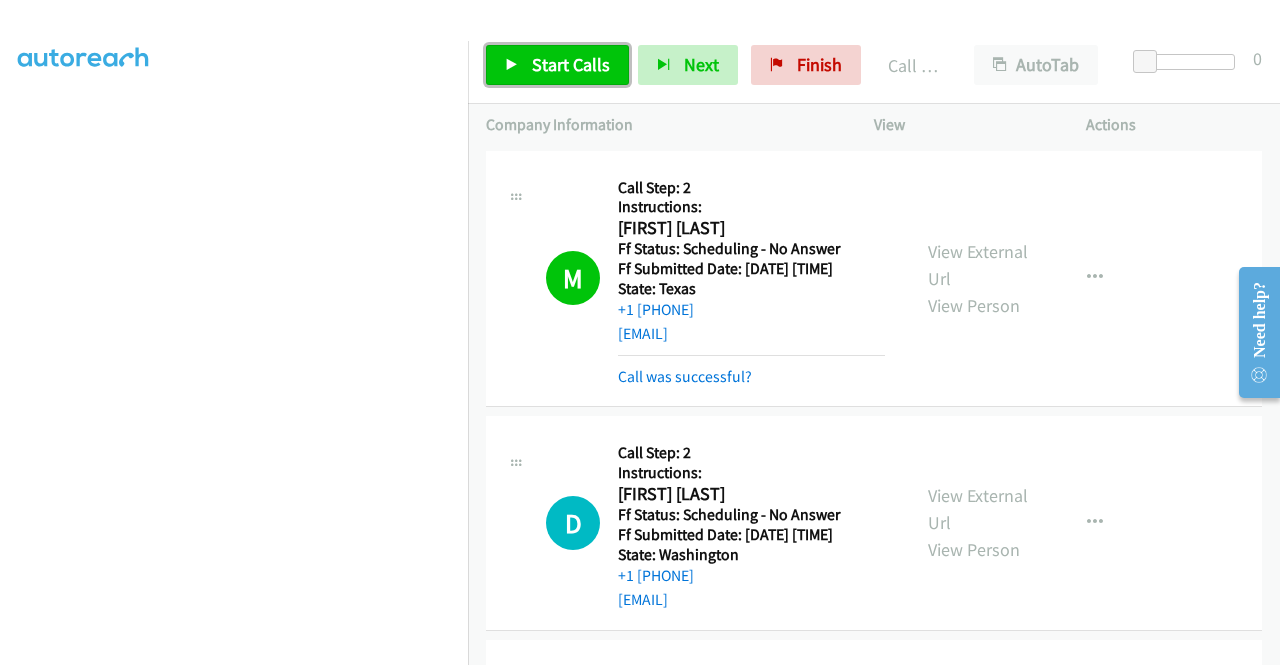 click on "Start Calls" at bounding box center [571, 64] 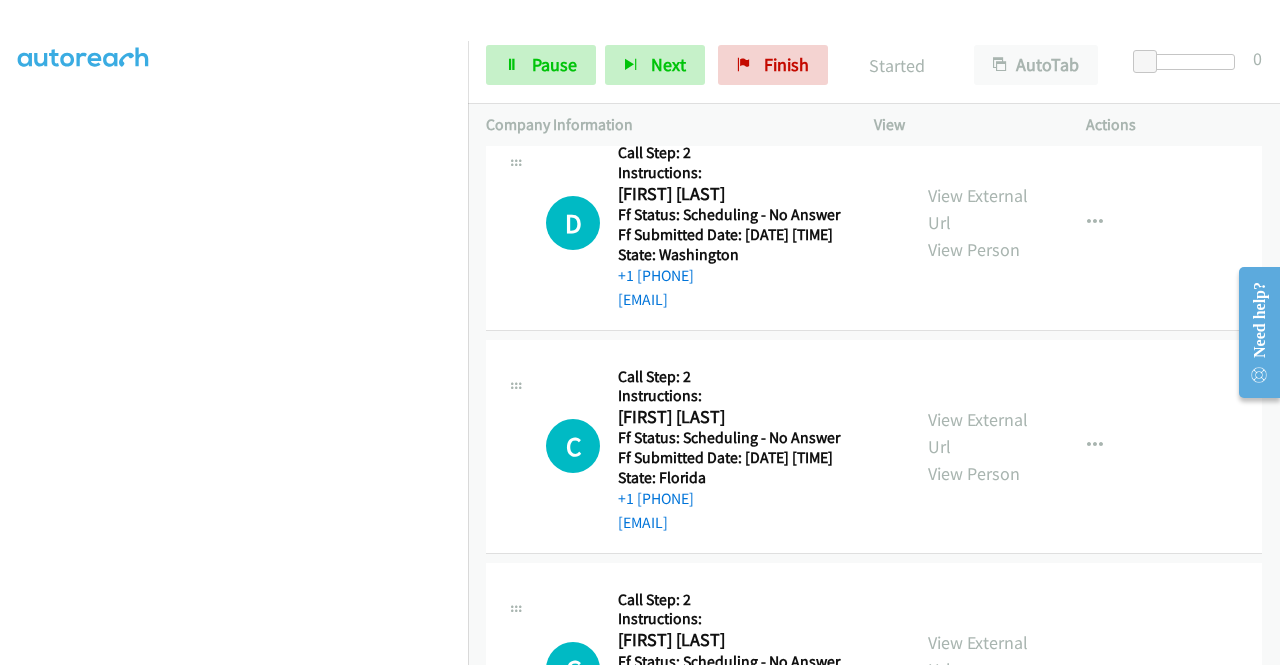 scroll, scrollTop: 400, scrollLeft: 0, axis: vertical 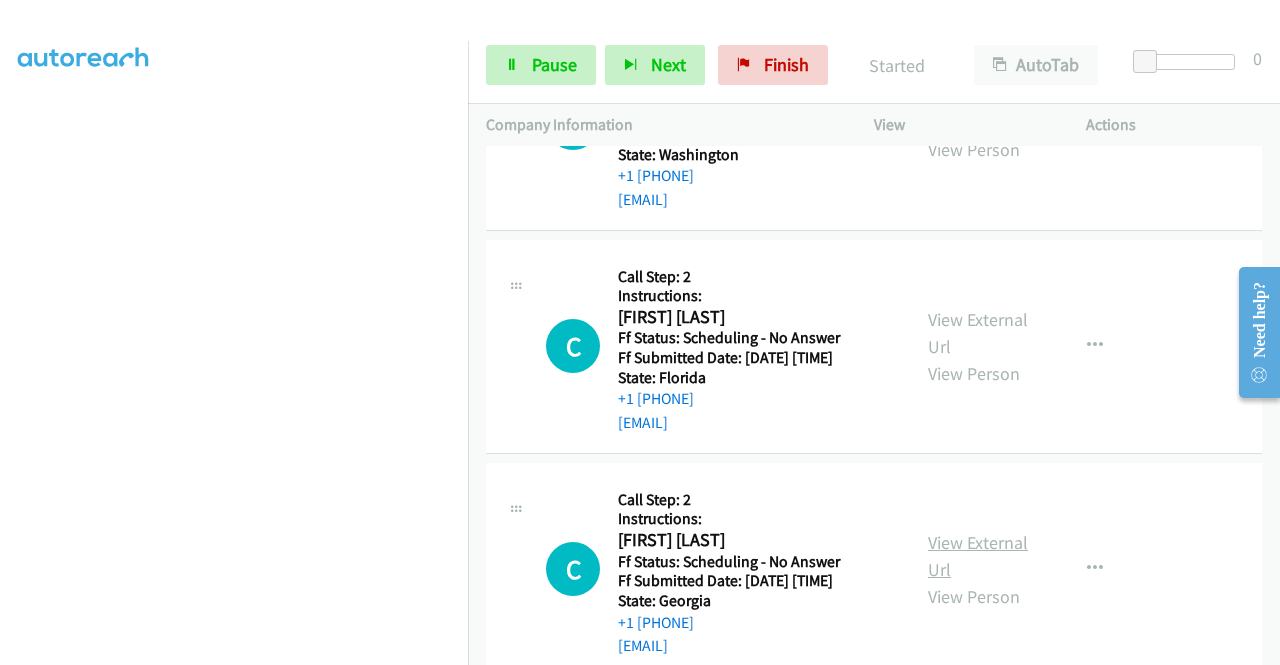 click on "View External Url" at bounding box center [978, 556] 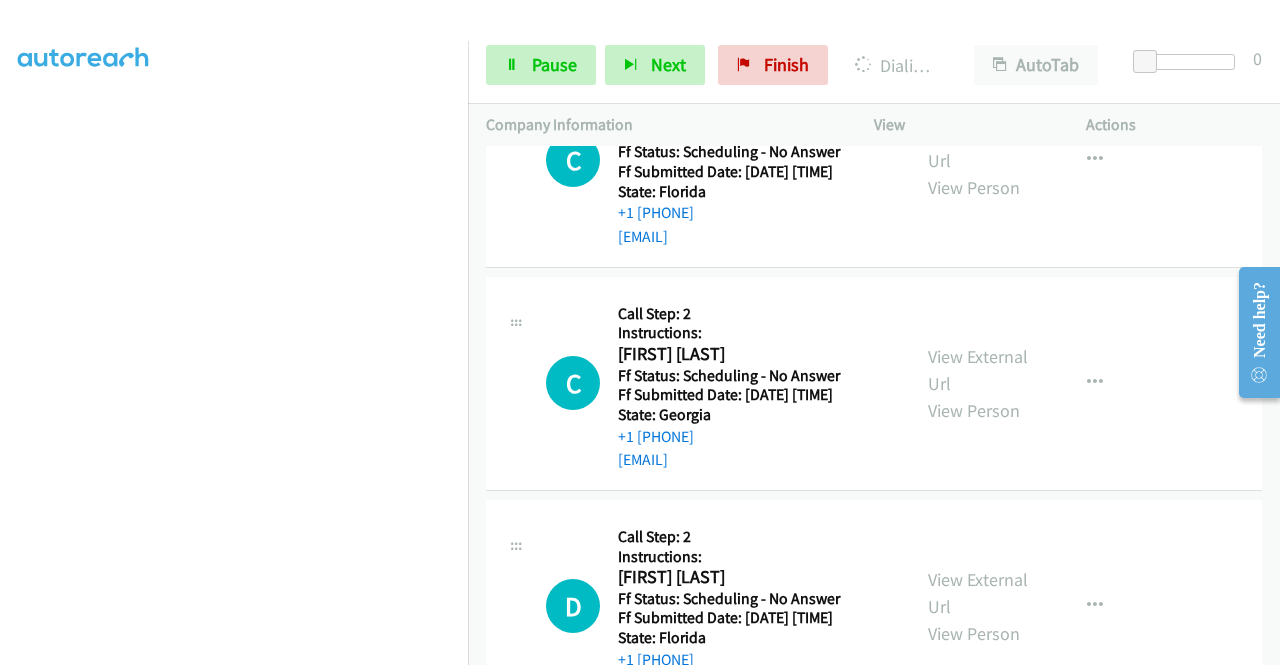 scroll, scrollTop: 700, scrollLeft: 0, axis: vertical 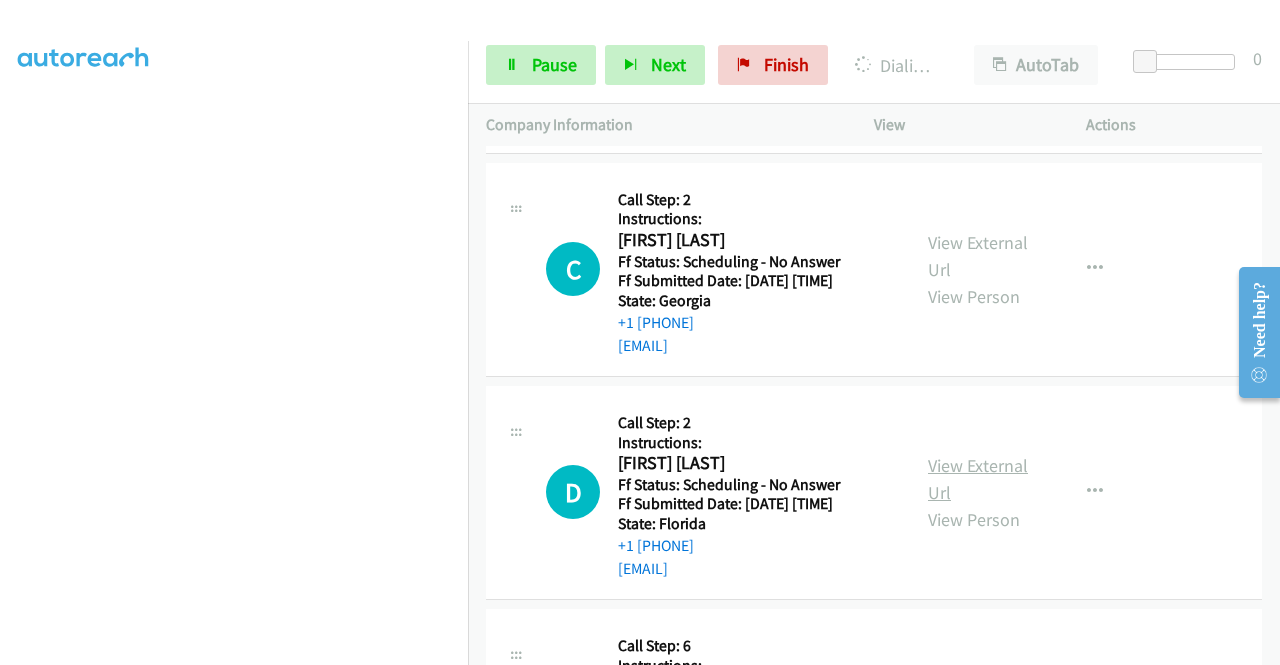 click on "View External Url" at bounding box center (978, 479) 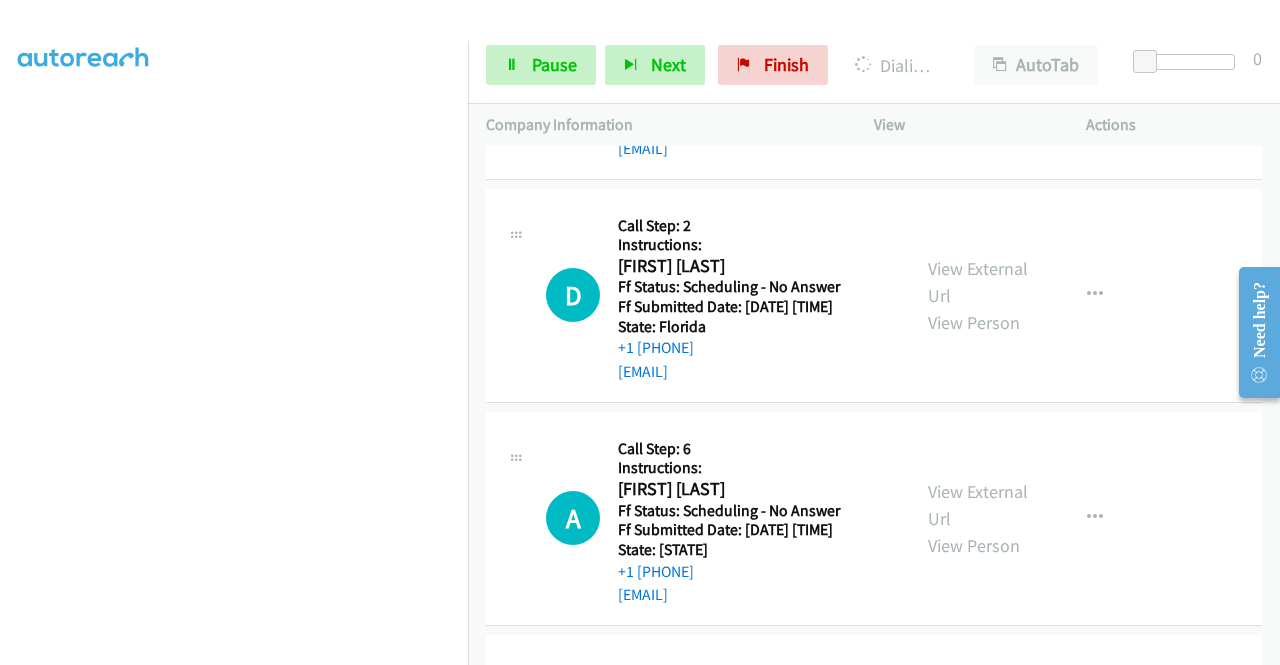 scroll, scrollTop: 942, scrollLeft: 0, axis: vertical 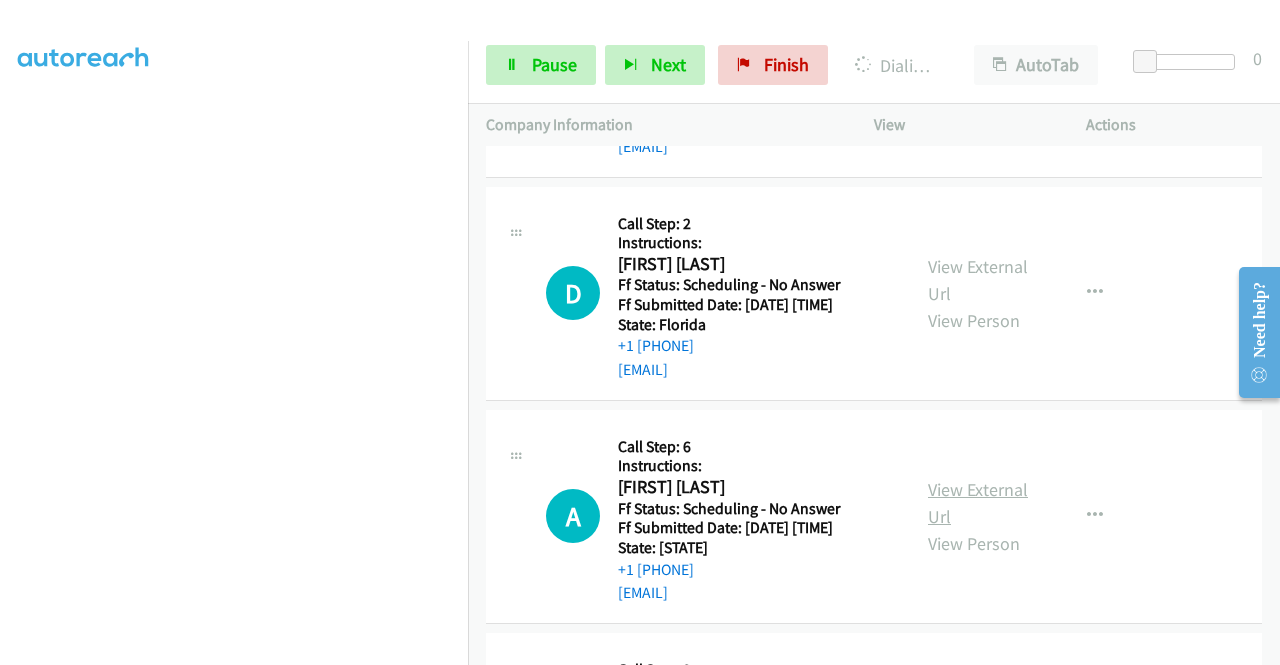 click on "View External Url" at bounding box center [978, 503] 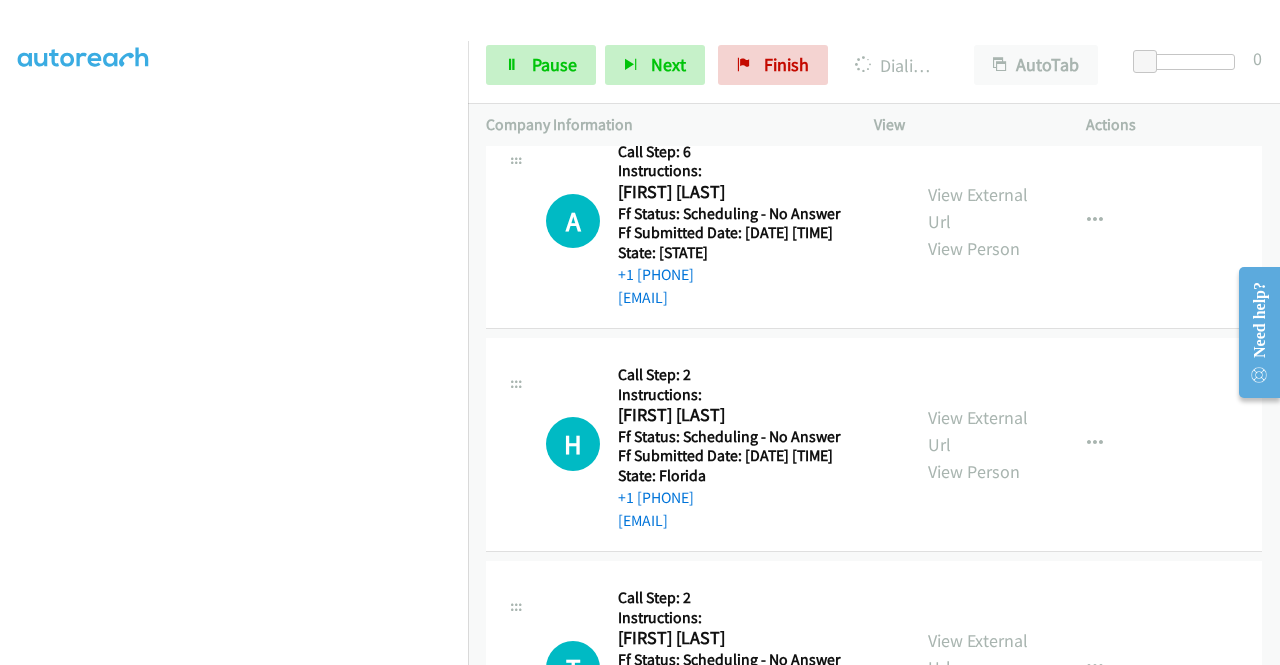 scroll, scrollTop: 1242, scrollLeft: 0, axis: vertical 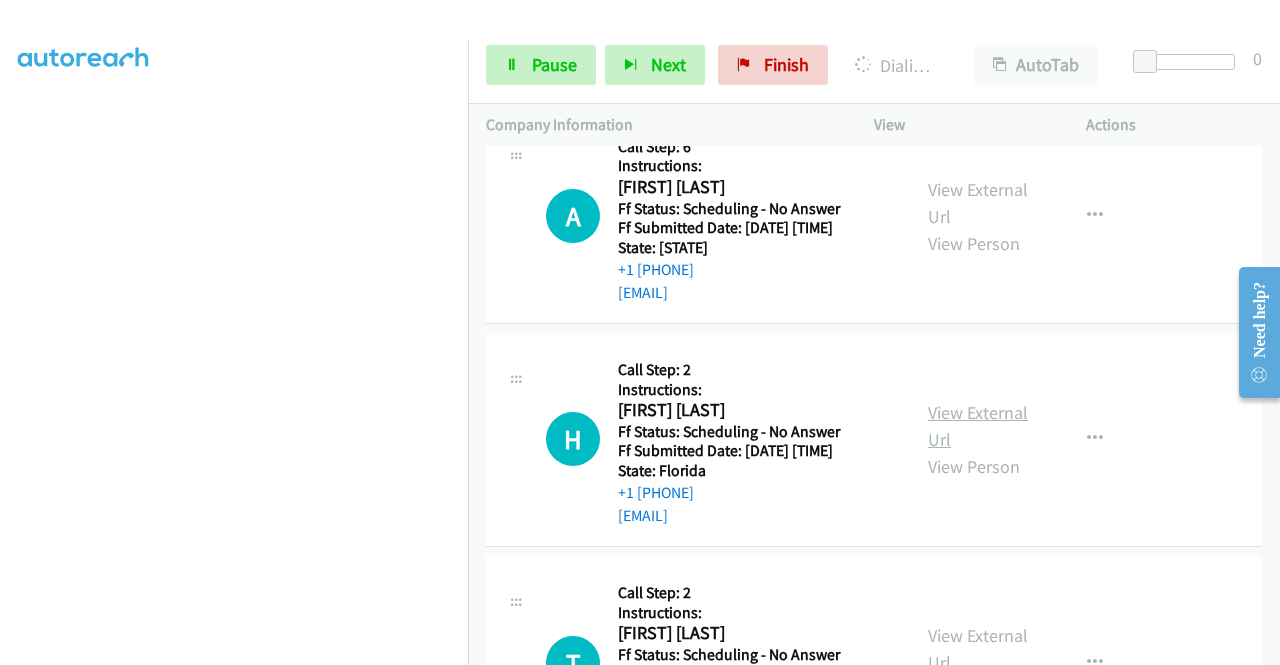 click on "View External Url" at bounding box center (978, 426) 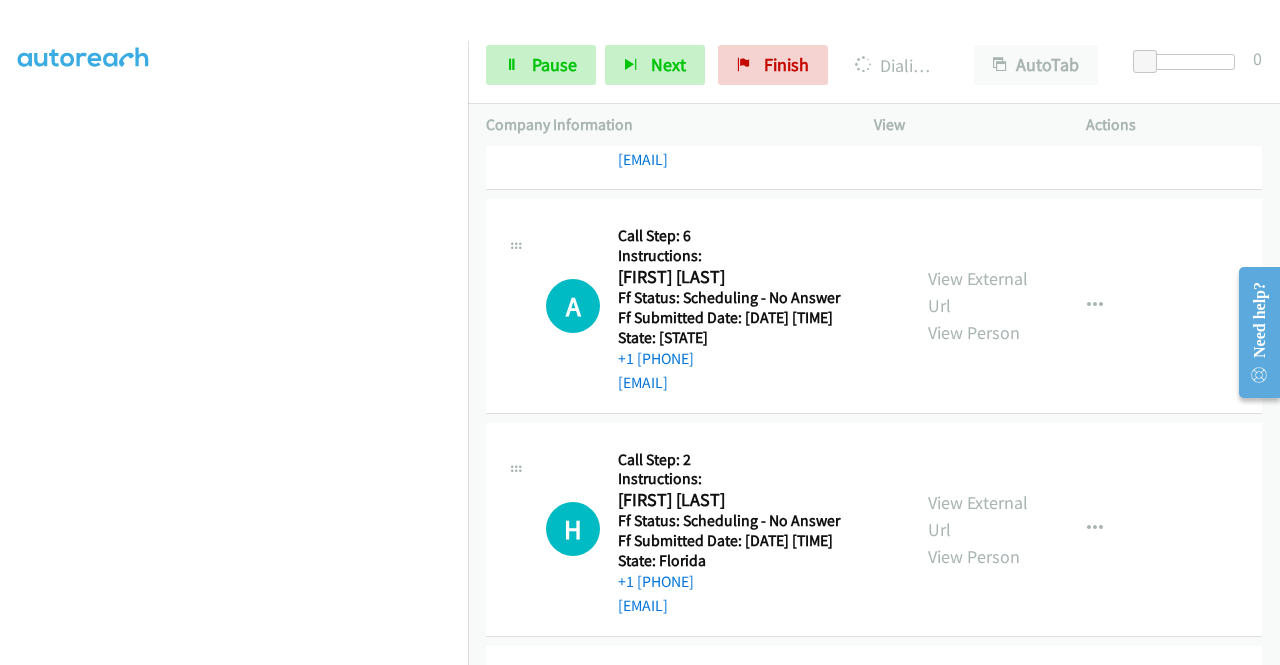 scroll, scrollTop: 1385, scrollLeft: 0, axis: vertical 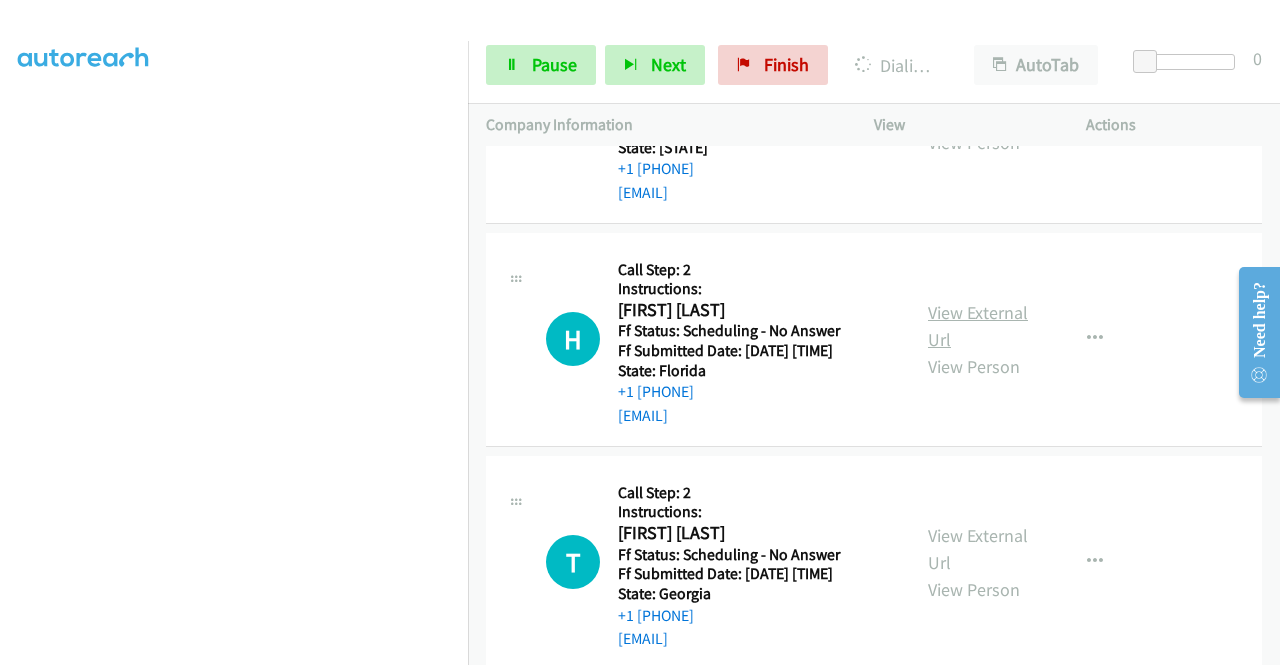 click on "View External Url" at bounding box center (978, 326) 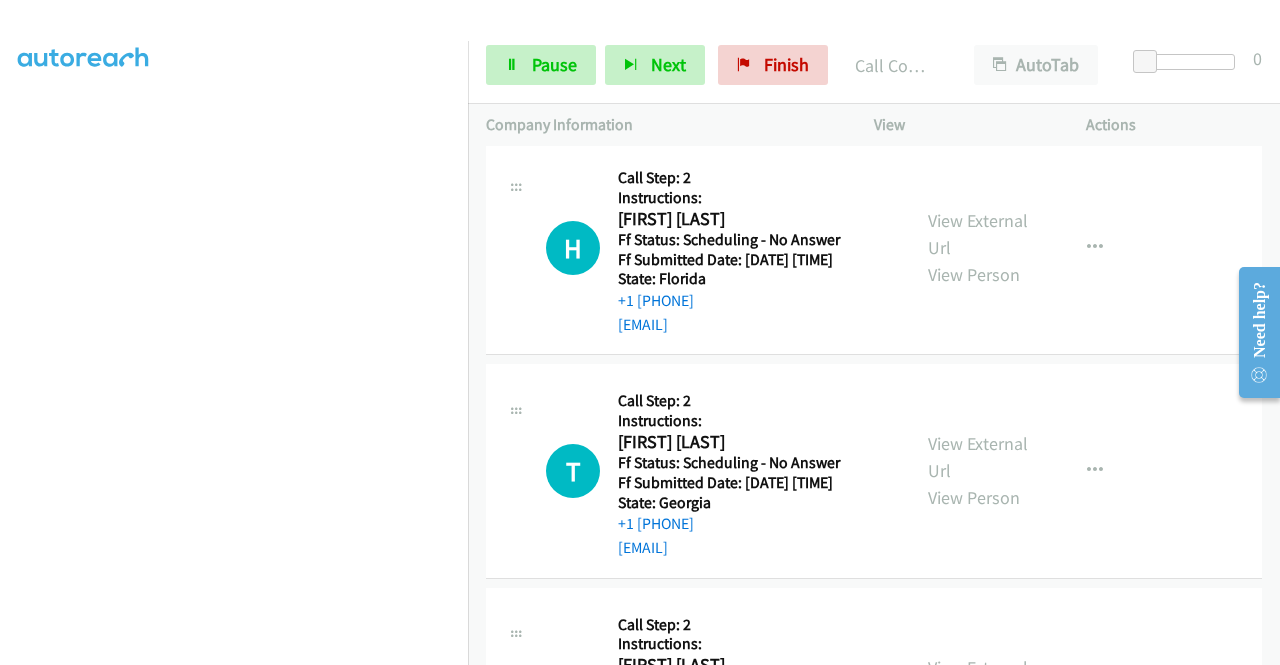 scroll, scrollTop: 1627, scrollLeft: 0, axis: vertical 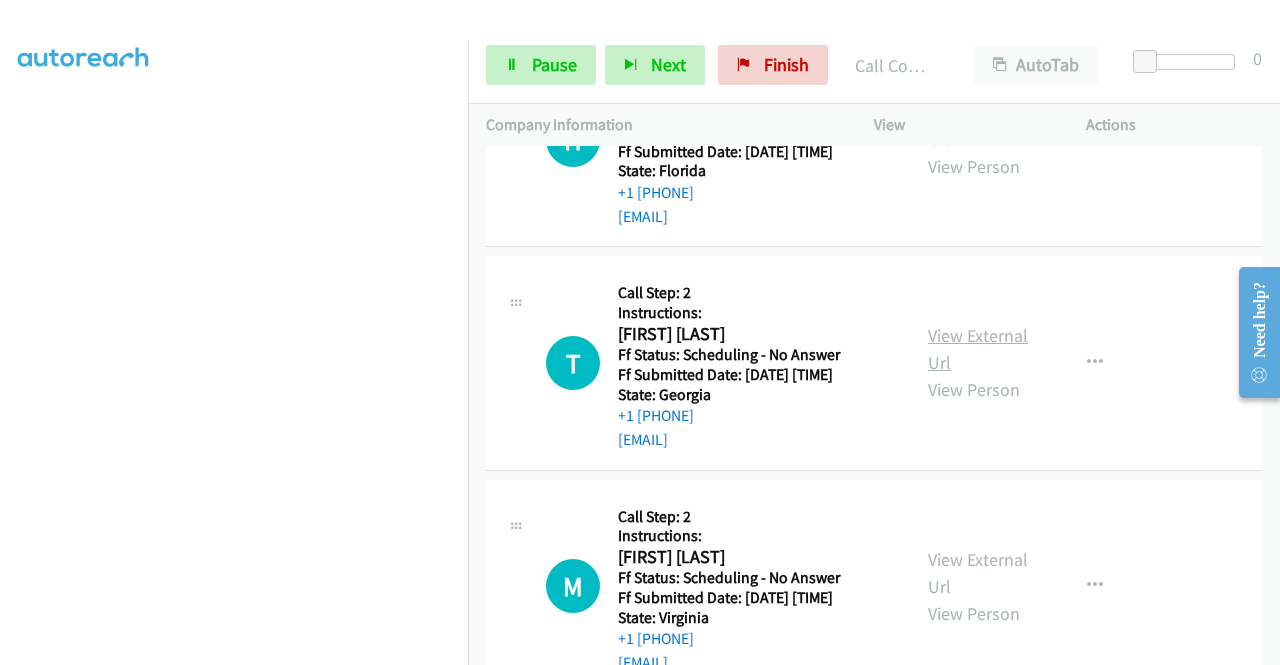 click on "View External Url" at bounding box center [978, 349] 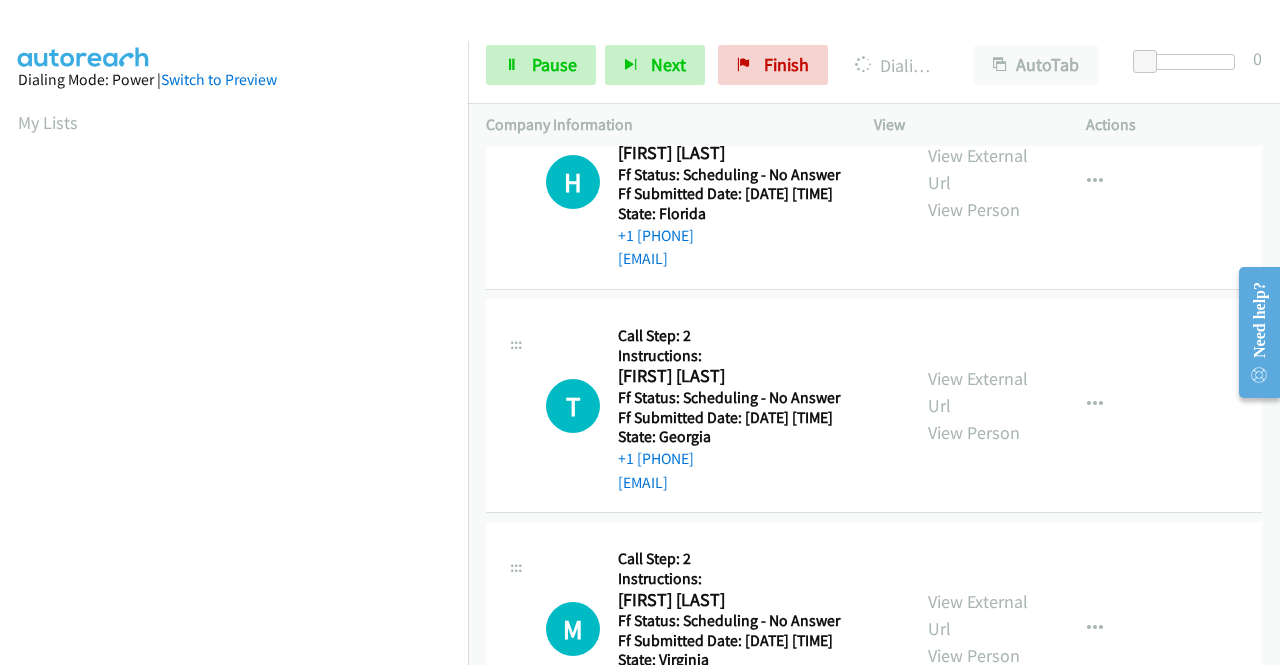 scroll, scrollTop: 456, scrollLeft: 0, axis: vertical 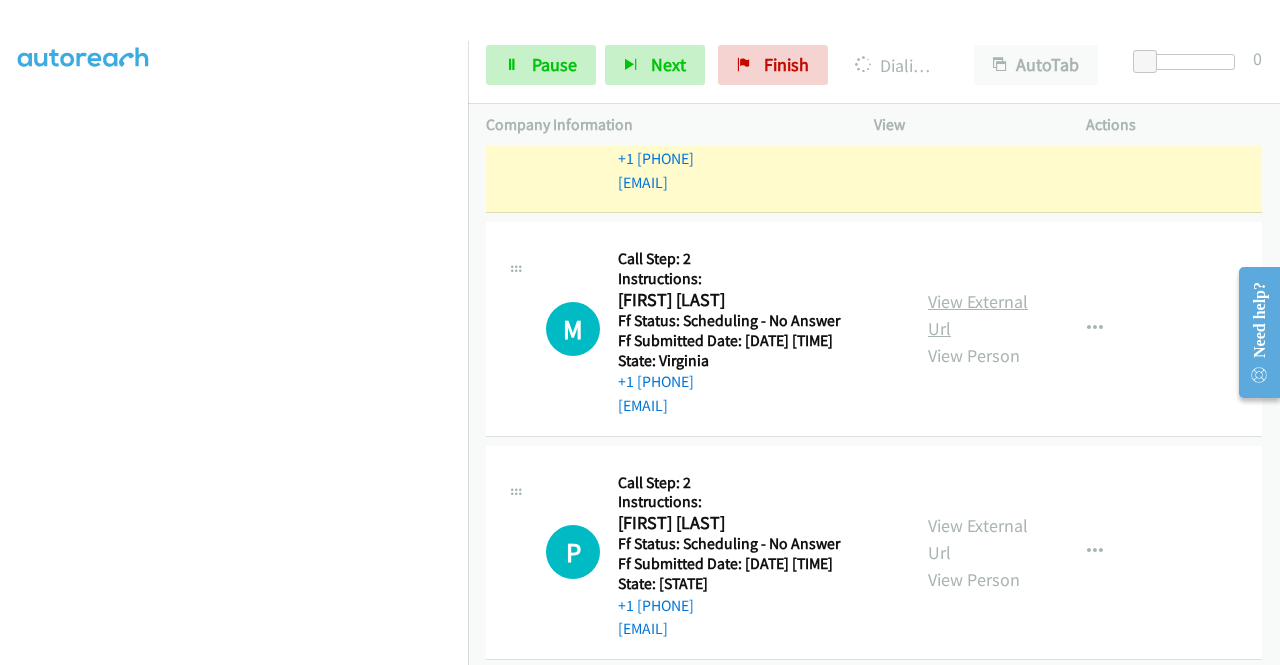 click on "View External Url" at bounding box center [978, 315] 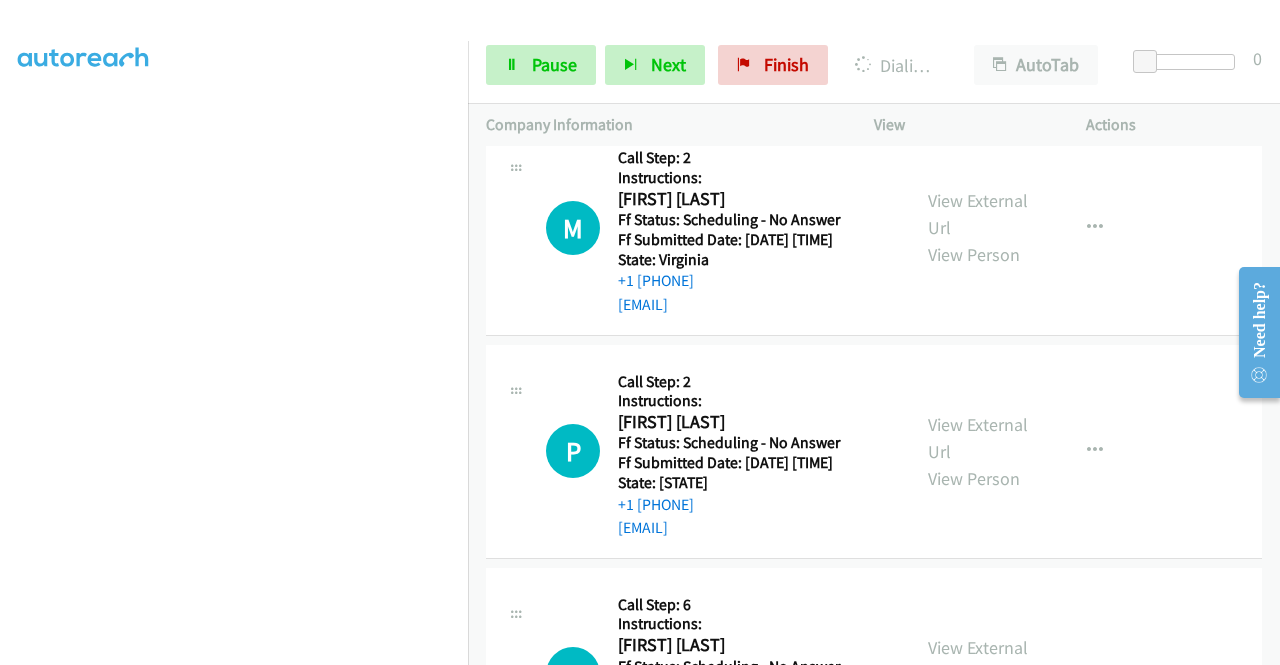 scroll, scrollTop: 2212, scrollLeft: 0, axis: vertical 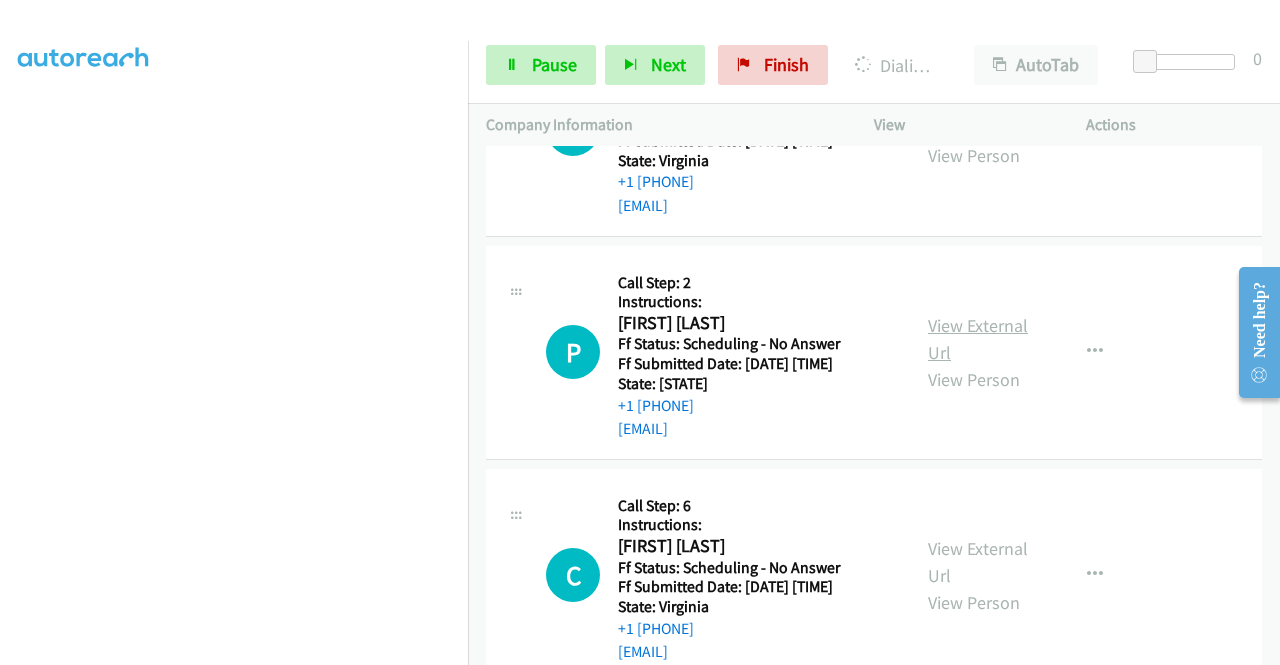 click on "View External Url" at bounding box center [978, 339] 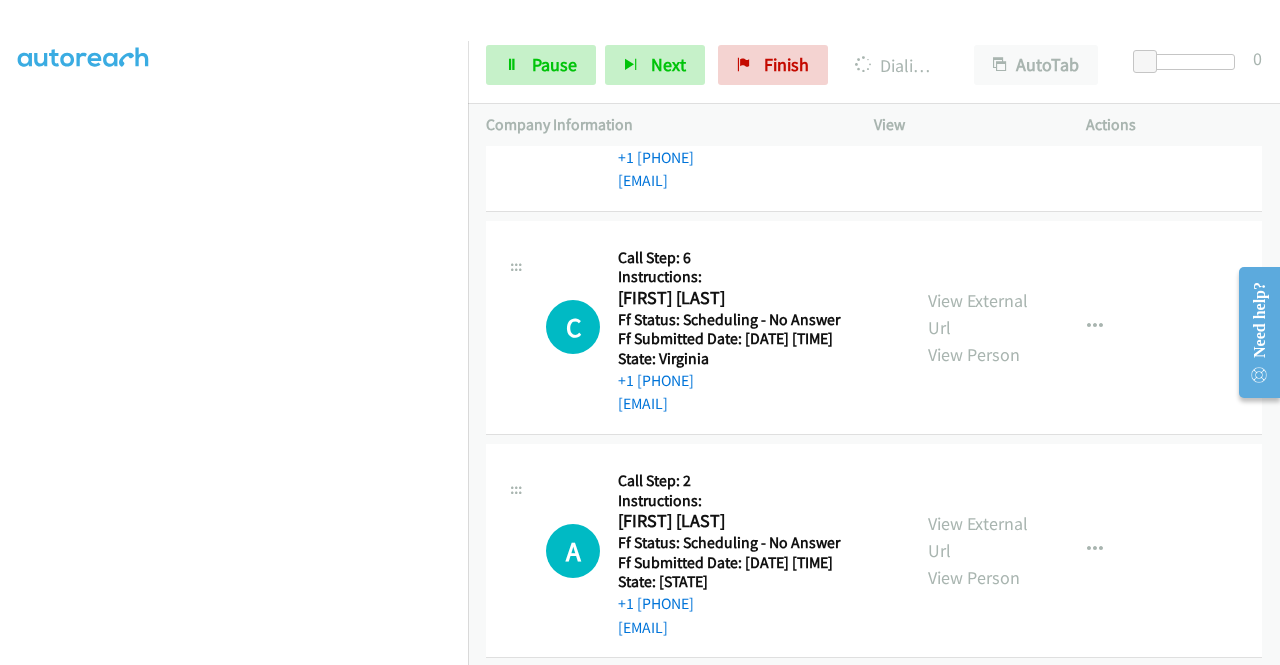 scroll, scrollTop: 2512, scrollLeft: 0, axis: vertical 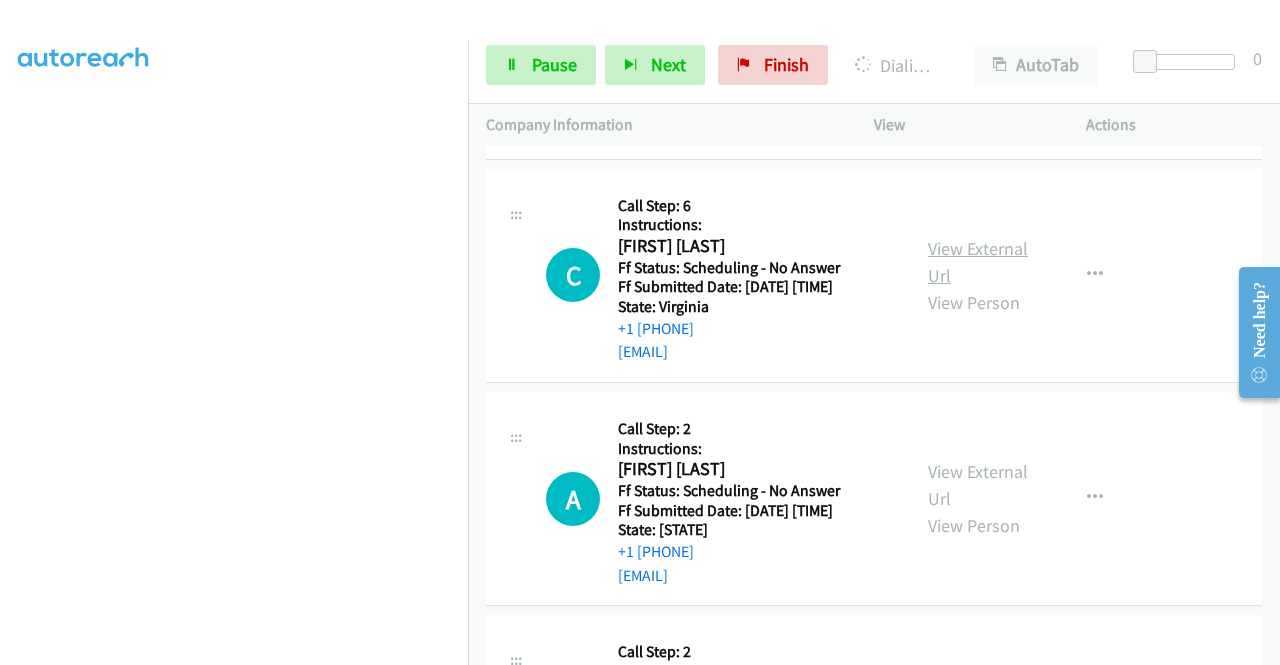 click on "View External Url" at bounding box center (978, 262) 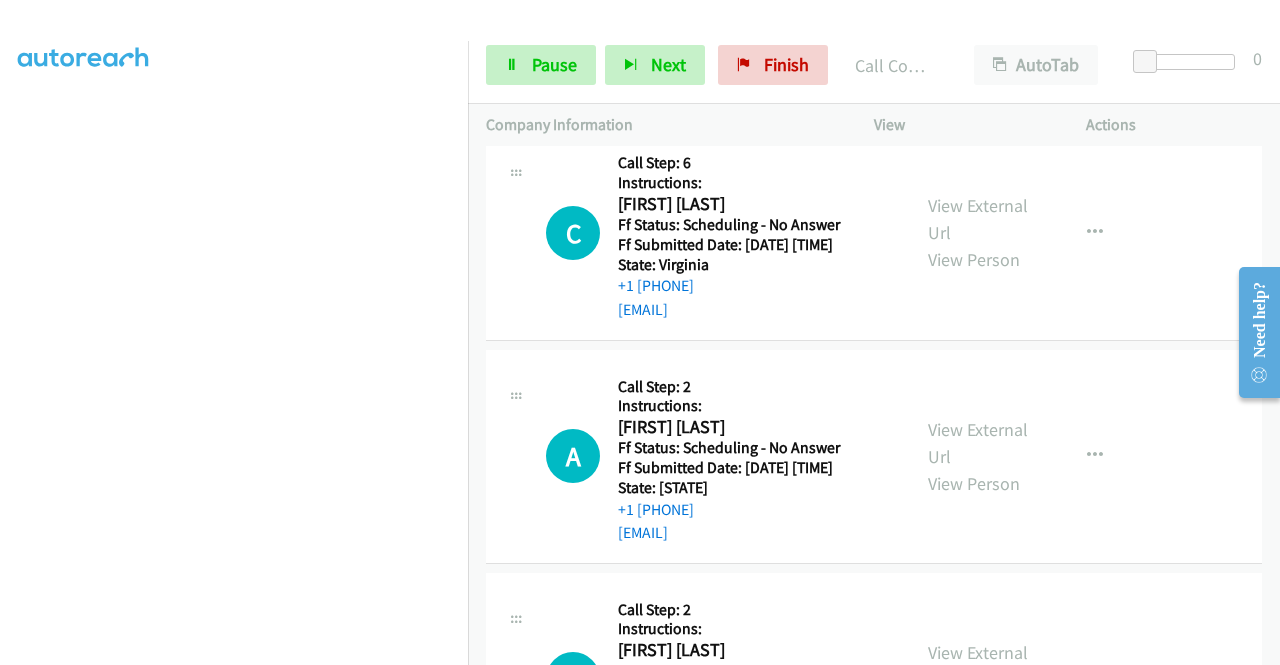 scroll, scrollTop: 2654, scrollLeft: 0, axis: vertical 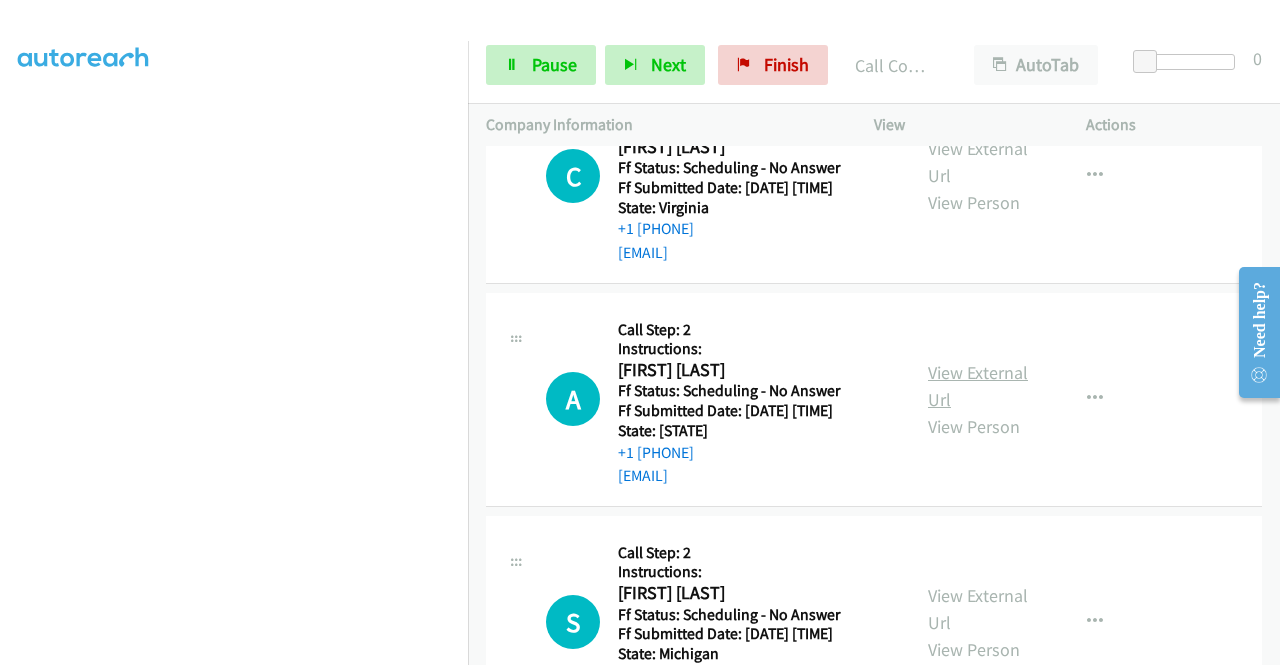 click on "View External Url" at bounding box center (978, 386) 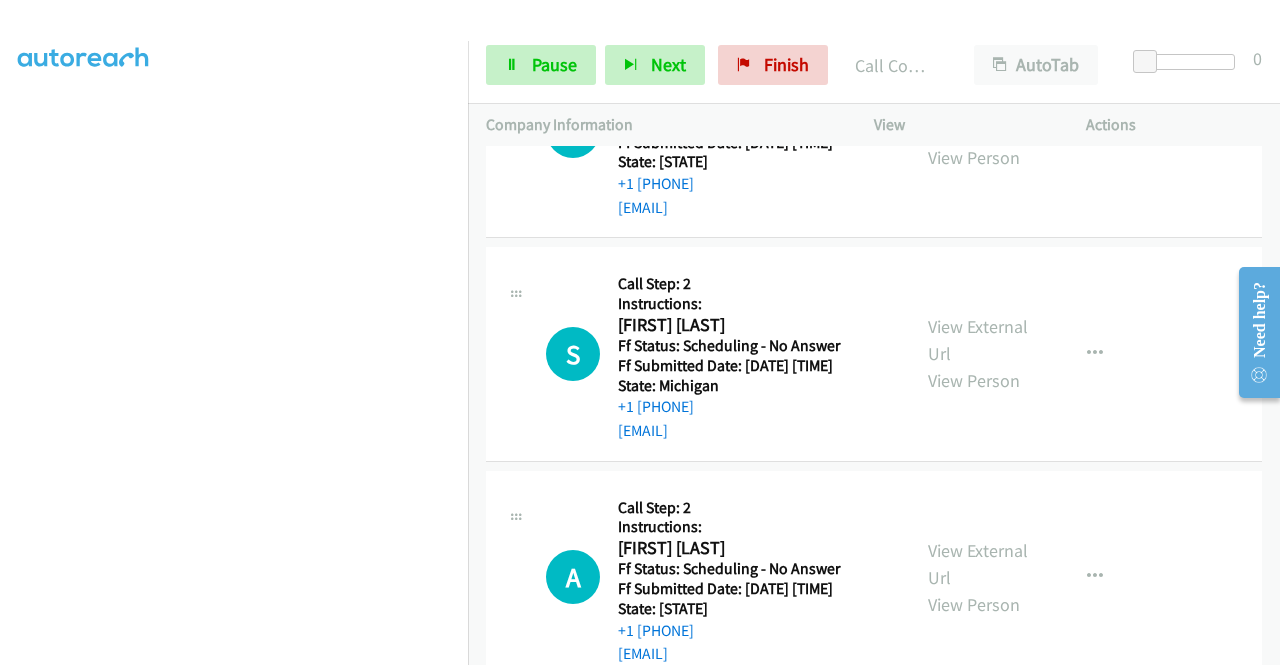 scroll, scrollTop: 2996, scrollLeft: 0, axis: vertical 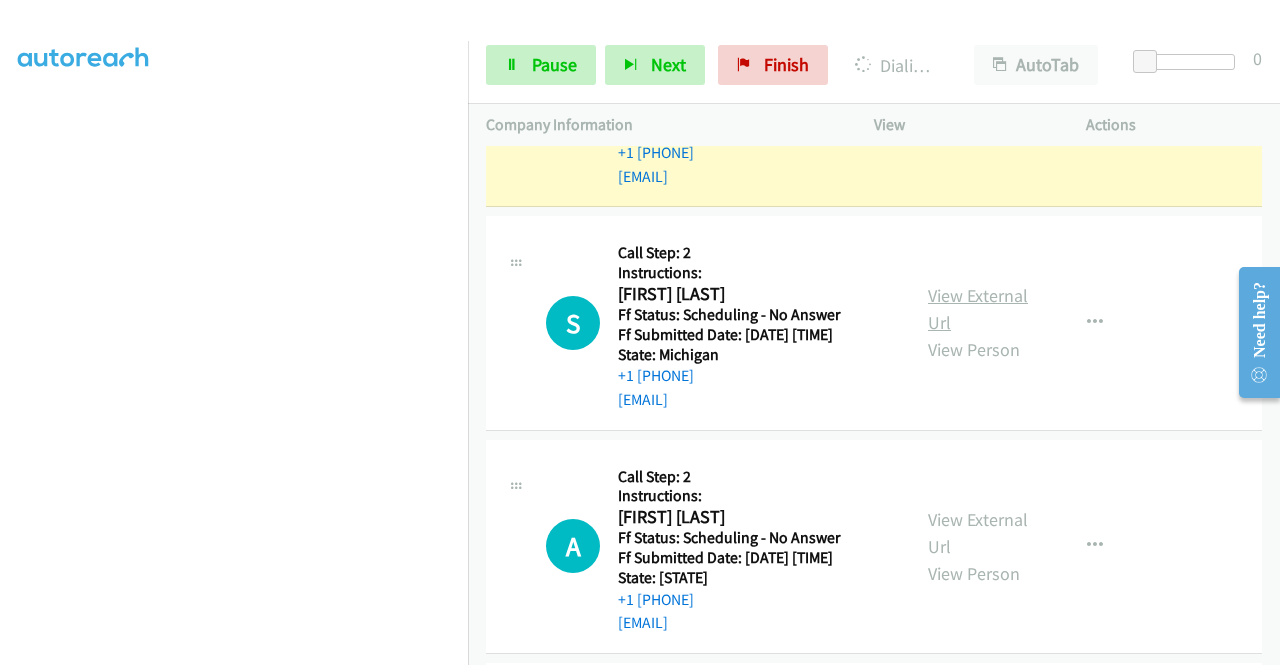 click on "View External Url" at bounding box center (978, 309) 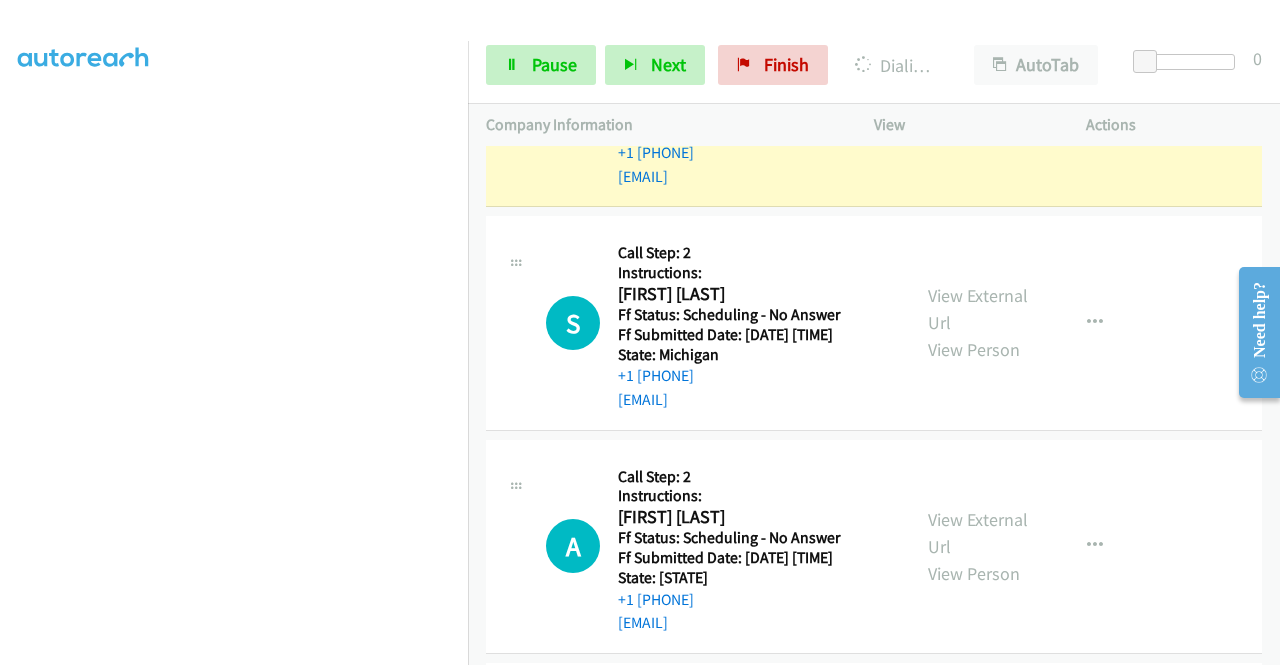 scroll, scrollTop: 3196, scrollLeft: 0, axis: vertical 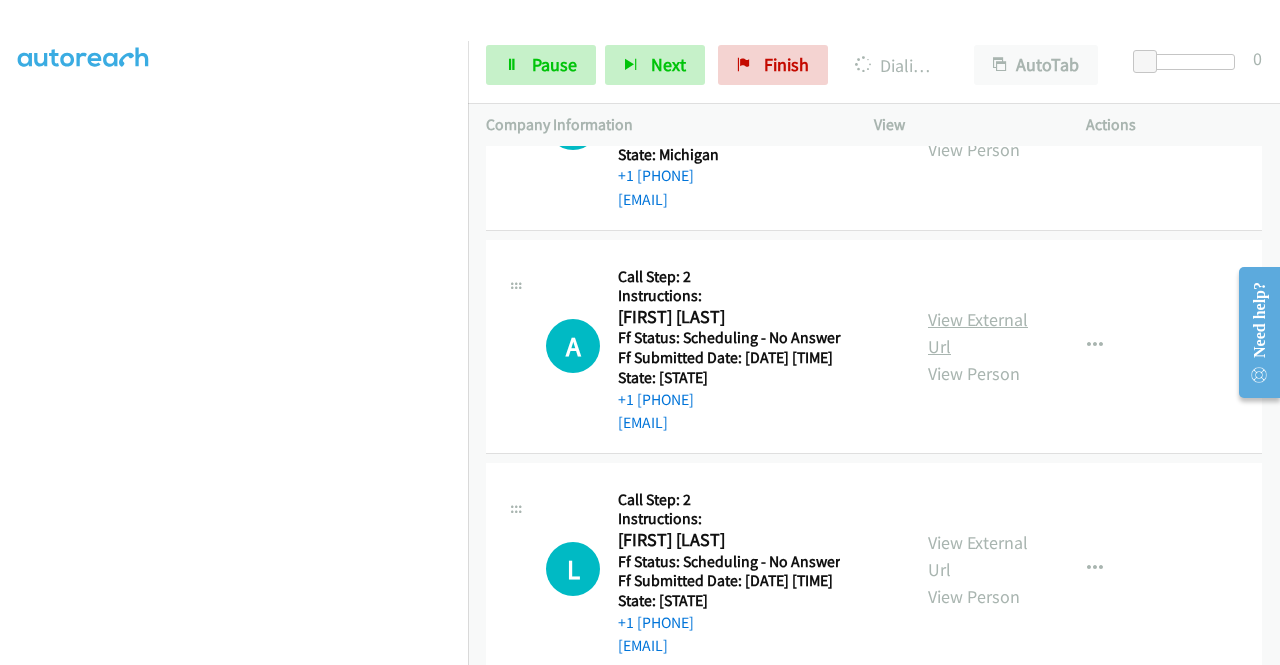 click on "View External Url" at bounding box center (978, 333) 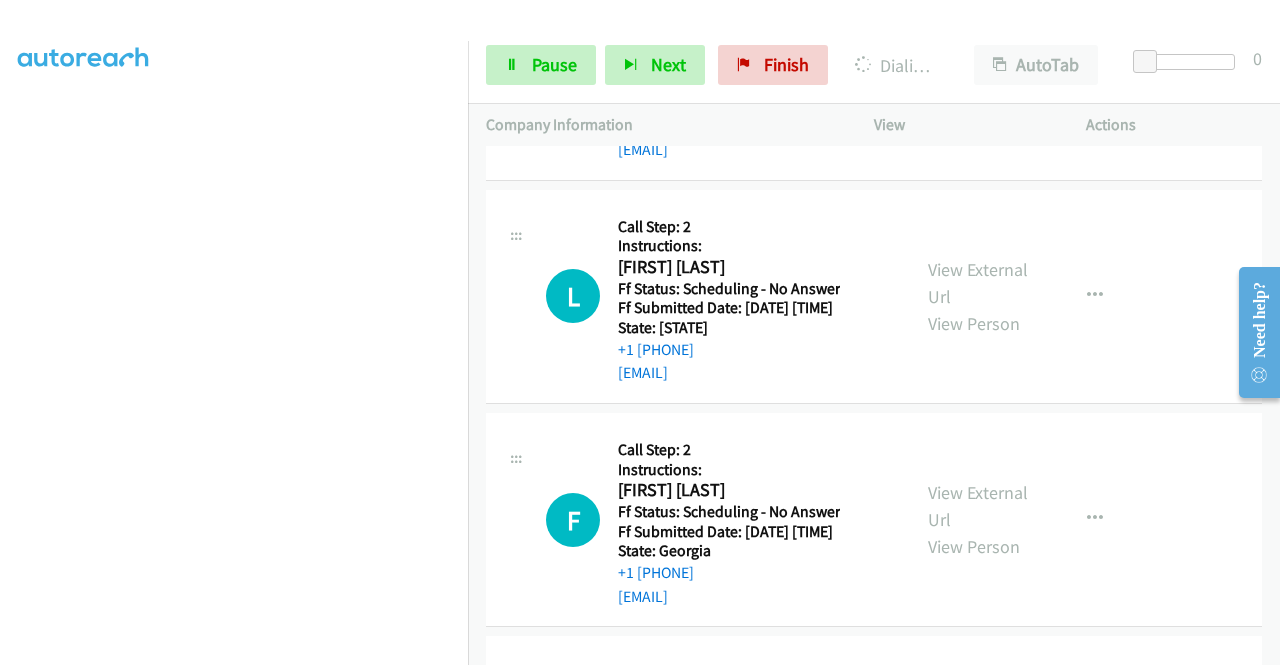 scroll, scrollTop: 3496, scrollLeft: 0, axis: vertical 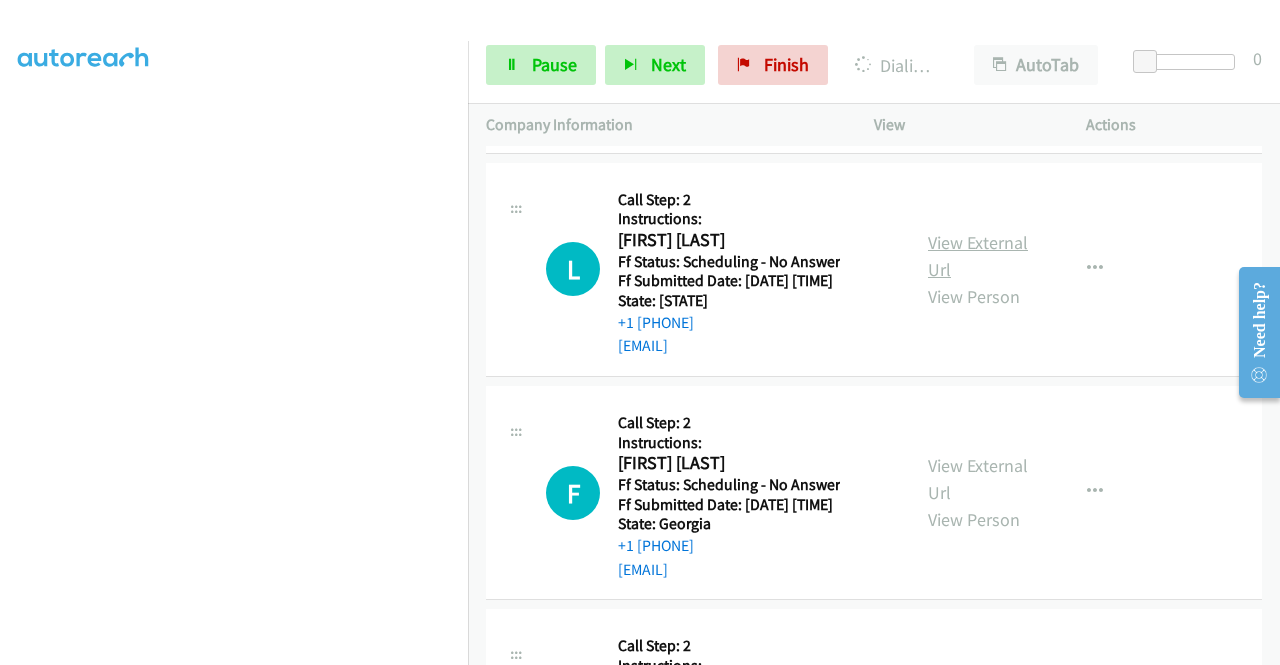 click on "View External Url" at bounding box center (978, 256) 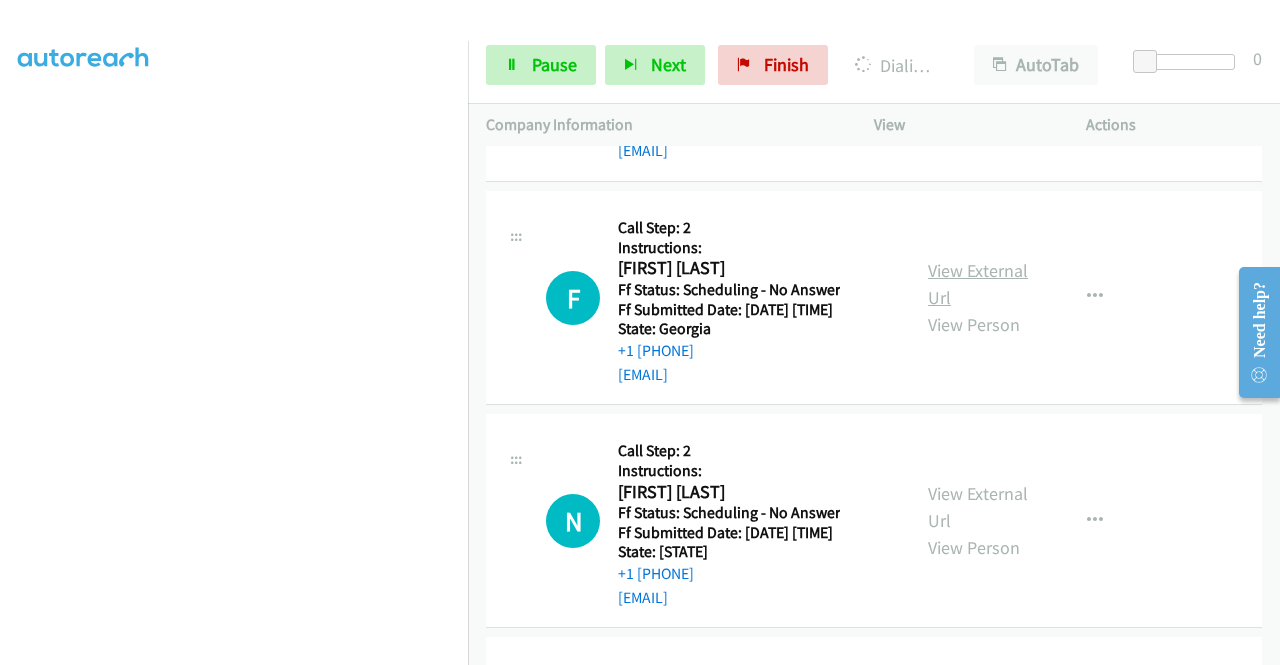 scroll, scrollTop: 3696, scrollLeft: 0, axis: vertical 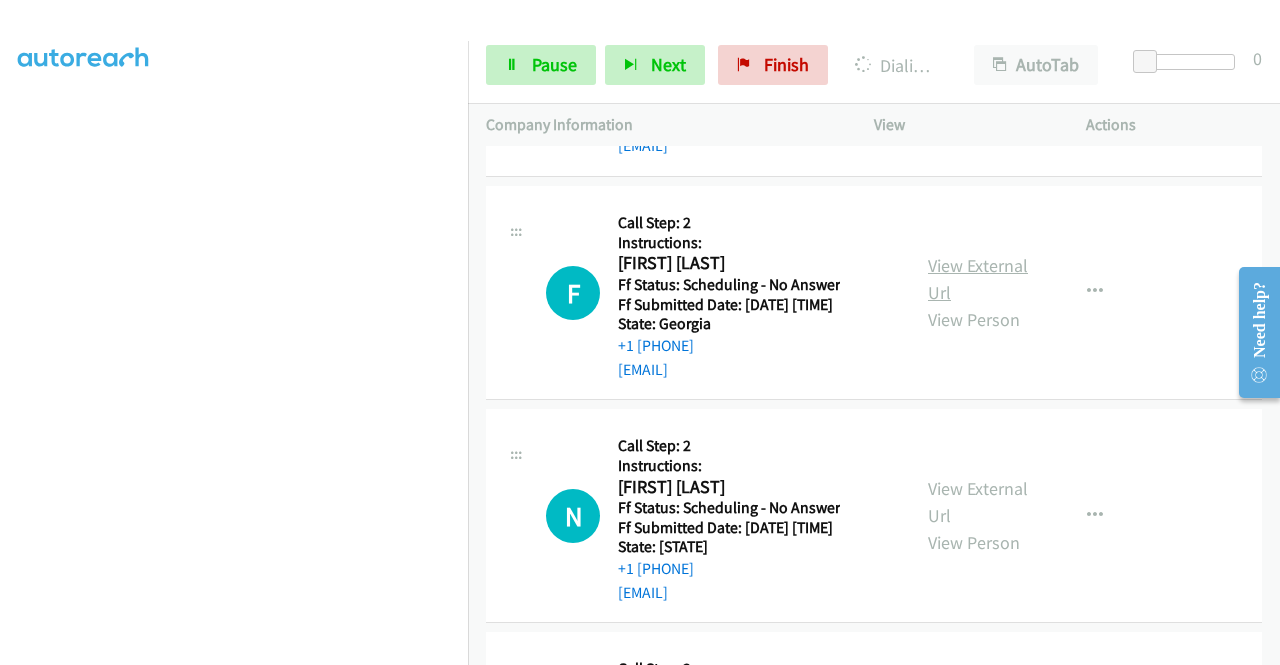 click on "View External Url" at bounding box center (978, 279) 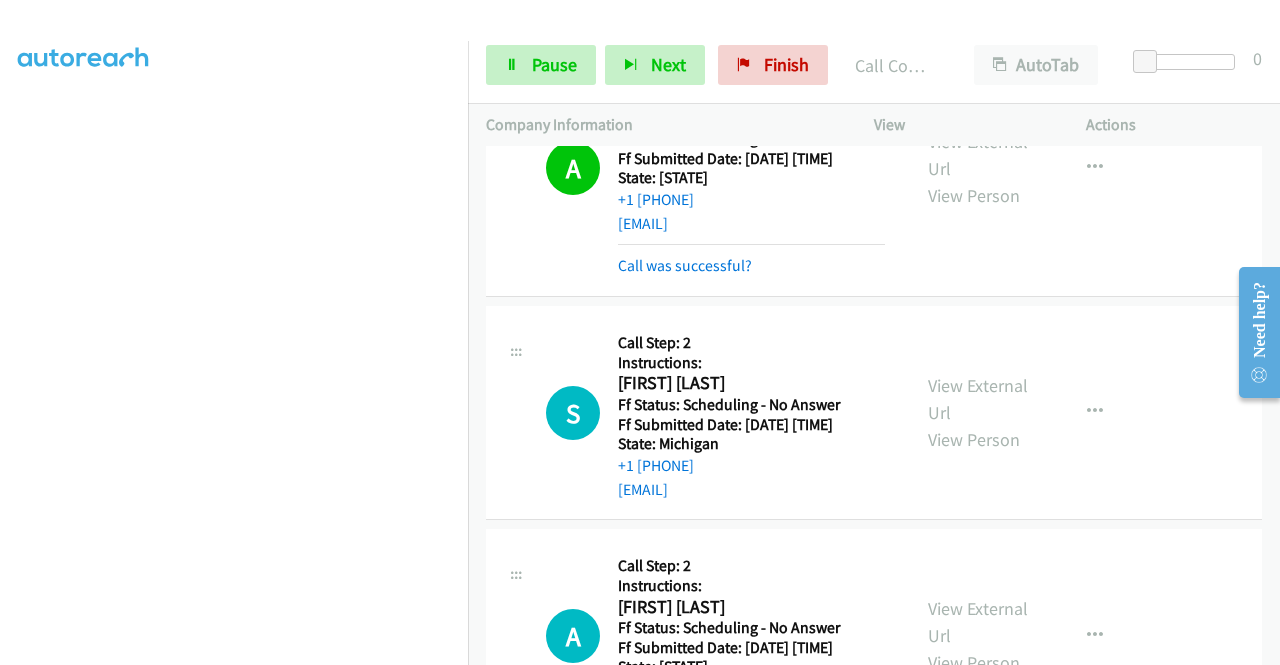 scroll, scrollTop: 3139, scrollLeft: 0, axis: vertical 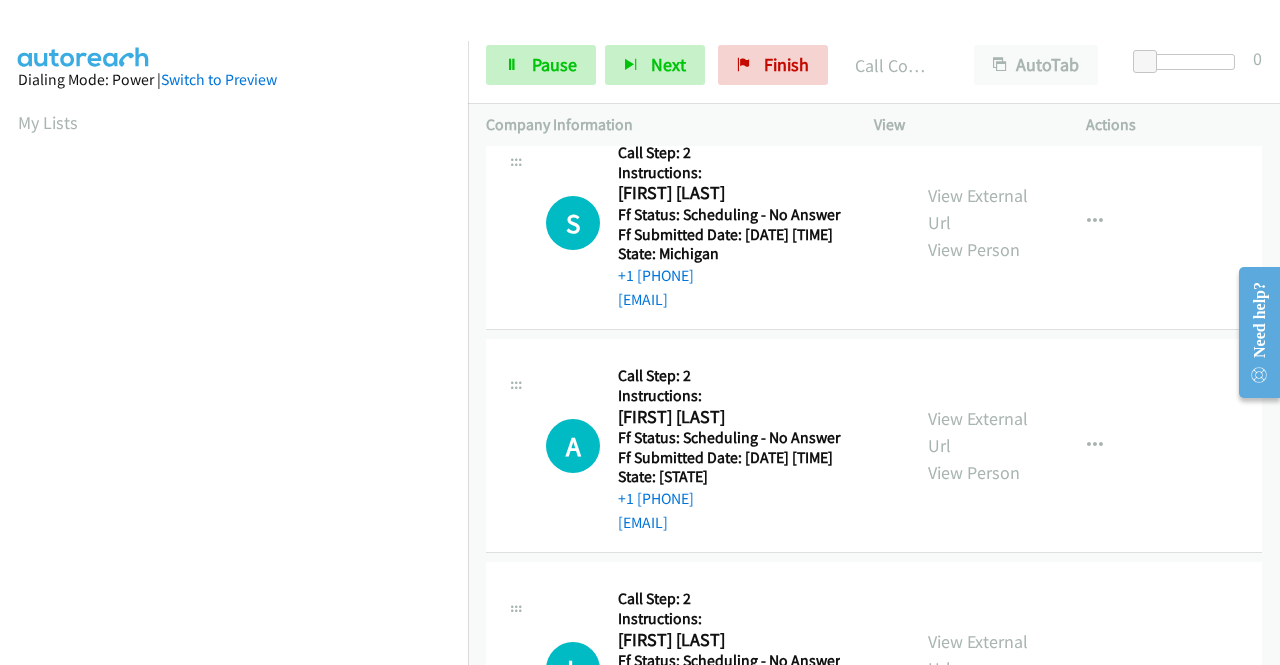 click on "Start Calls
Pause
Next
Finish
Call Completed
AutoTab
AutoTab
0" at bounding box center (874, 65) 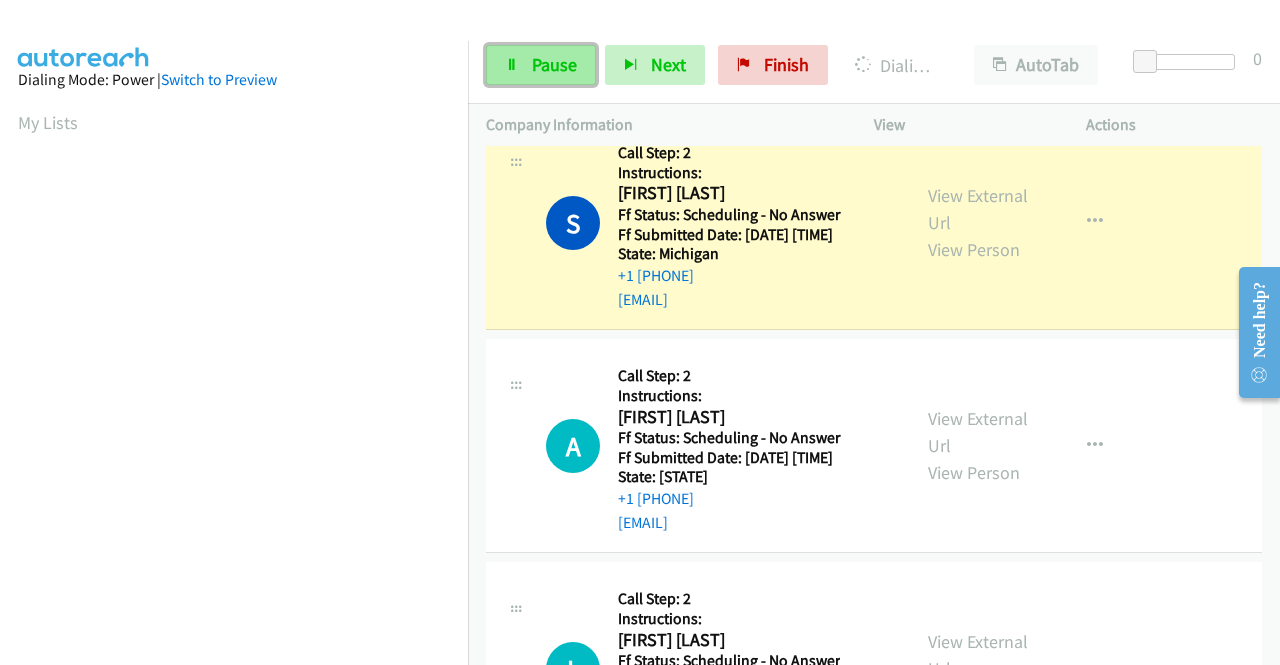 click on "Pause" at bounding box center (541, 65) 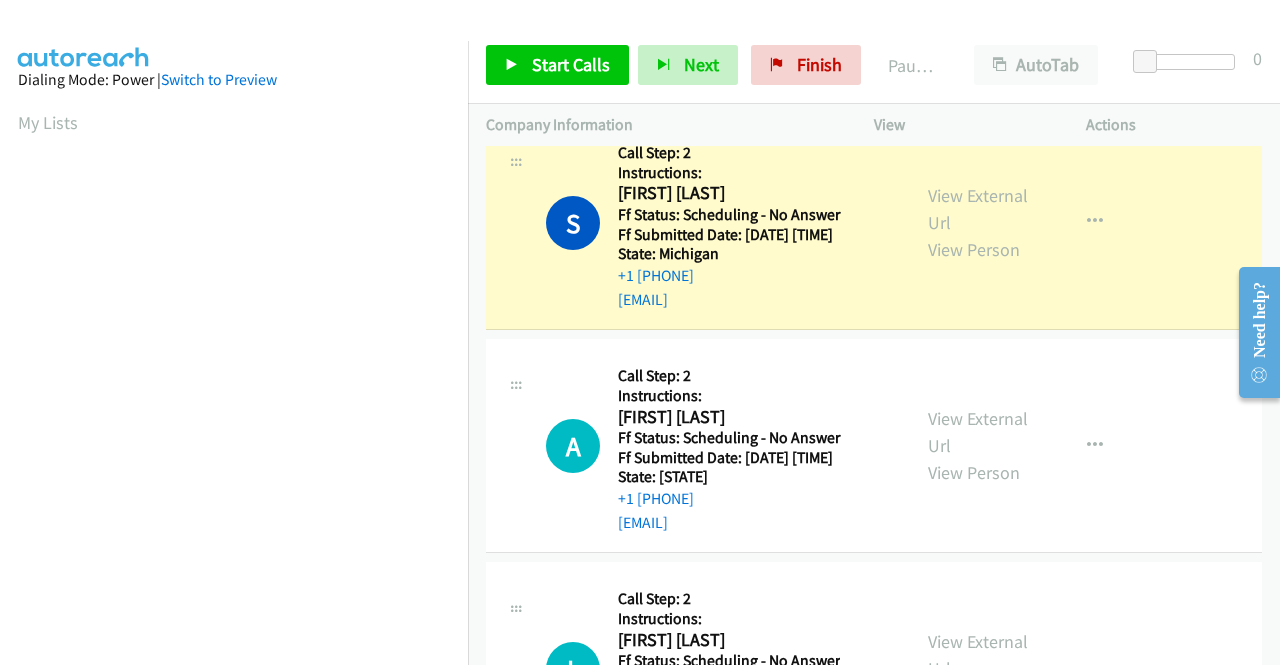 scroll, scrollTop: 456, scrollLeft: 0, axis: vertical 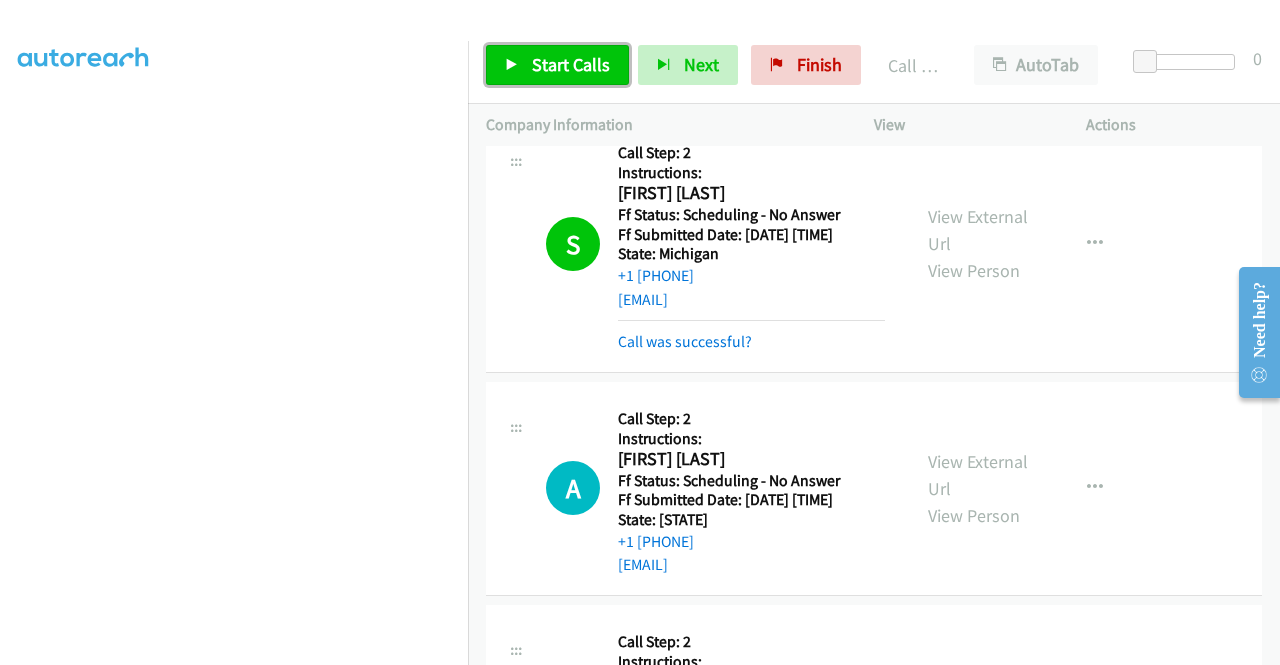 click on "Start Calls" at bounding box center (571, 64) 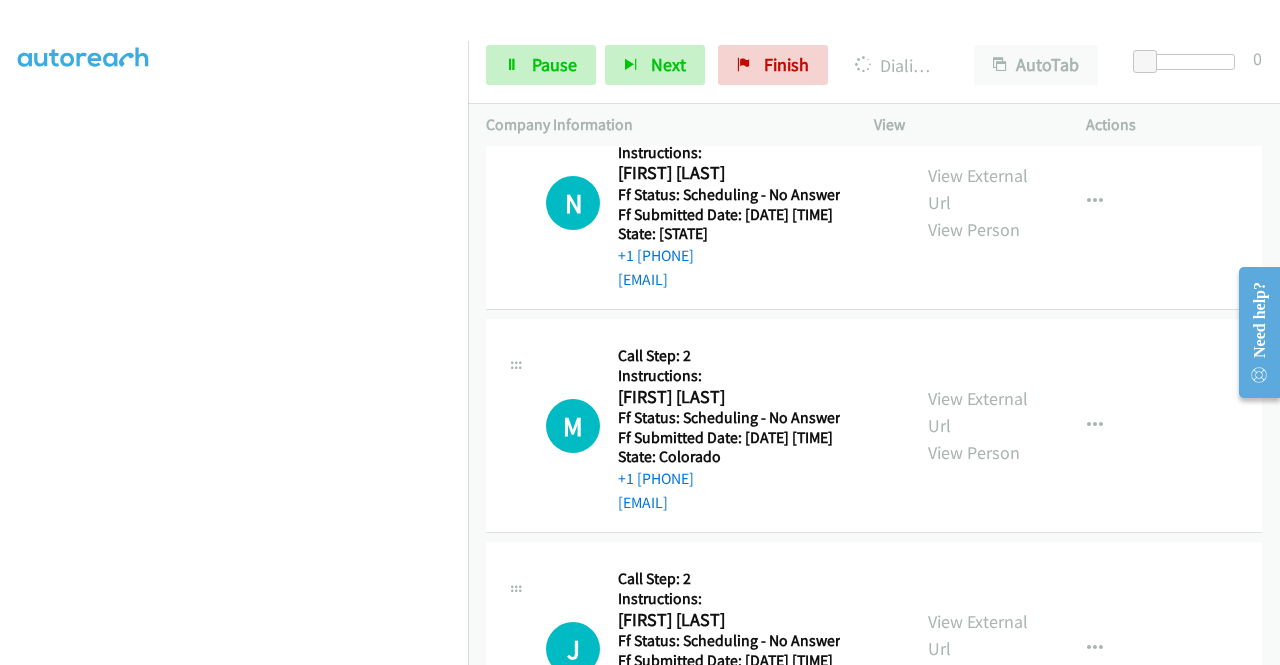 scroll, scrollTop: 4139, scrollLeft: 0, axis: vertical 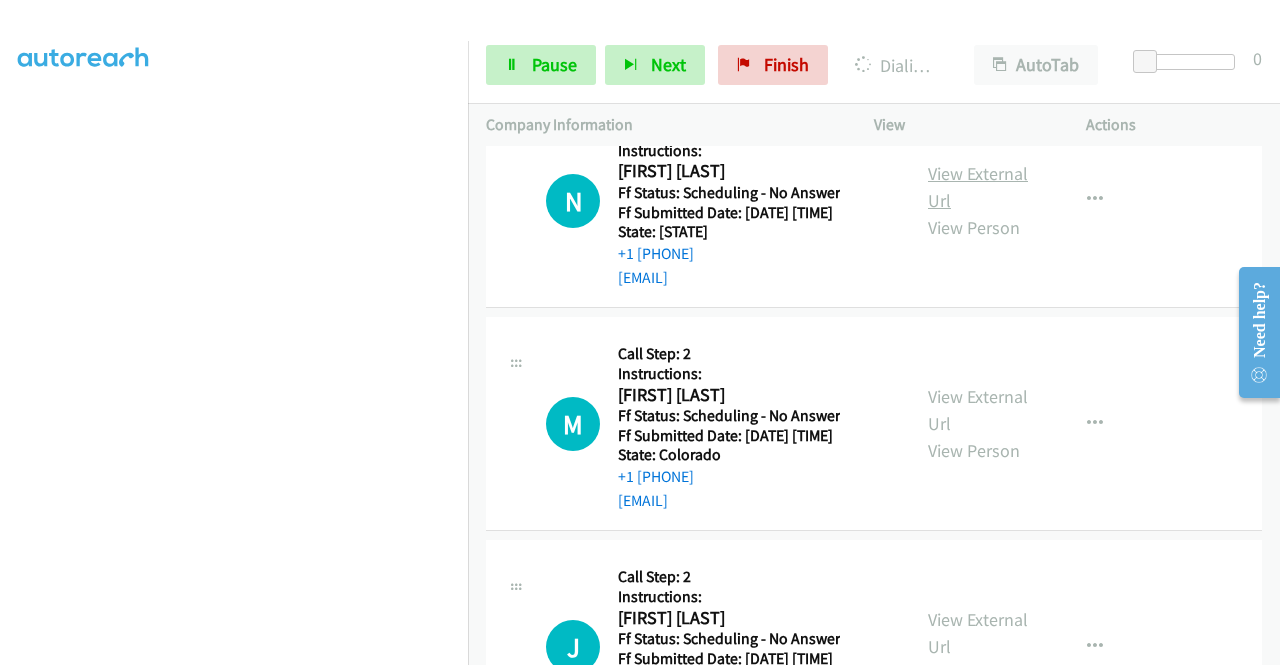 click on "View External Url" at bounding box center [978, 187] 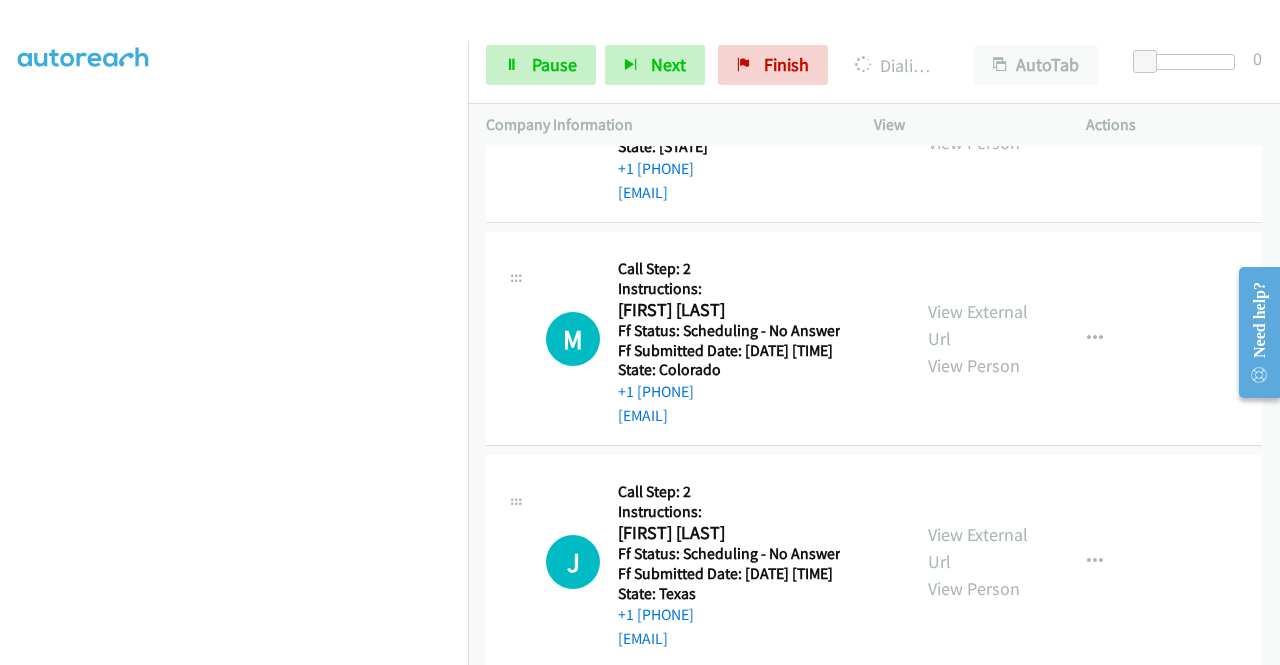scroll, scrollTop: 4339, scrollLeft: 0, axis: vertical 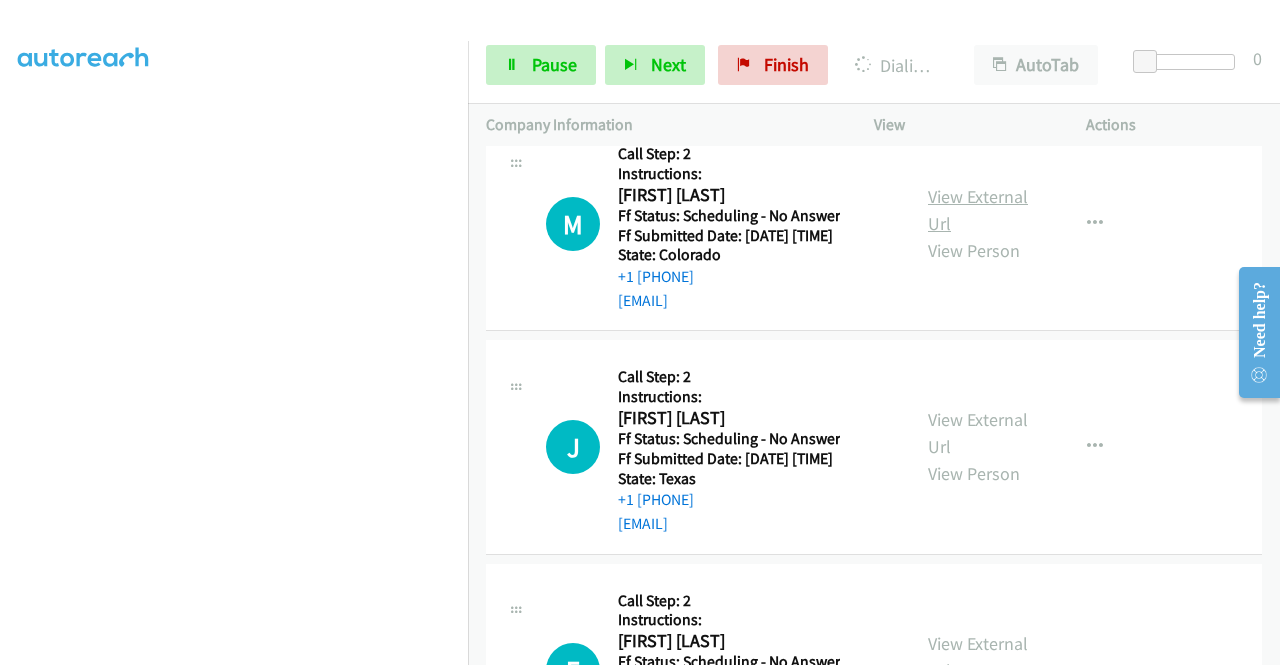 click on "View External Url" at bounding box center (978, 210) 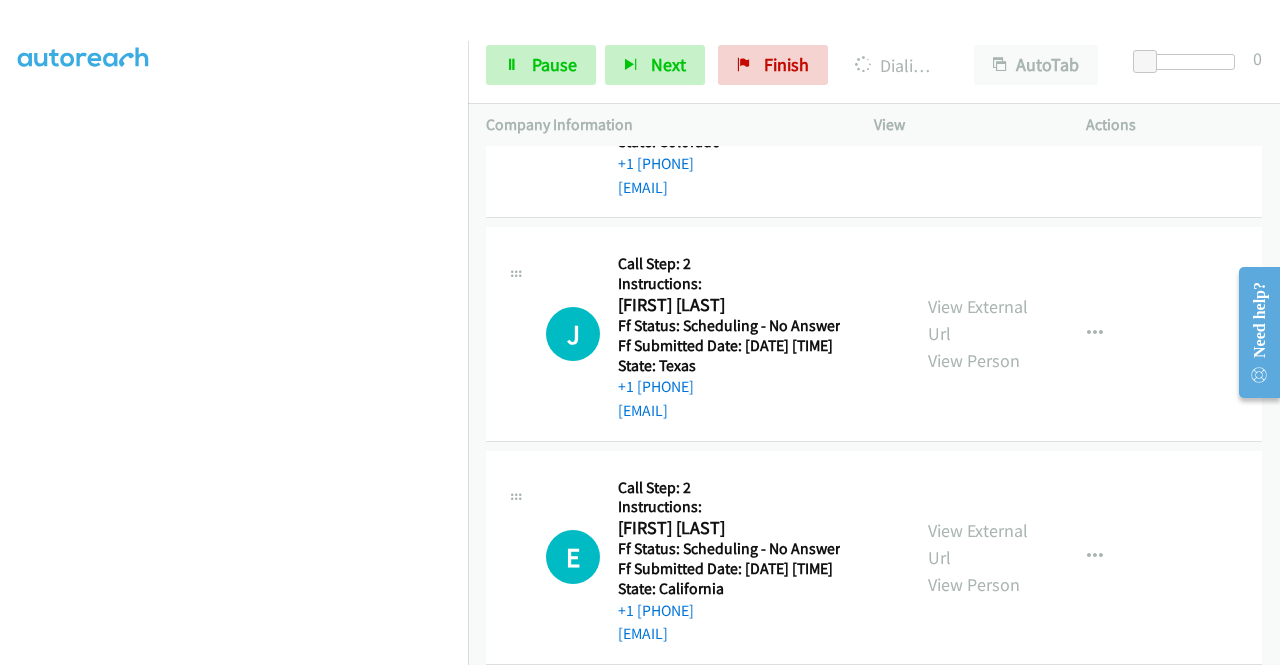 scroll, scrollTop: 4539, scrollLeft: 0, axis: vertical 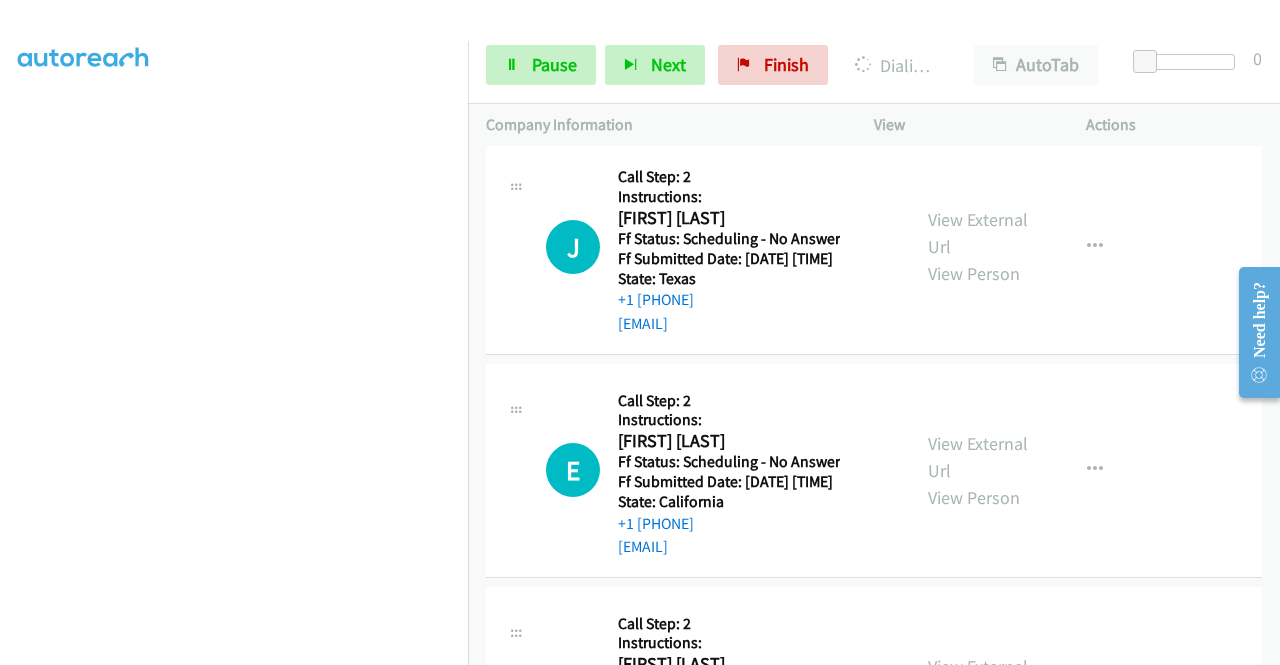 click on "View External Url
View Person" at bounding box center (980, 246) 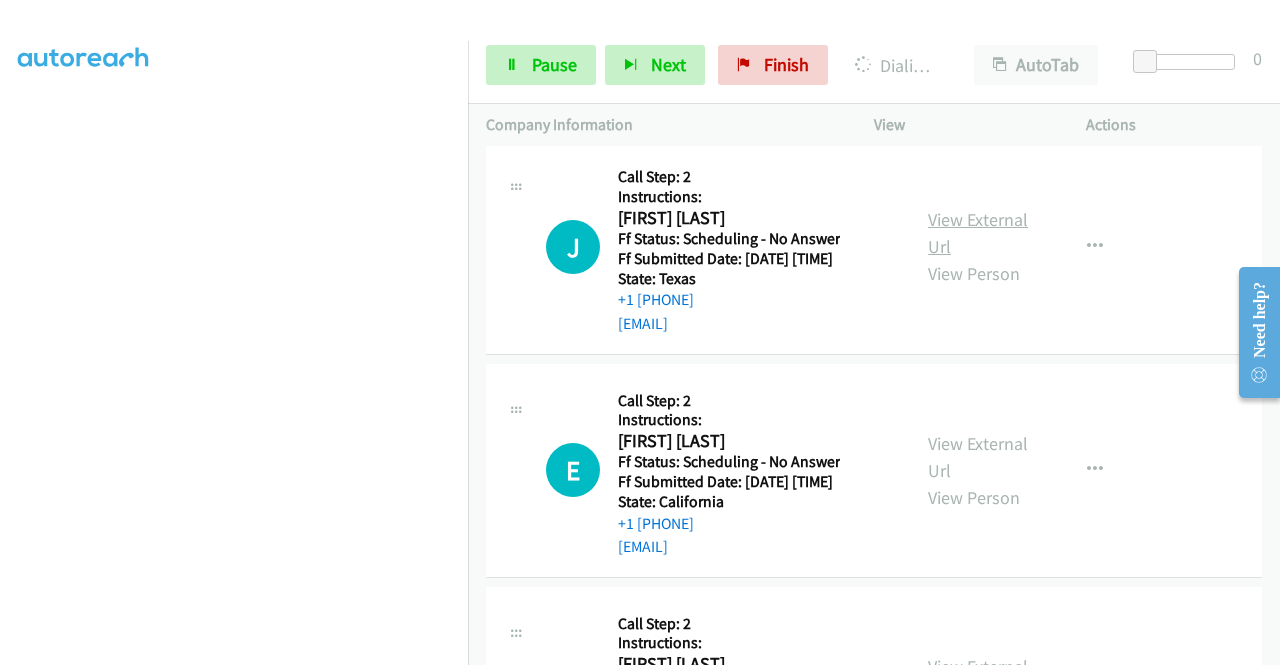 click on "View External Url" at bounding box center (978, 233) 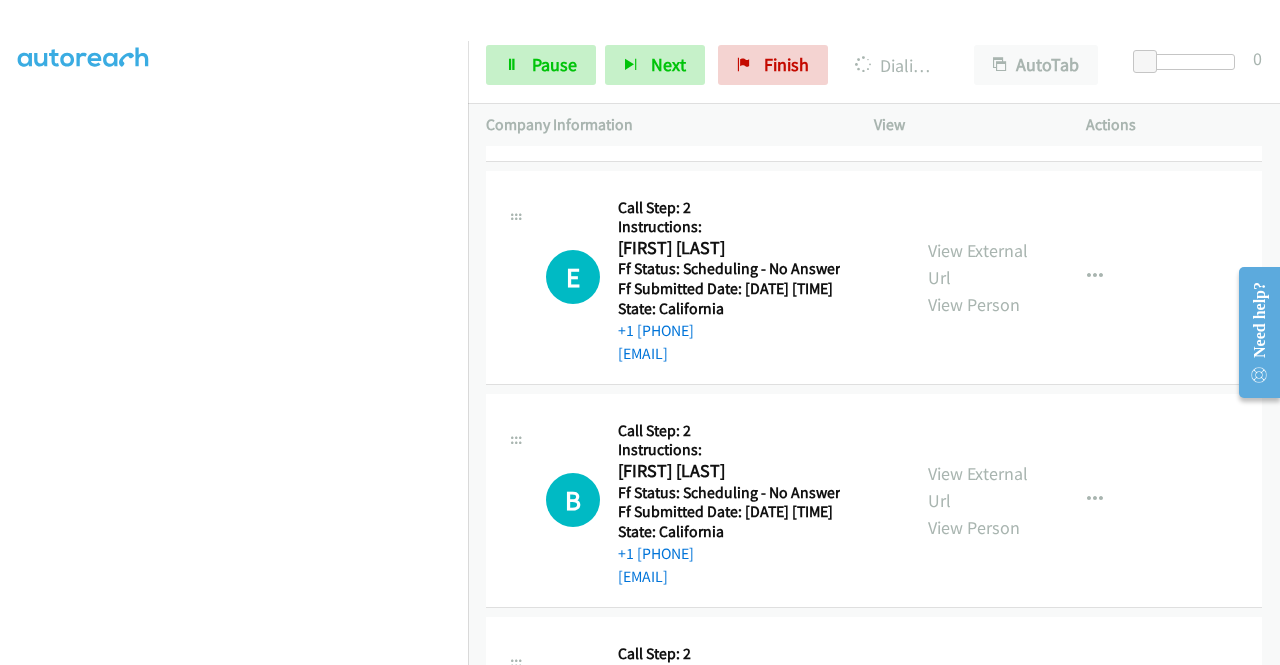 scroll, scrollTop: 4739, scrollLeft: 0, axis: vertical 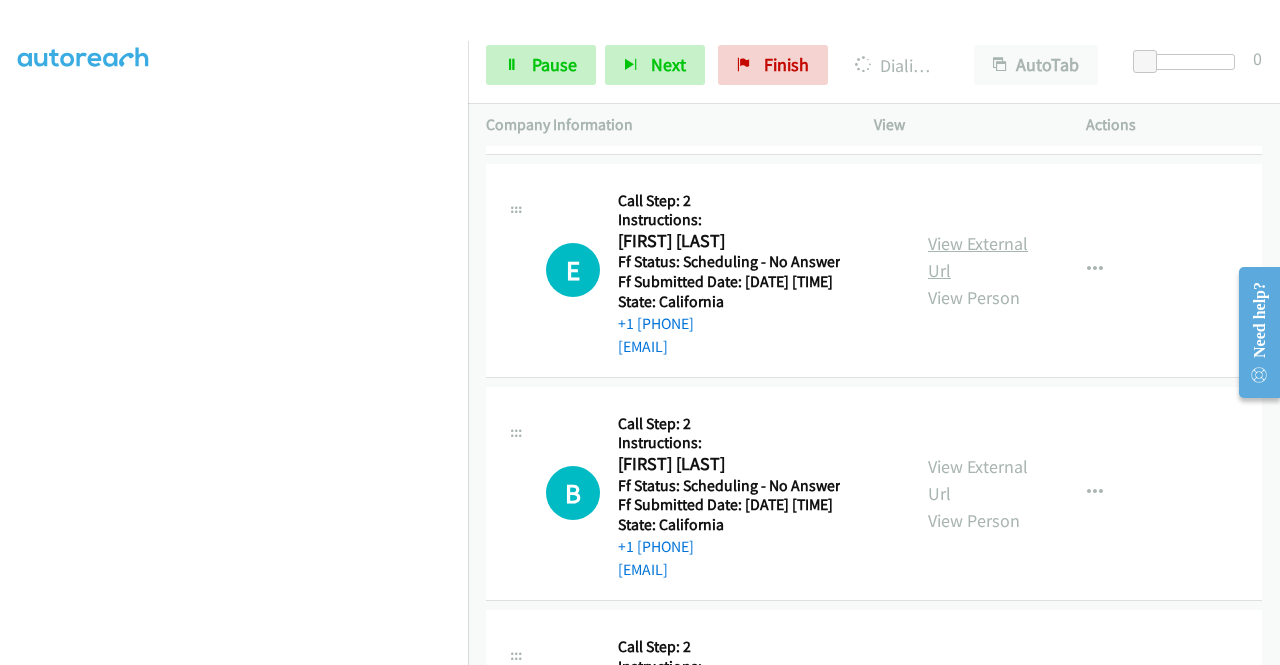 click on "View External Url" at bounding box center (978, 257) 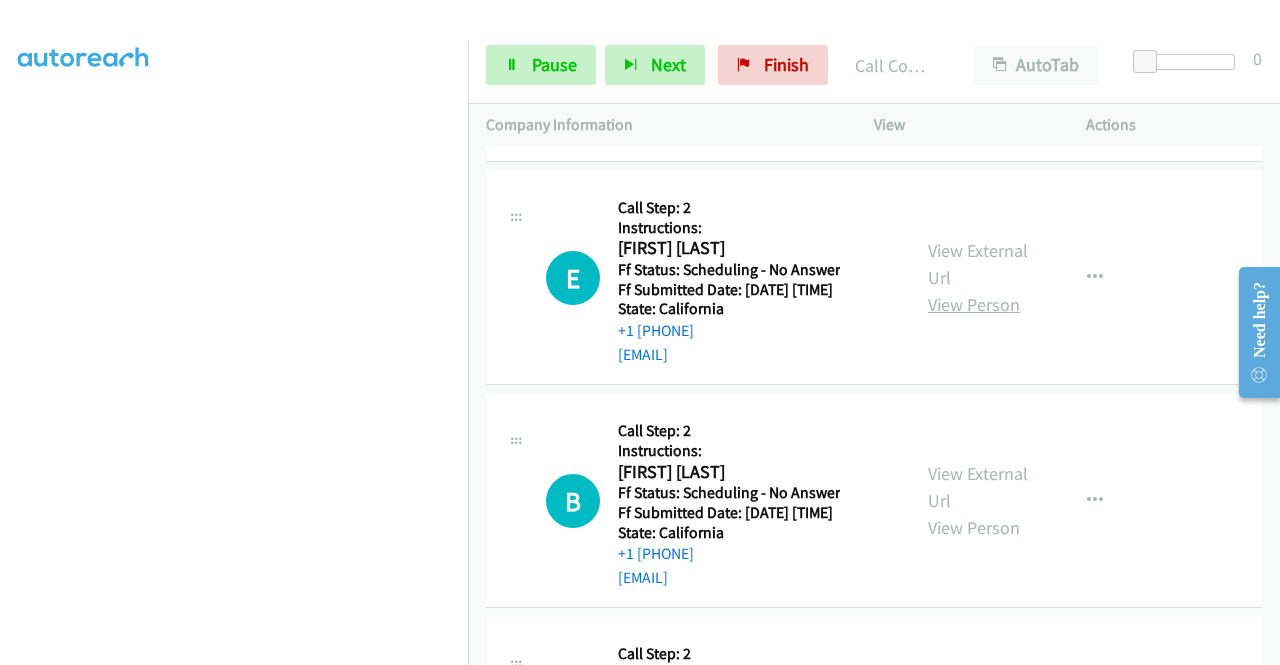 scroll, scrollTop: 5502, scrollLeft: 0, axis: vertical 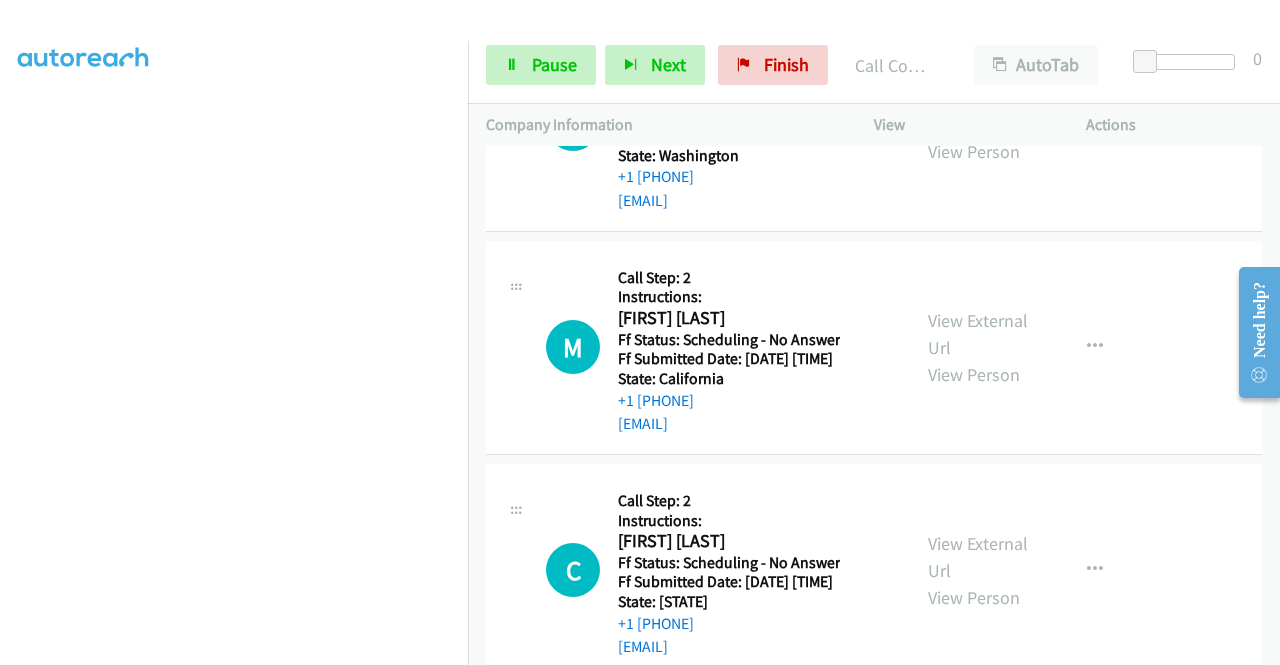 click on "View External Url" at bounding box center (978, 111) 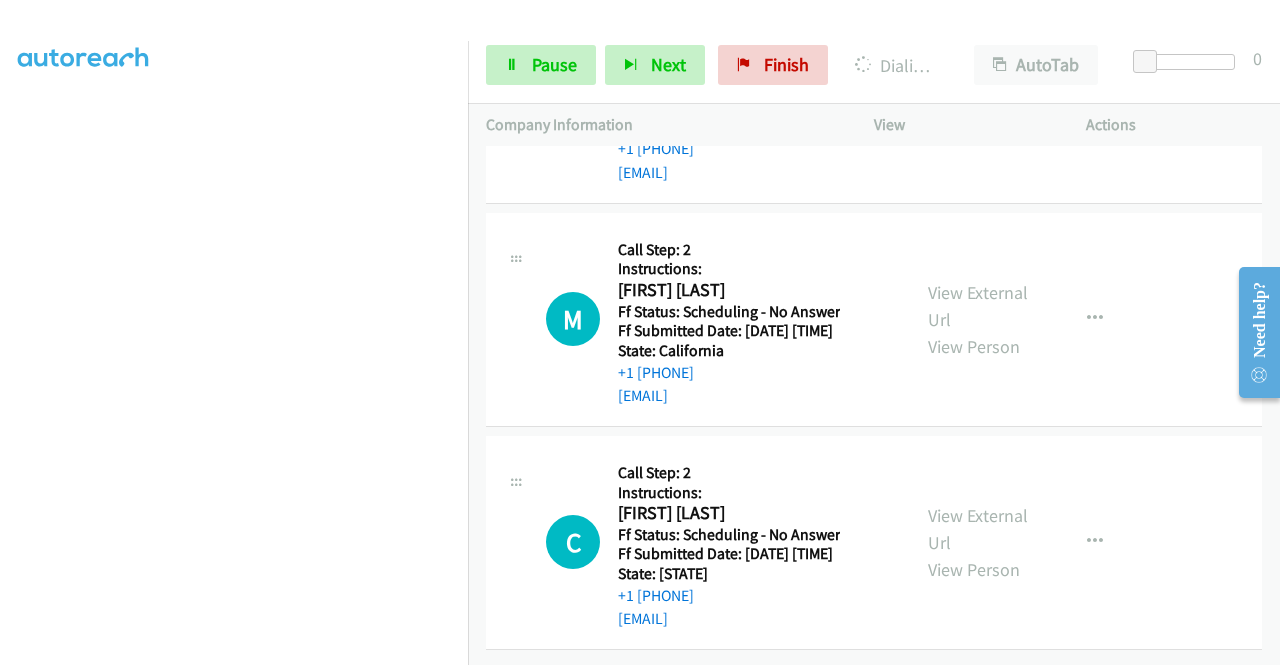 scroll, scrollTop: 5602, scrollLeft: 0, axis: vertical 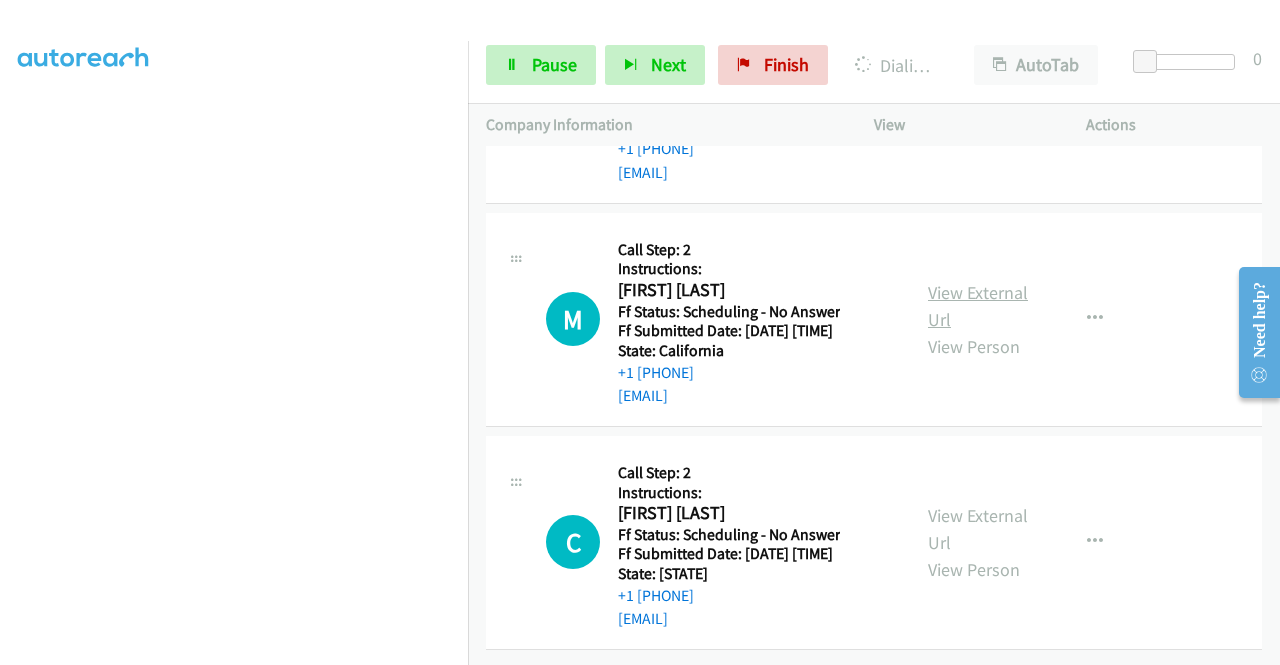 click on "View External Url" at bounding box center [978, 306] 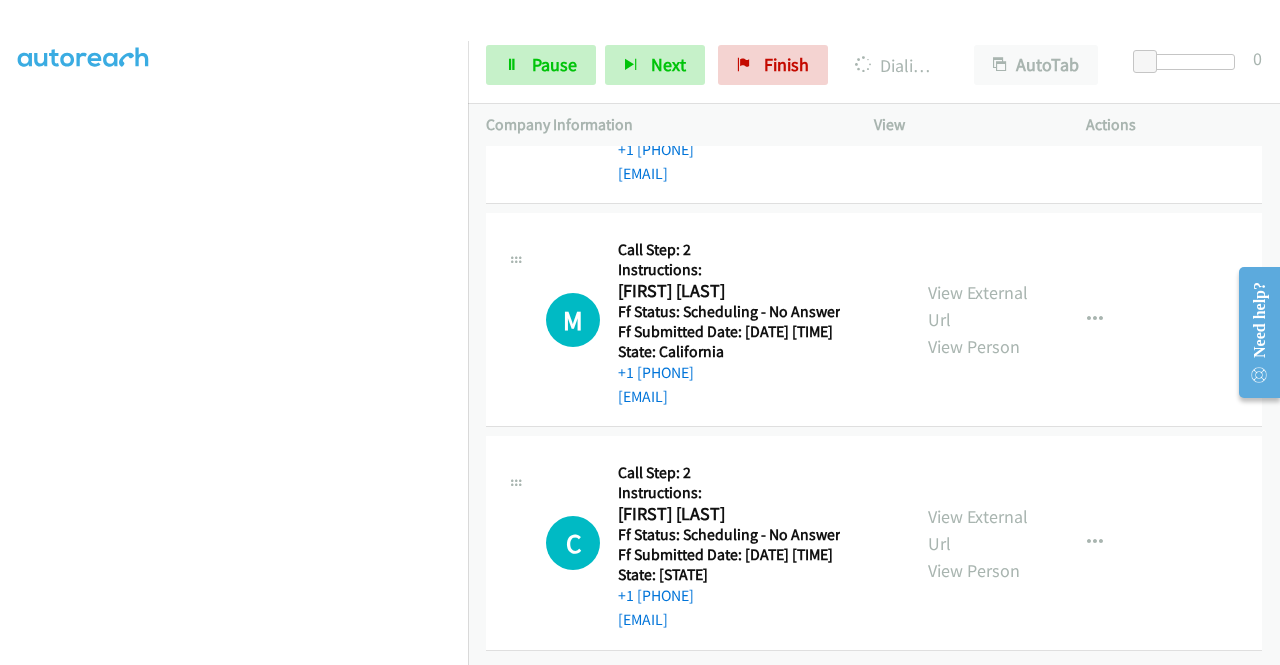 scroll, scrollTop: 5944, scrollLeft: 0, axis: vertical 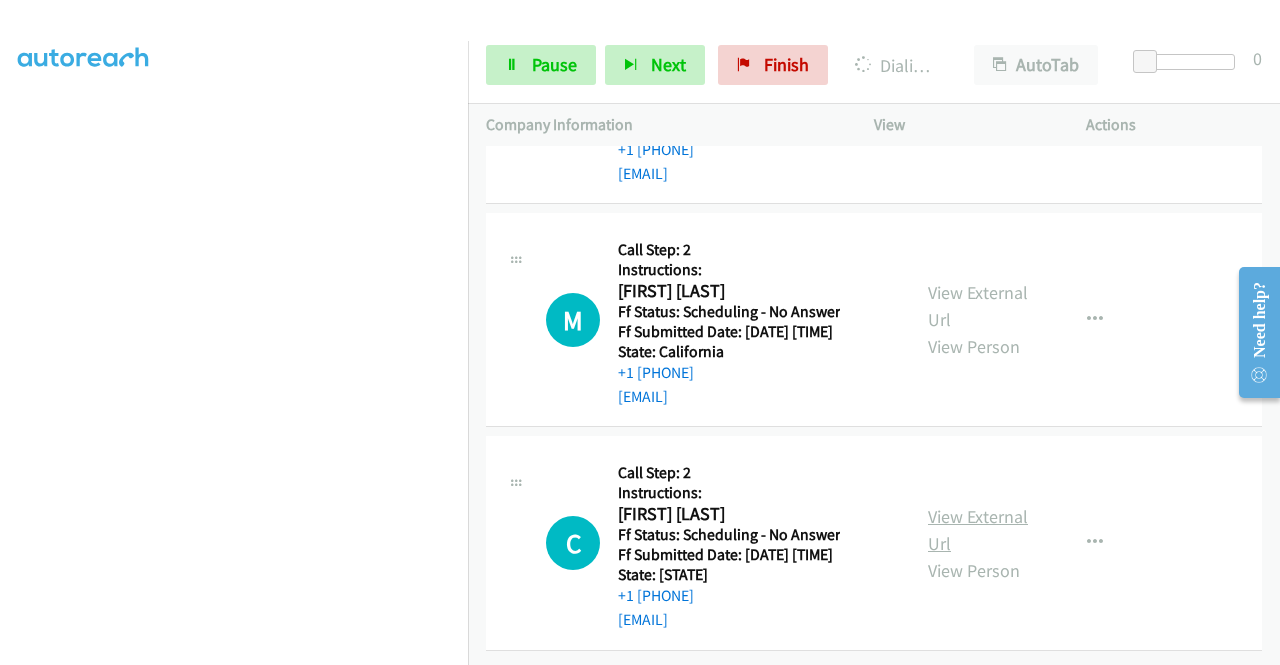 click on "View External Url" at bounding box center [978, 530] 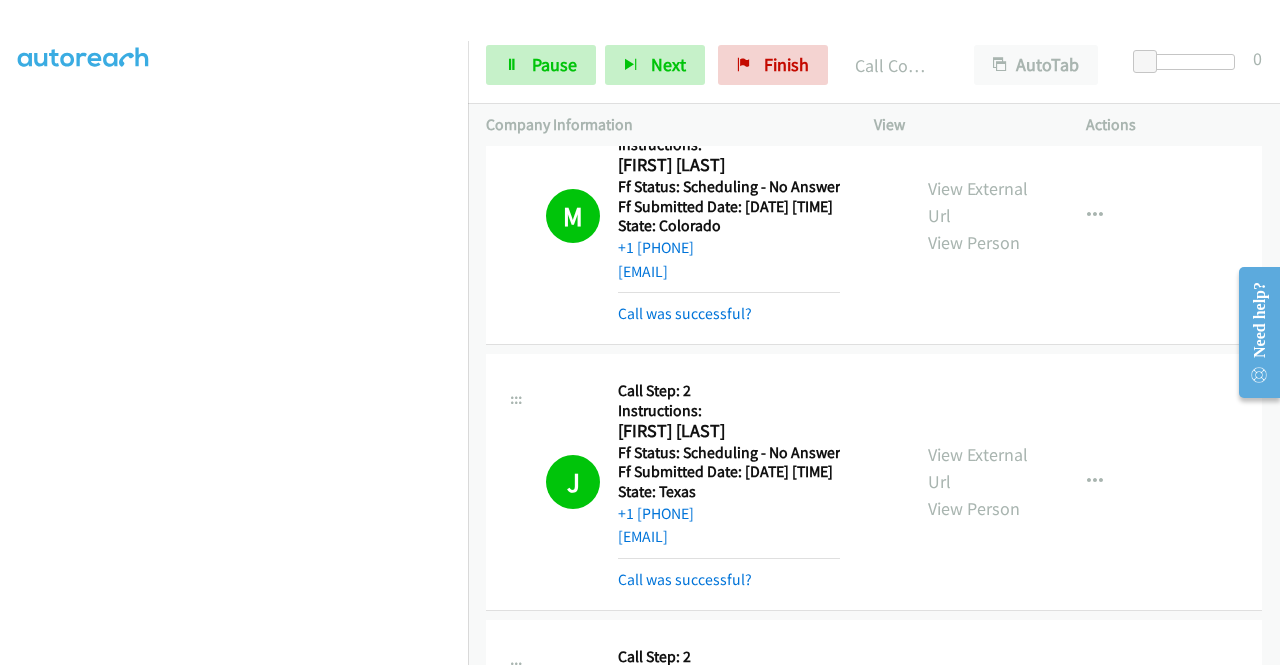 scroll, scrollTop: 5687, scrollLeft: 0, axis: vertical 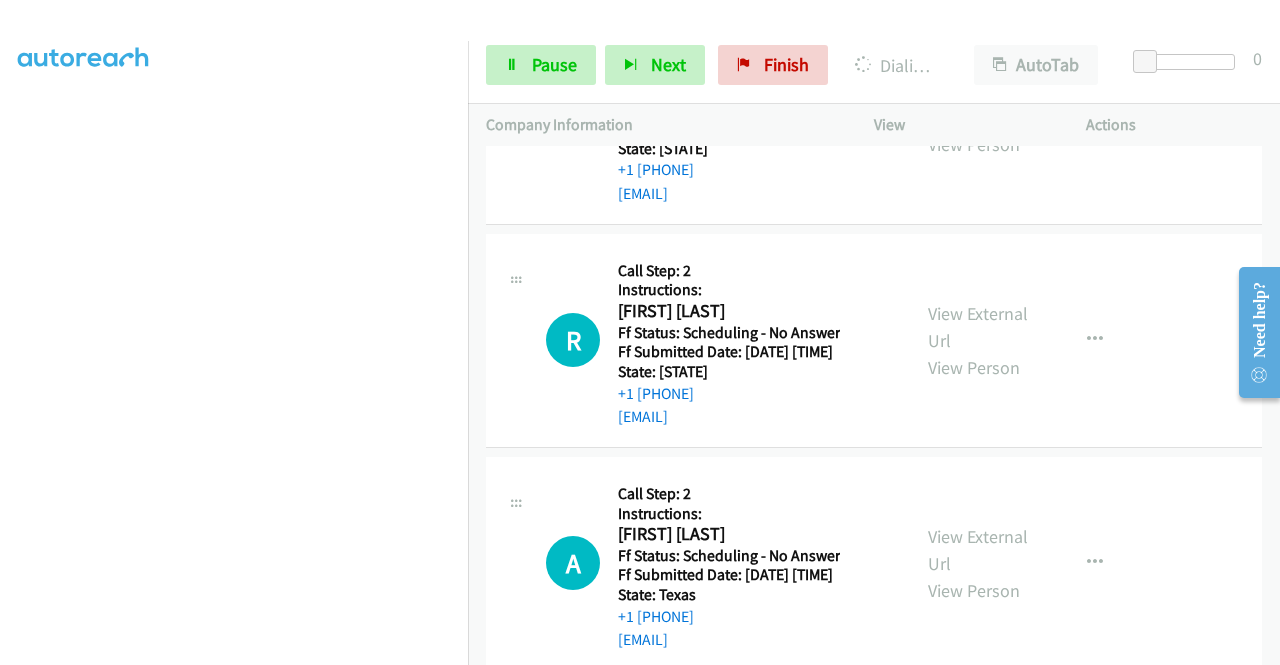 click on "View External Url" at bounding box center (978, -120) 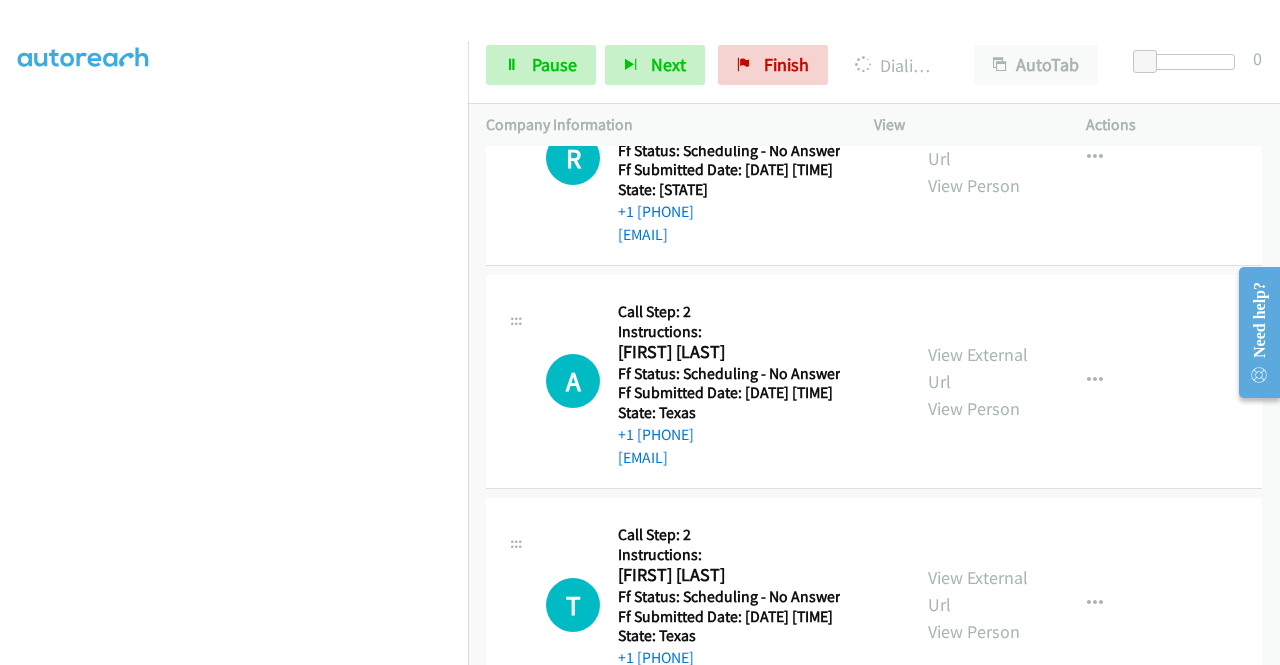 scroll, scrollTop: 6687, scrollLeft: 0, axis: vertical 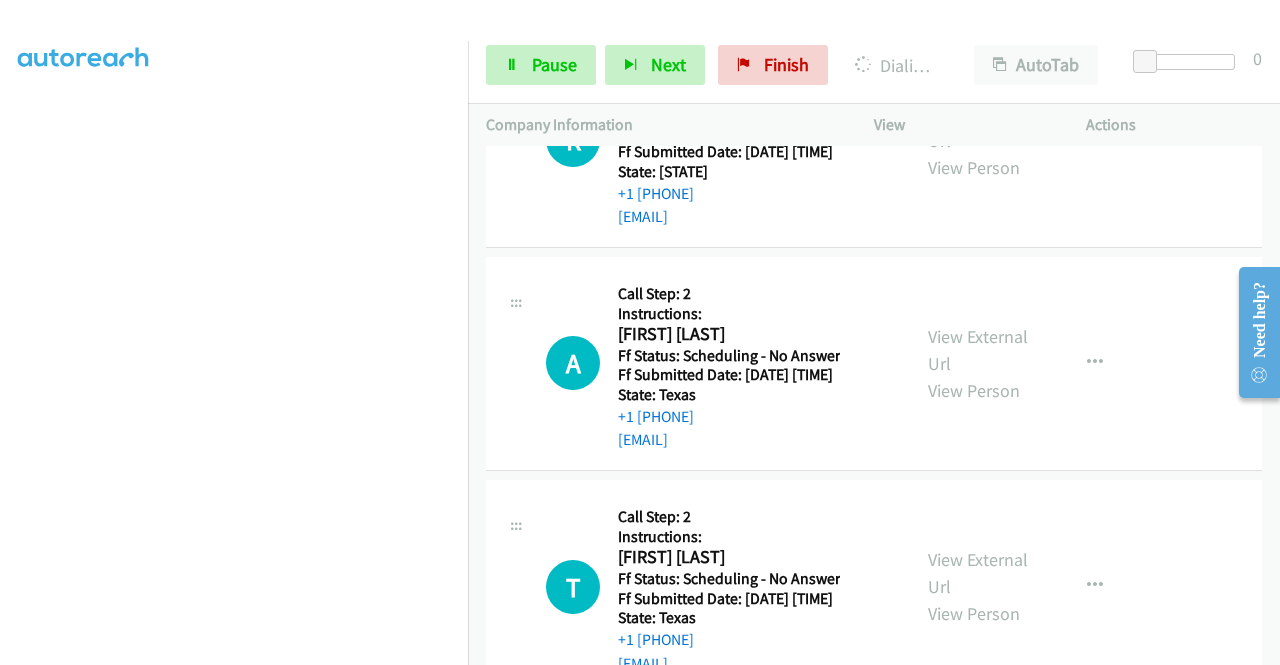 click on "View External Url" at bounding box center [978, -96] 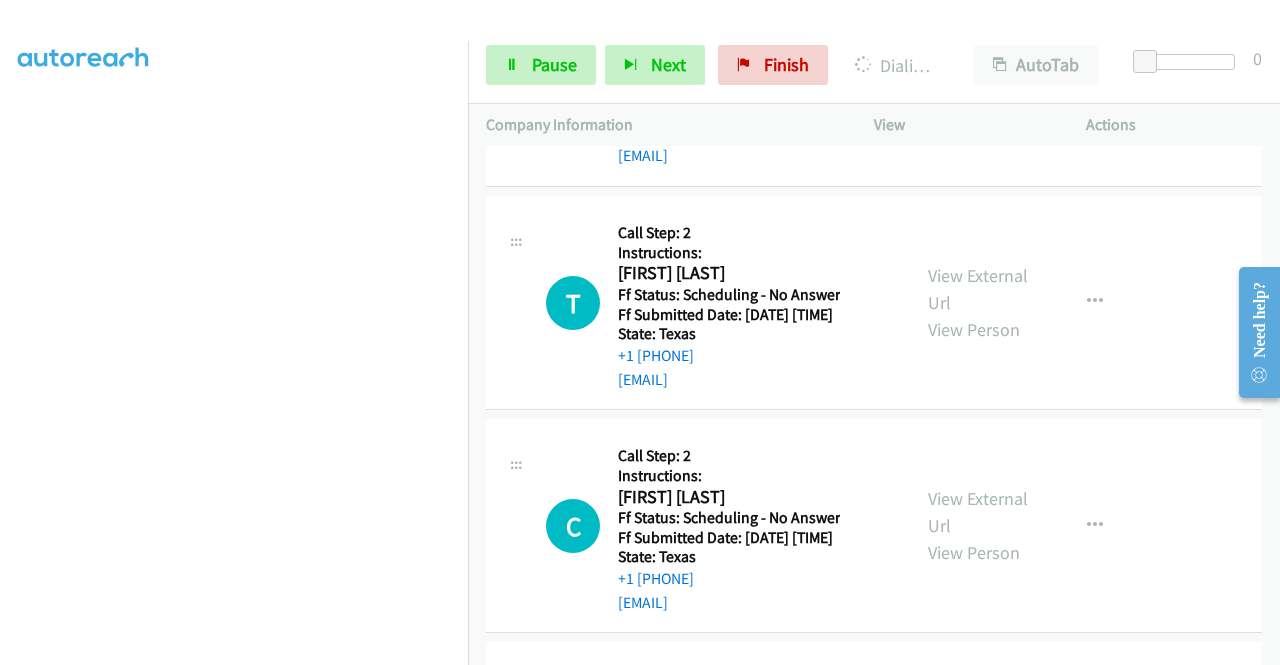scroll, scrollTop: 6987, scrollLeft: 0, axis: vertical 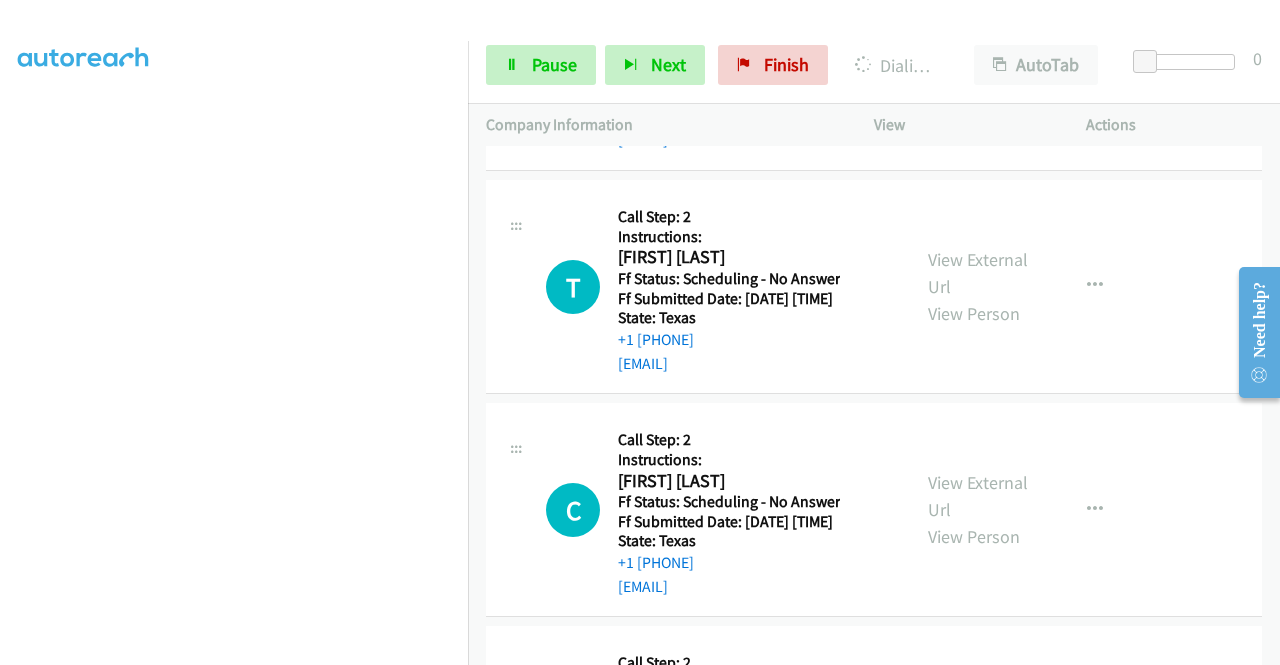 click on "View External Url" at bounding box center [978, -173] 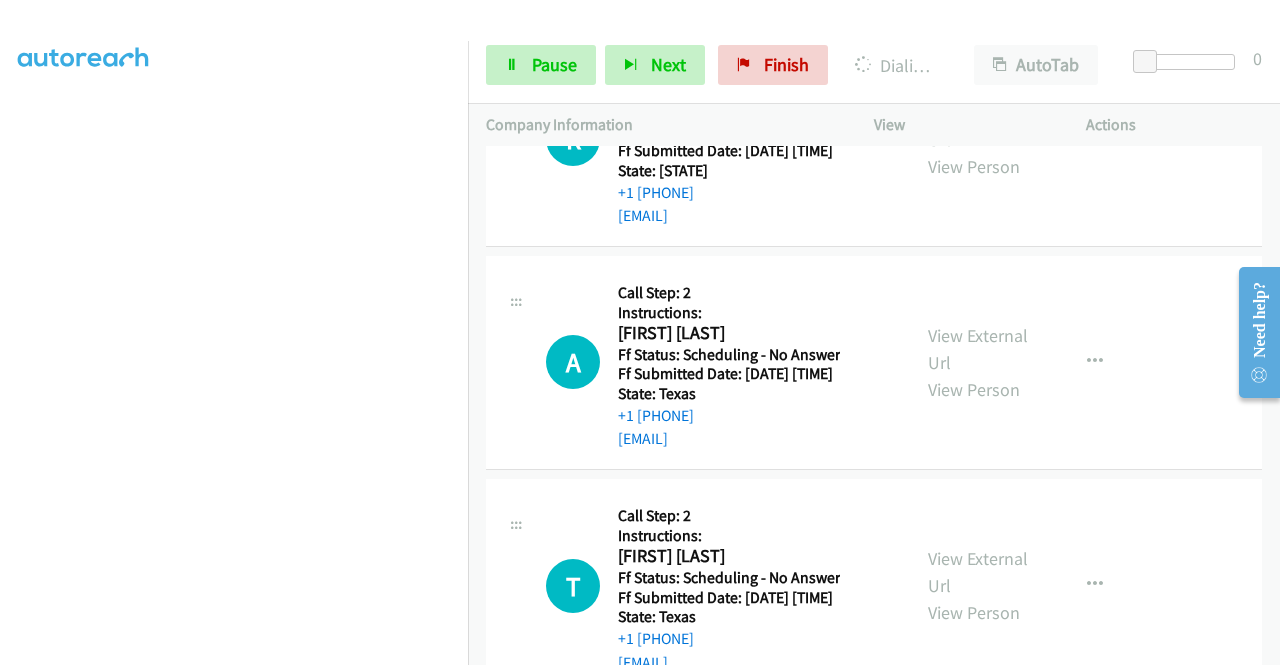 scroll, scrollTop: 6687, scrollLeft: 0, axis: vertical 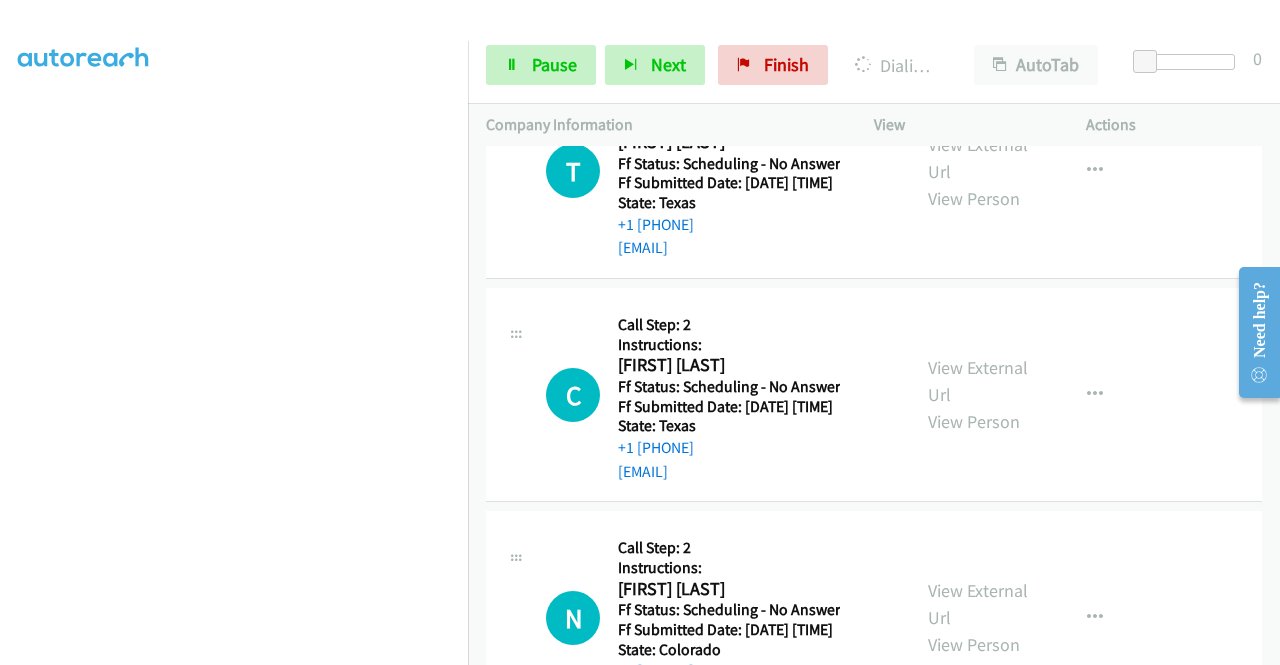 drag, startPoint x: 994, startPoint y: 445, endPoint x: 938, endPoint y: 367, distance: 96.02083 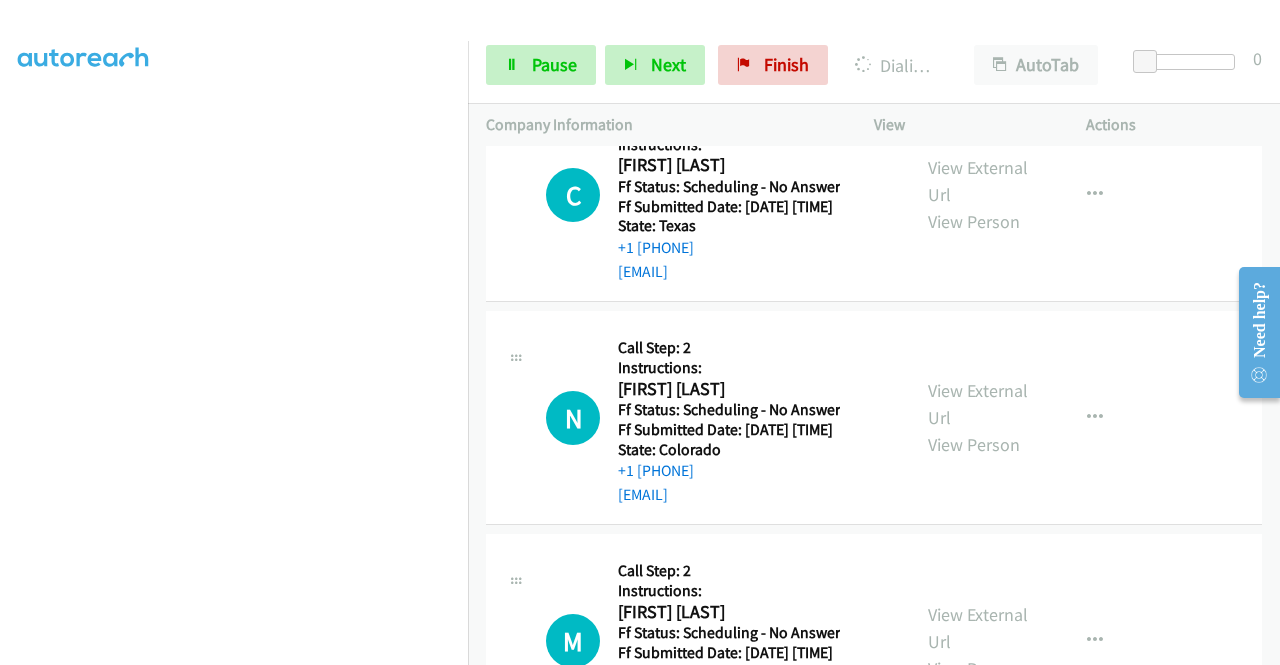 click on "View External Url" at bounding box center (978, -265) 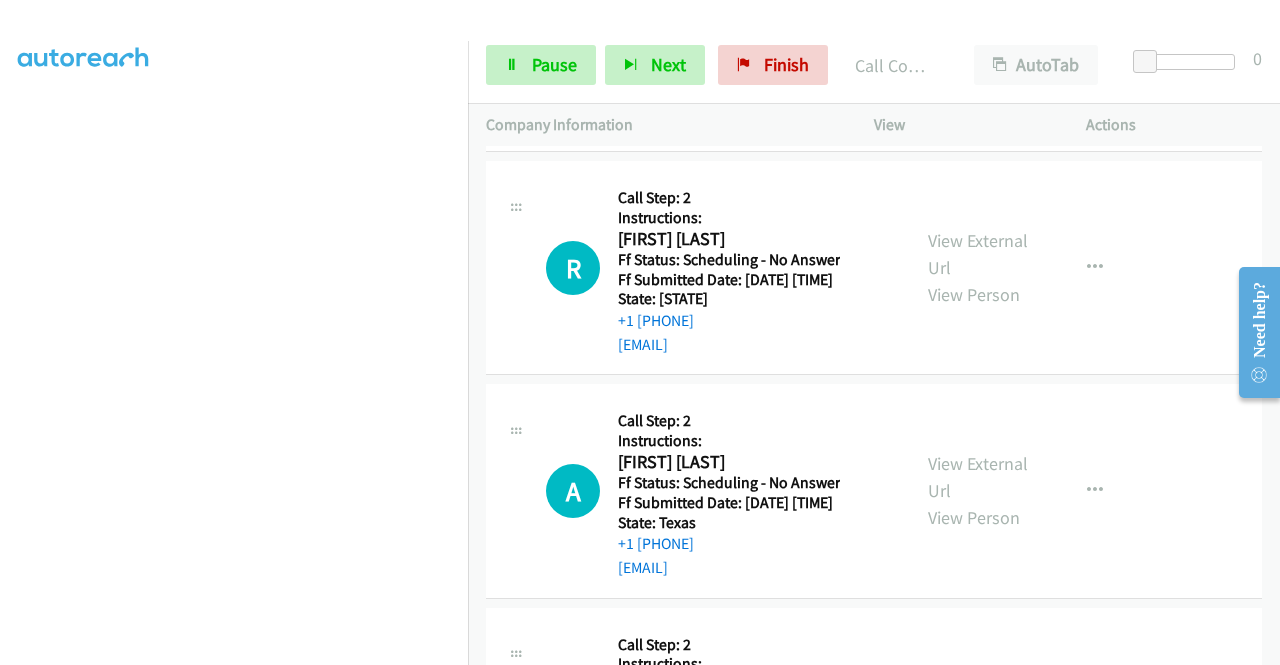 scroll, scrollTop: 6330, scrollLeft: 0, axis: vertical 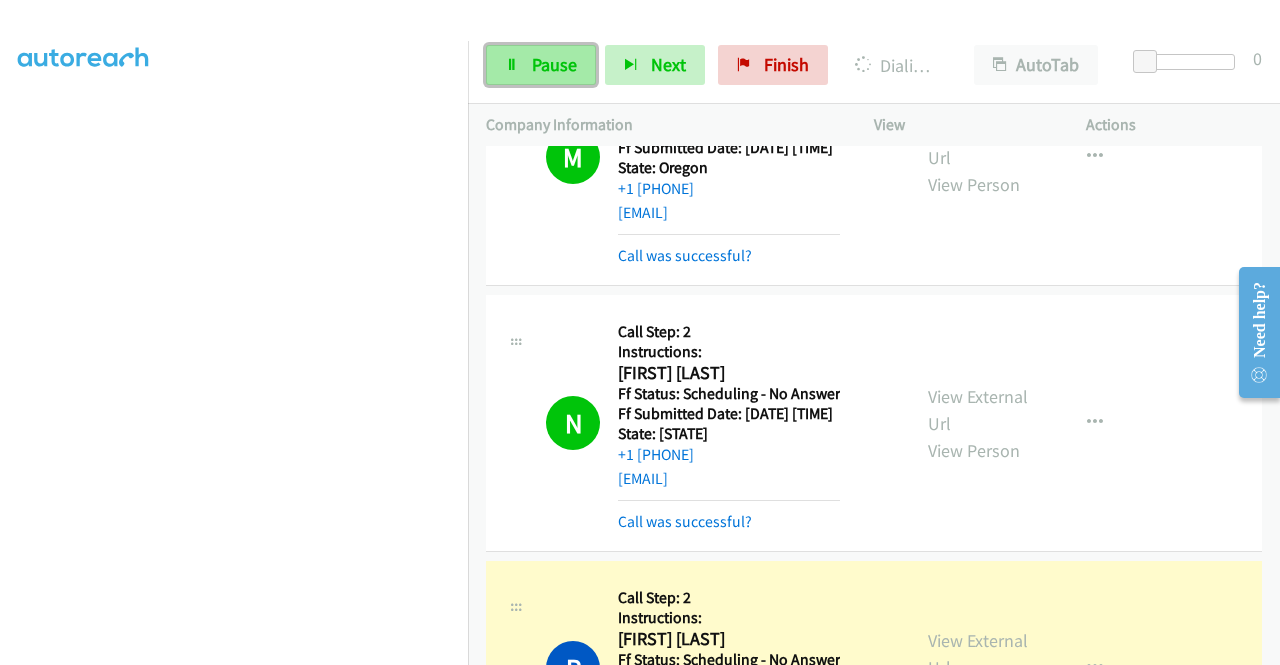 click on "Pause" at bounding box center [541, 65] 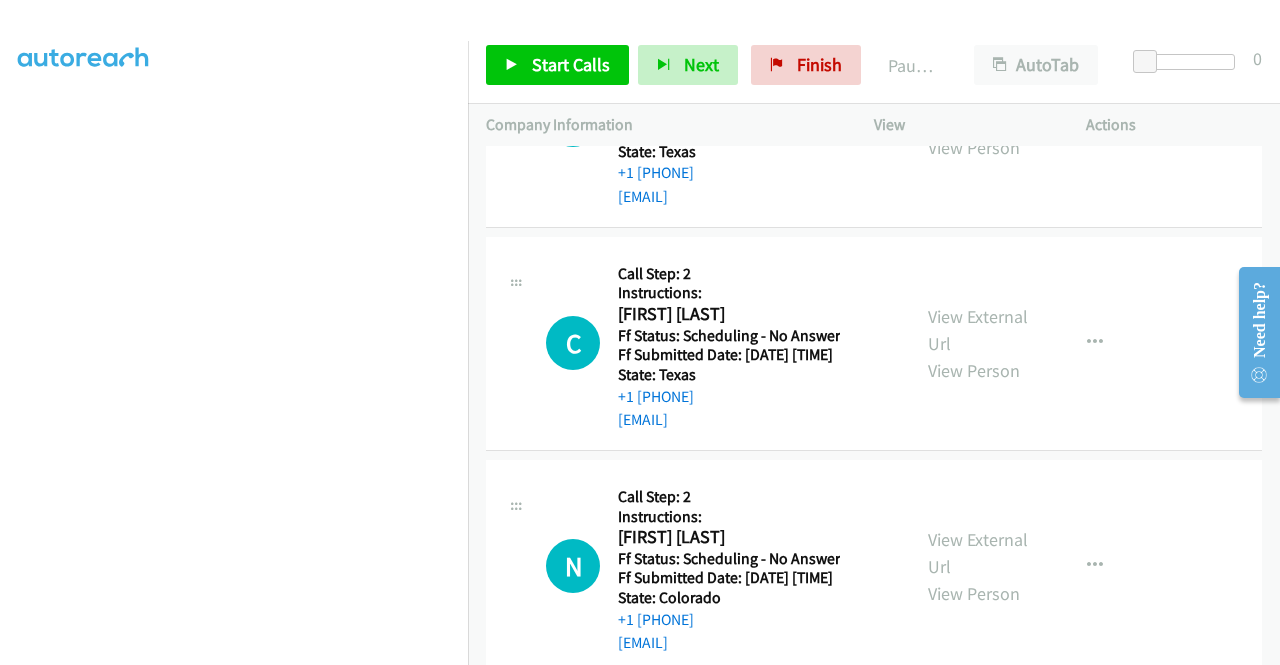 scroll, scrollTop: 7430, scrollLeft: 0, axis: vertical 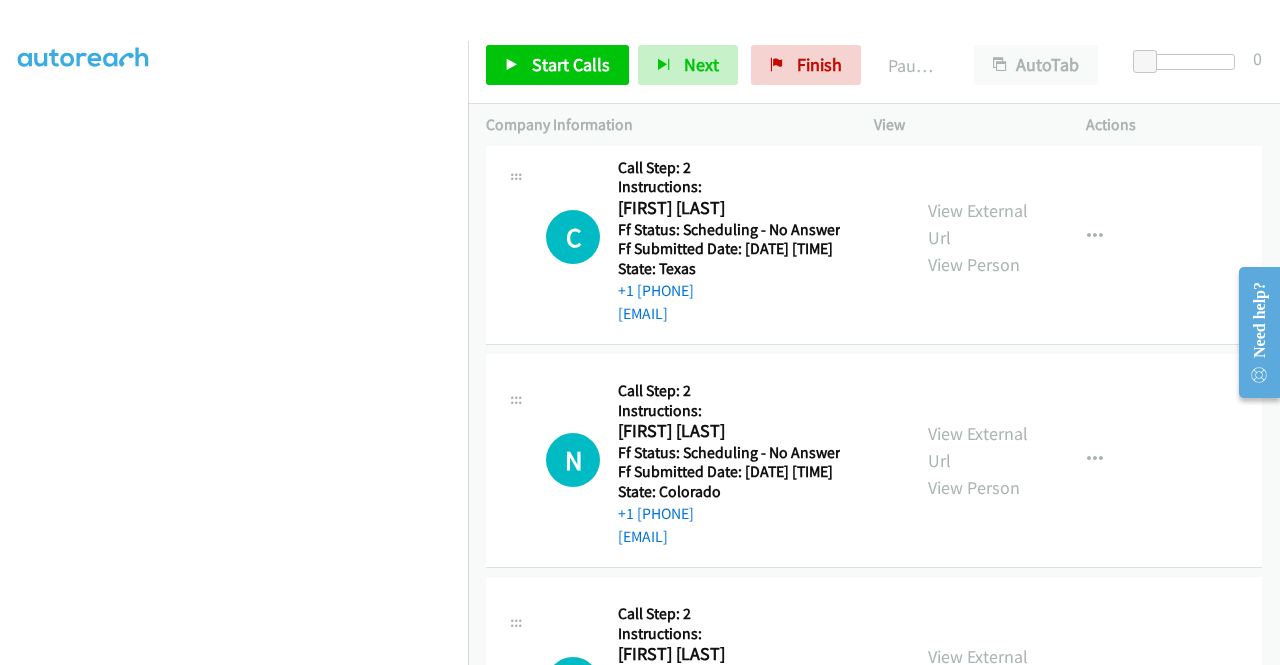 click on "View External Url" at bounding box center (978, 1) 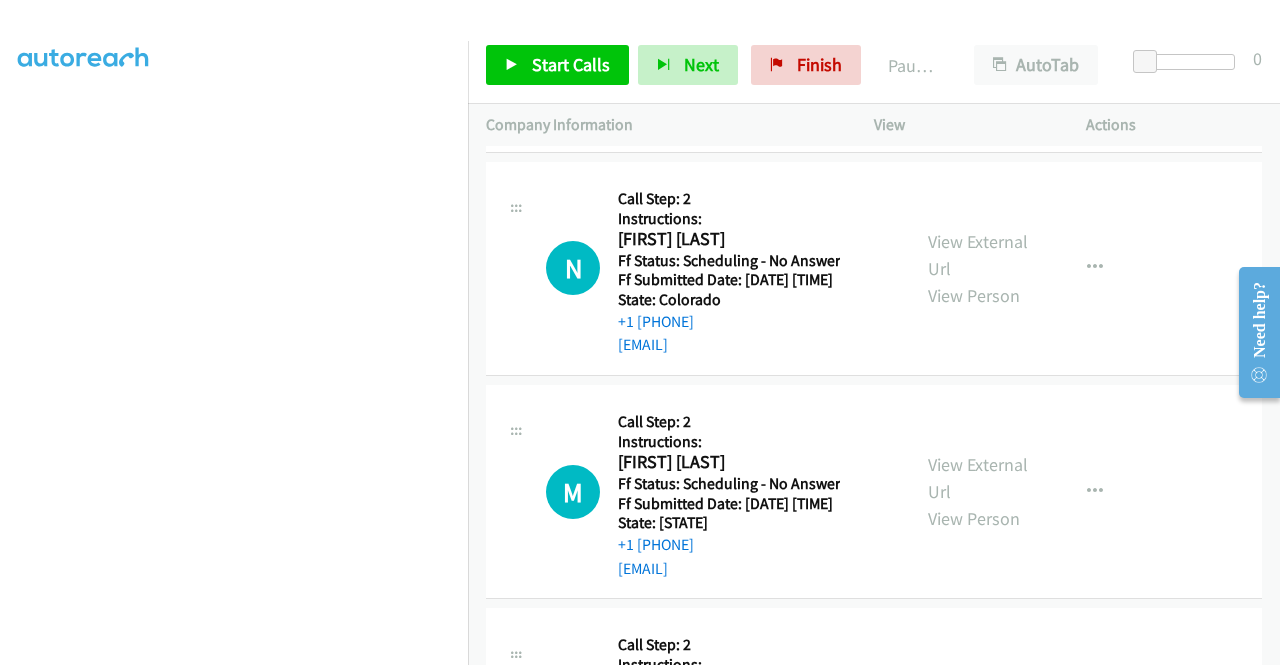 scroll, scrollTop: 7630, scrollLeft: 0, axis: vertical 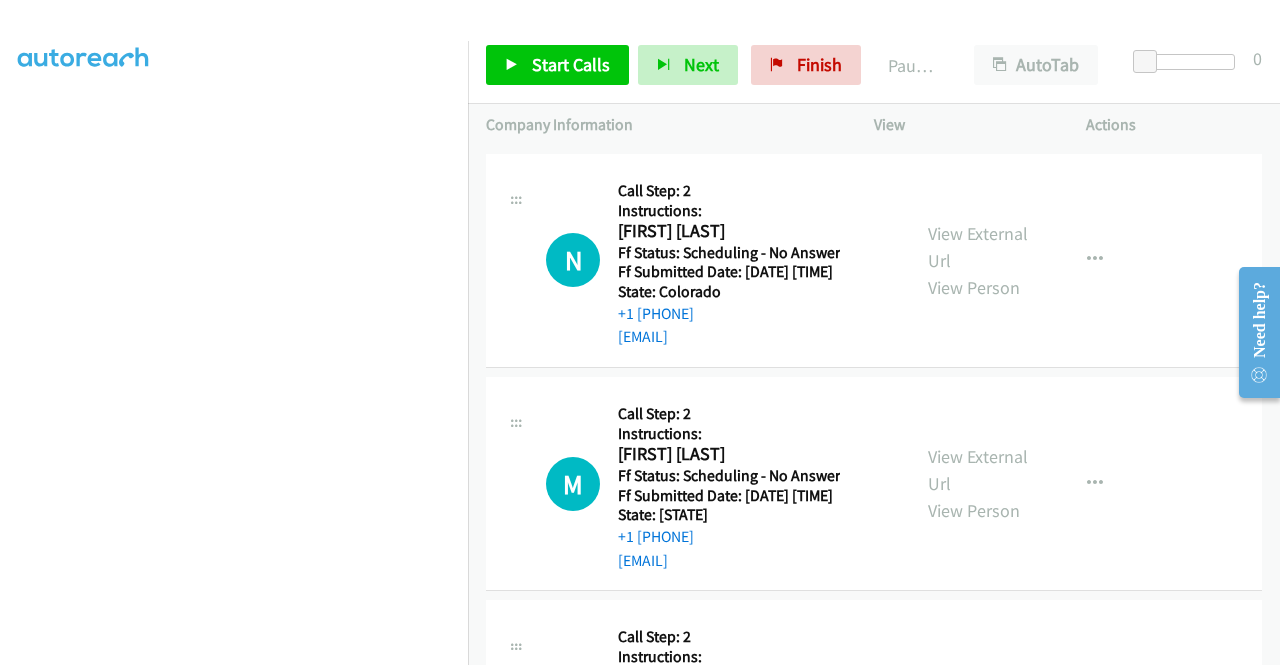 click on "View External Url" at bounding box center [978, 24] 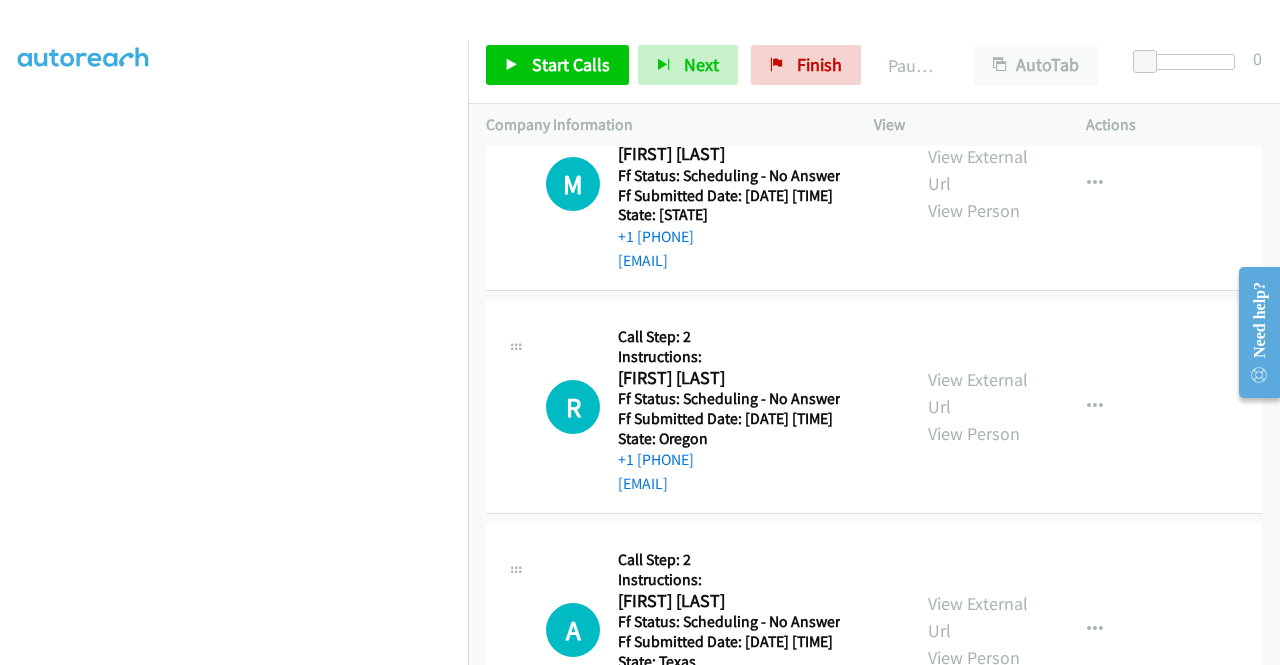 click on "View External Url" at bounding box center [978, -53] 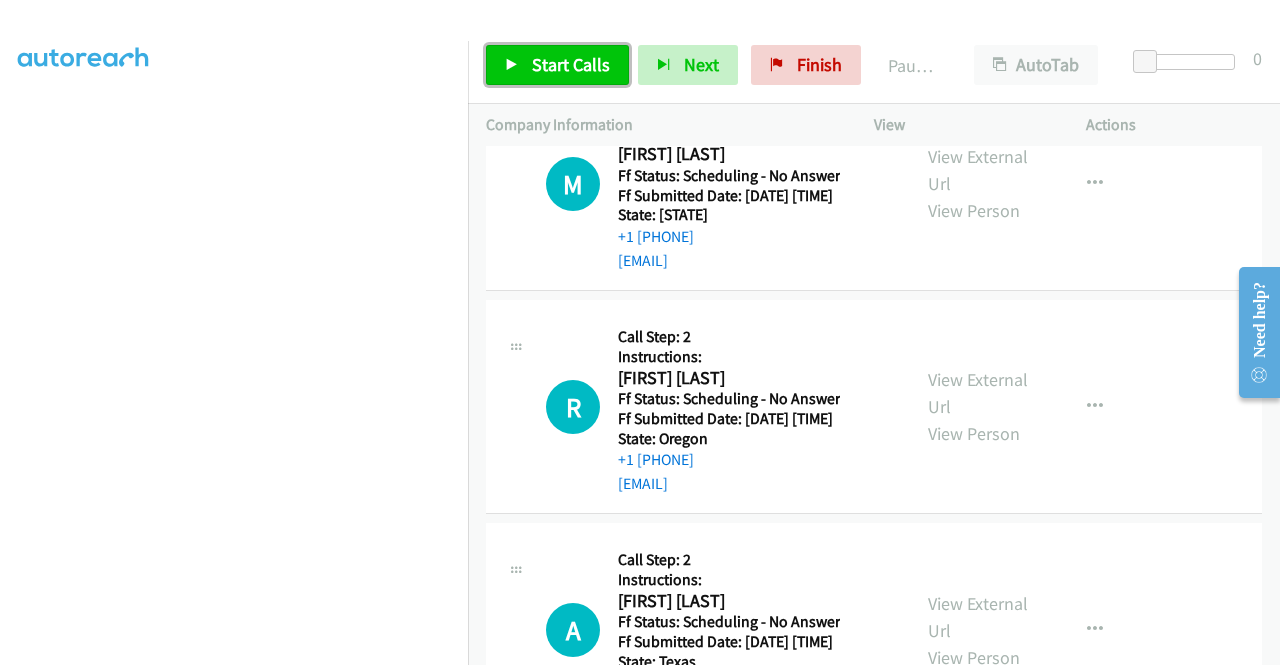 click on "Start Calls" at bounding box center [571, 64] 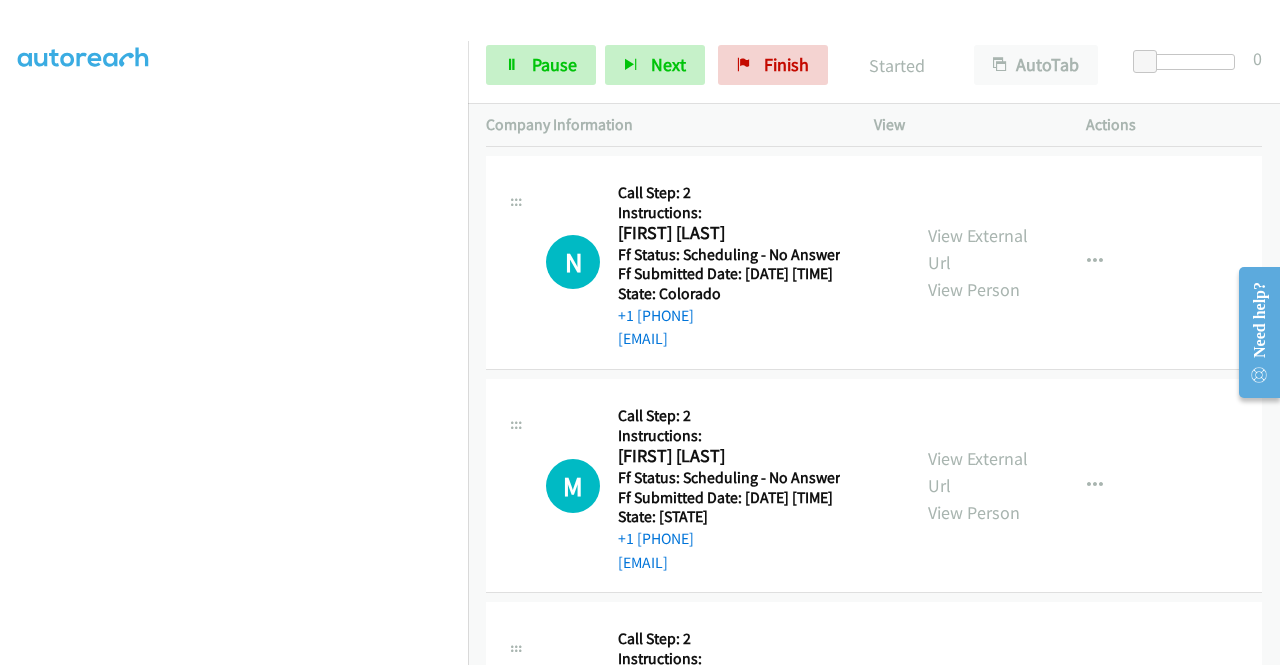 scroll, scrollTop: 7530, scrollLeft: 0, axis: vertical 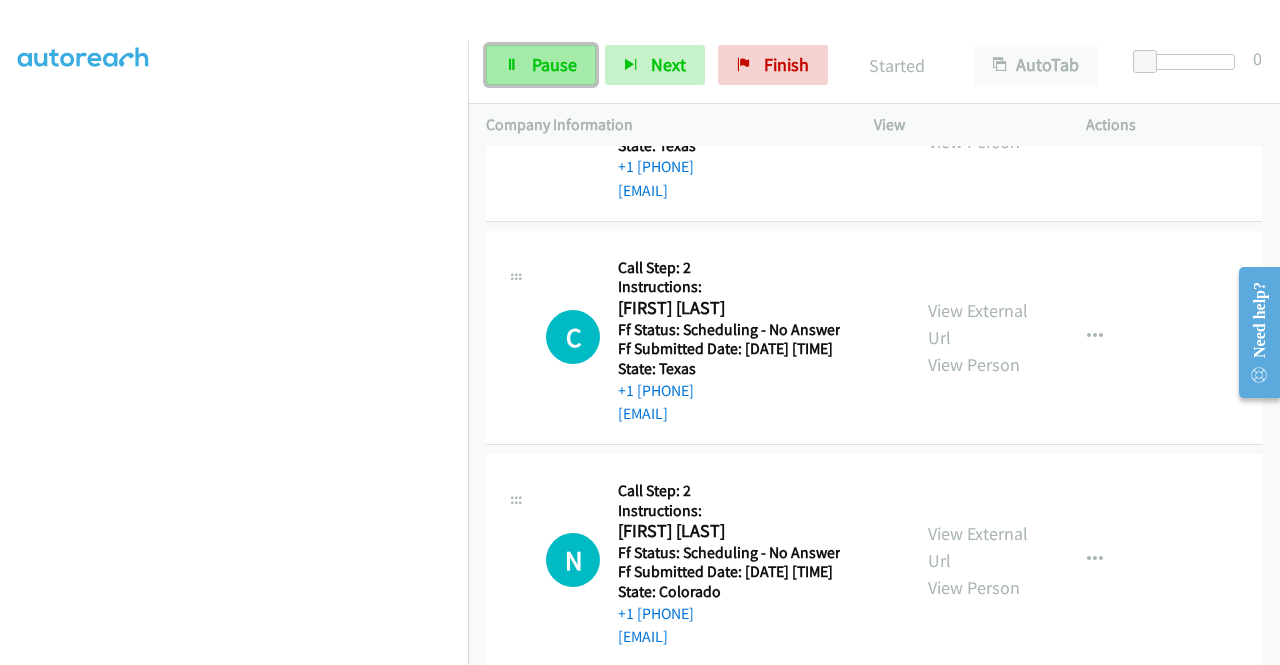 click on "Pause" at bounding box center [554, 64] 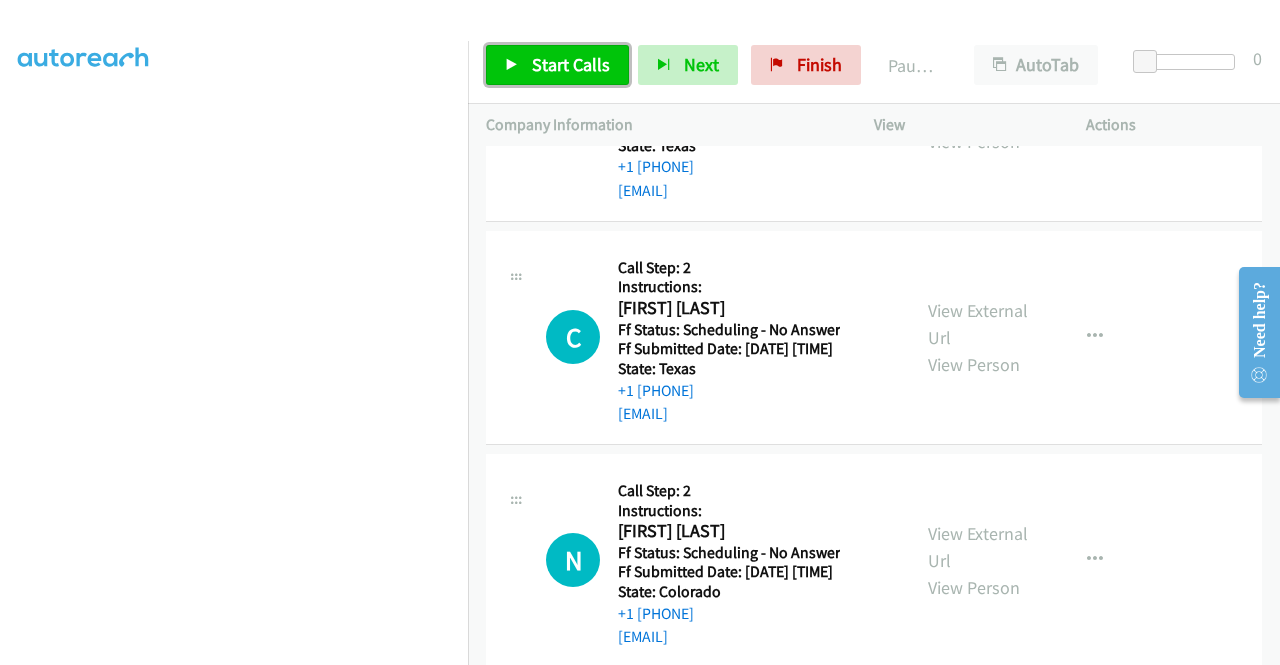 click on "Start Calls" at bounding box center (571, 64) 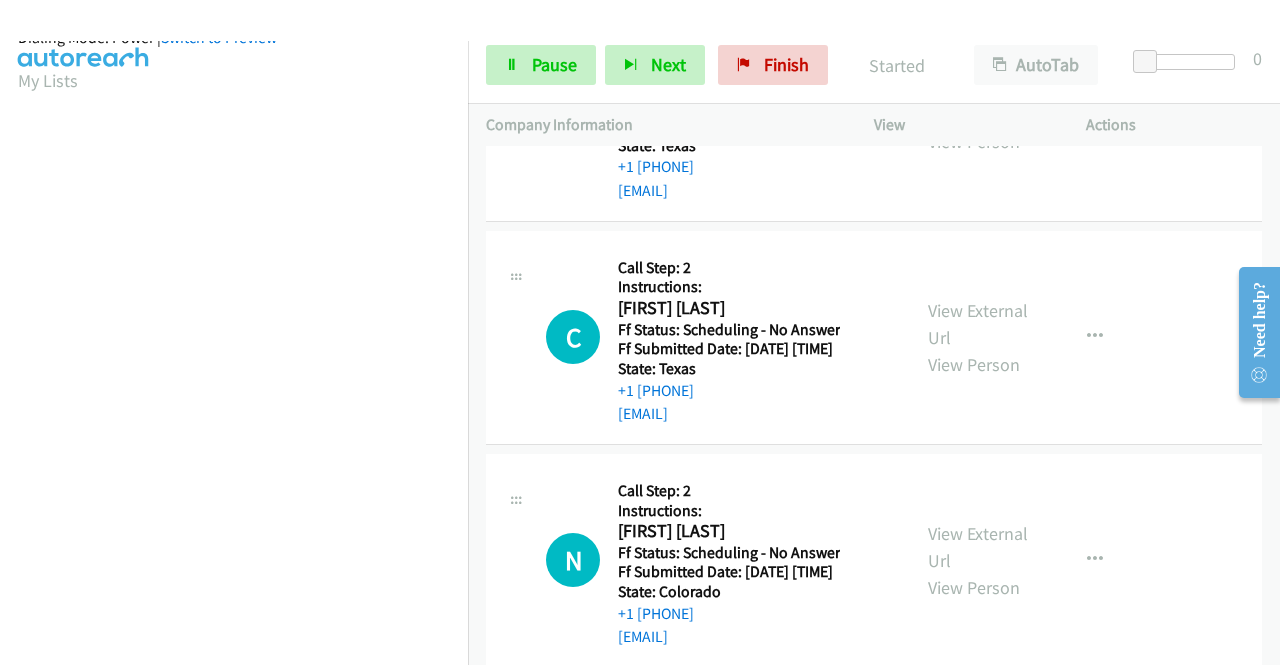 scroll, scrollTop: 0, scrollLeft: 0, axis: both 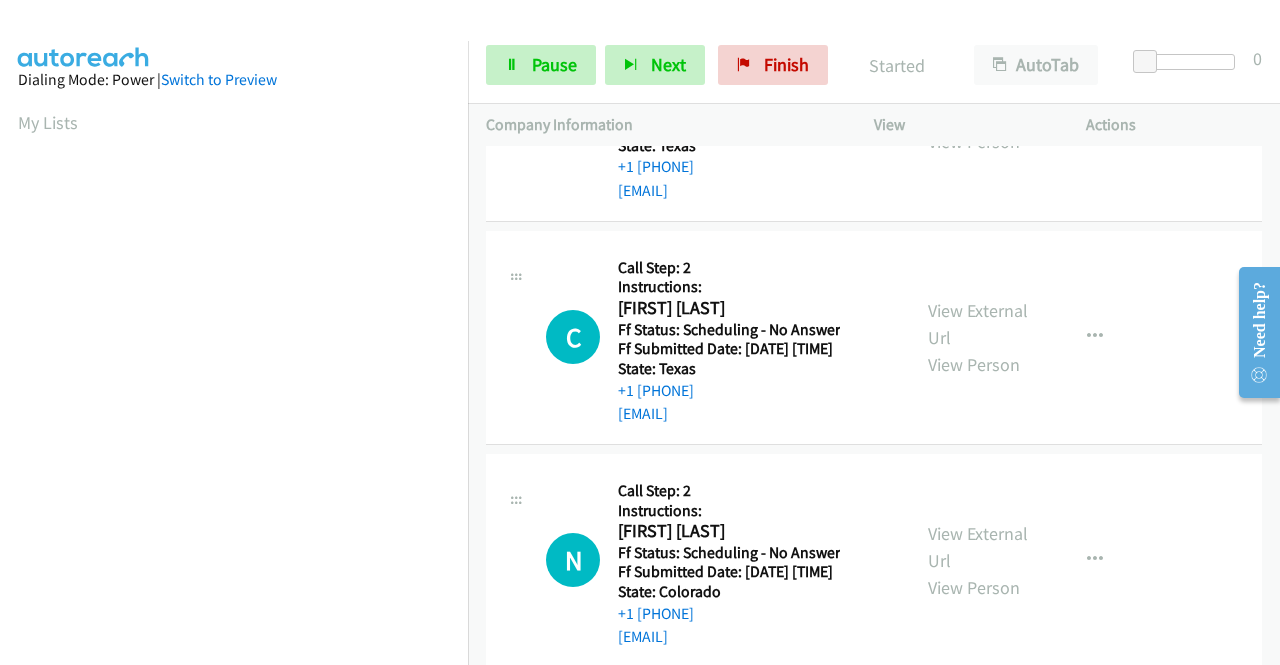 click on "Actions" at bounding box center (1174, 125) 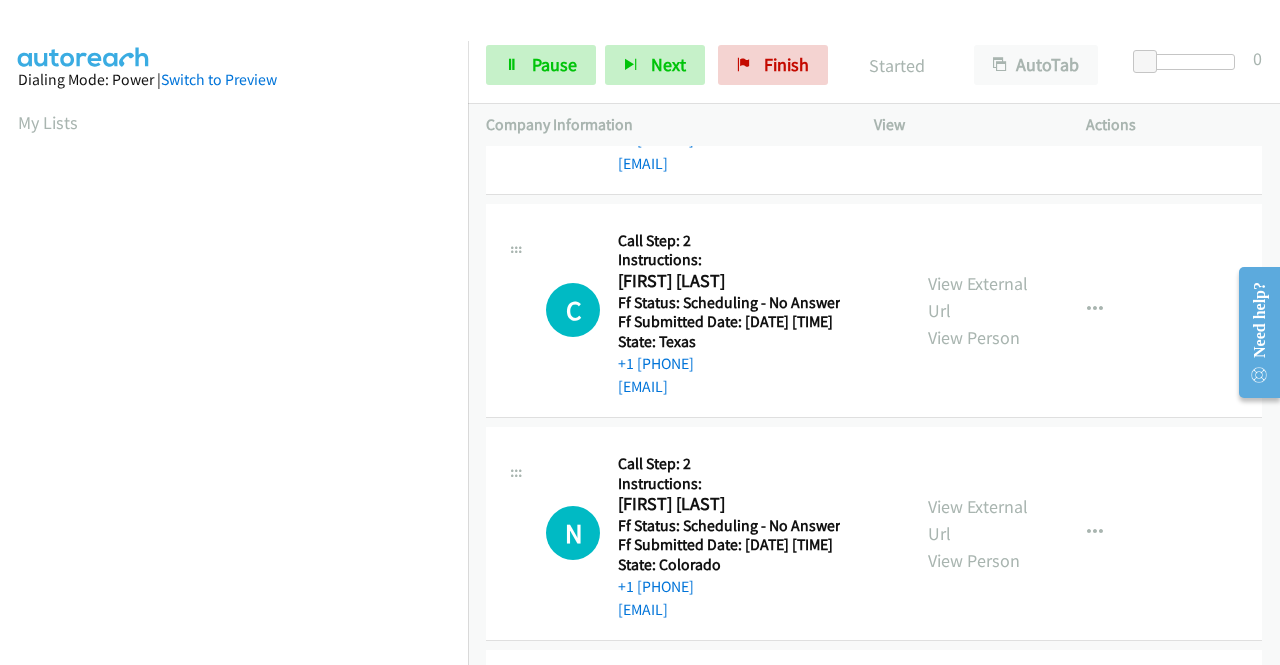 scroll, scrollTop: 7430, scrollLeft: 0, axis: vertical 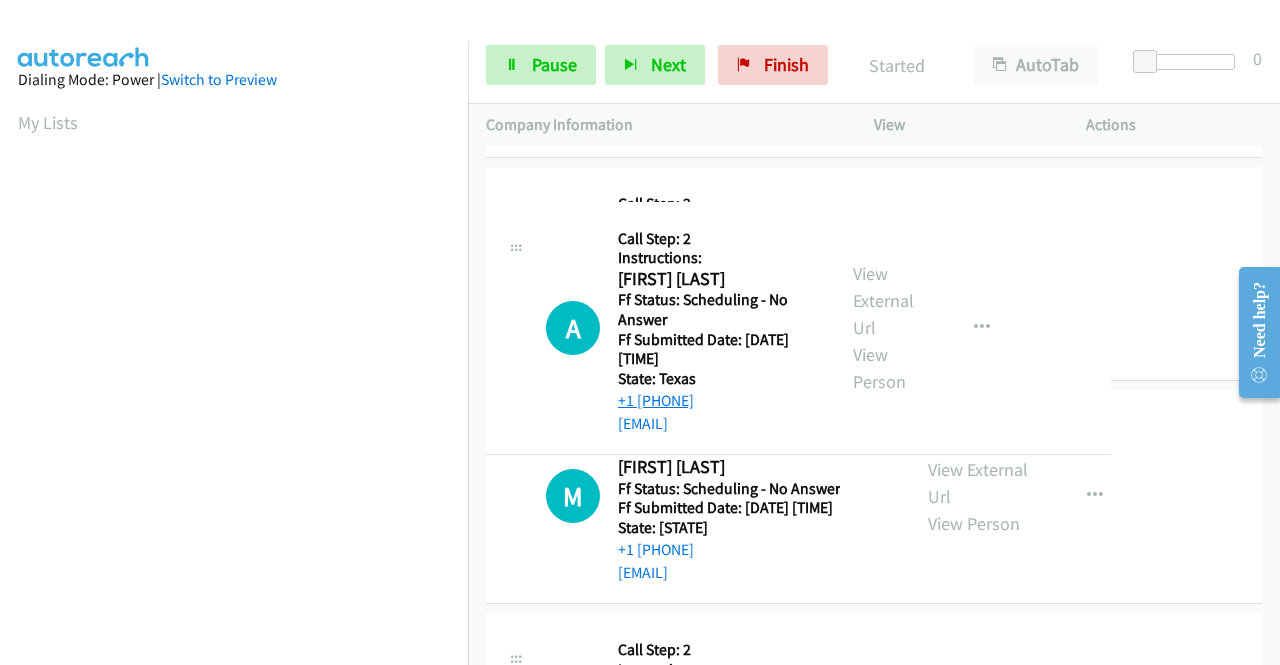 drag, startPoint x: 757, startPoint y: 371, endPoint x: 646, endPoint y: 373, distance: 111.01801 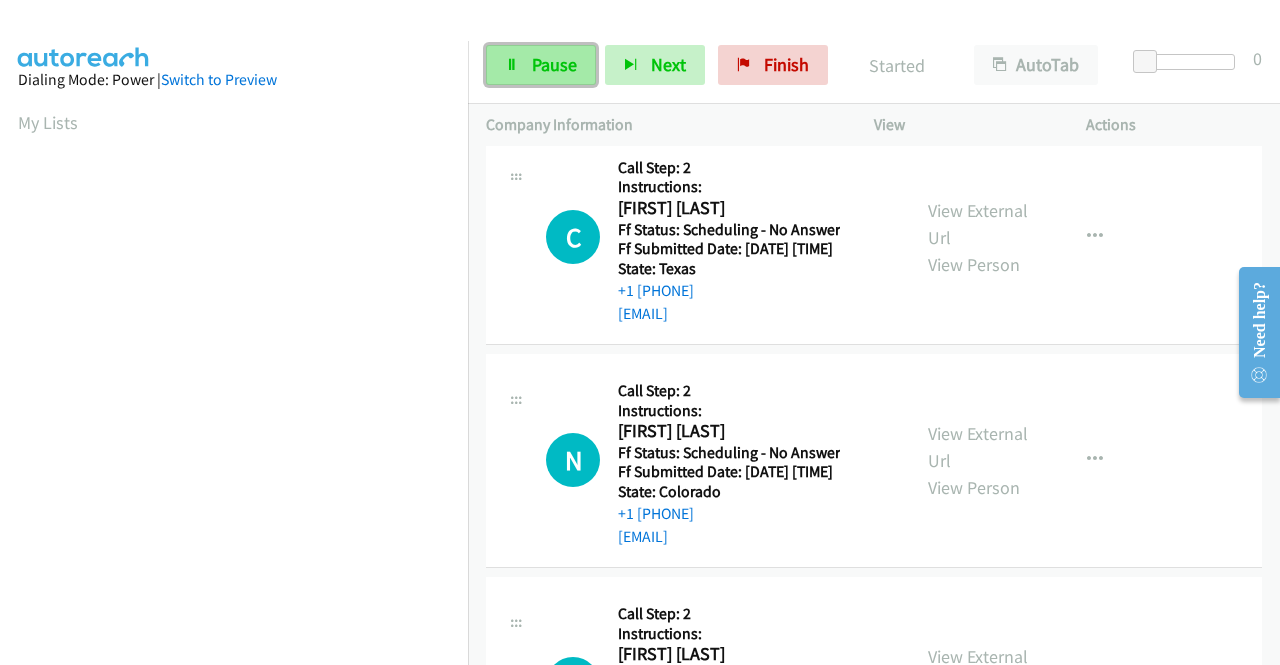 click on "Pause" at bounding box center (554, 64) 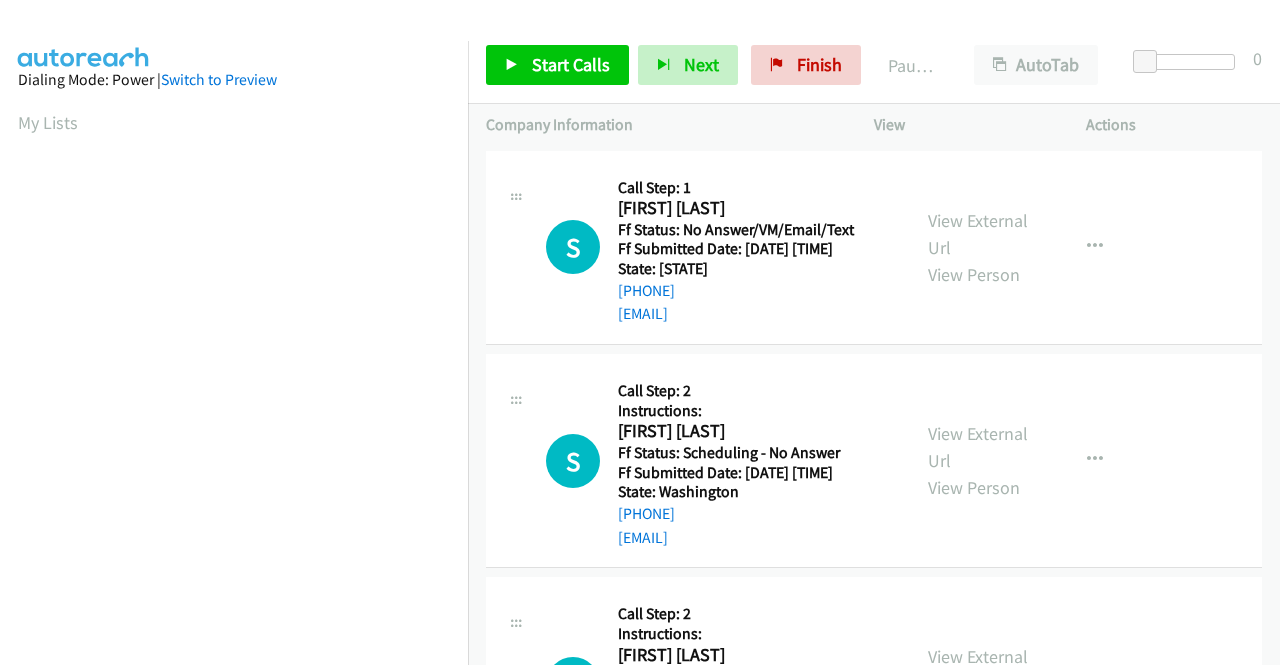 scroll, scrollTop: 0, scrollLeft: 0, axis: both 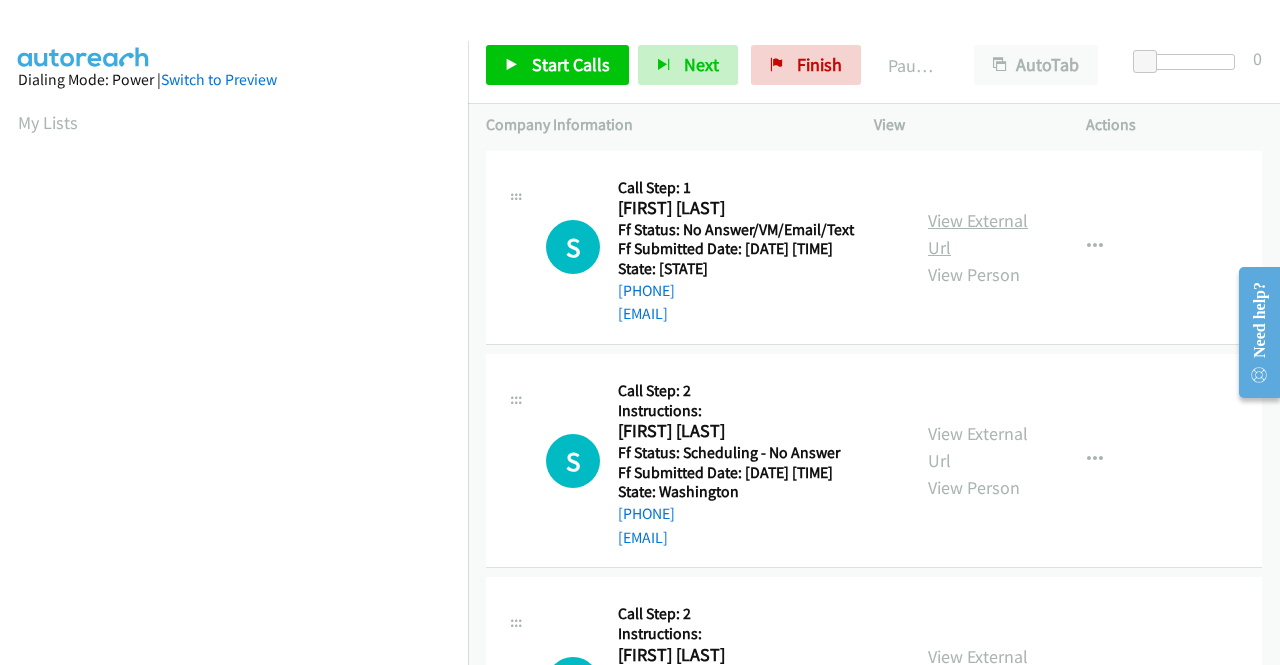 click on "View External Url" at bounding box center [978, 234] 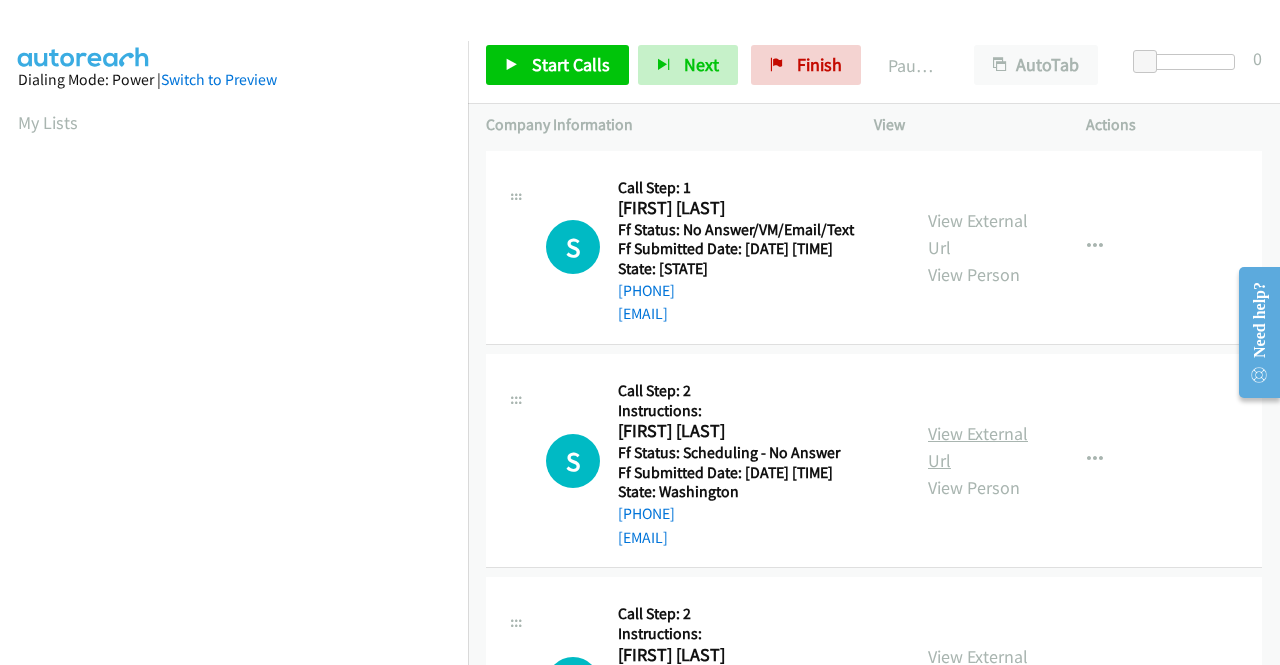 click on "View External Url" at bounding box center (978, 447) 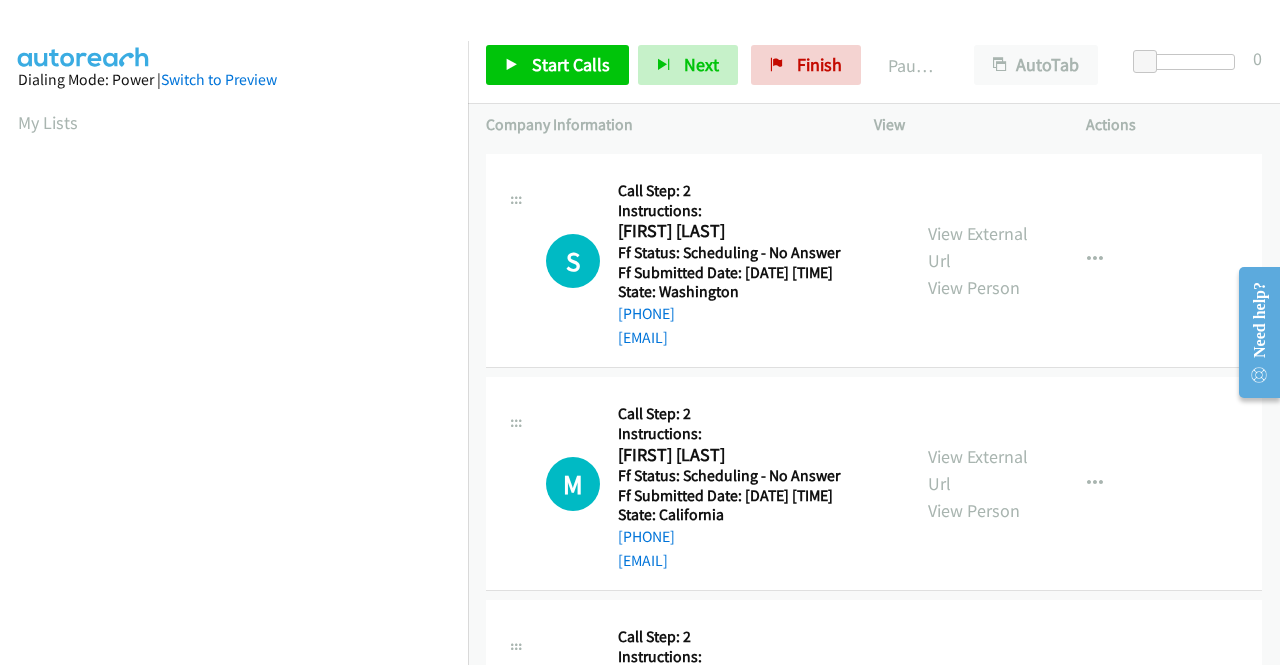 scroll, scrollTop: 300, scrollLeft: 0, axis: vertical 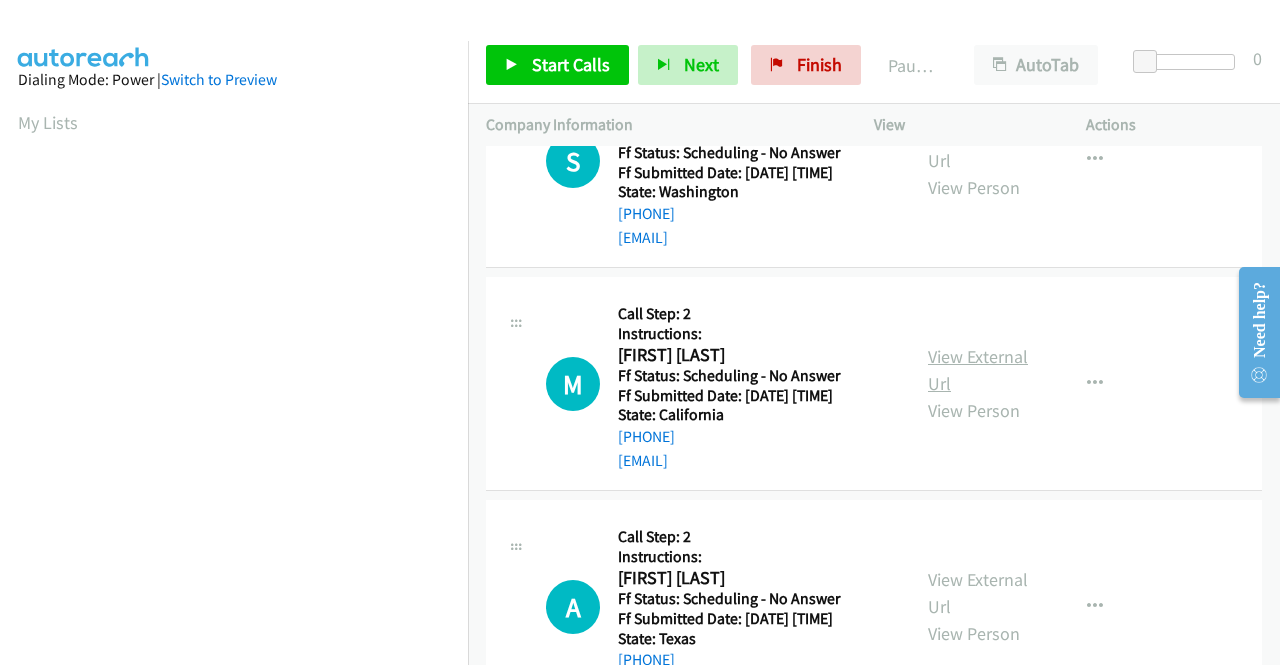 click on "View External Url" at bounding box center [978, 370] 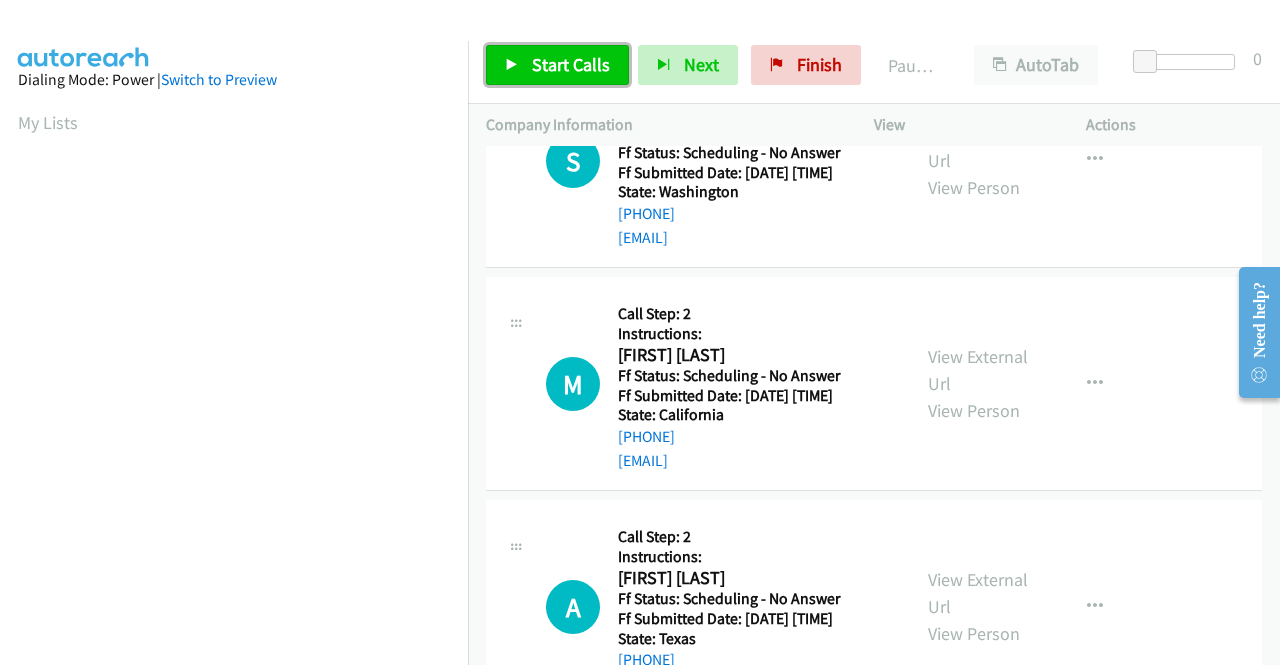 click on "Start Calls" at bounding box center [571, 64] 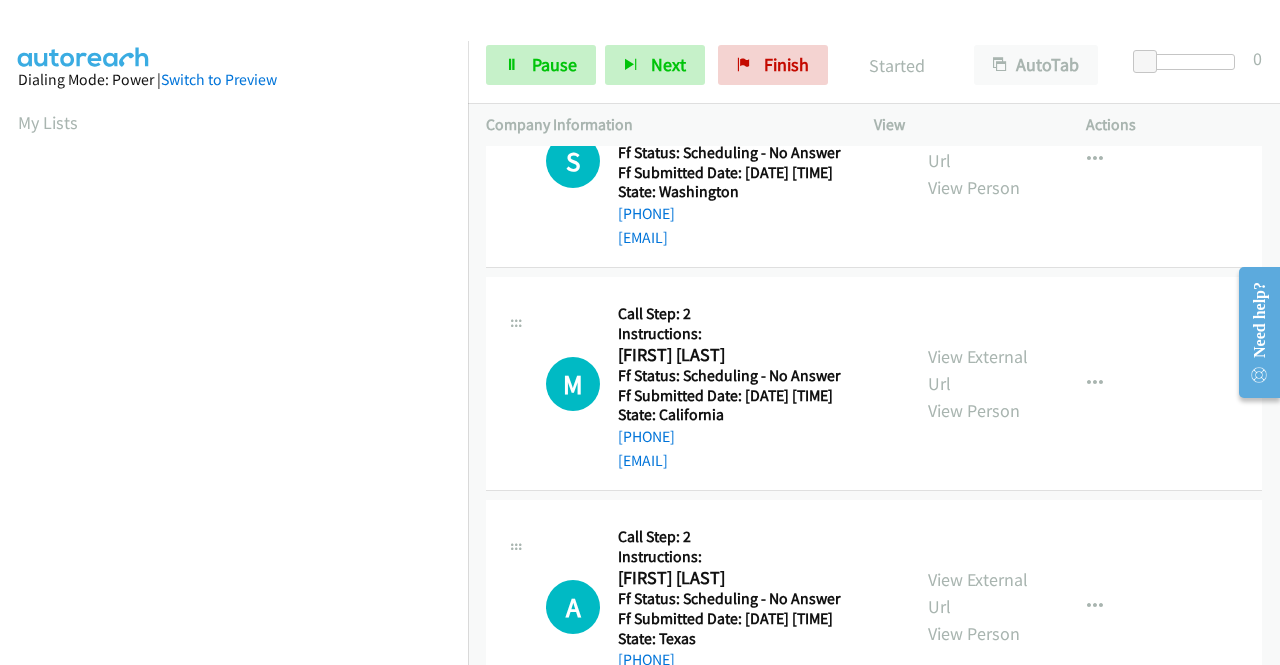 scroll, scrollTop: 0, scrollLeft: 0, axis: both 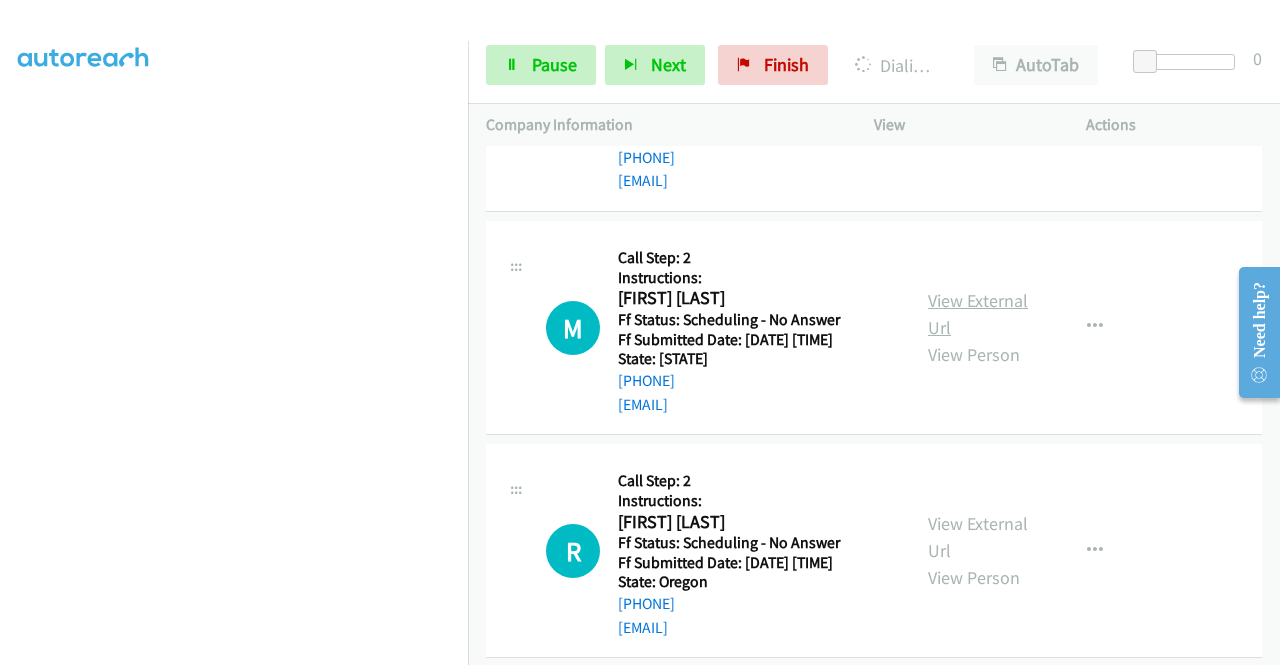click on "View External Url" at bounding box center (978, 314) 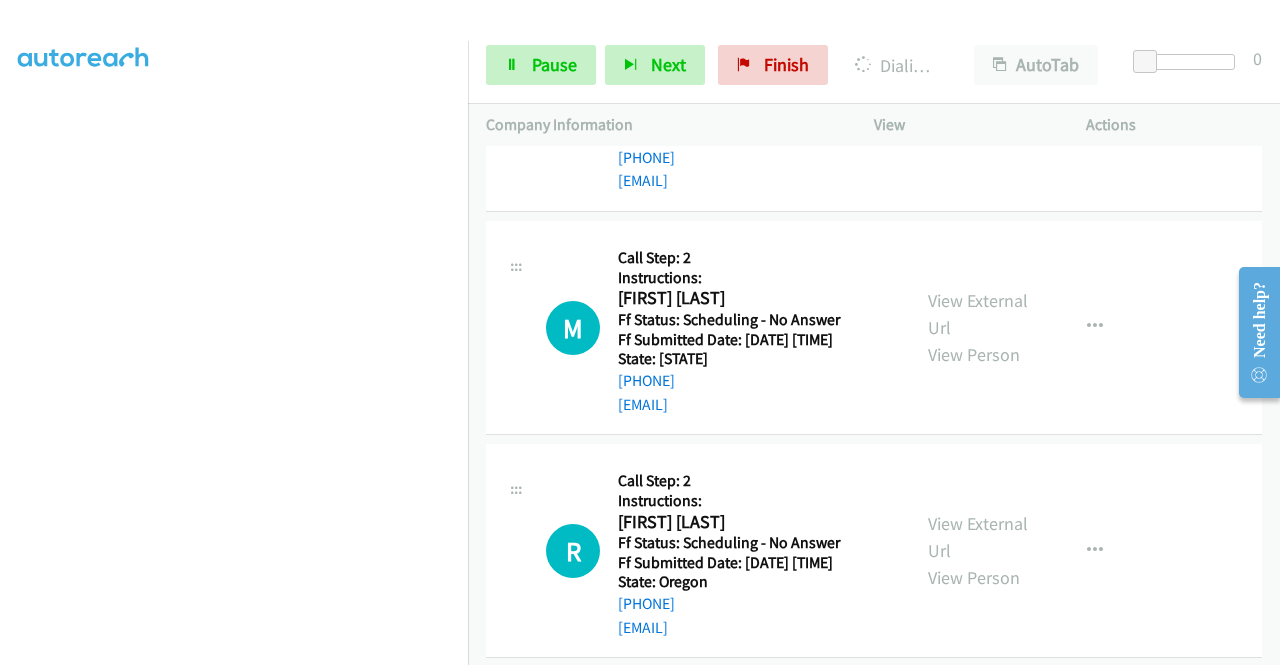 scroll, scrollTop: 1700, scrollLeft: 0, axis: vertical 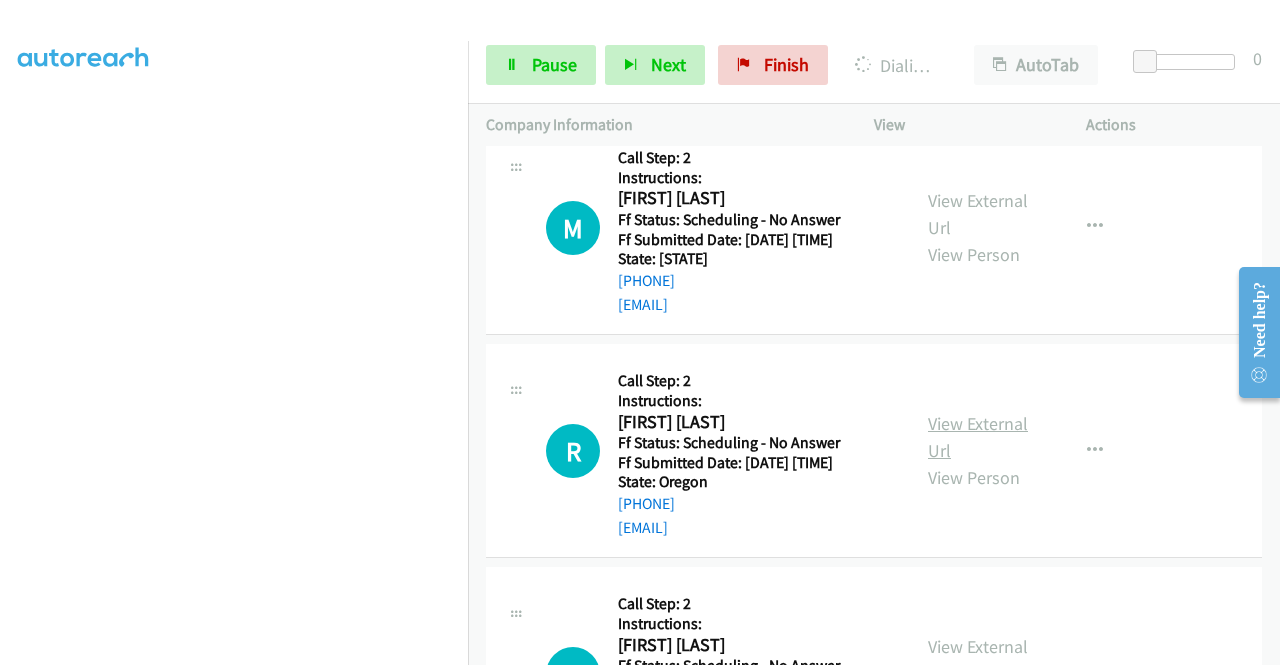 click on "View External Url" at bounding box center [978, 437] 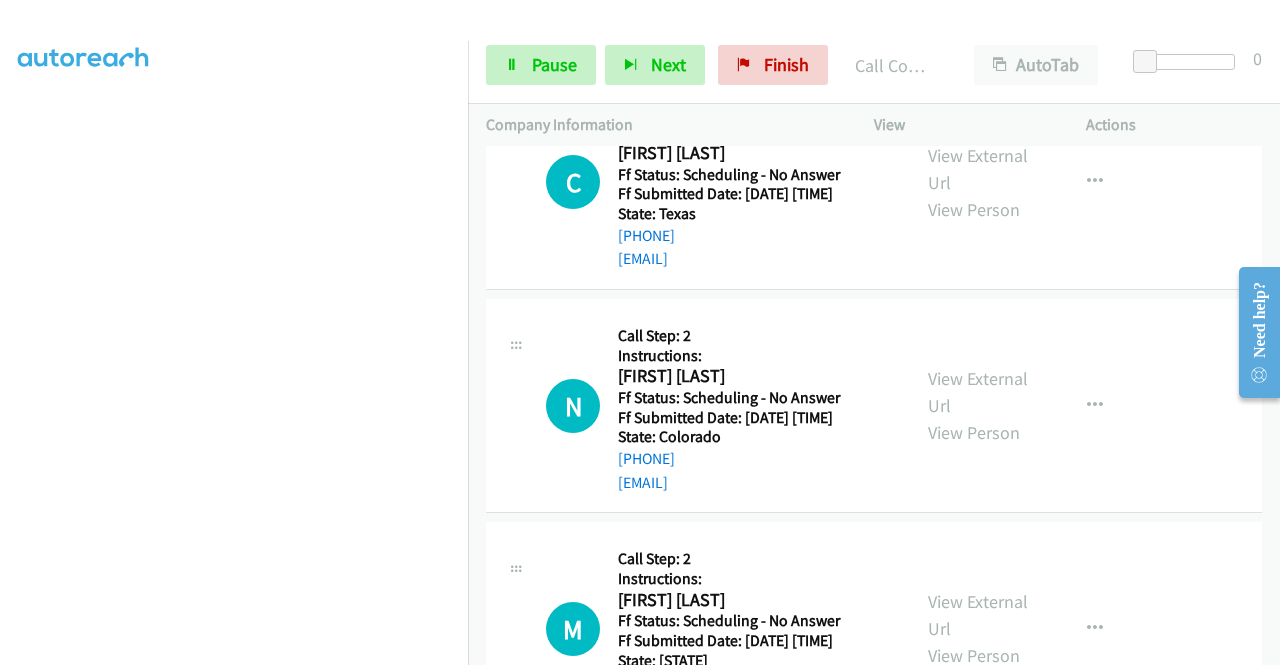 scroll, scrollTop: 1284, scrollLeft: 0, axis: vertical 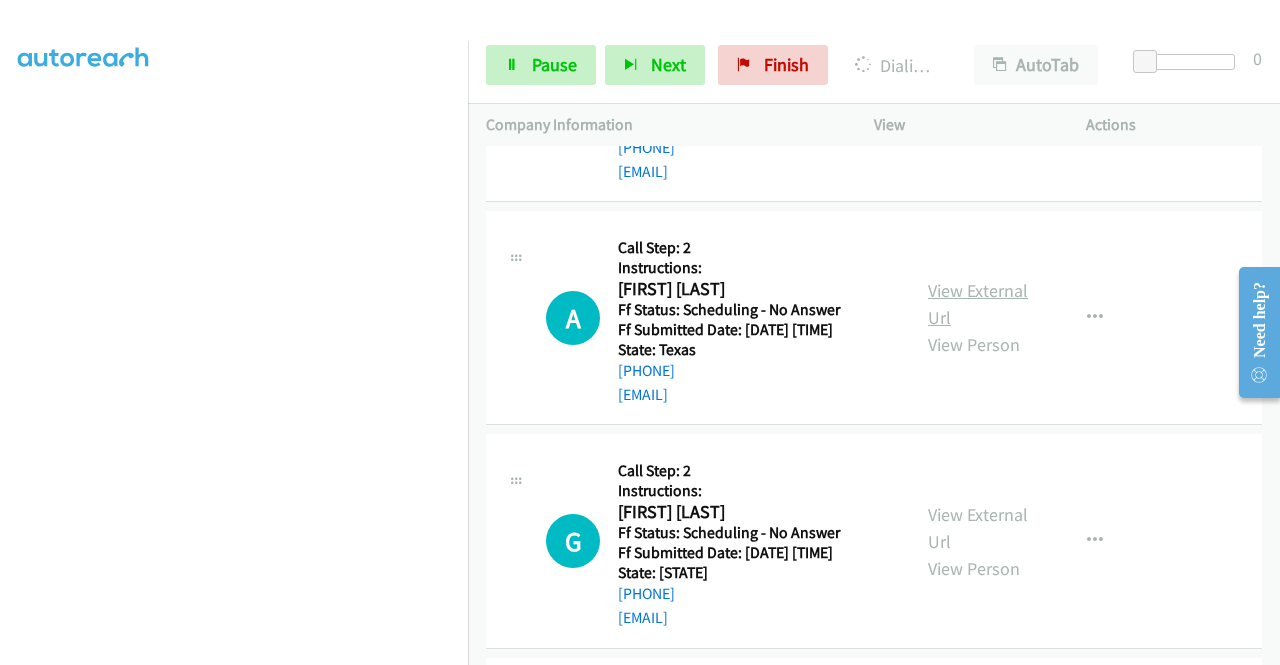 click on "View External Url" at bounding box center (978, 304) 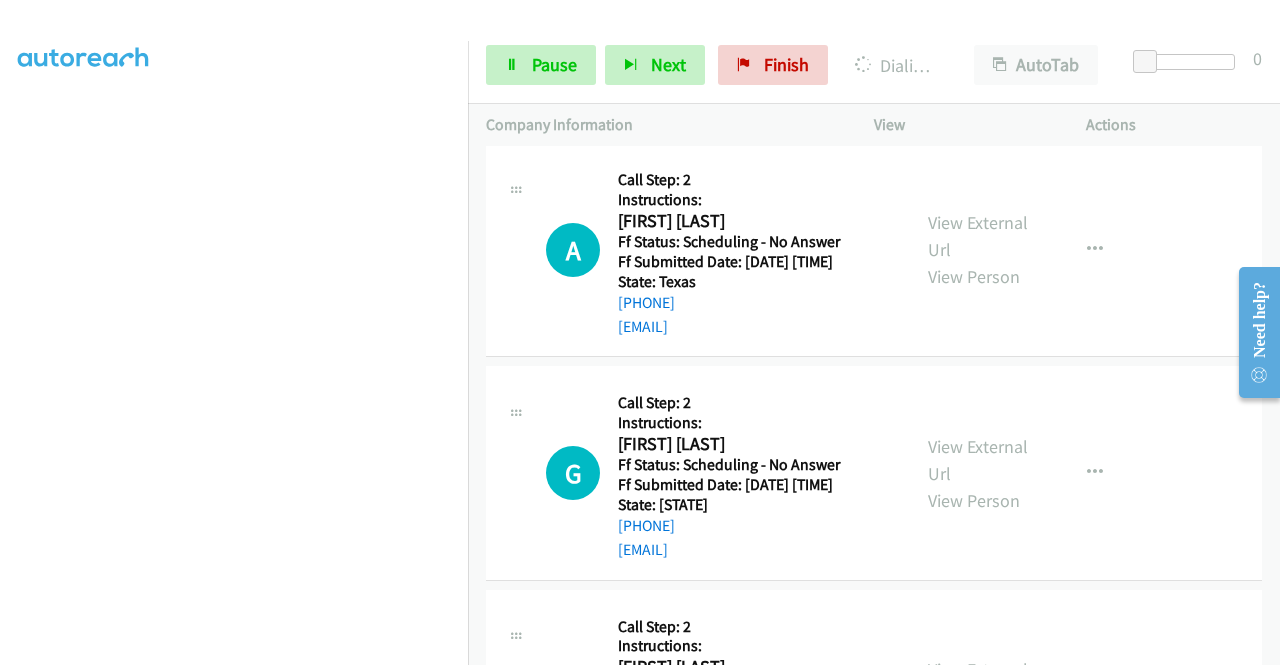 scroll, scrollTop: 2284, scrollLeft: 0, axis: vertical 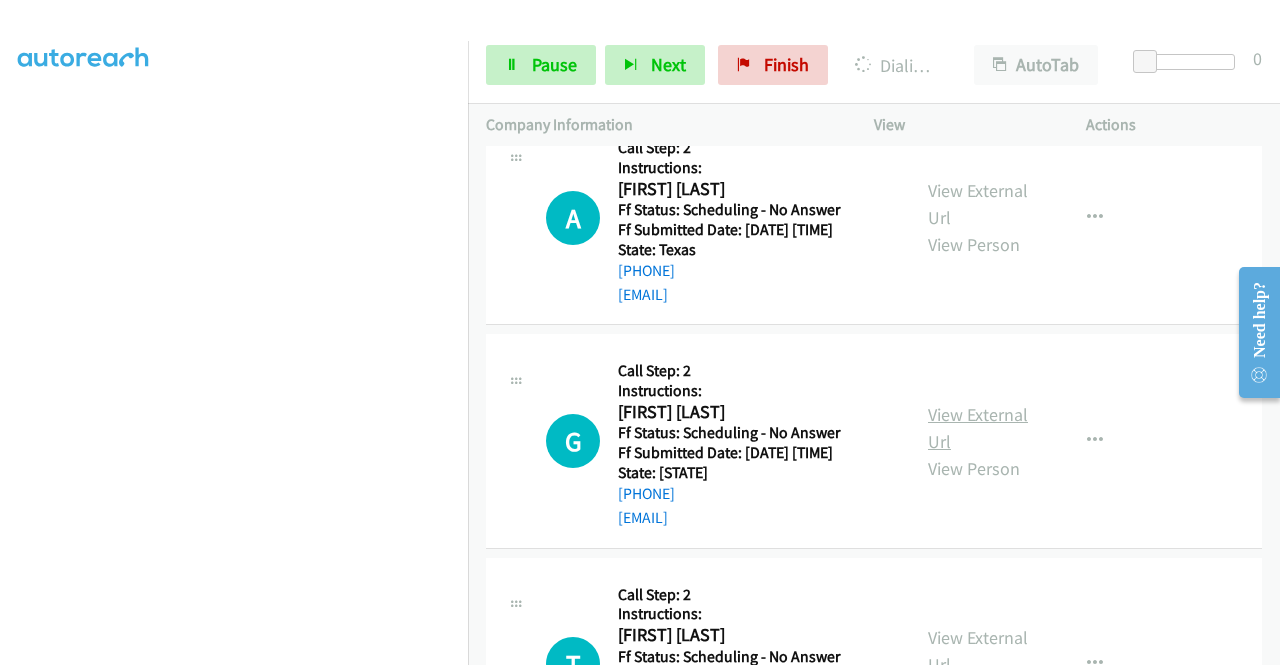 click on "View External Url" at bounding box center (978, 428) 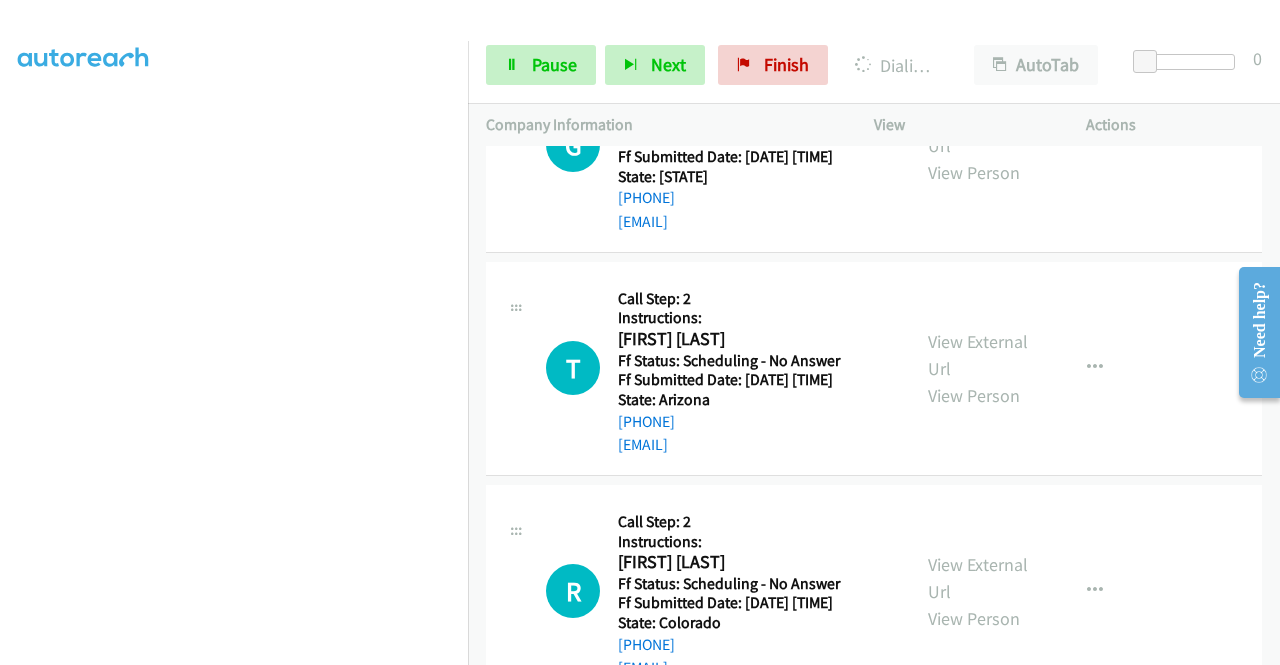 scroll, scrollTop: 2584, scrollLeft: 0, axis: vertical 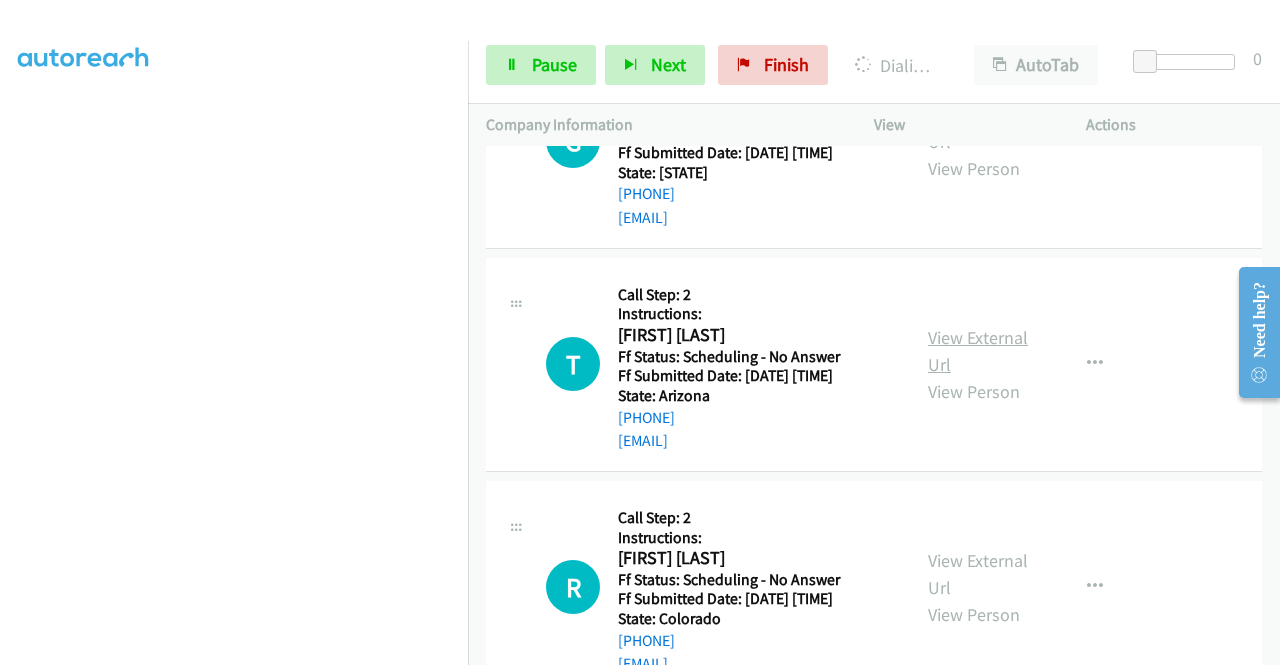 click on "View External Url" at bounding box center (978, 351) 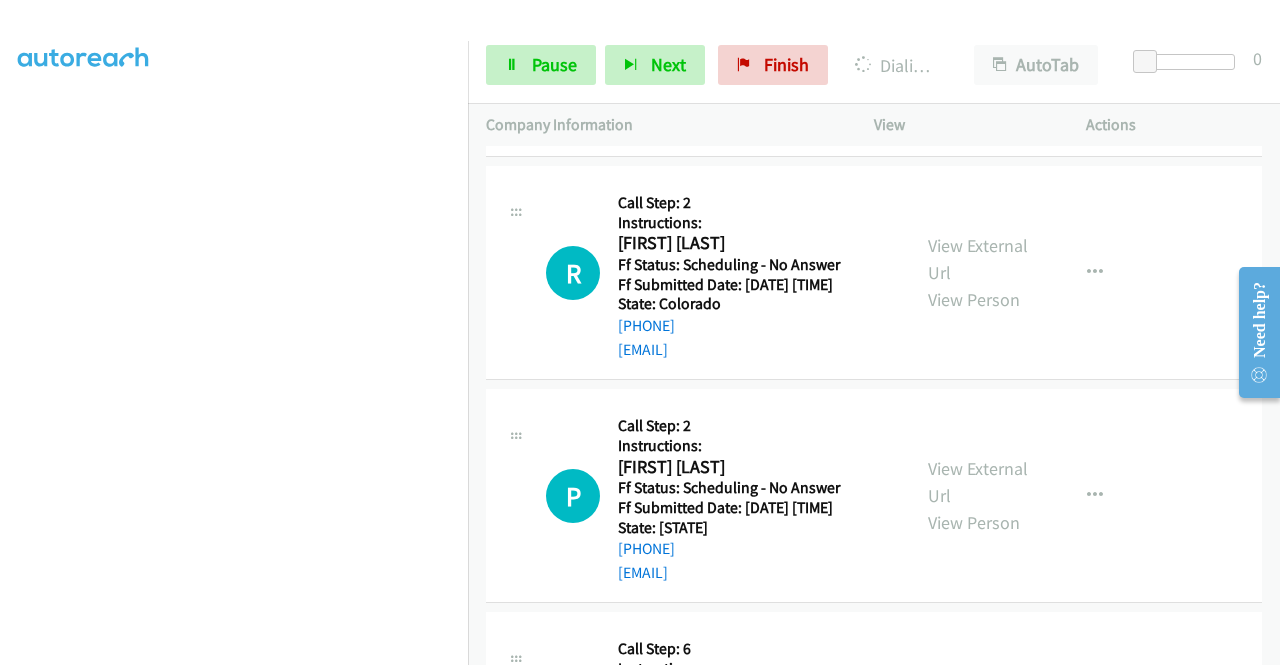 scroll, scrollTop: 3084, scrollLeft: 0, axis: vertical 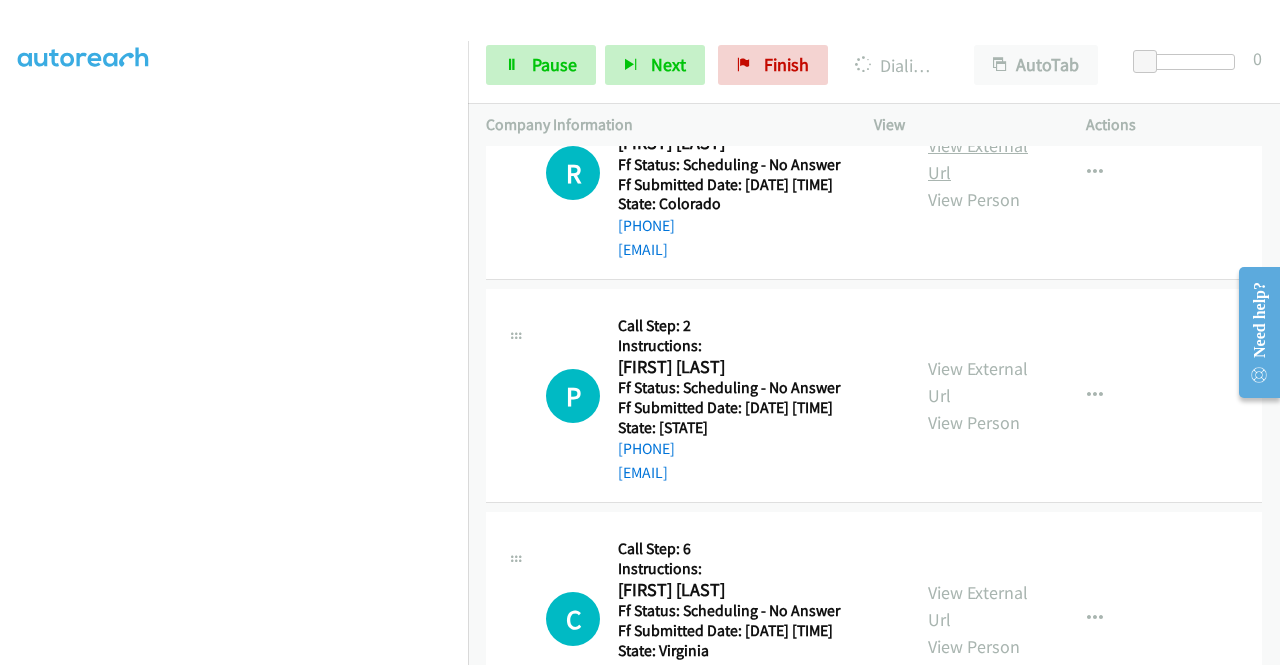 click on "View External Url" at bounding box center (978, 159) 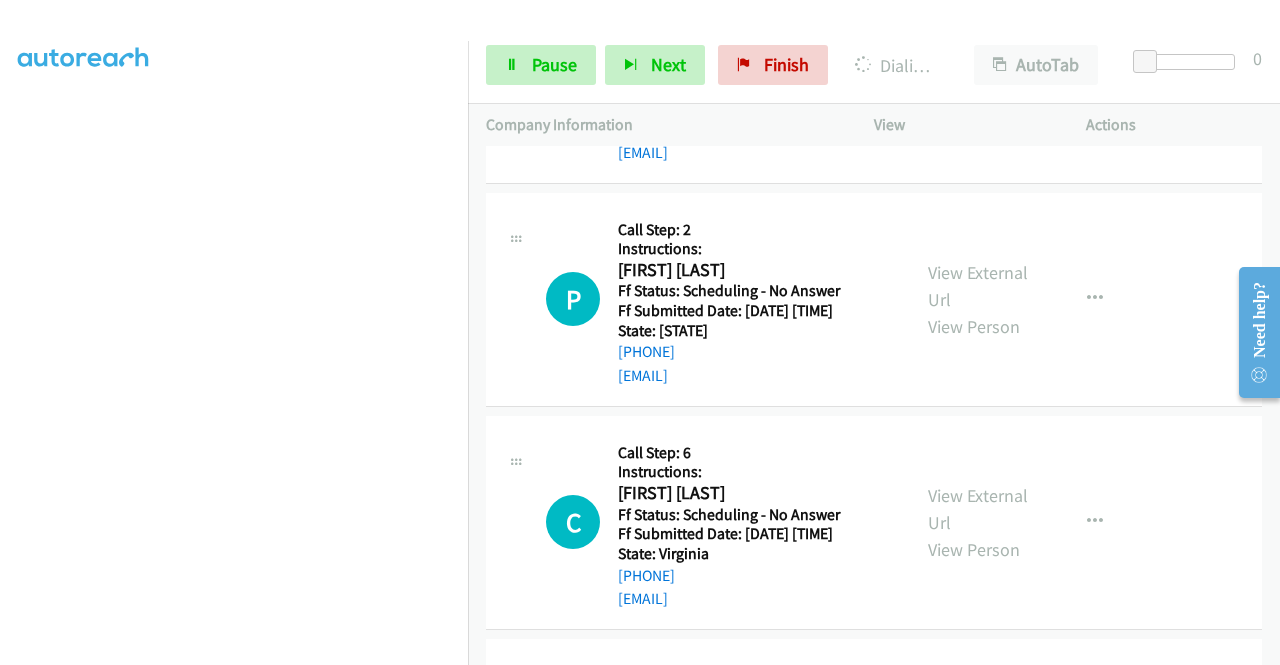 scroll, scrollTop: 3268, scrollLeft: 0, axis: vertical 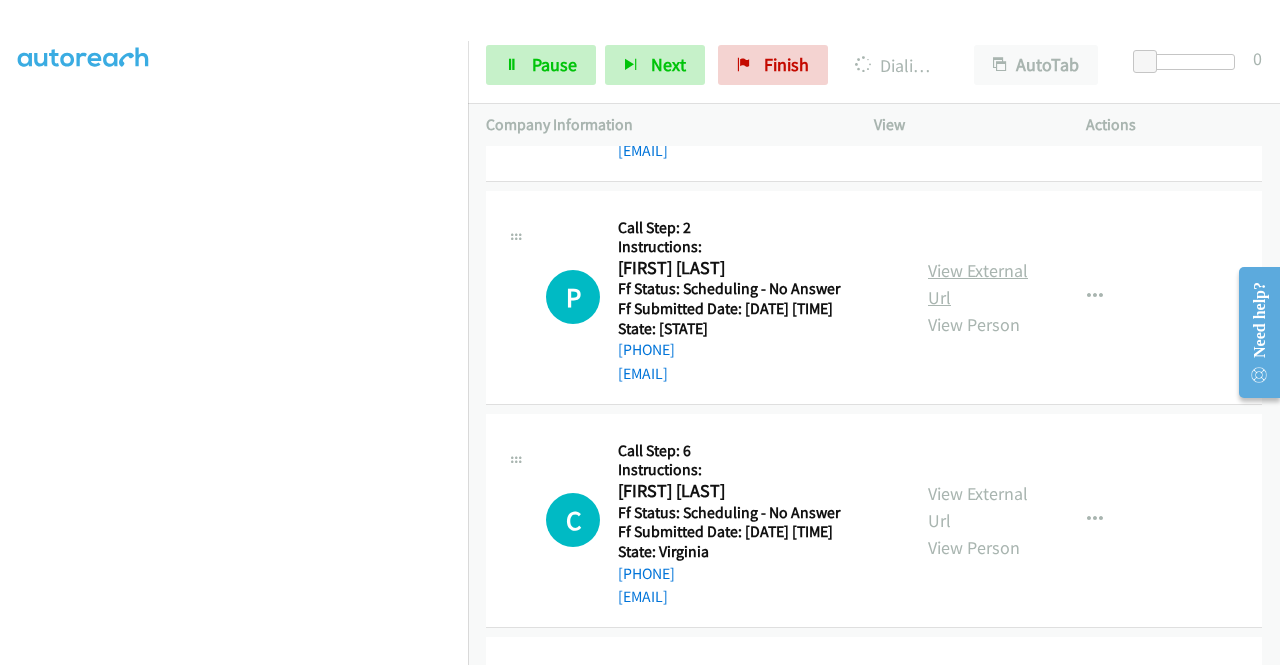 click on "View External Url" at bounding box center [978, 284] 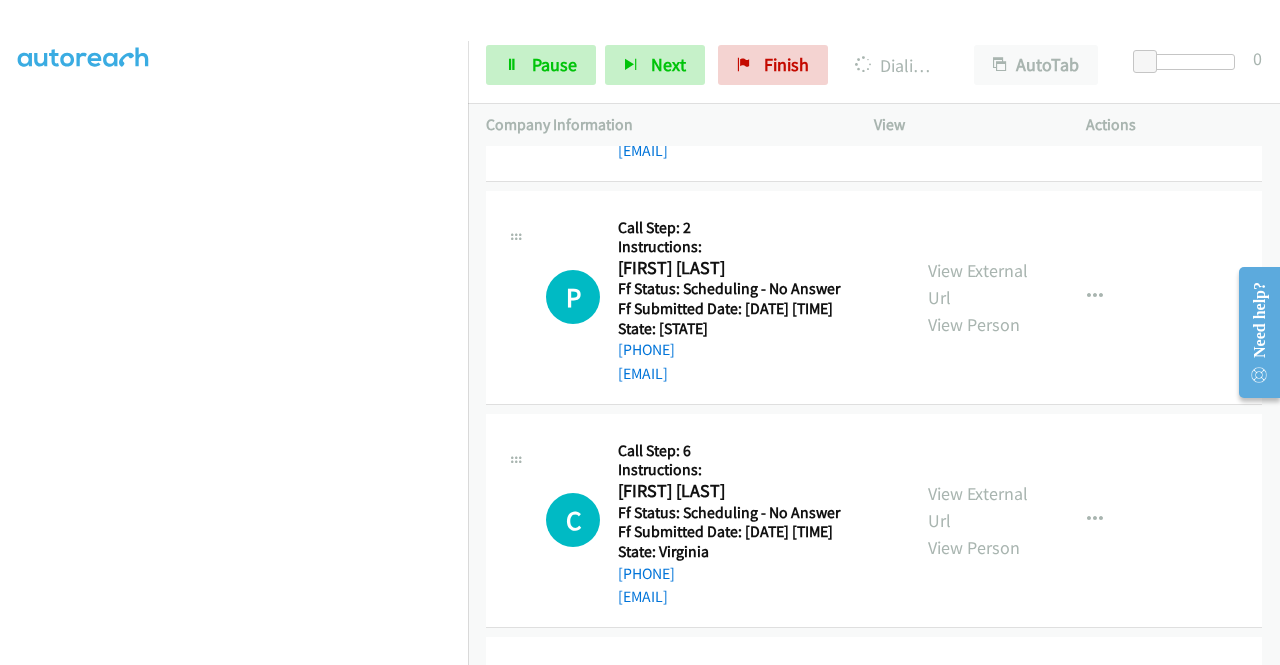 scroll, scrollTop: 3468, scrollLeft: 0, axis: vertical 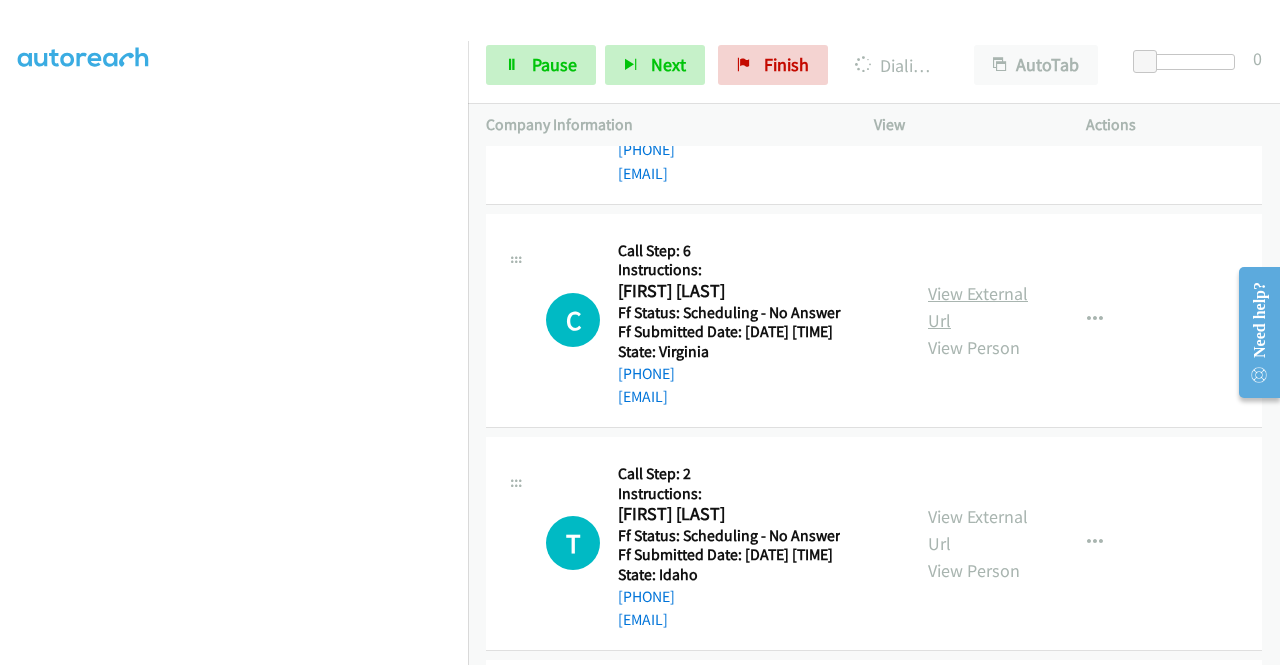 click on "View External Url" at bounding box center (978, 307) 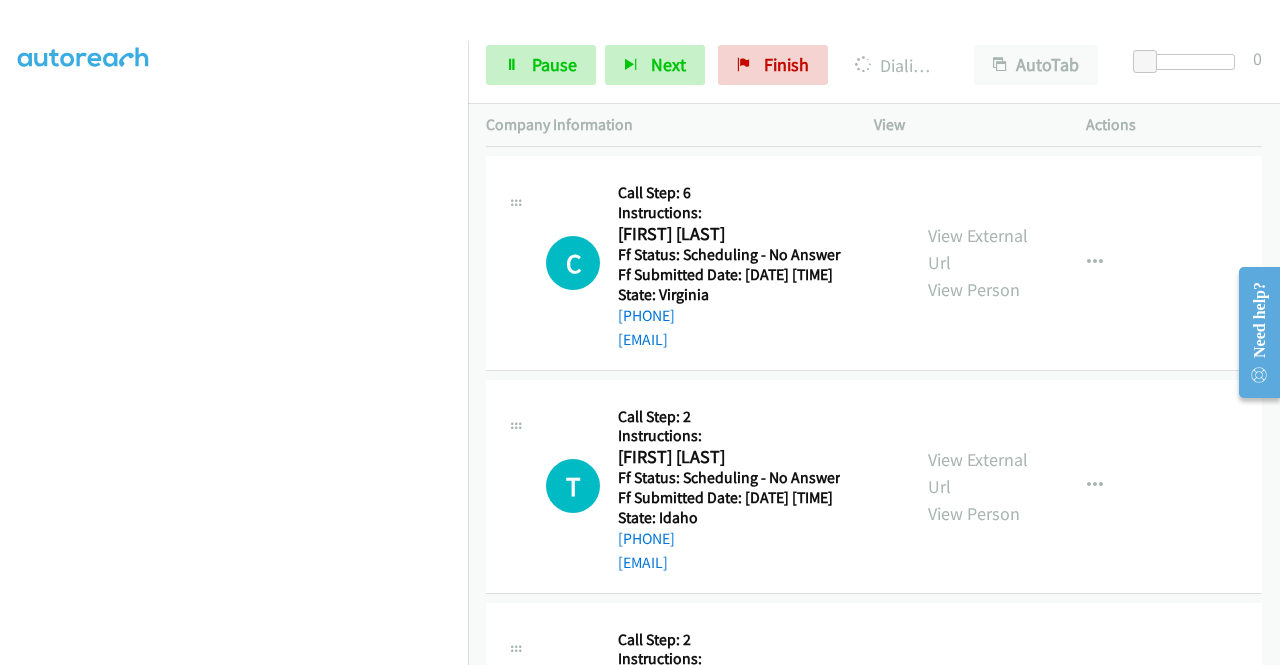 scroll, scrollTop: 3868, scrollLeft: 0, axis: vertical 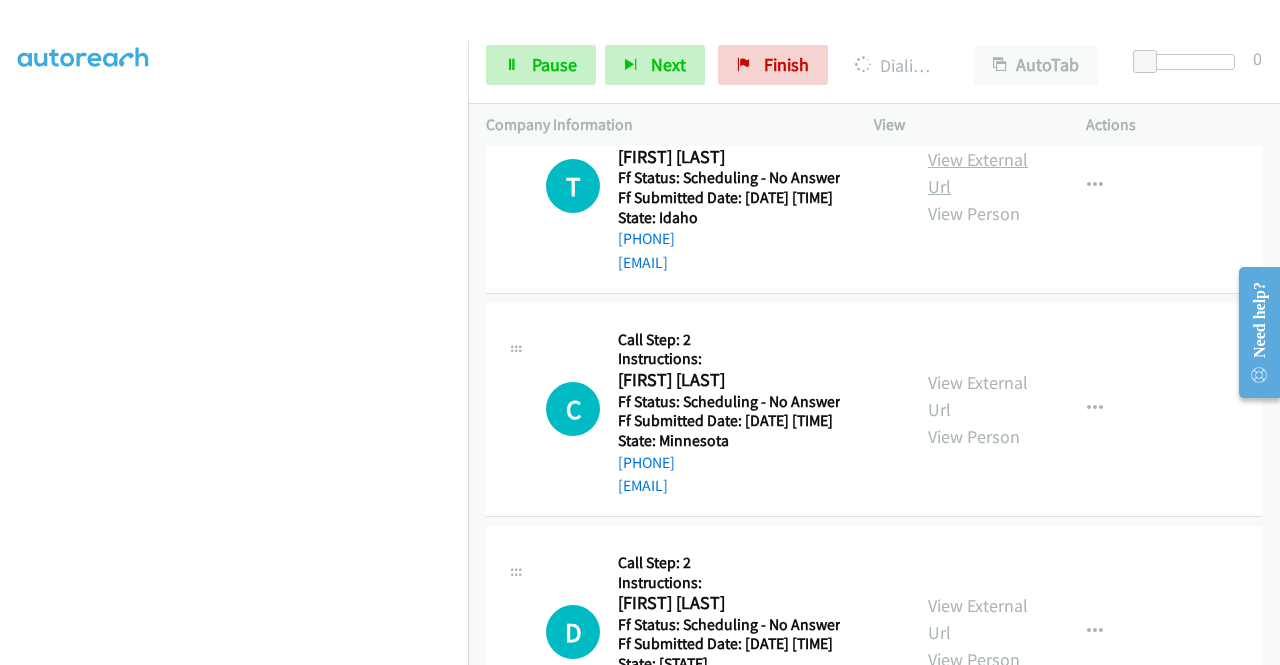 click on "View External Url" at bounding box center (978, 173) 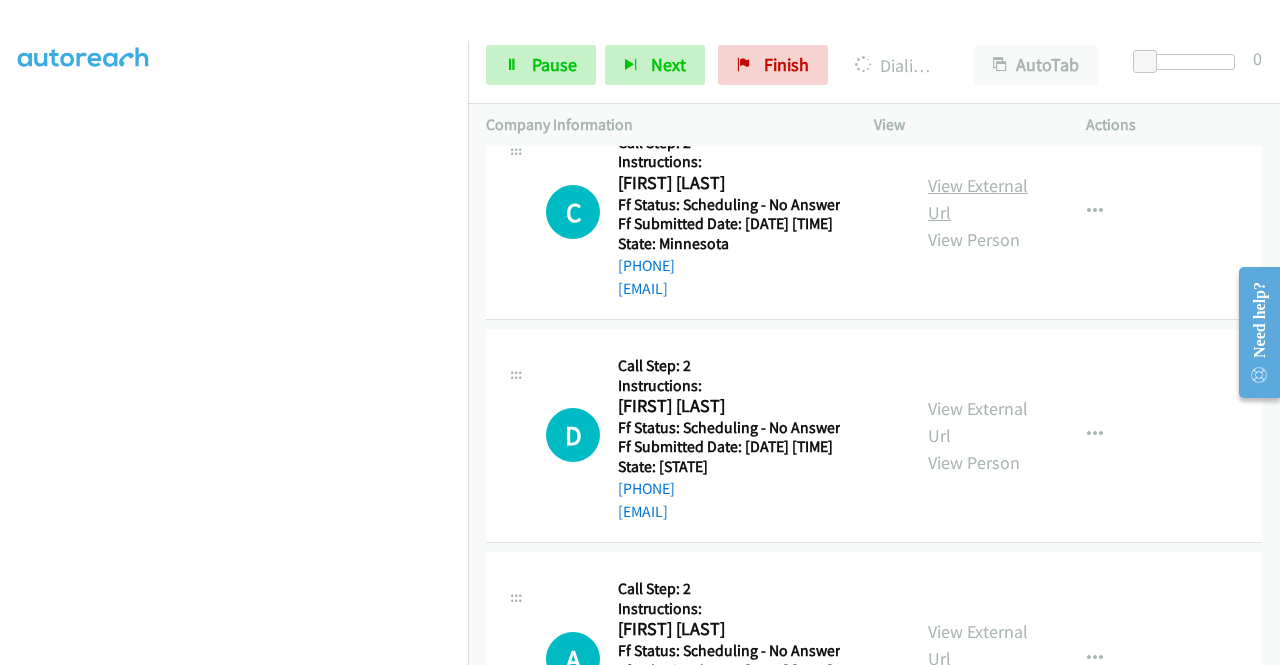 scroll, scrollTop: 4068, scrollLeft: 0, axis: vertical 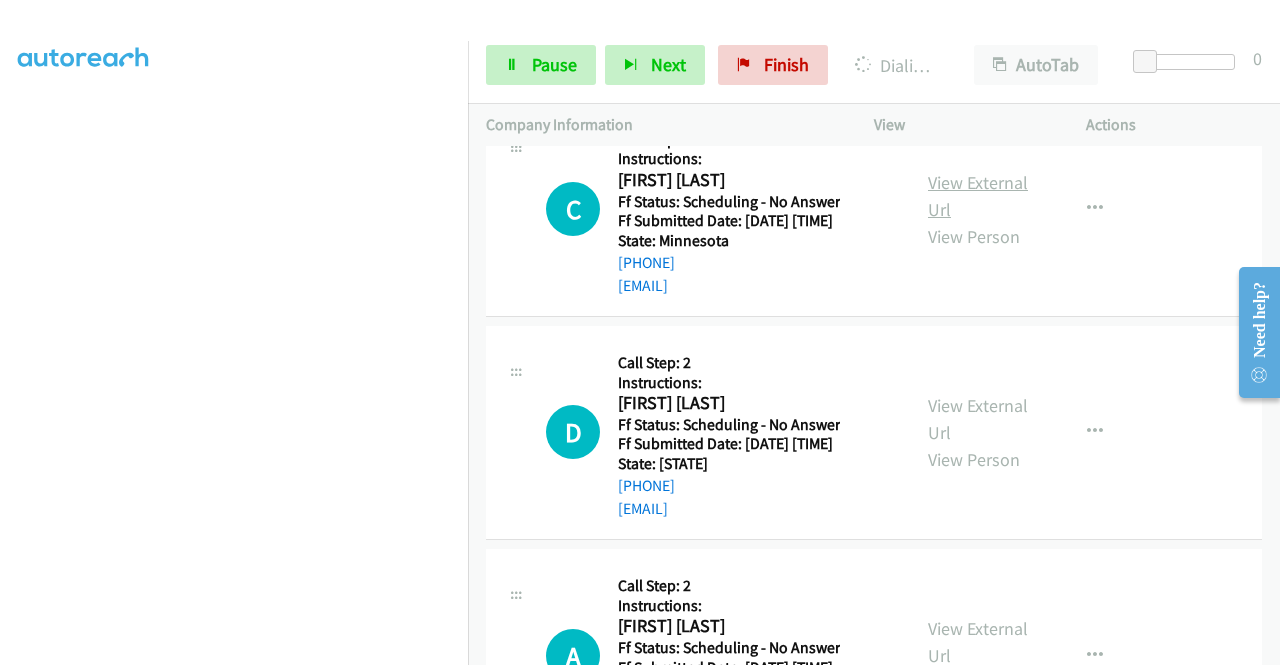 click on "View External Url" at bounding box center (978, 196) 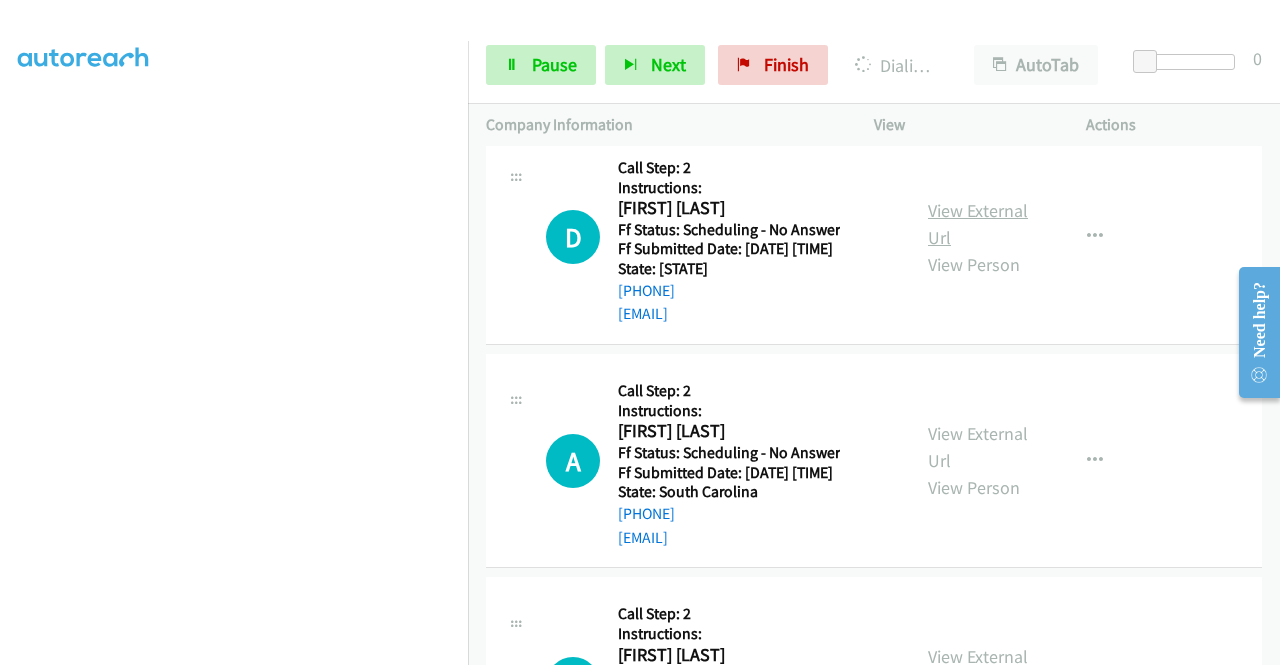 scroll, scrollTop: 4268, scrollLeft: 0, axis: vertical 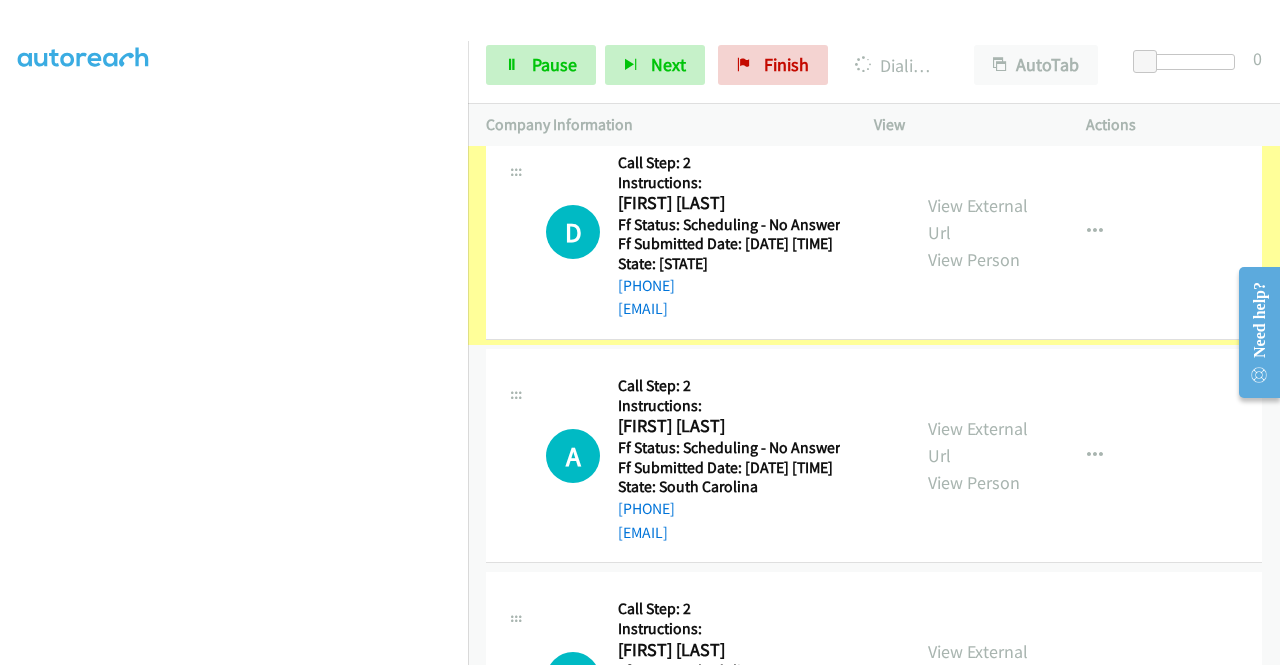 click on "View External Url" at bounding box center [978, 219] 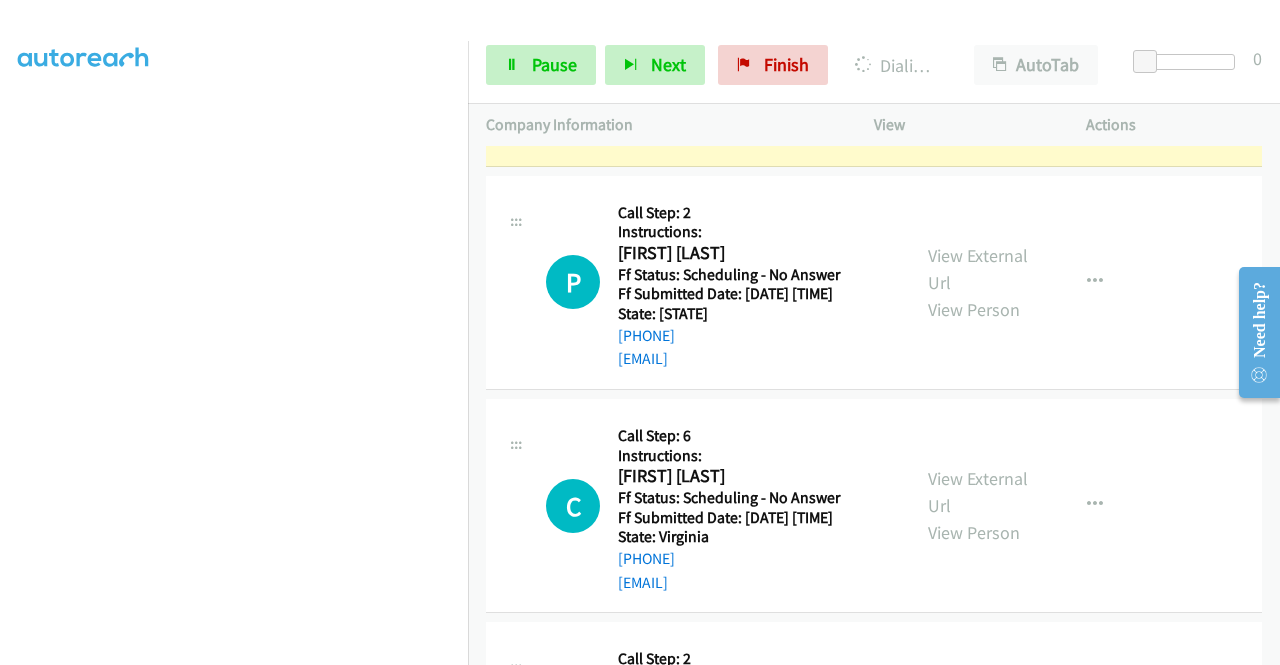 scroll, scrollTop: 3468, scrollLeft: 0, axis: vertical 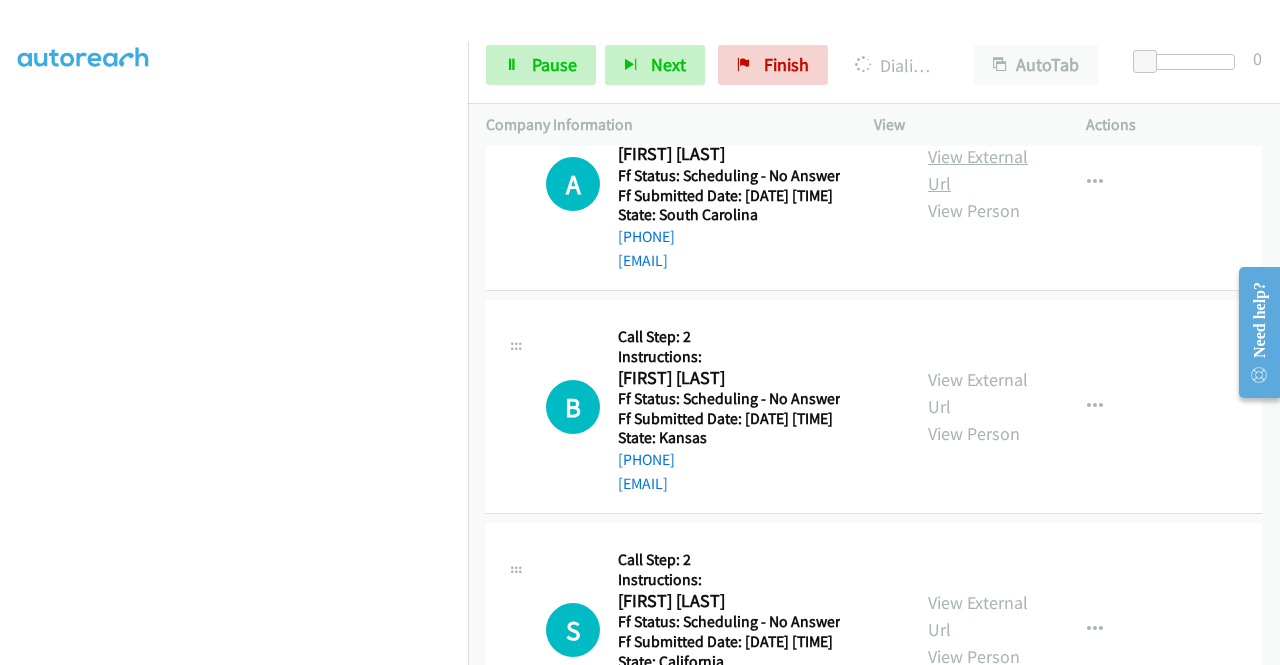 click on "View External Url" at bounding box center (978, 170) 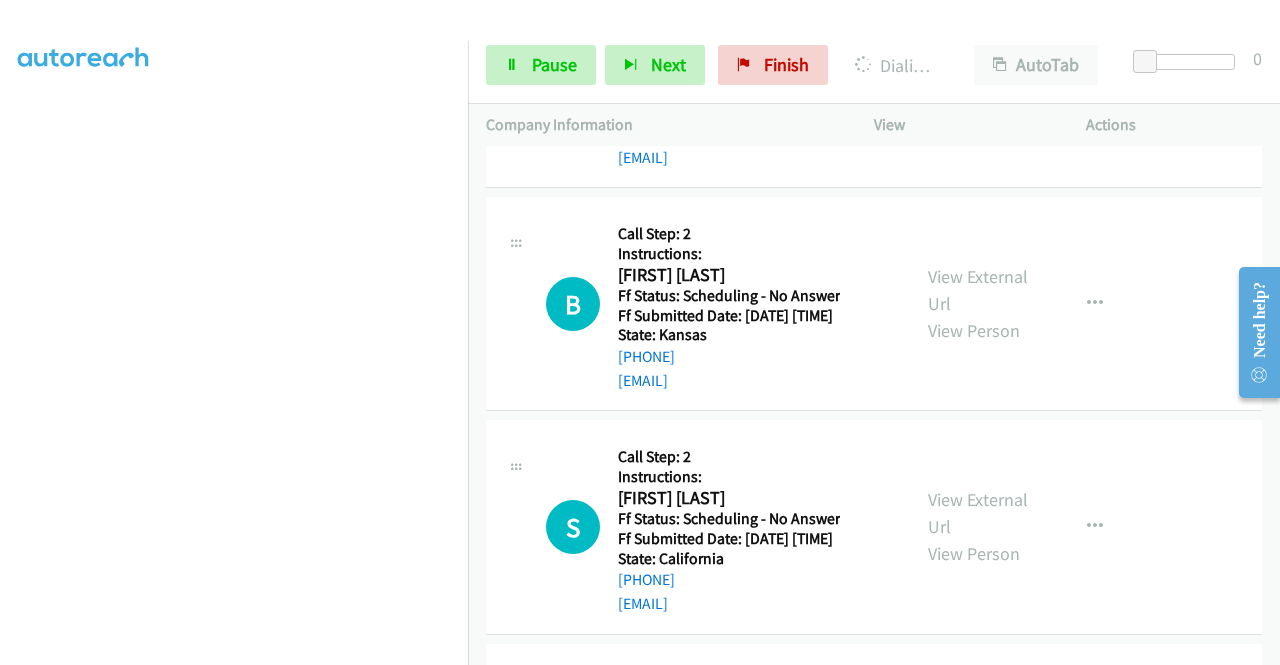 scroll, scrollTop: 4868, scrollLeft: 0, axis: vertical 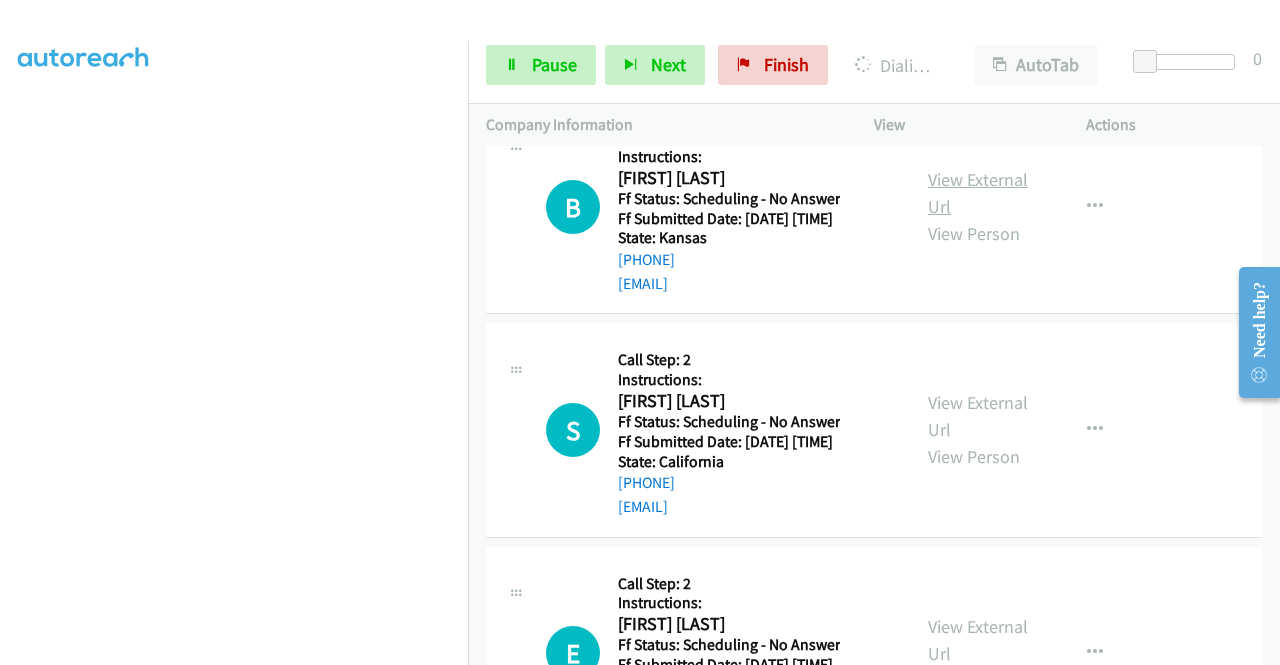 click on "View External Url" at bounding box center (978, 193) 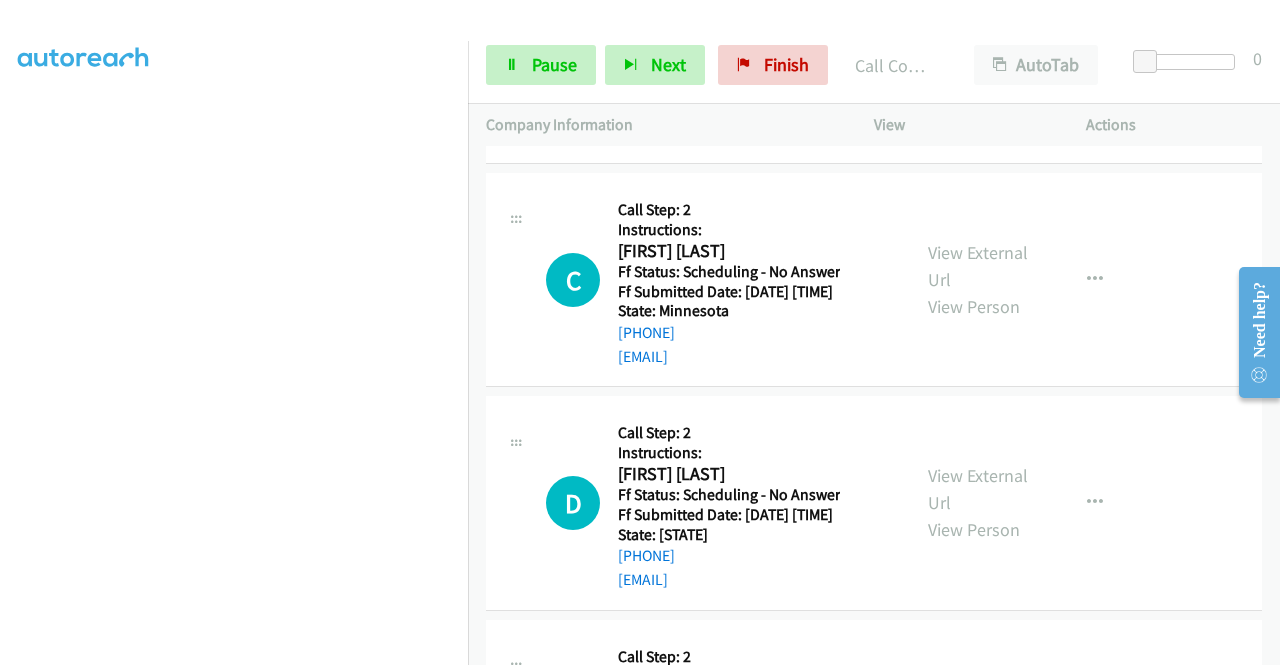 scroll, scrollTop: 3968, scrollLeft: 0, axis: vertical 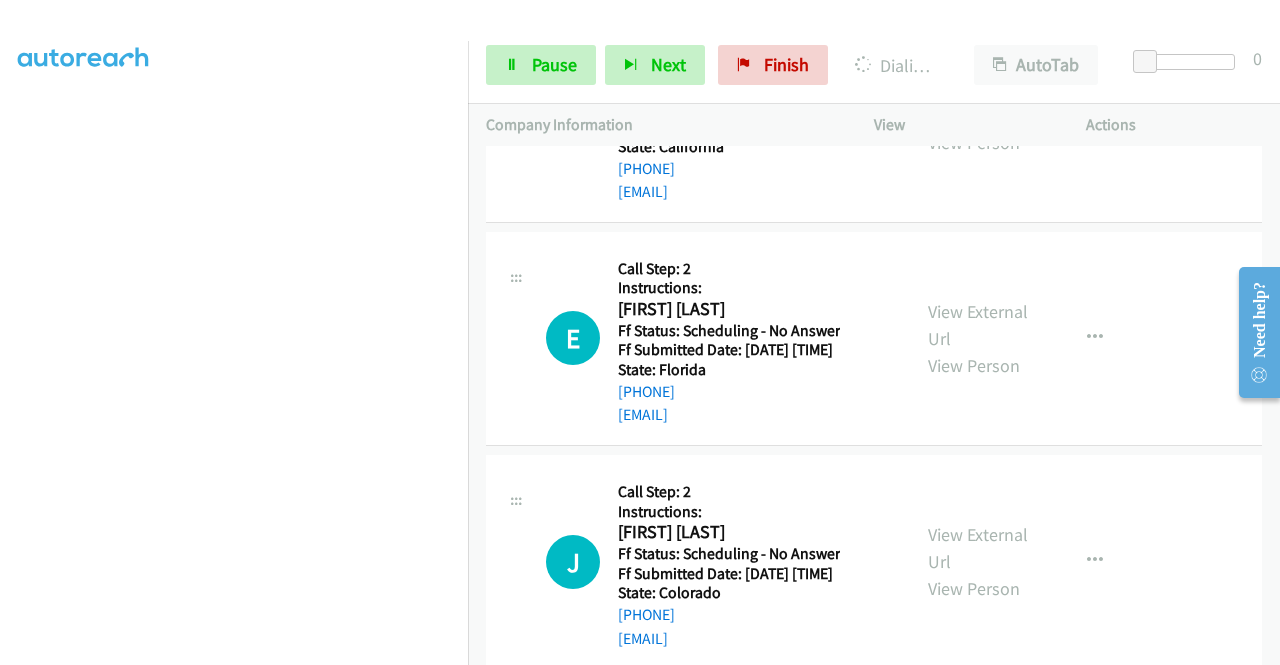 click on "View External Url" at bounding box center [978, 102] 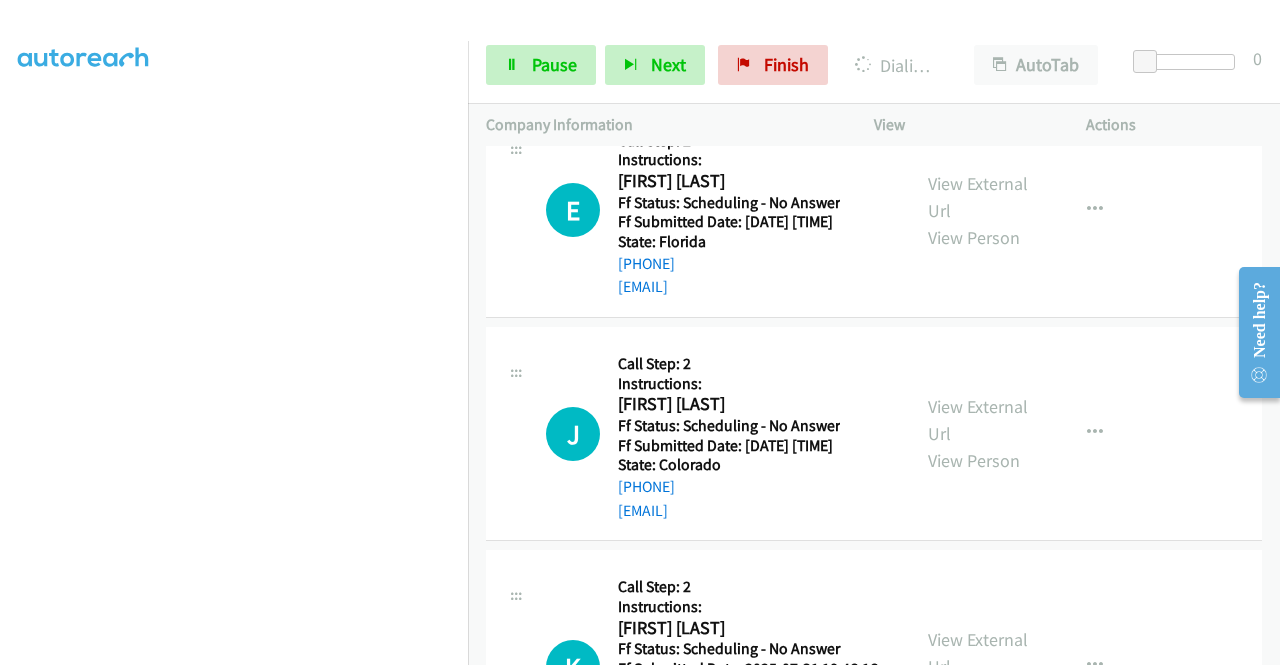 scroll, scrollTop: 5468, scrollLeft: 0, axis: vertical 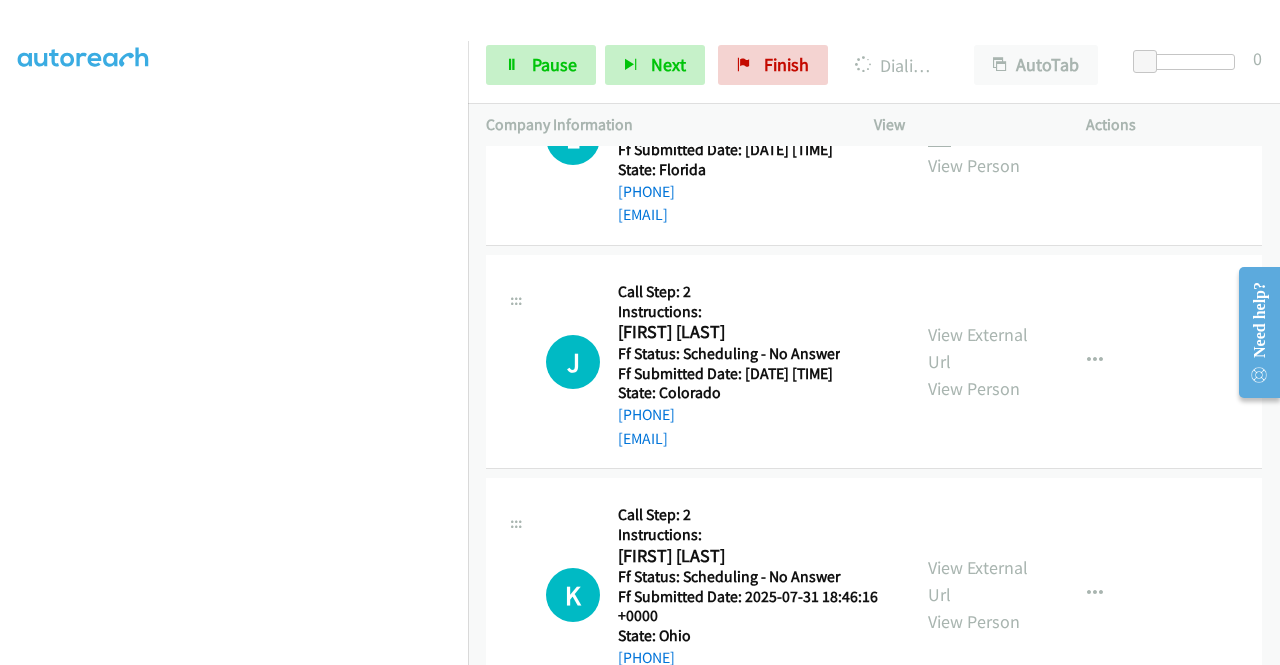 click on "View External Url" at bounding box center [978, 125] 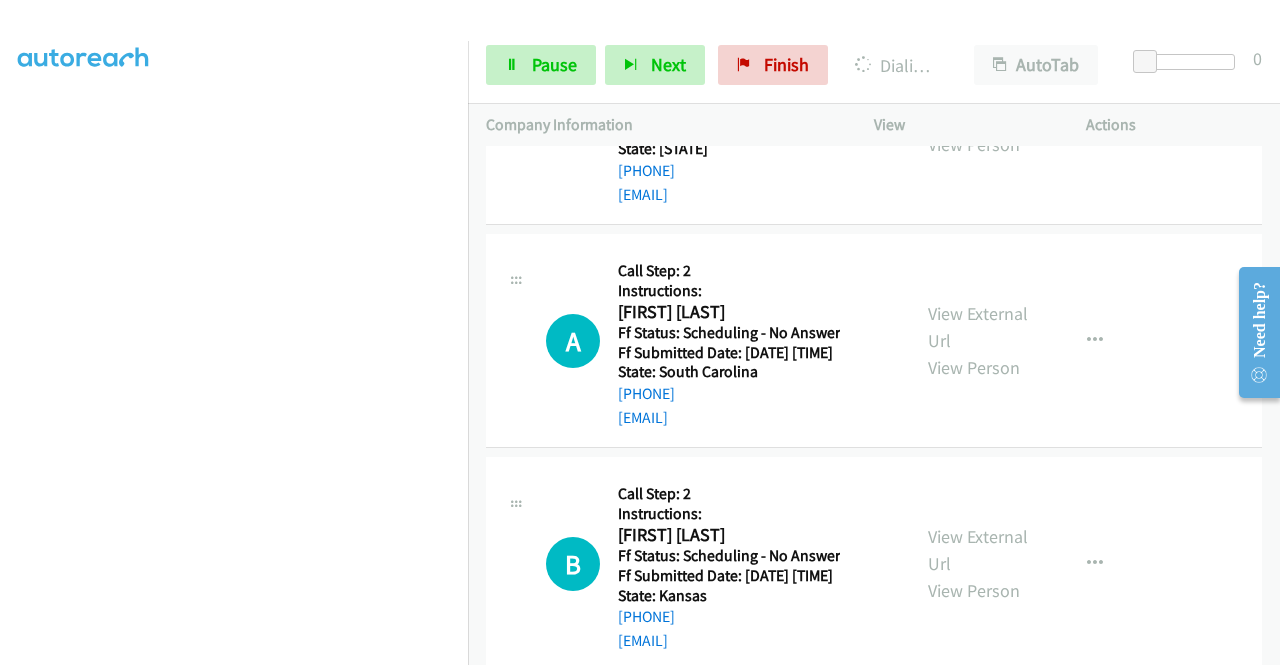 scroll, scrollTop: 4568, scrollLeft: 0, axis: vertical 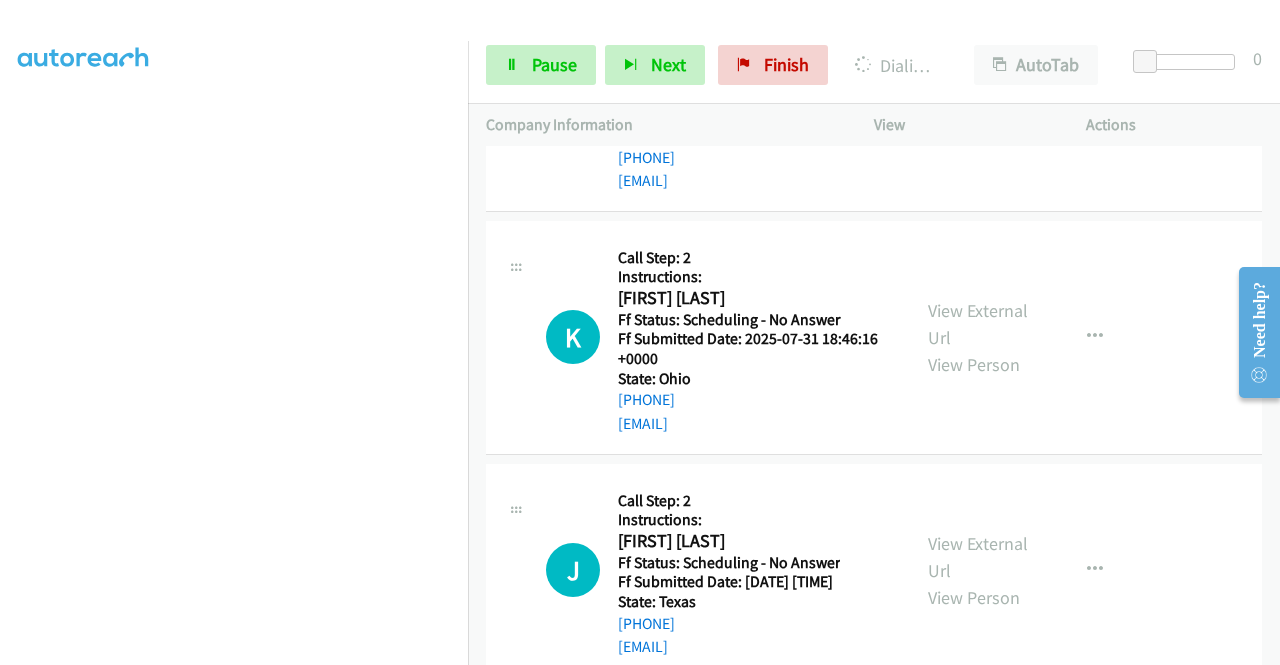 click on "View External Url" at bounding box center (978, 91) 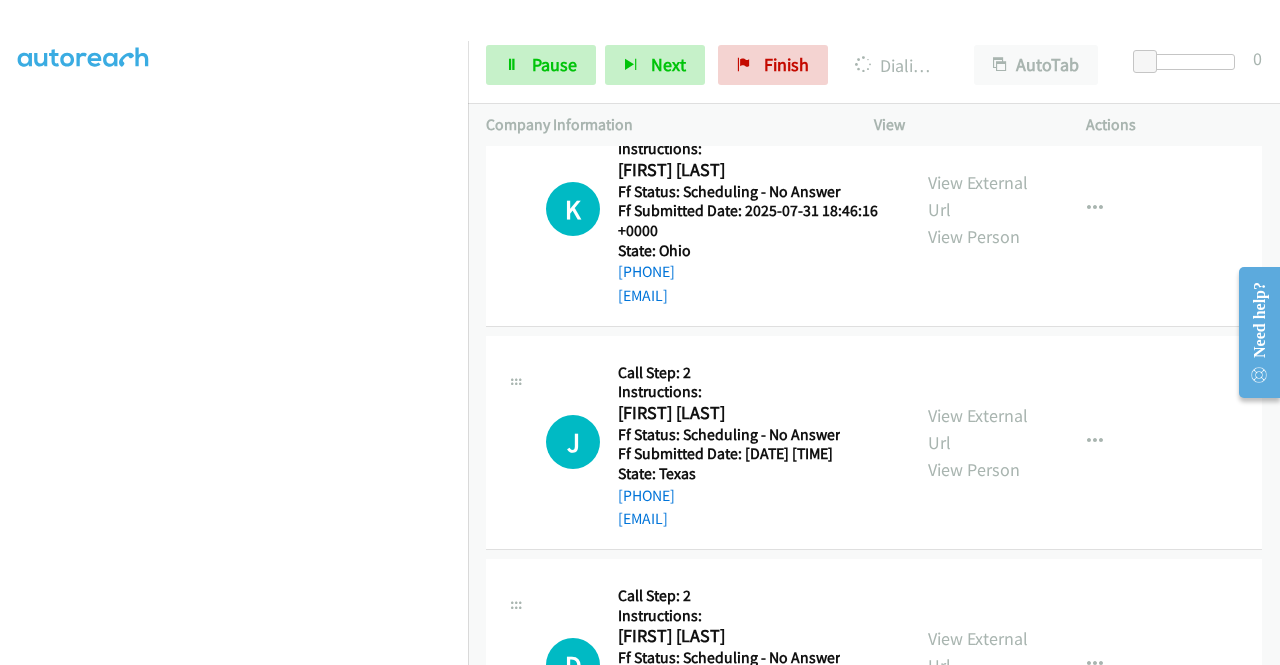 scroll, scrollTop: 5968, scrollLeft: 0, axis: vertical 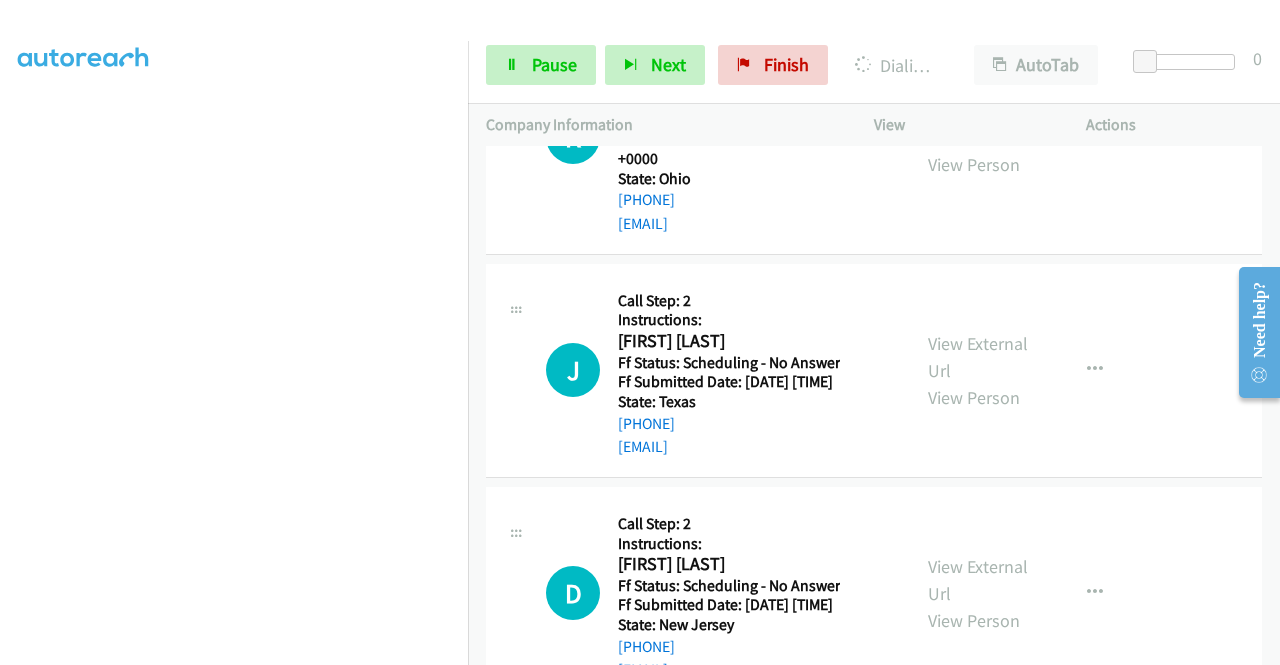 click on "View External Url" at bounding box center (978, 124) 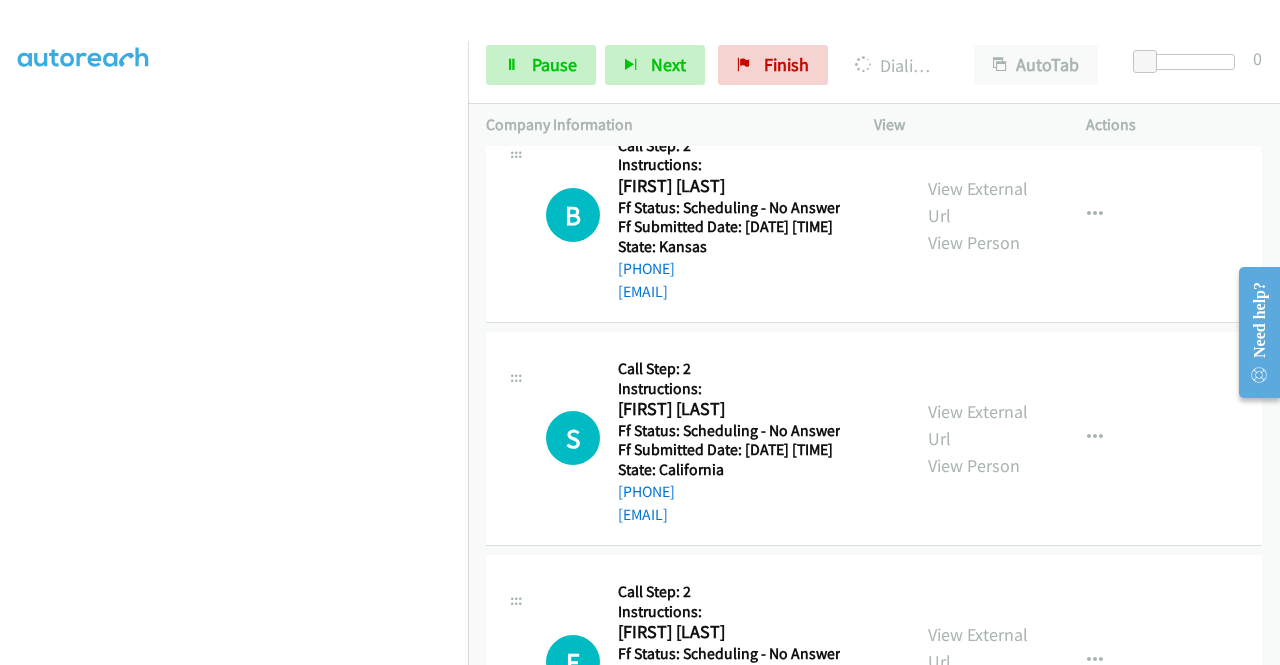 scroll, scrollTop: 5011, scrollLeft: 0, axis: vertical 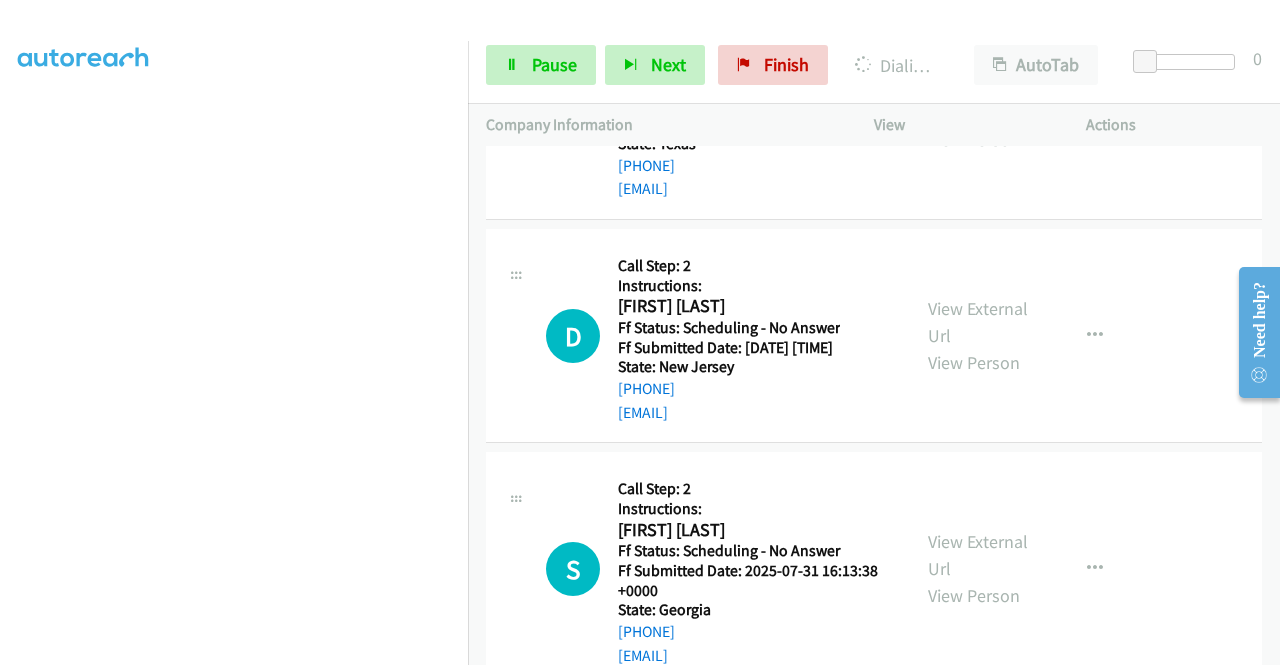 click on "View External Url" at bounding box center (978, 99) 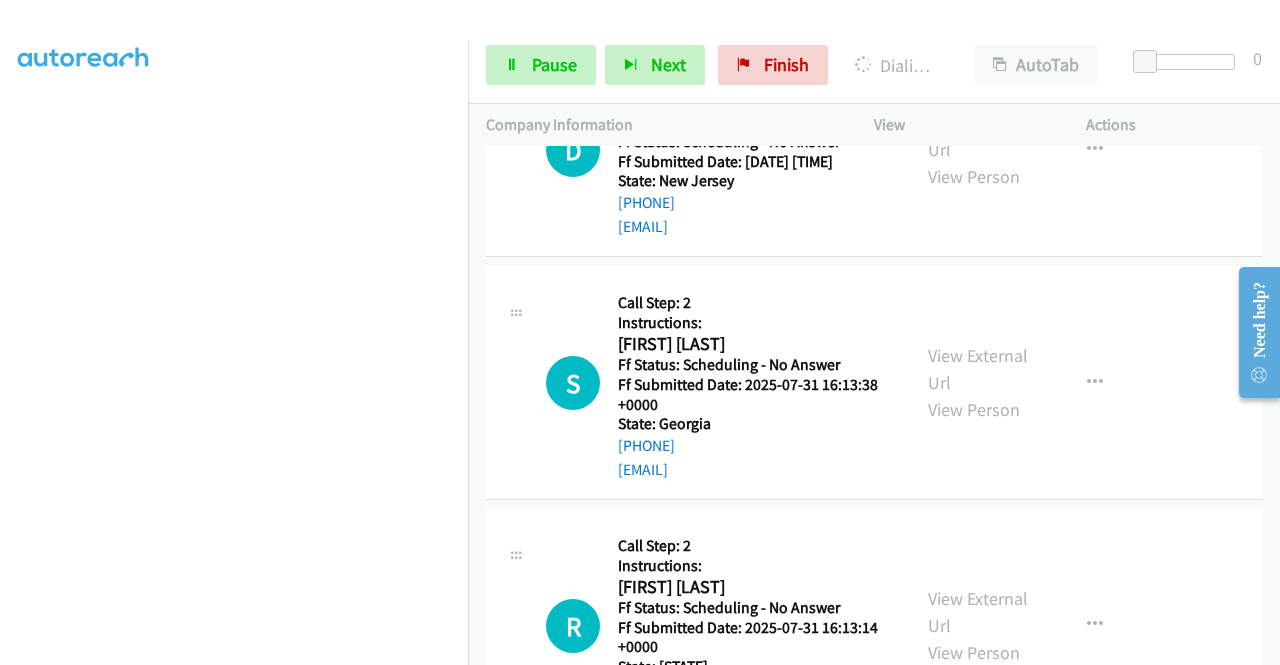 scroll, scrollTop: 6511, scrollLeft: 0, axis: vertical 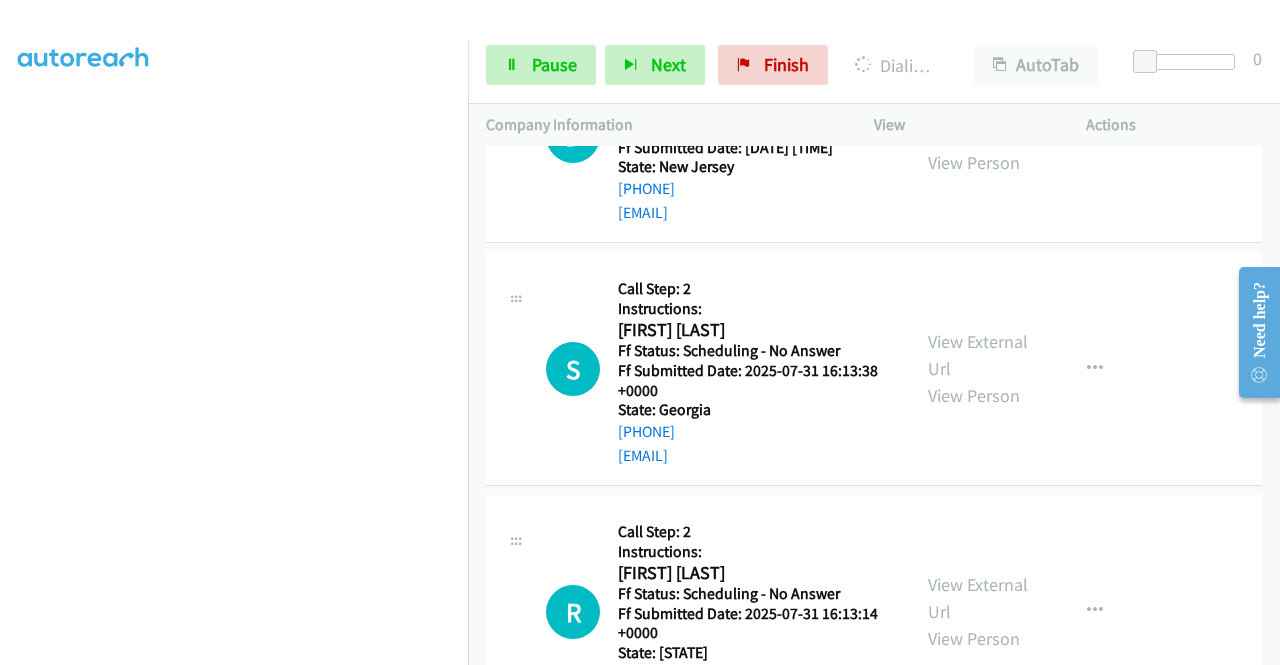 click on "View External Url" at bounding box center [978, 122] 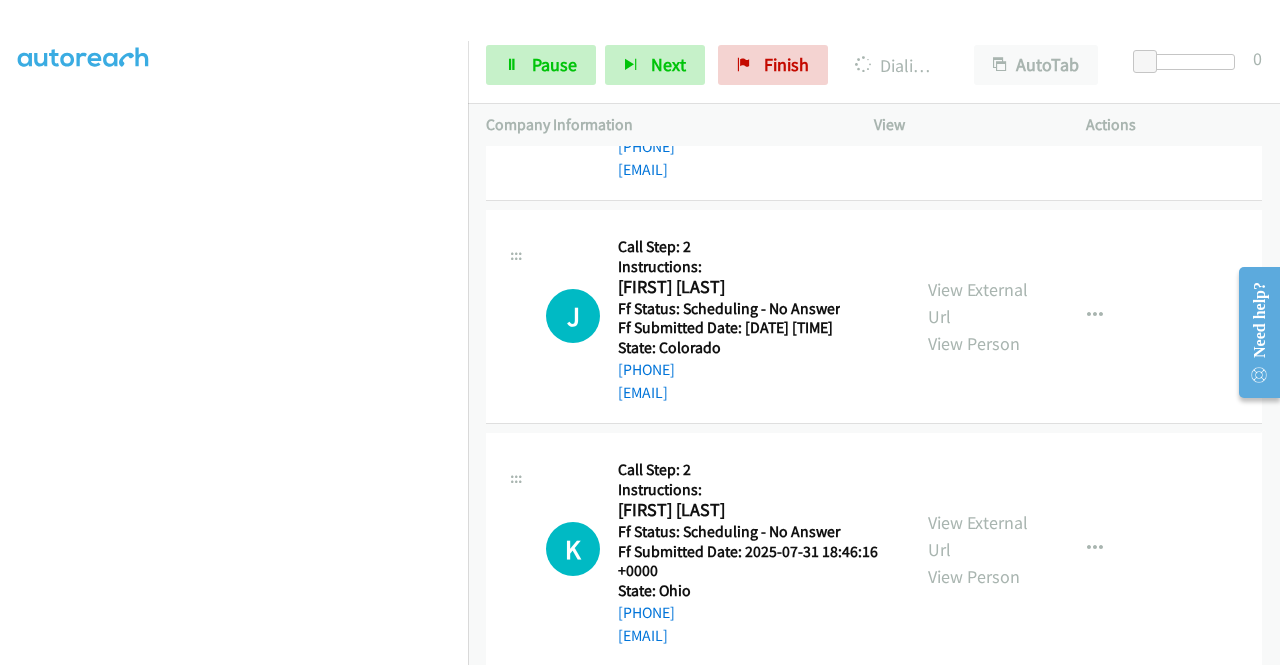 scroll, scrollTop: 5611, scrollLeft: 0, axis: vertical 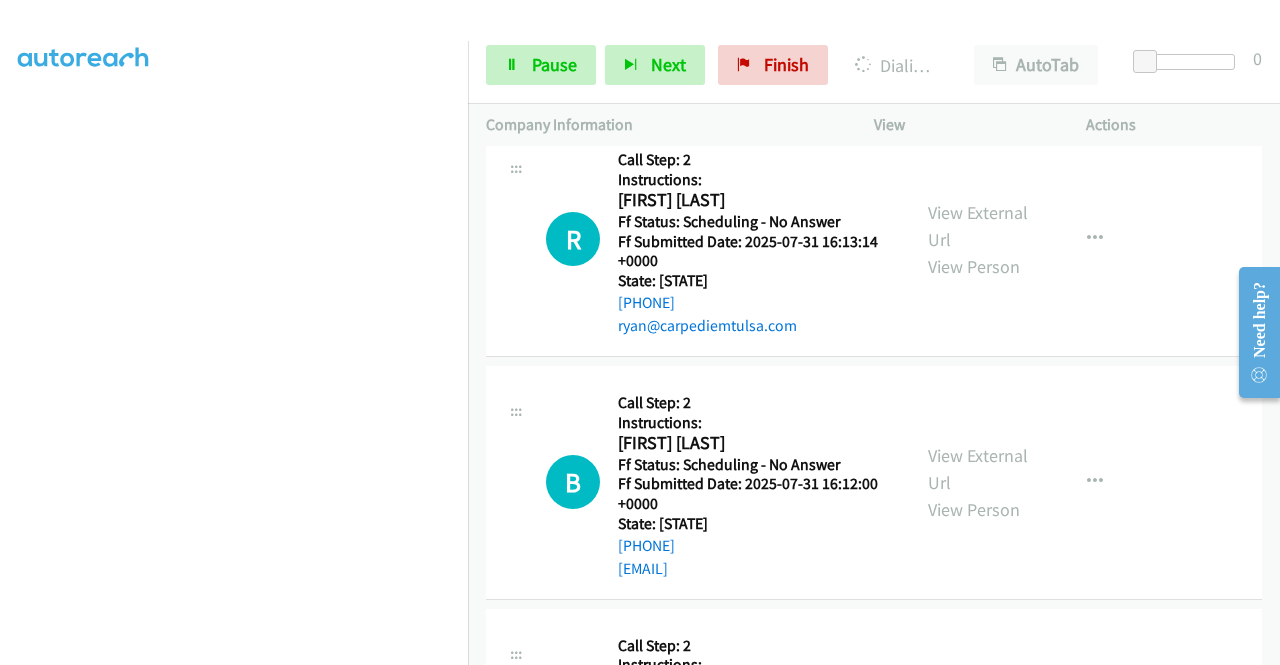 click on "View External Url" at bounding box center [978, -17] 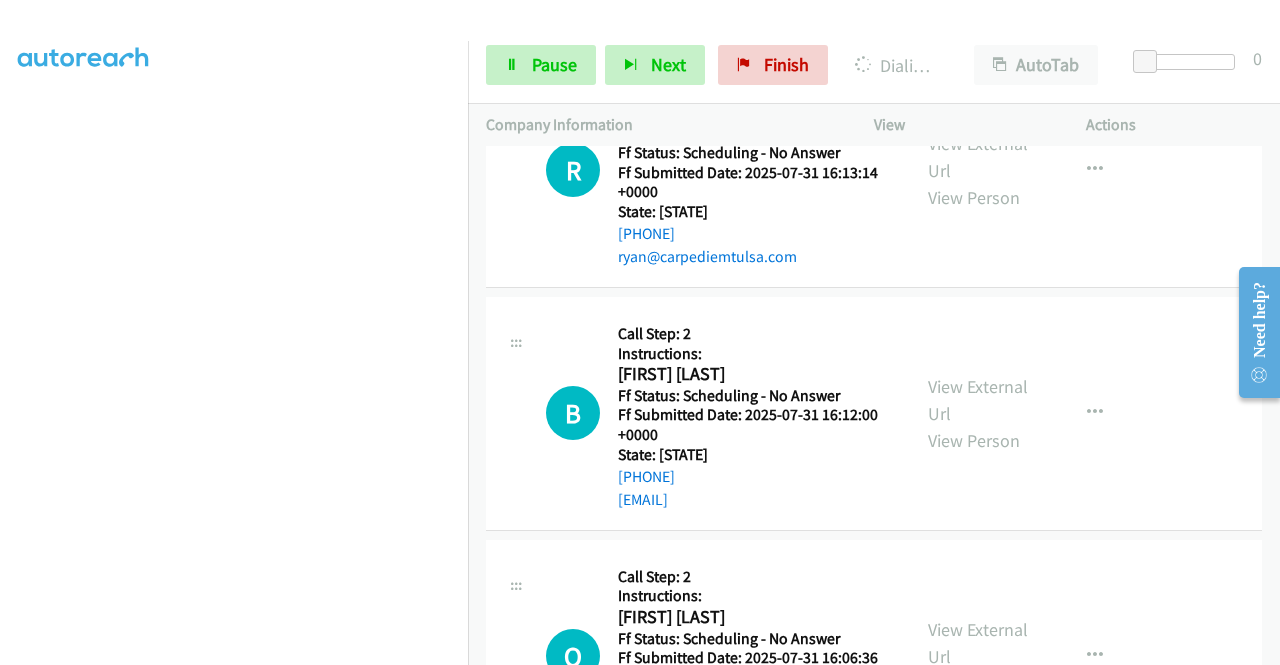 scroll, scrollTop: 7111, scrollLeft: 0, axis: vertical 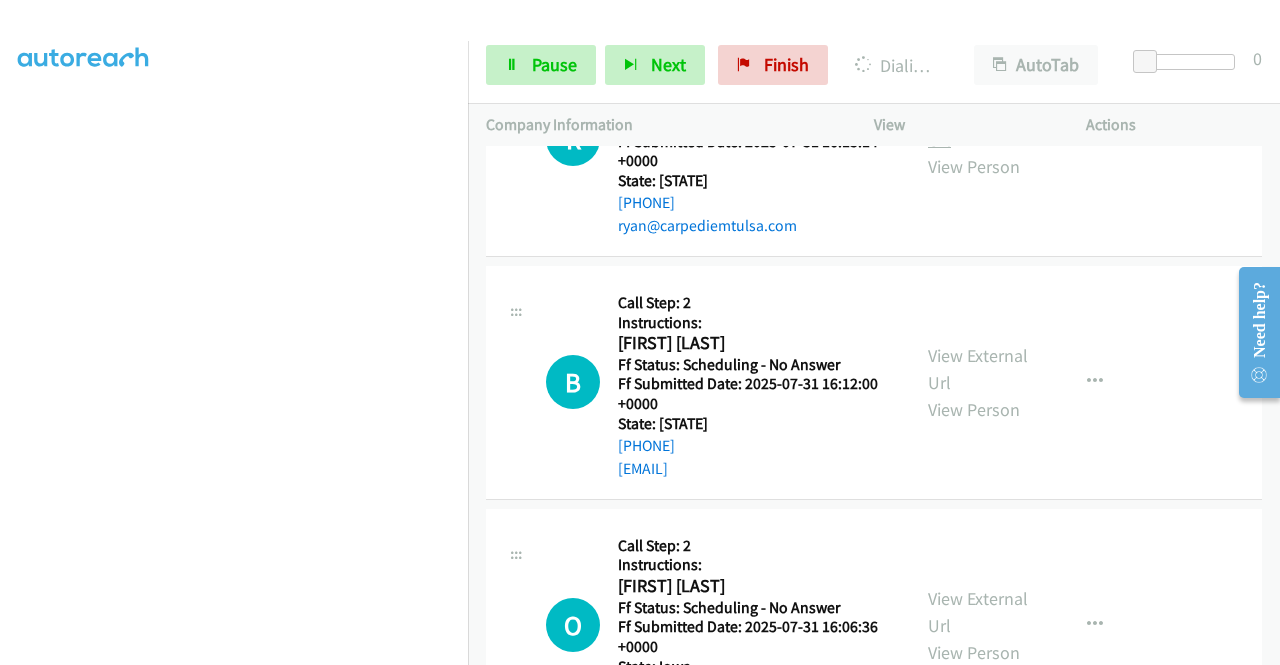click on "View External Url" at bounding box center [978, 126] 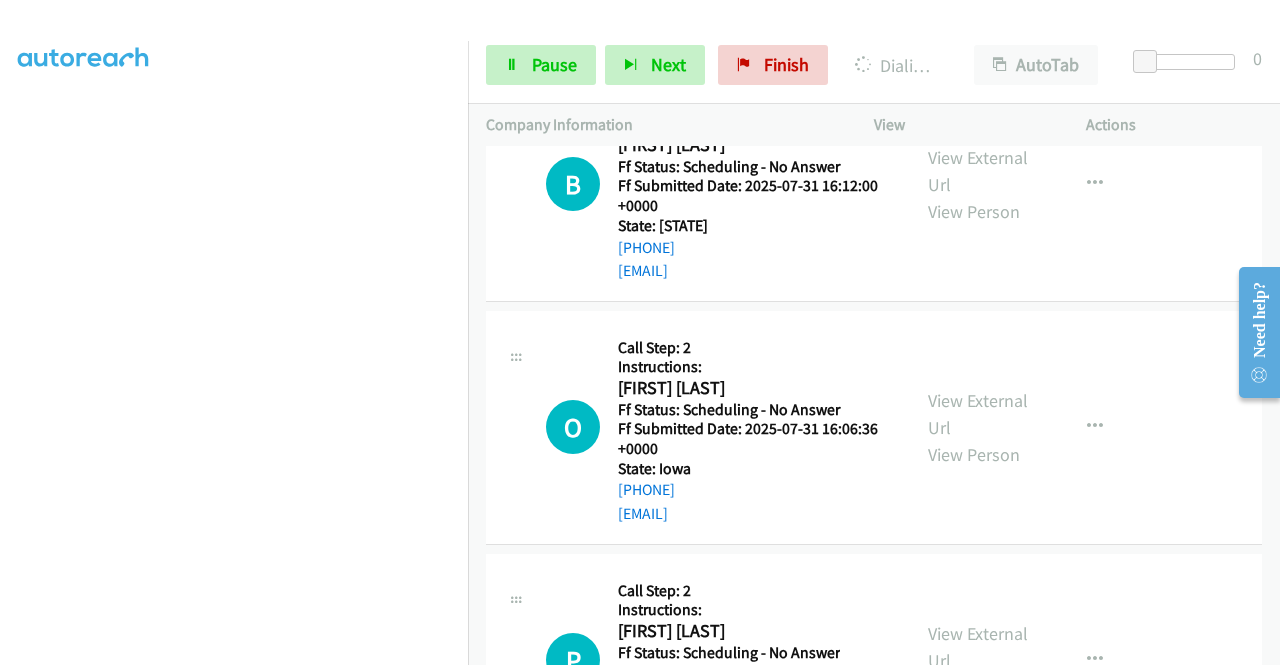 scroll, scrollTop: 7311, scrollLeft: 0, axis: vertical 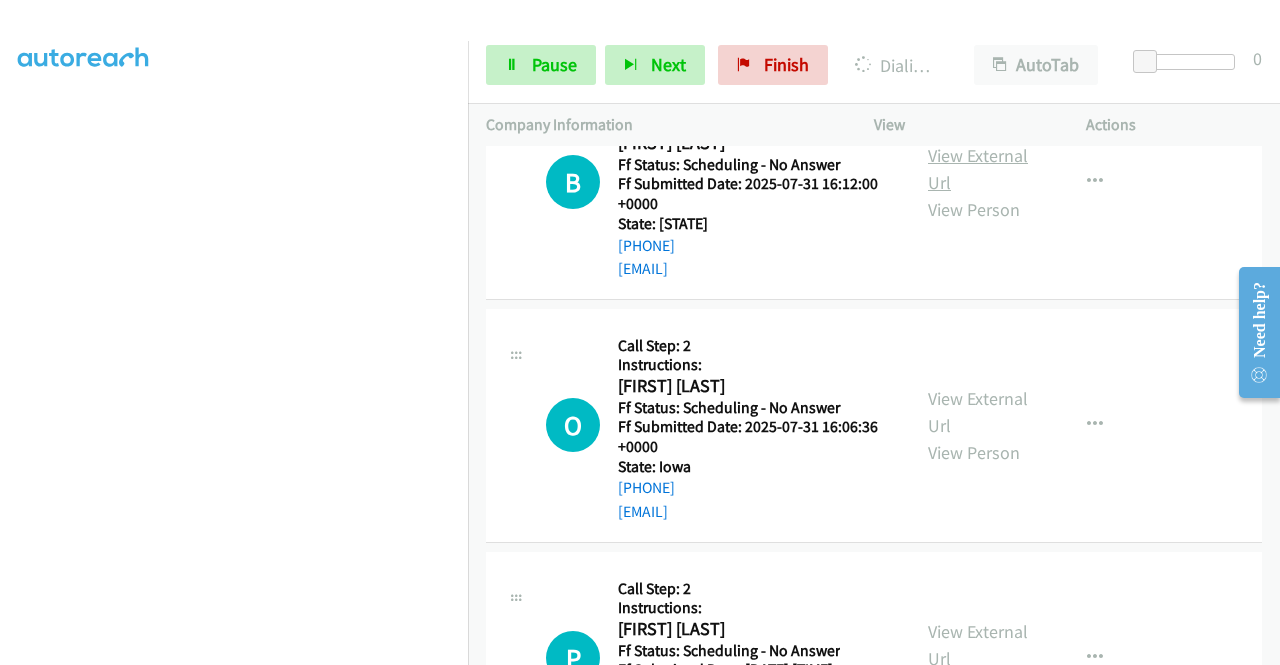 click on "View External Url" at bounding box center [978, 169] 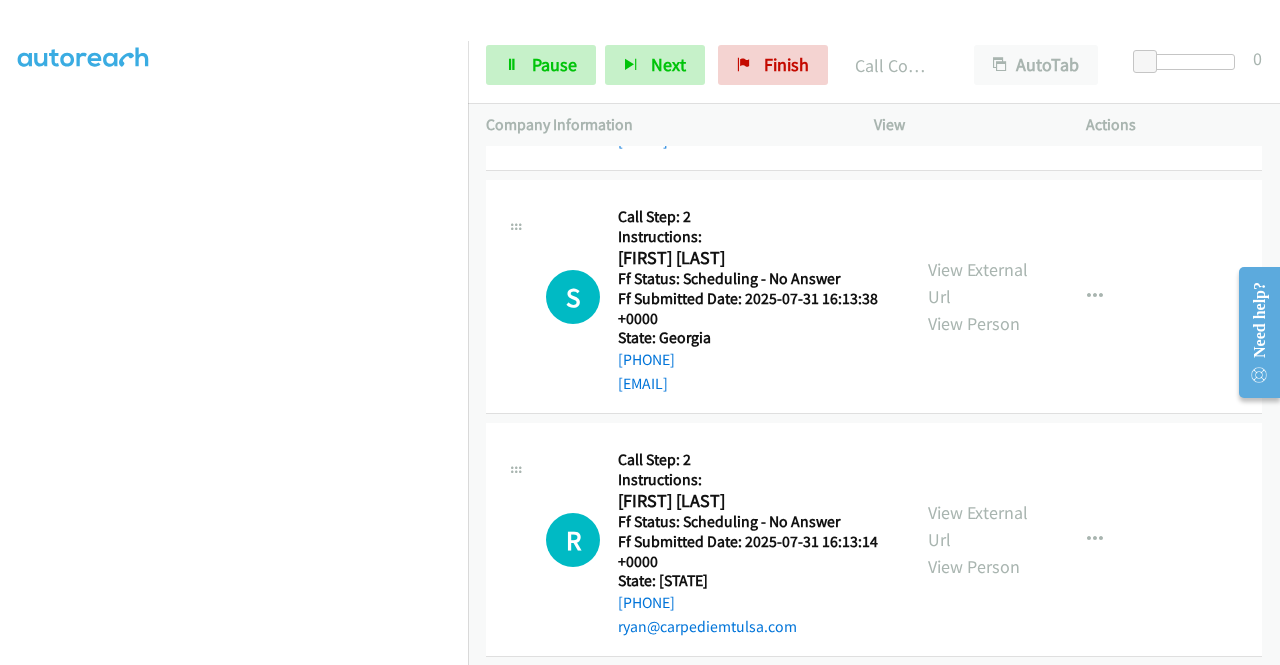 scroll, scrollTop: 6854, scrollLeft: 0, axis: vertical 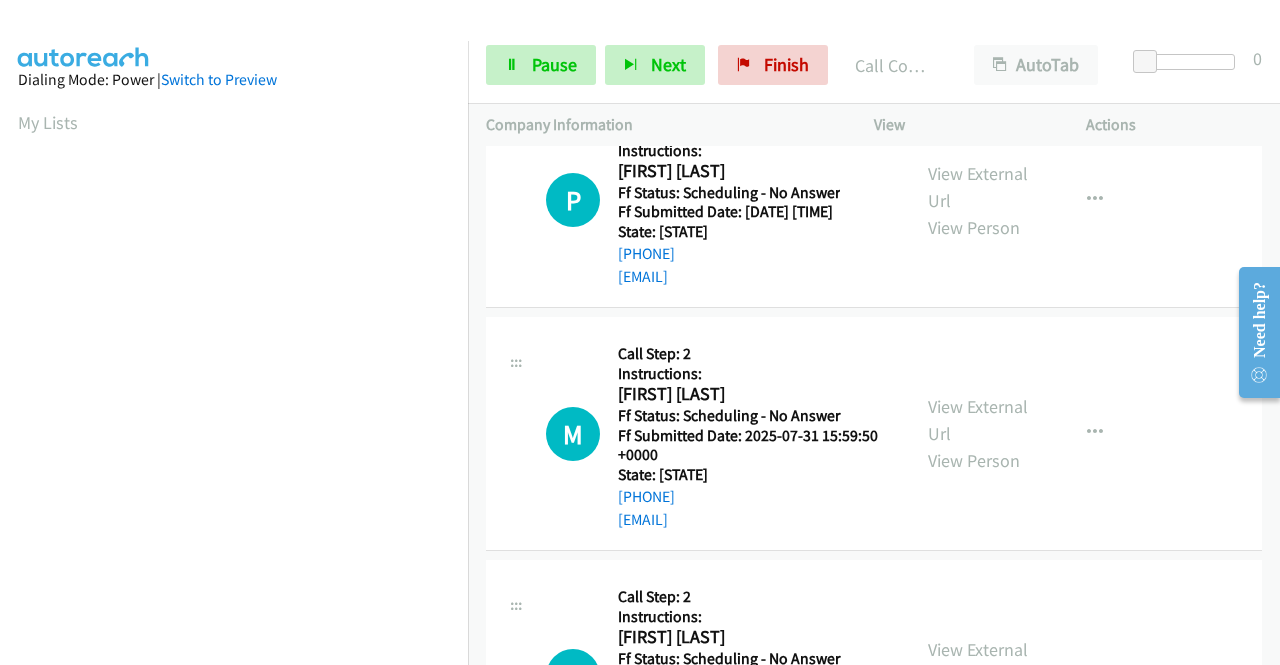 click on "View External Url" at bounding box center (978, -46) 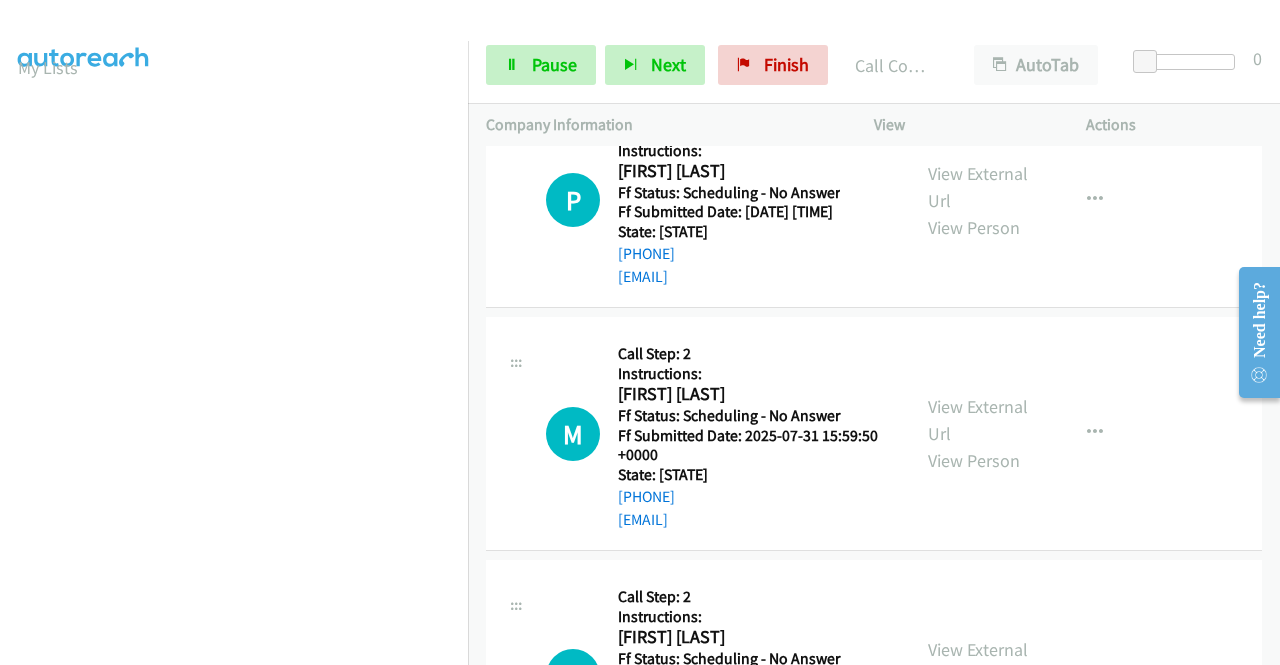 scroll, scrollTop: 100, scrollLeft: 0, axis: vertical 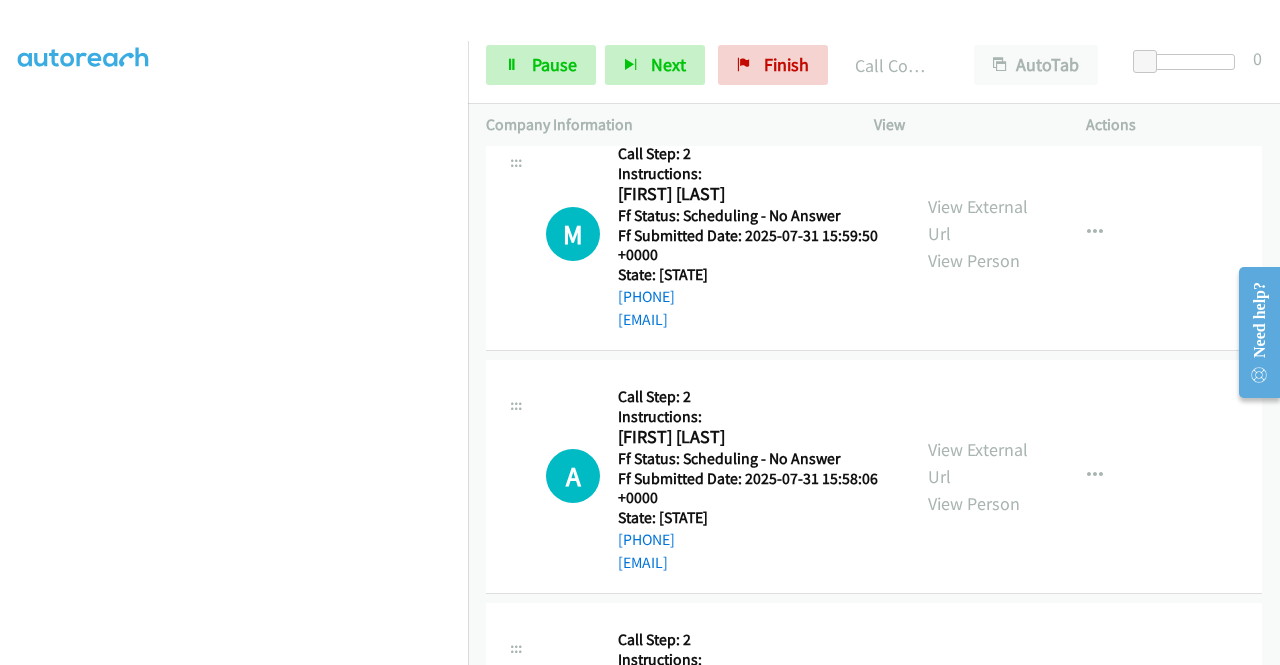 click on "View External Url" at bounding box center [978, -13] 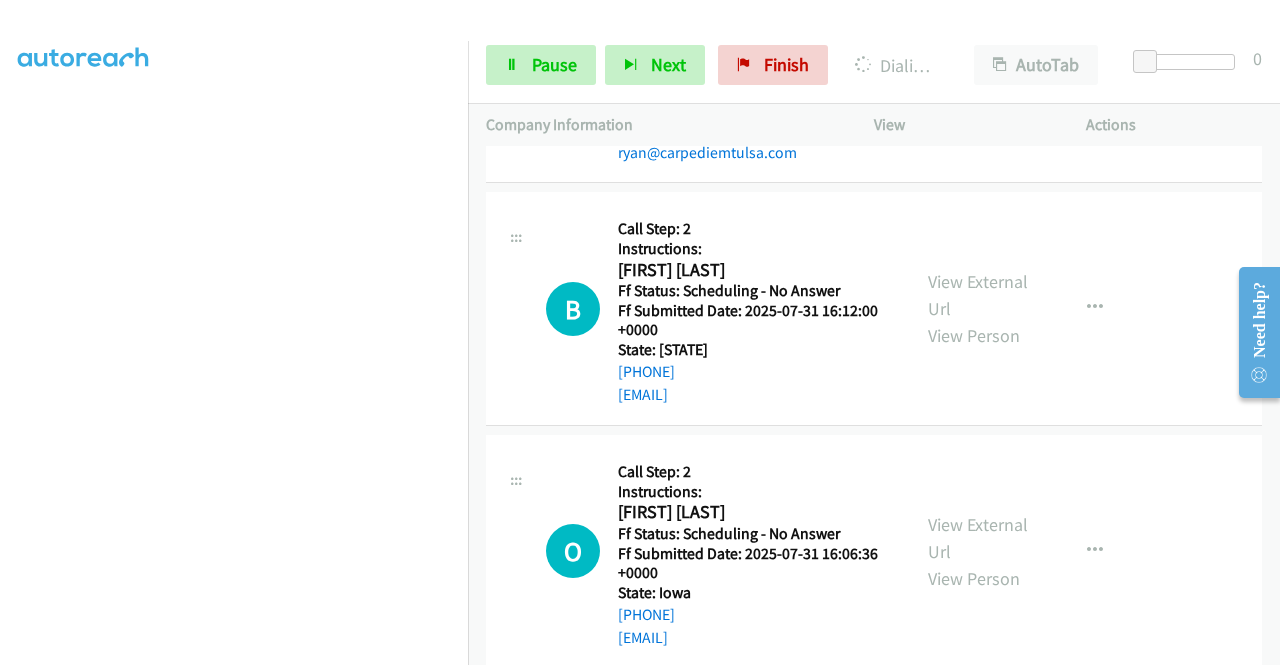 scroll, scrollTop: 7154, scrollLeft: 0, axis: vertical 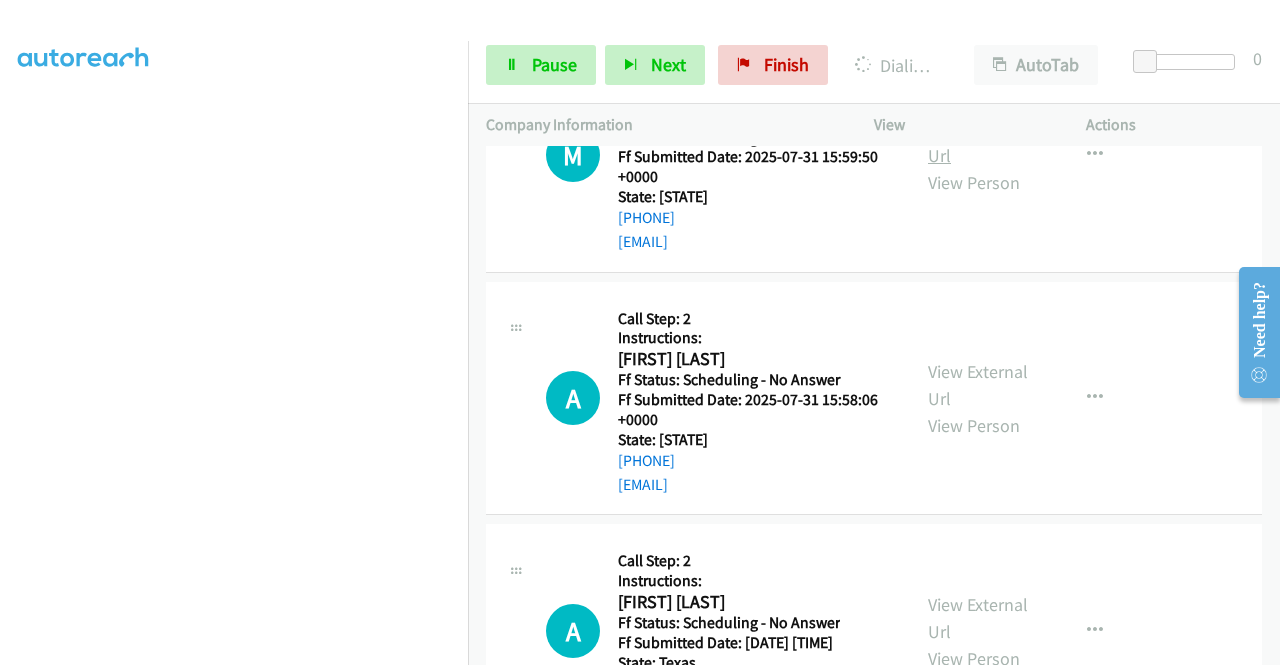 click on "View External Url" at bounding box center [978, 142] 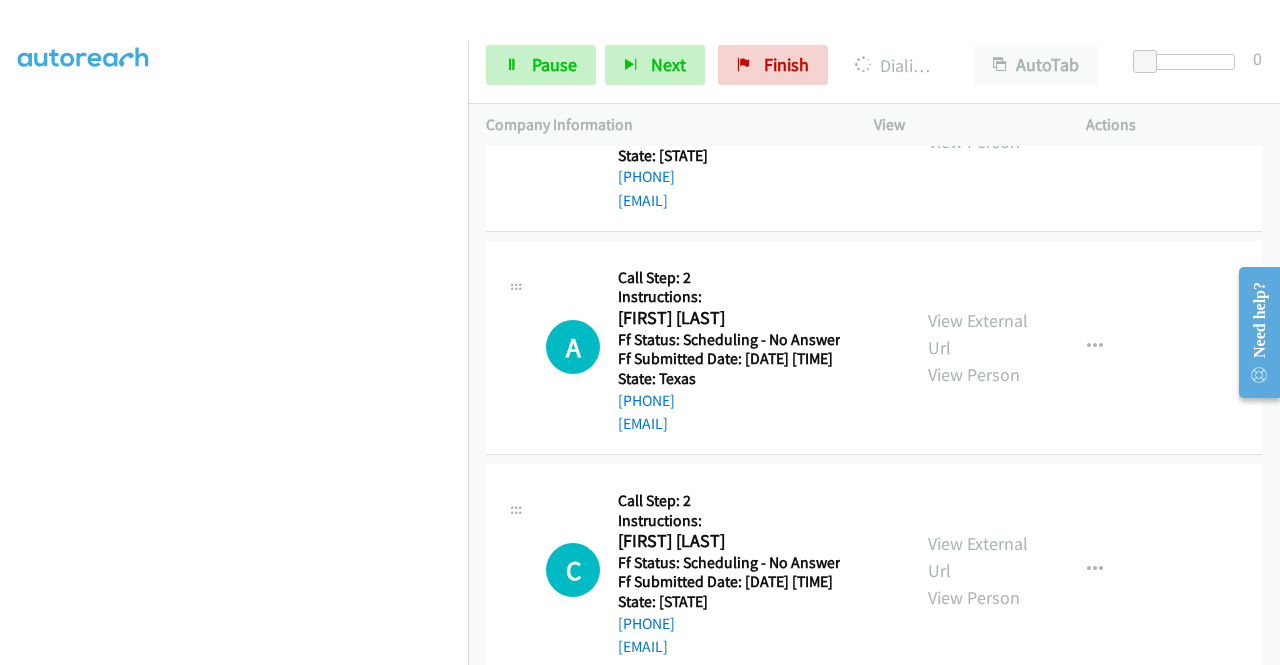 scroll, scrollTop: 8575, scrollLeft: 0, axis: vertical 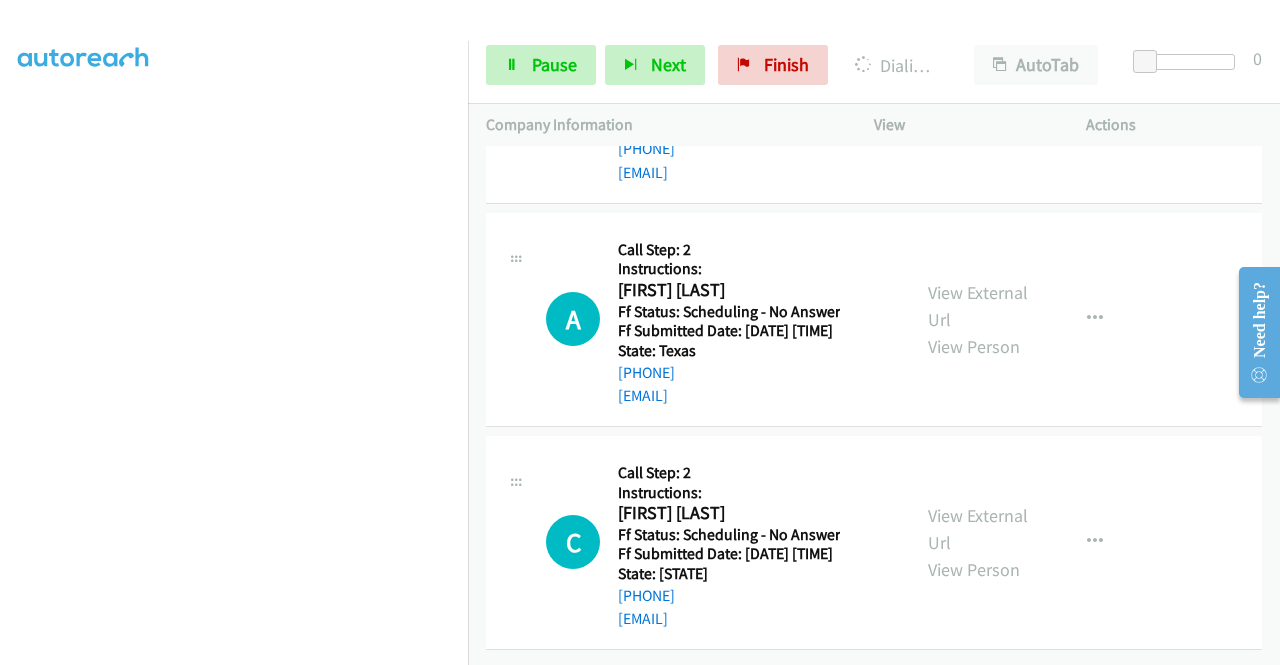 click on "View External Url" at bounding box center (978, 73) 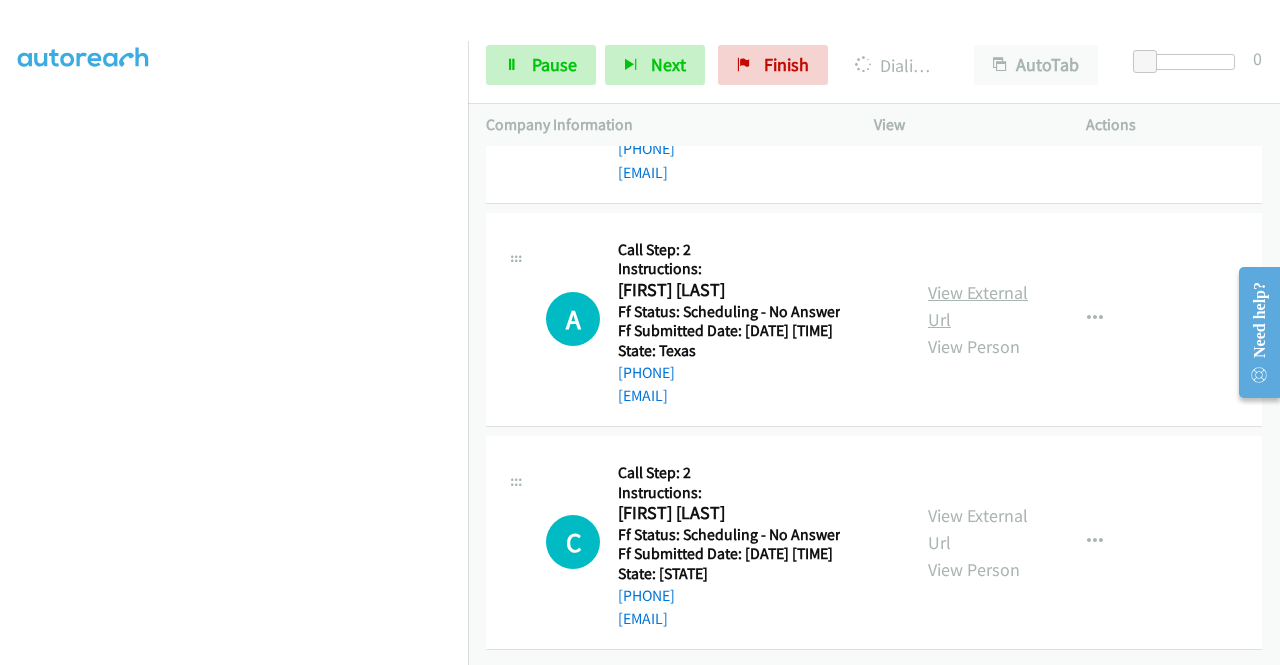 click on "View External Url" at bounding box center (978, 306) 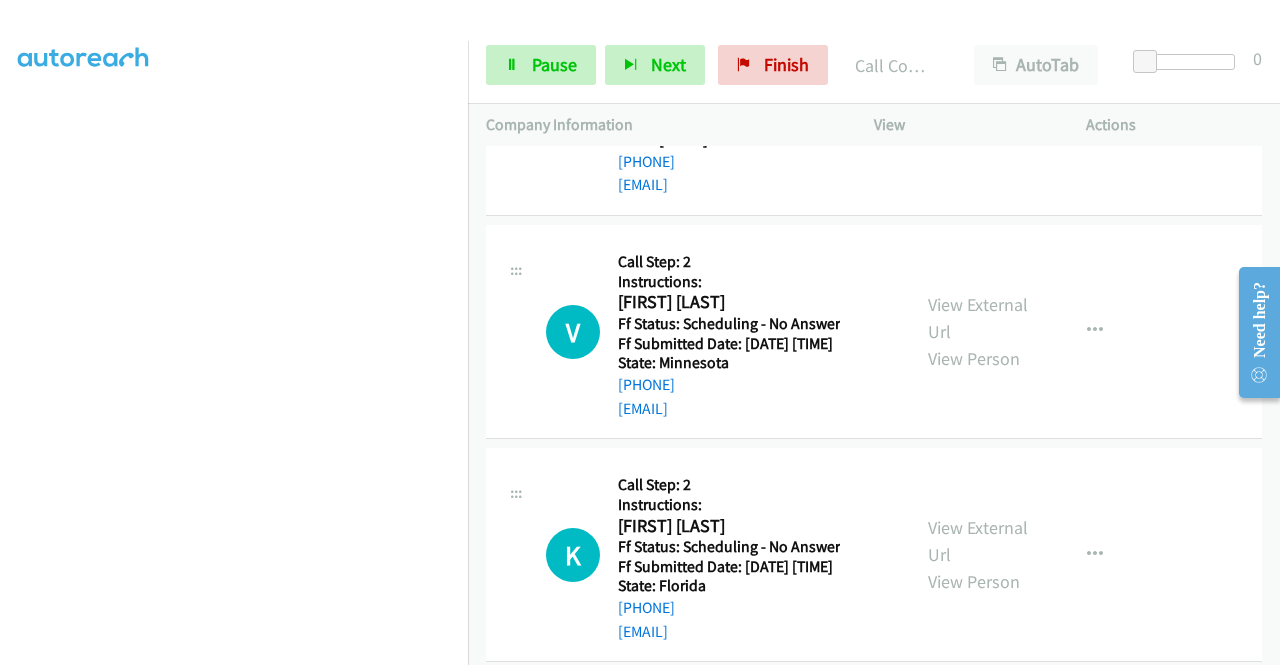 scroll, scrollTop: 9217, scrollLeft: 0, axis: vertical 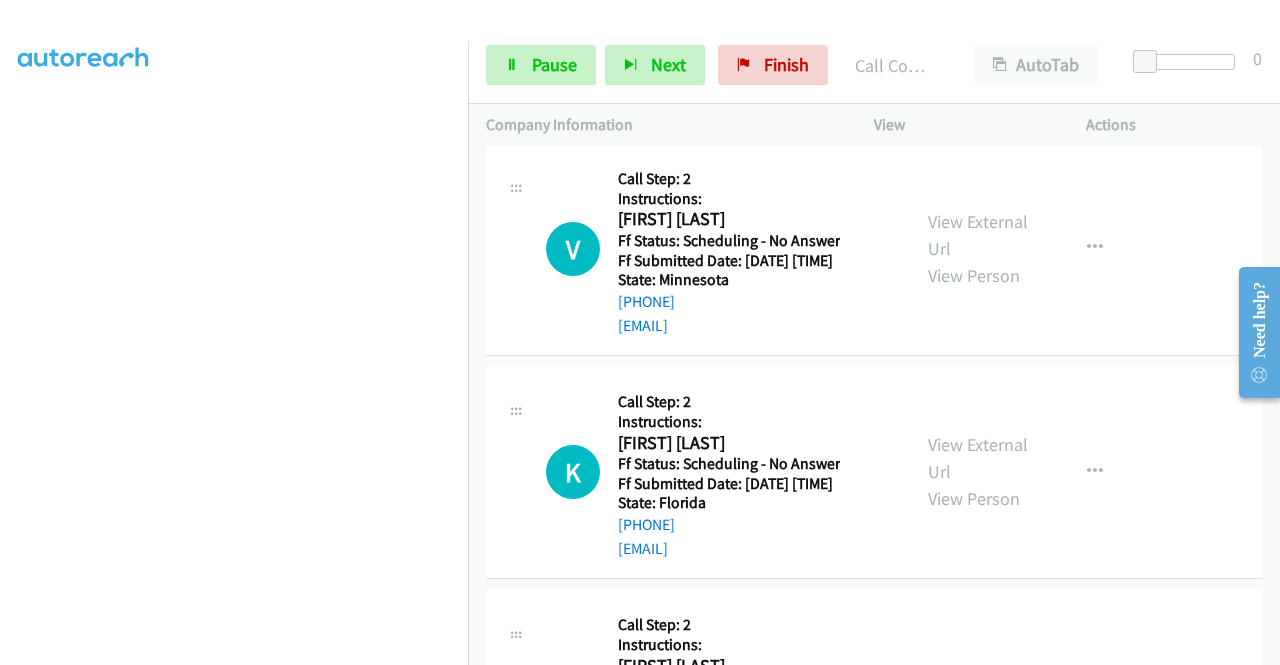 click on "View External Url" at bounding box center (978, 12) 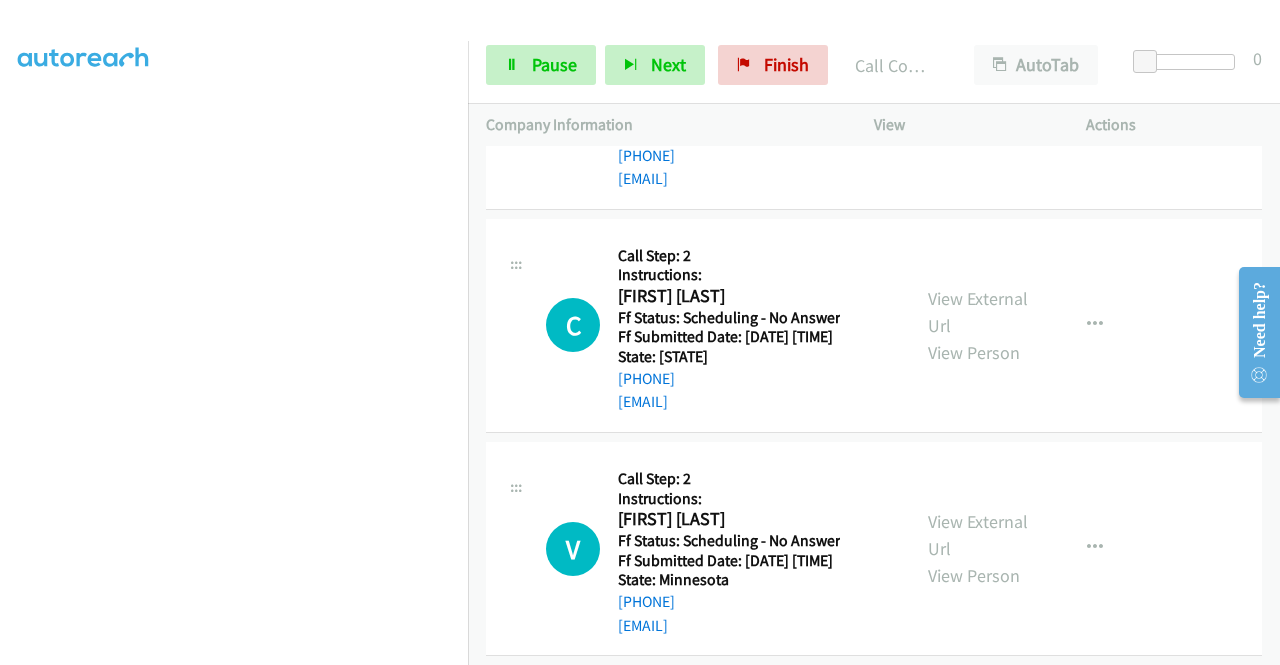 scroll, scrollTop: 113, scrollLeft: 0, axis: vertical 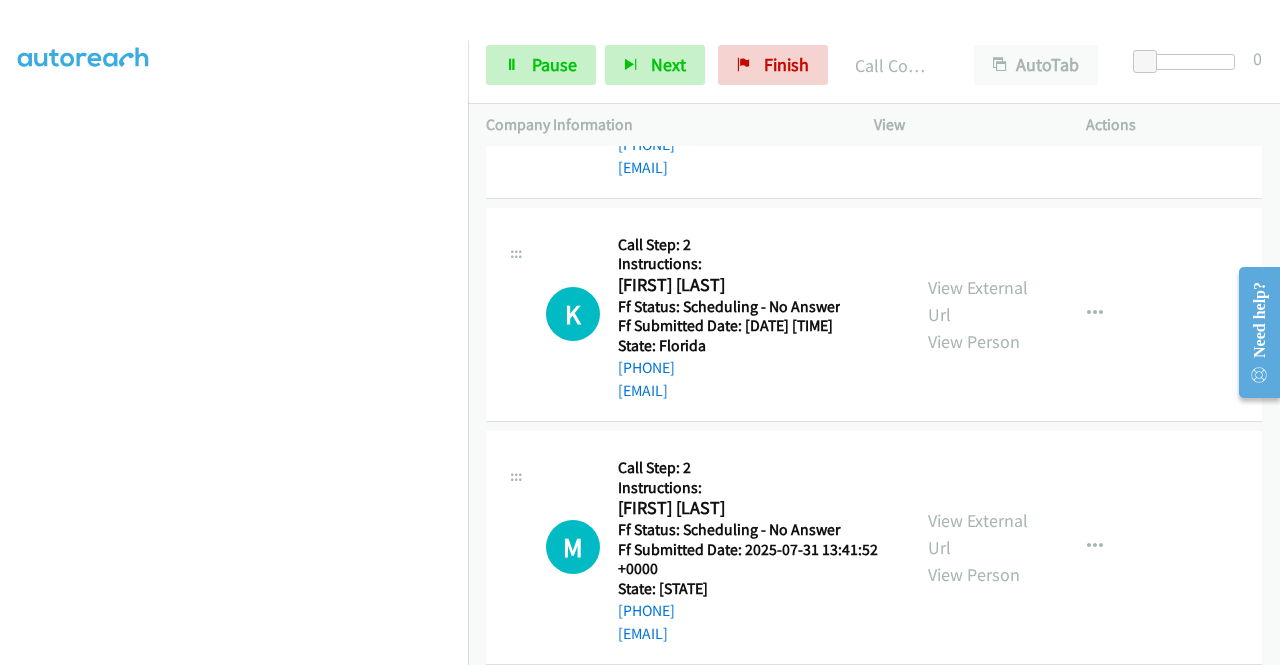 click on "View External Url" at bounding box center [978, 78] 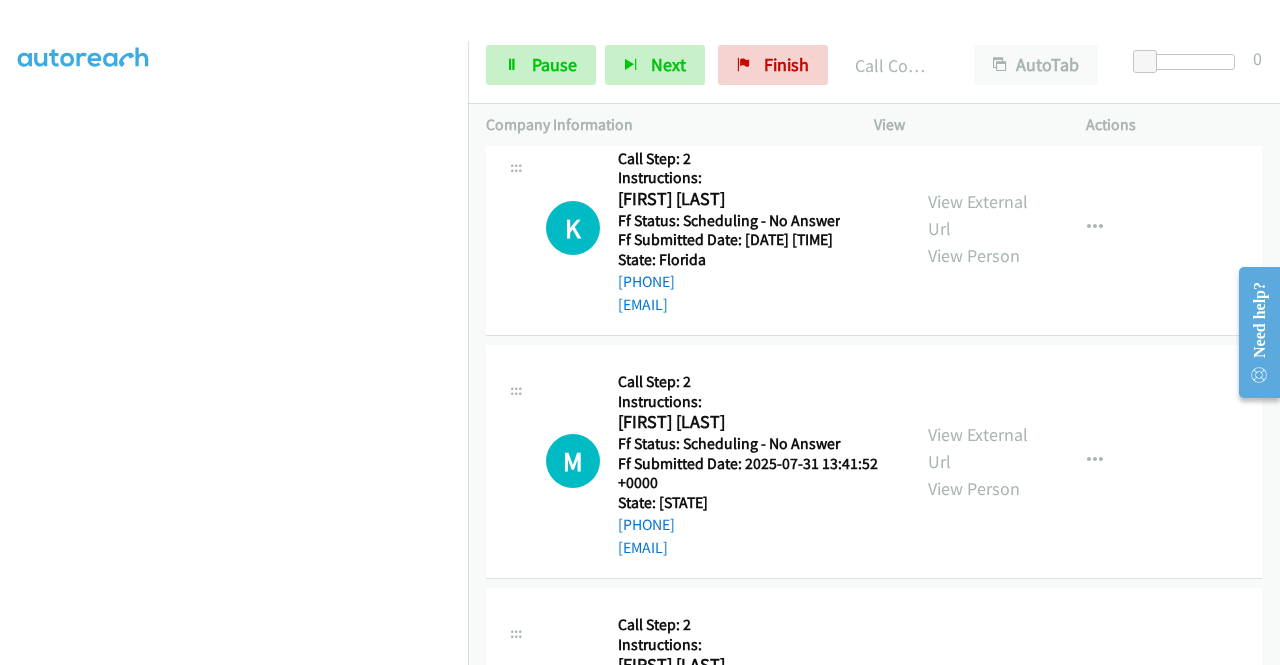 scroll, scrollTop: 9617, scrollLeft: 0, axis: vertical 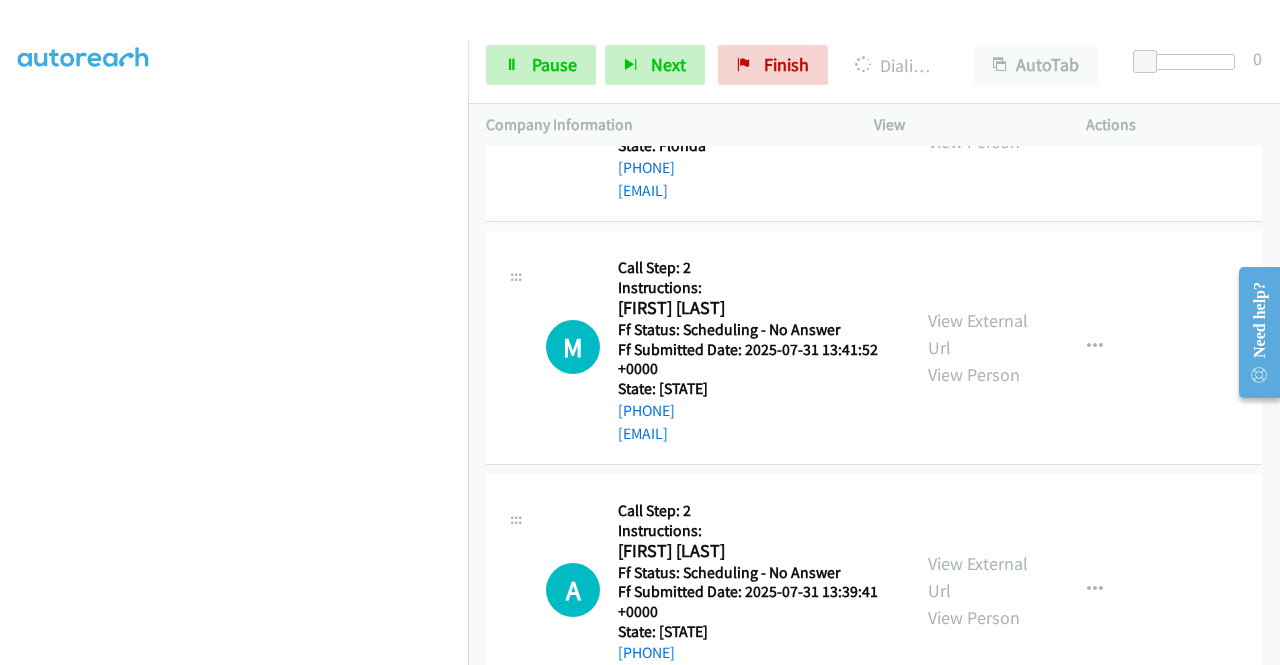click on "View External Url" at bounding box center [978, 101] 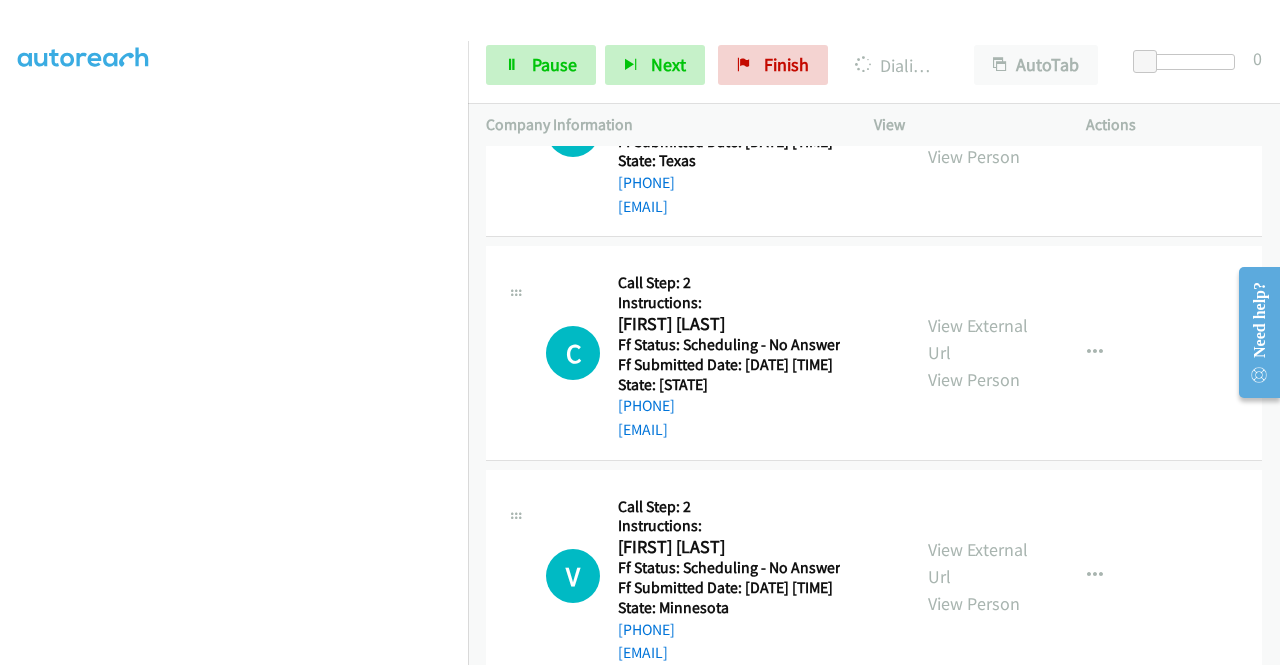 scroll, scrollTop: 8917, scrollLeft: 0, axis: vertical 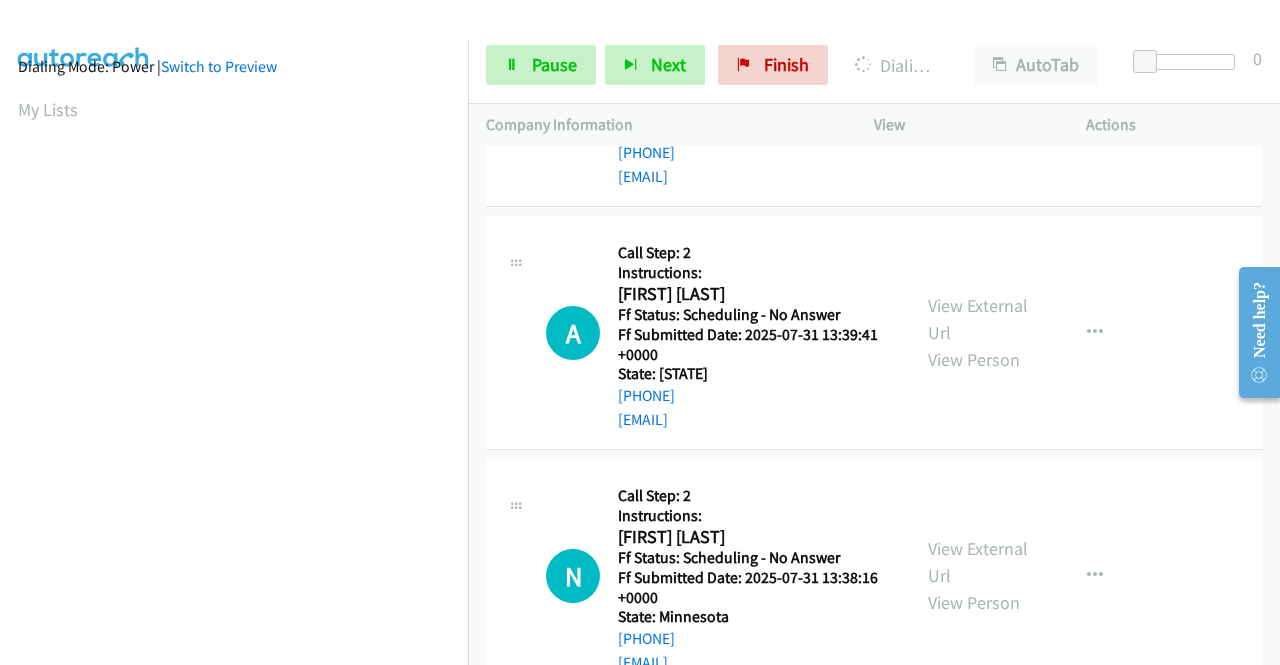 click on "View External Url" at bounding box center [978, 77] 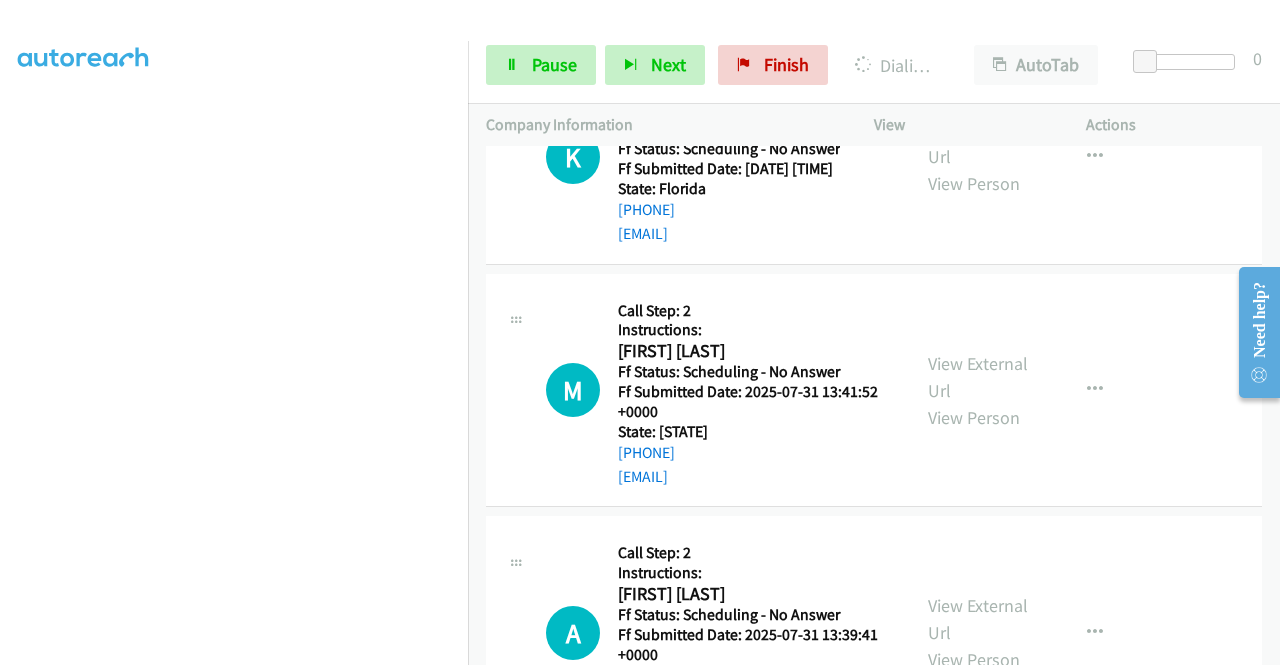 scroll, scrollTop: 456, scrollLeft: 0, axis: vertical 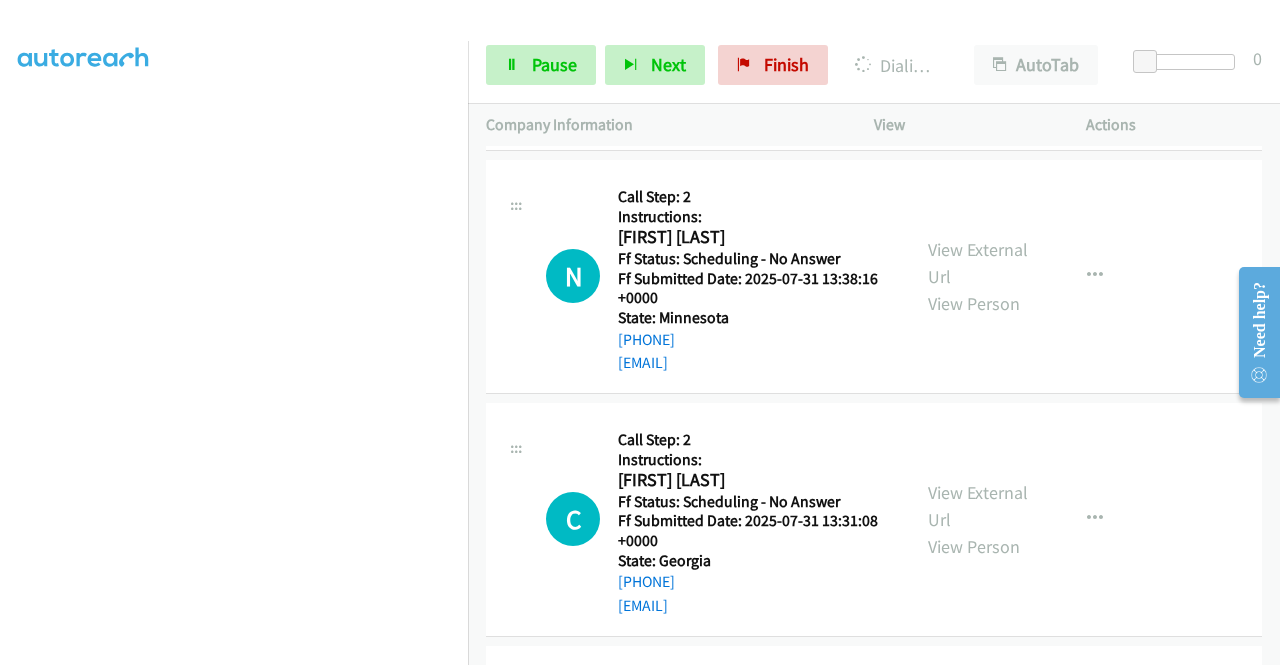 click on "View External Url" at bounding box center (978, 20) 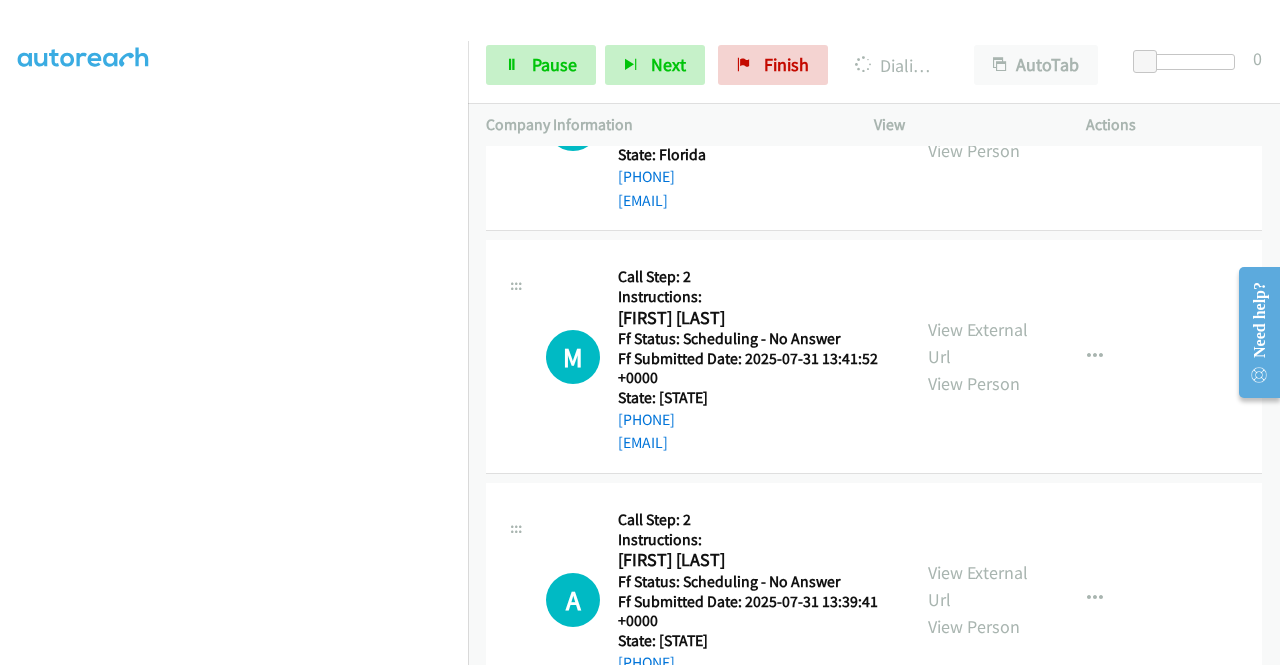 scroll, scrollTop: 9559, scrollLeft: 0, axis: vertical 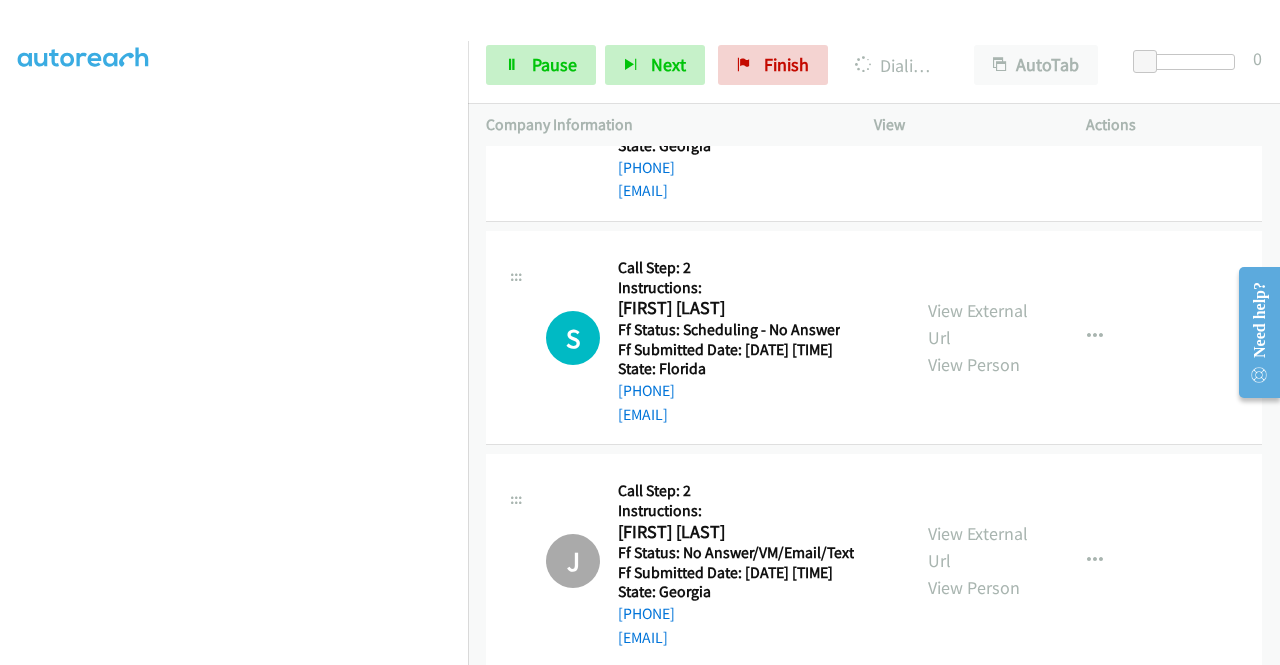 click on "View External Url" at bounding box center [978, -152] 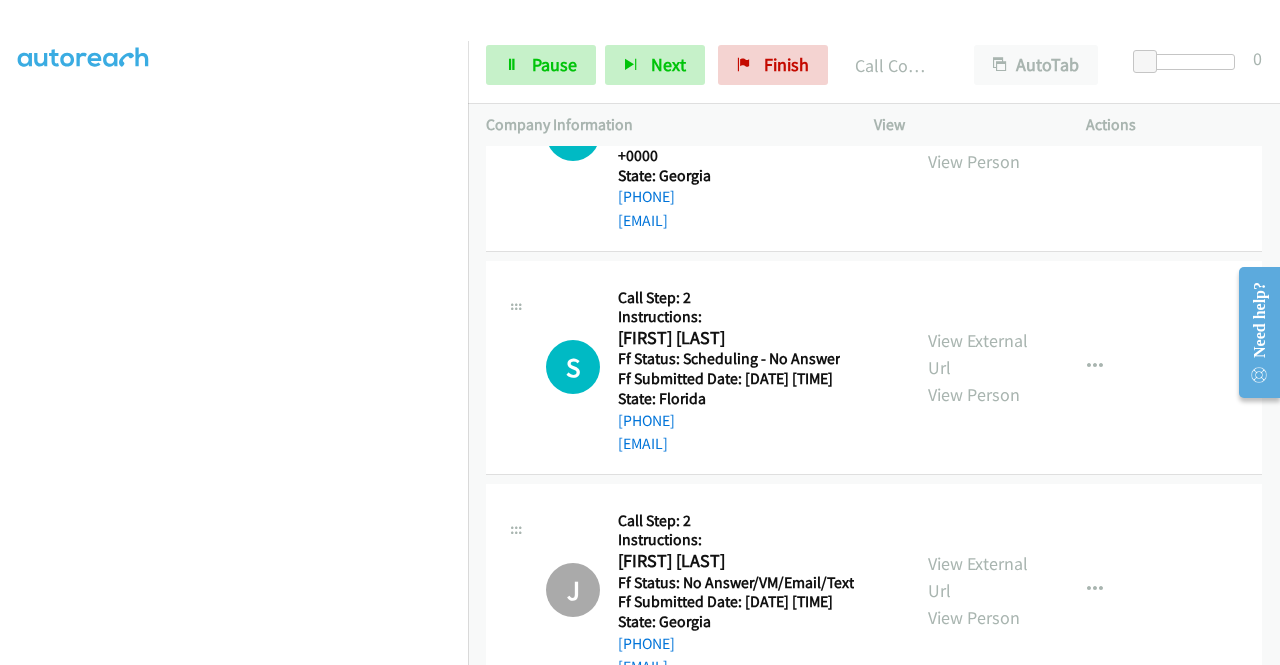 scroll, scrollTop: 10859, scrollLeft: 0, axis: vertical 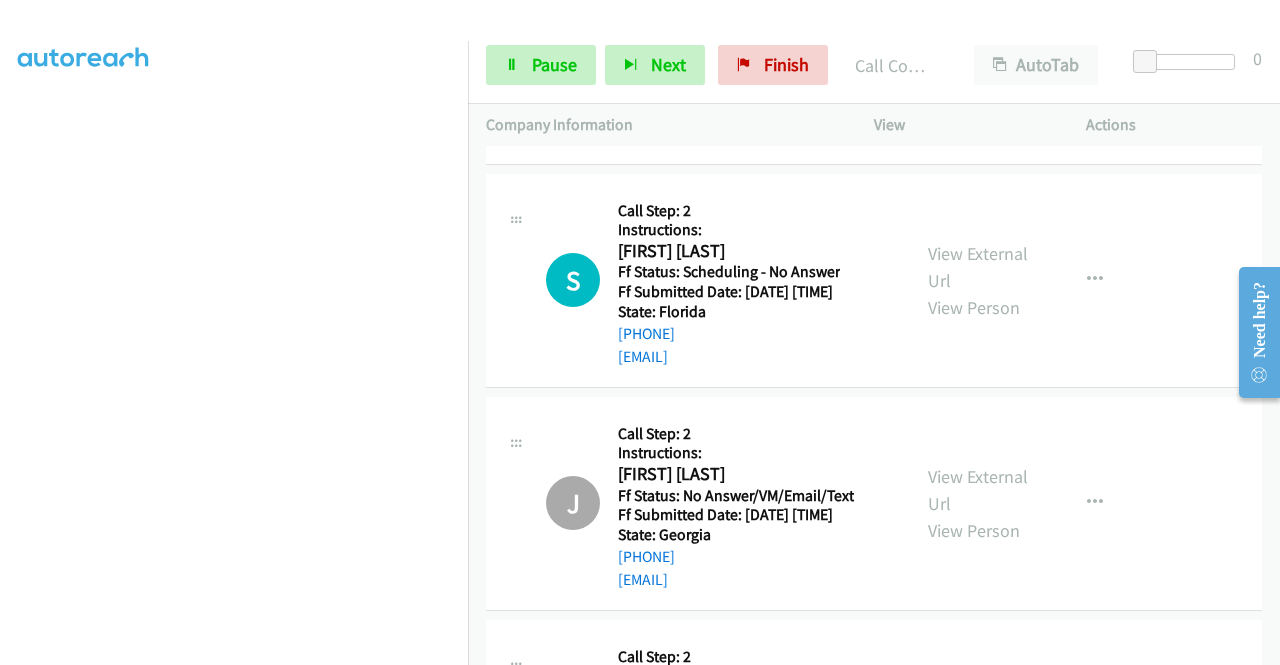 click on "View External Url" at bounding box center (978, 34) 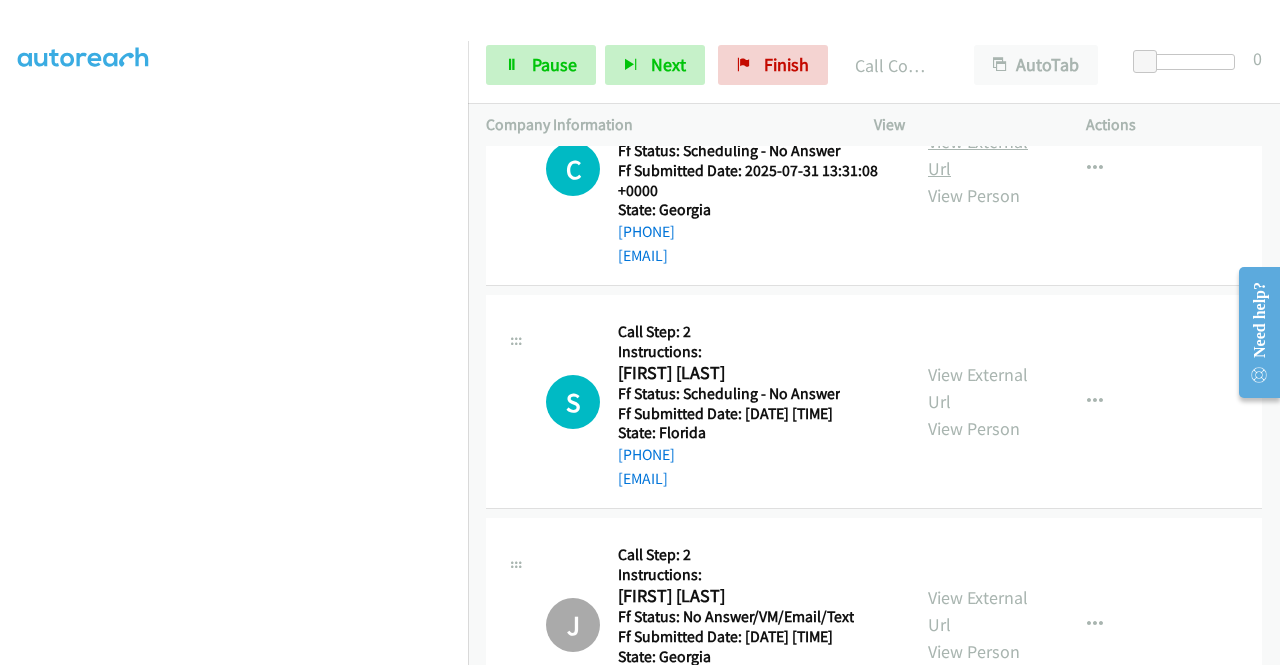 scroll, scrollTop: 11080, scrollLeft: 0, axis: vertical 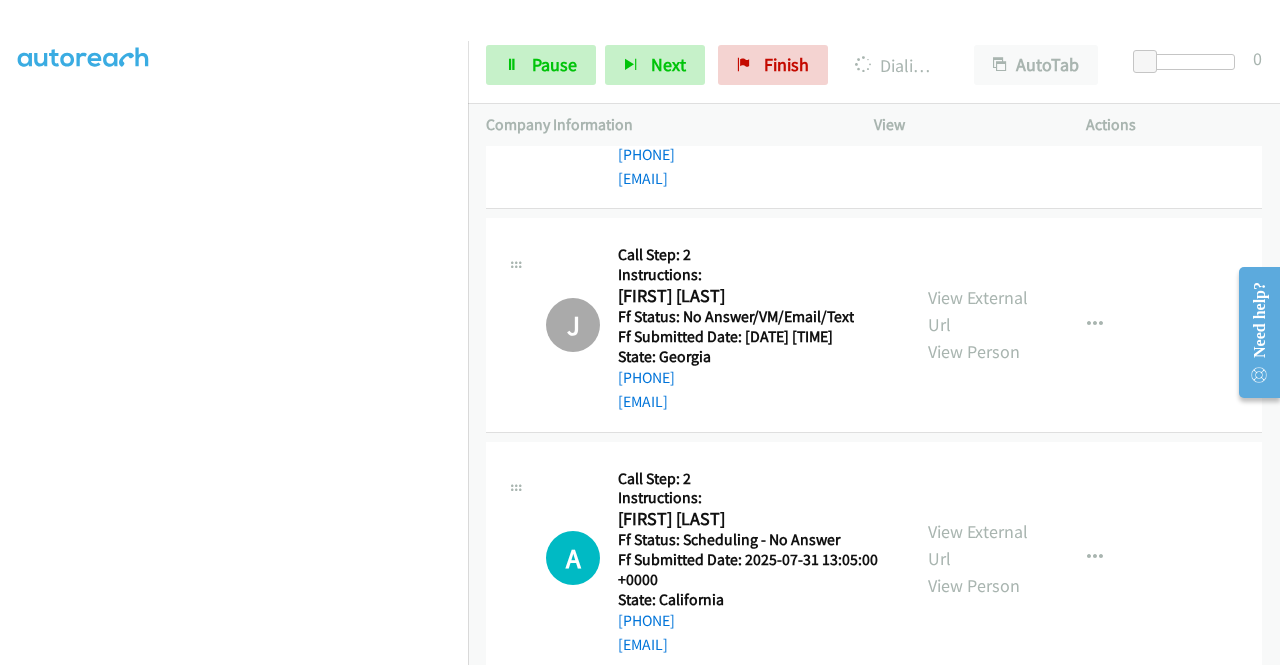 click on "View External Url
View Person" at bounding box center (980, 101) 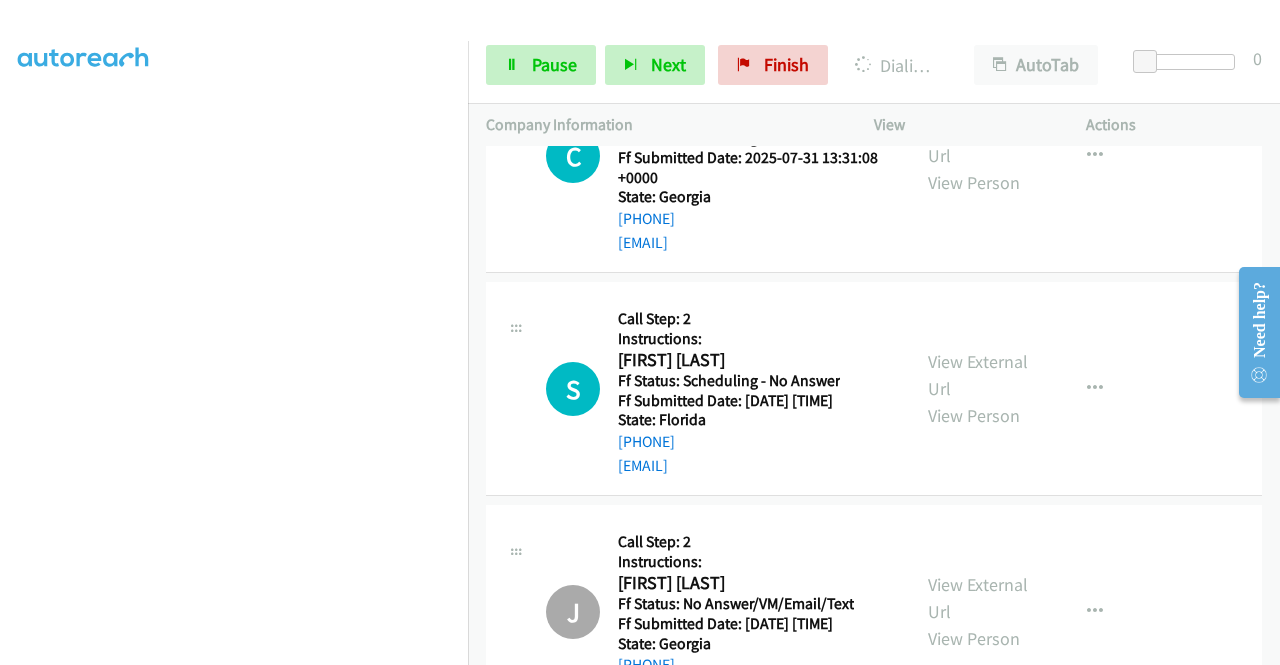 scroll, scrollTop: 10780, scrollLeft: 0, axis: vertical 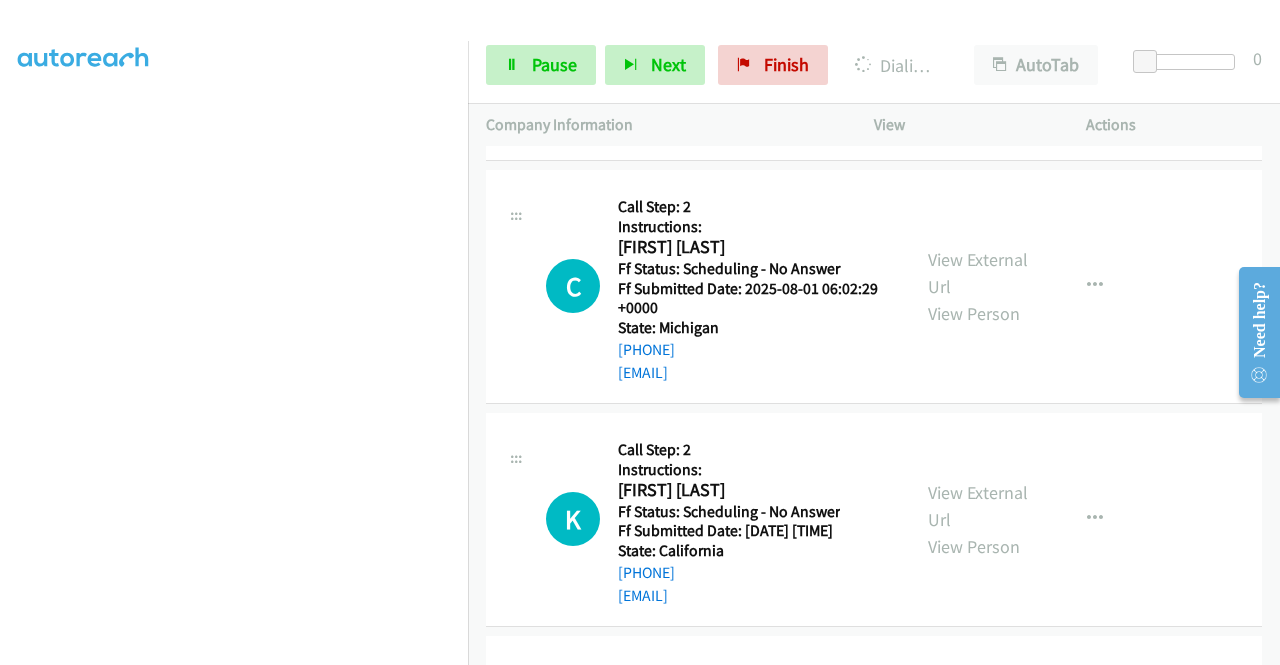 click on "View External Url" at bounding box center [978, -213] 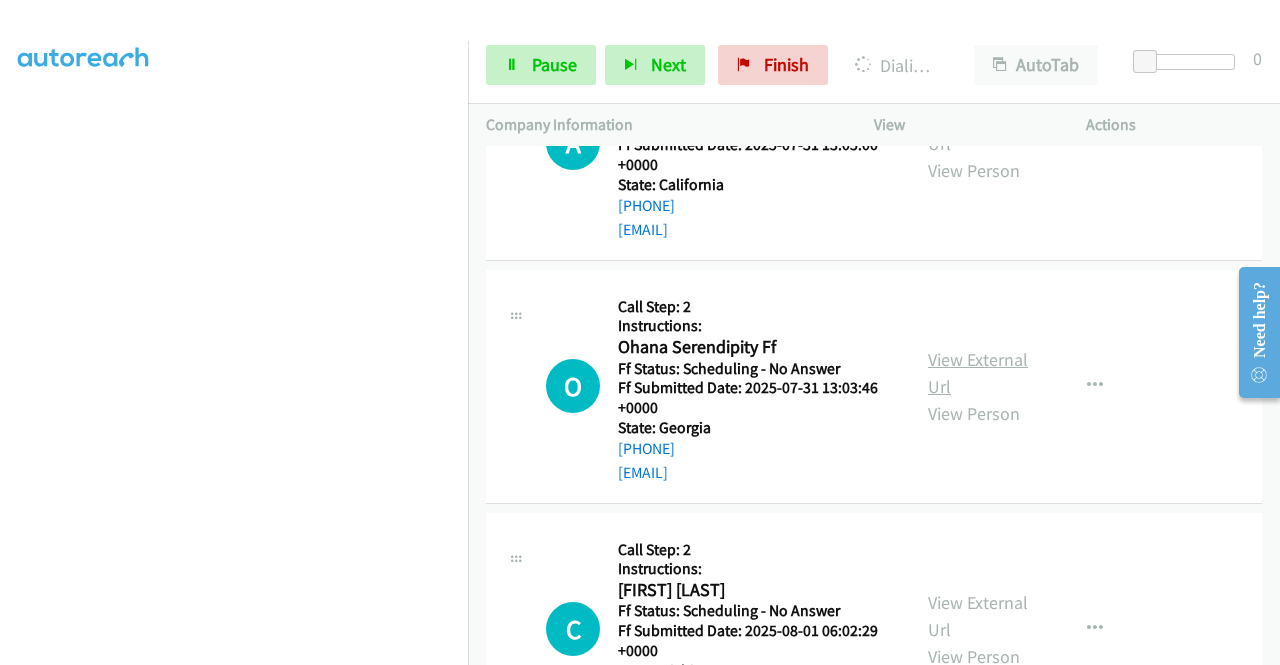 scroll, scrollTop: 12080, scrollLeft: 0, axis: vertical 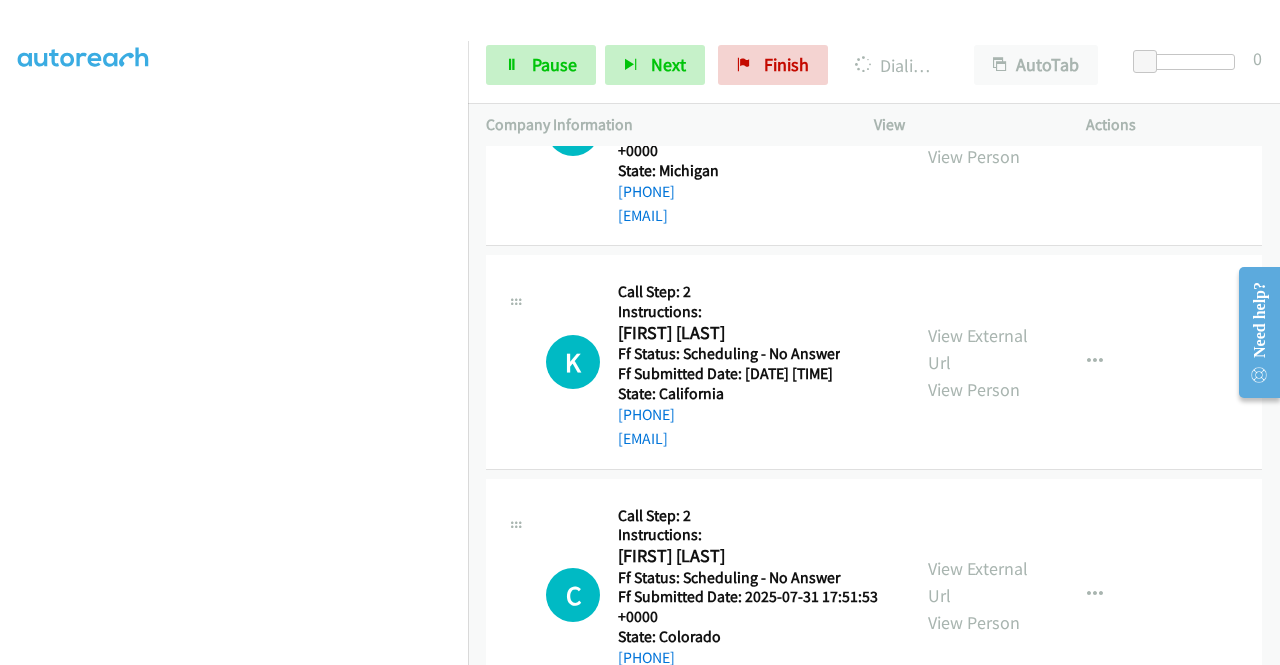 click on "View External Url" at bounding box center (978, -127) 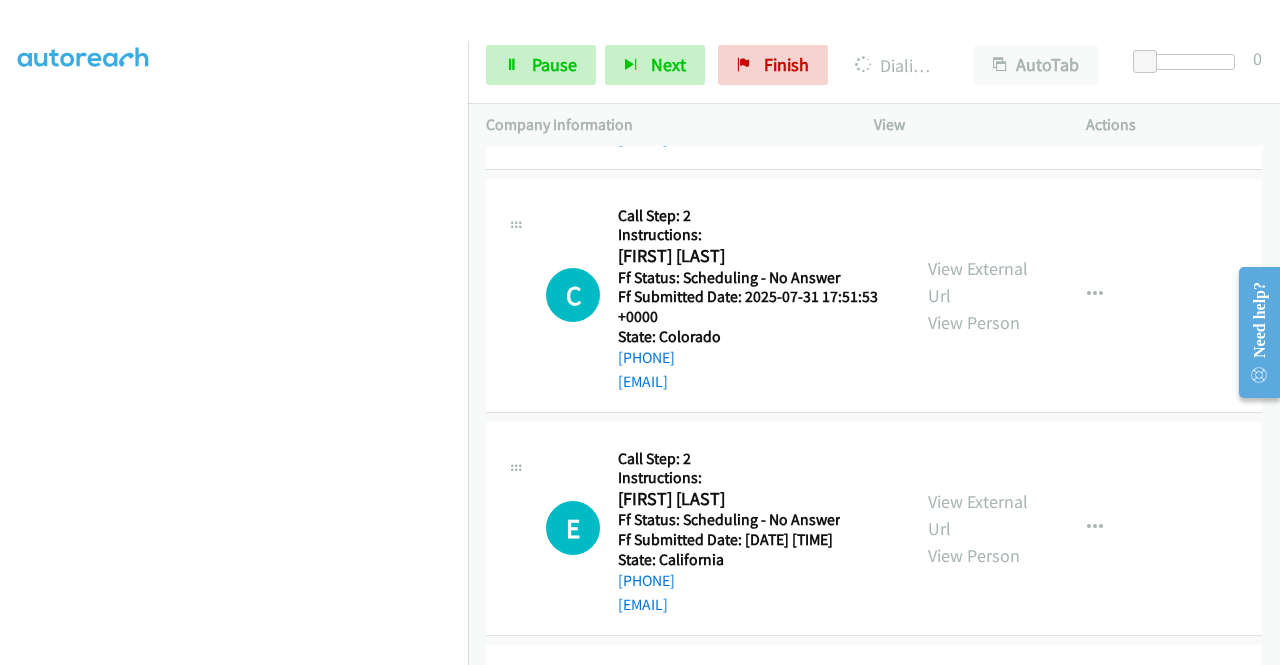 scroll, scrollTop: 12380, scrollLeft: 0, axis: vertical 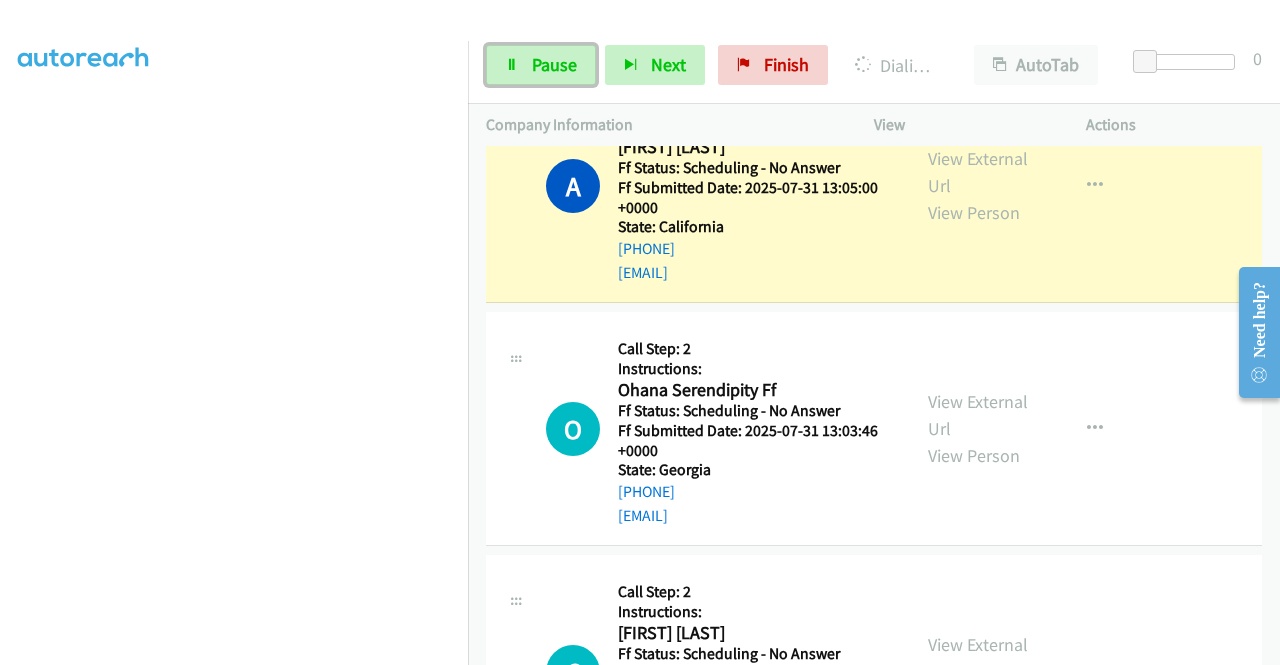 click on "Pause" at bounding box center (554, 64) 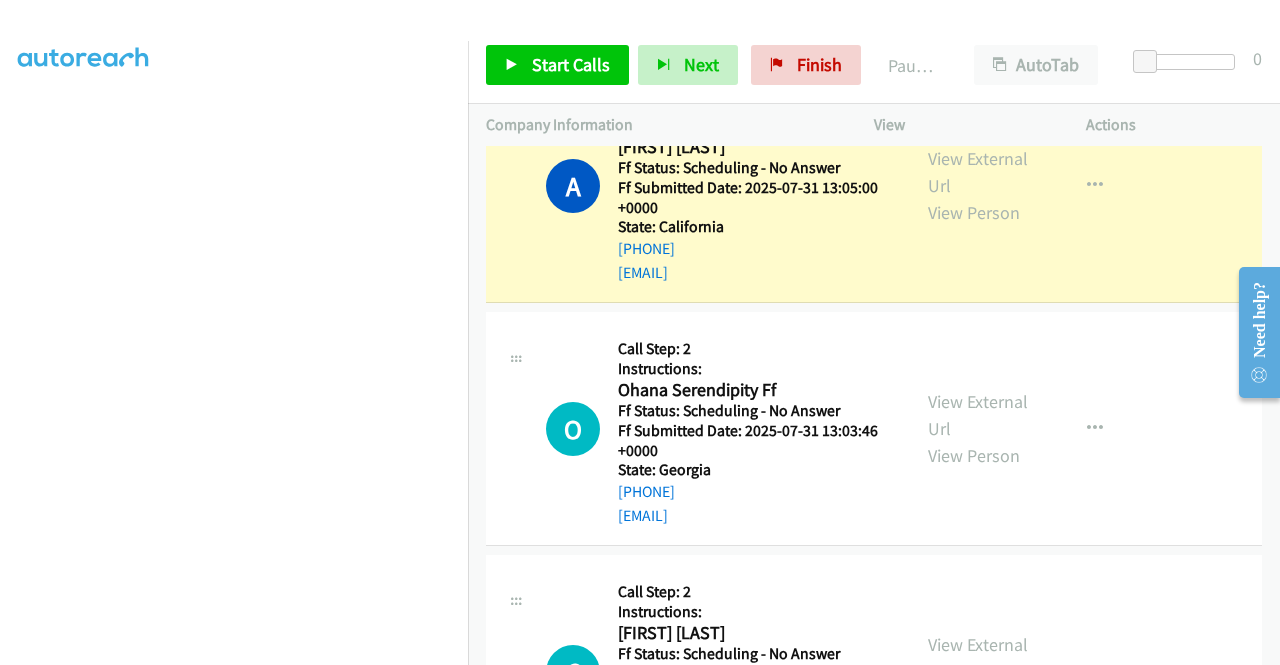 scroll, scrollTop: 11980, scrollLeft: 0, axis: vertical 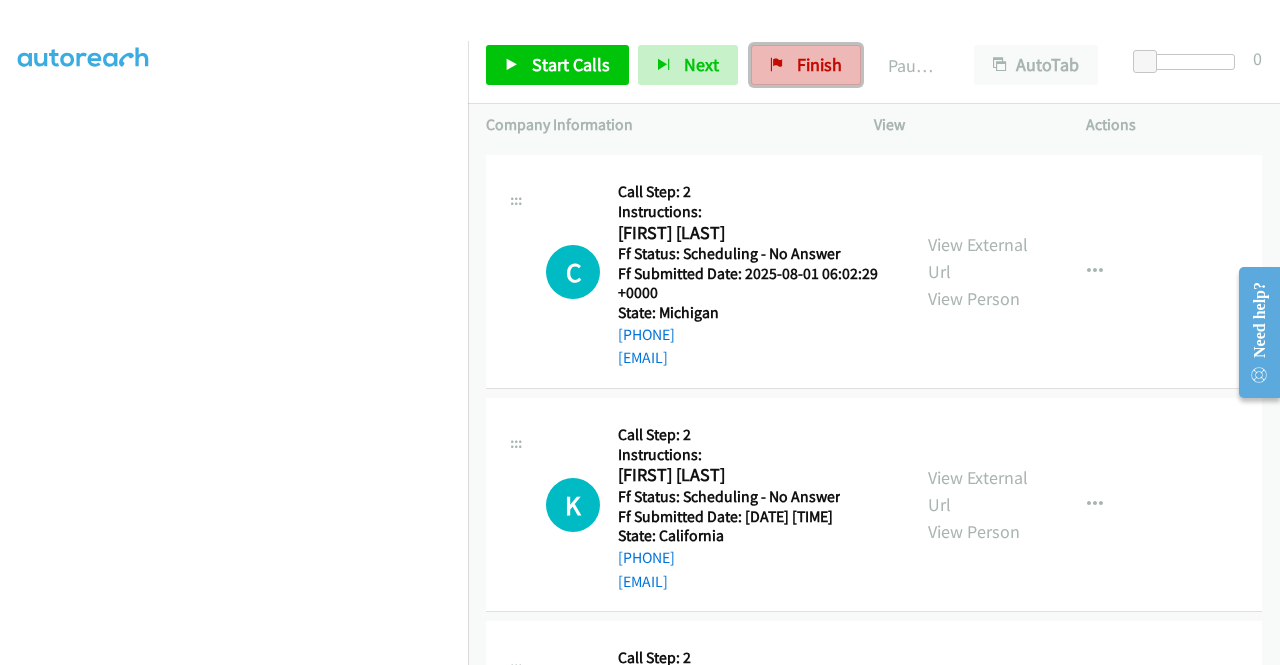 click on "Finish" at bounding box center (819, 64) 